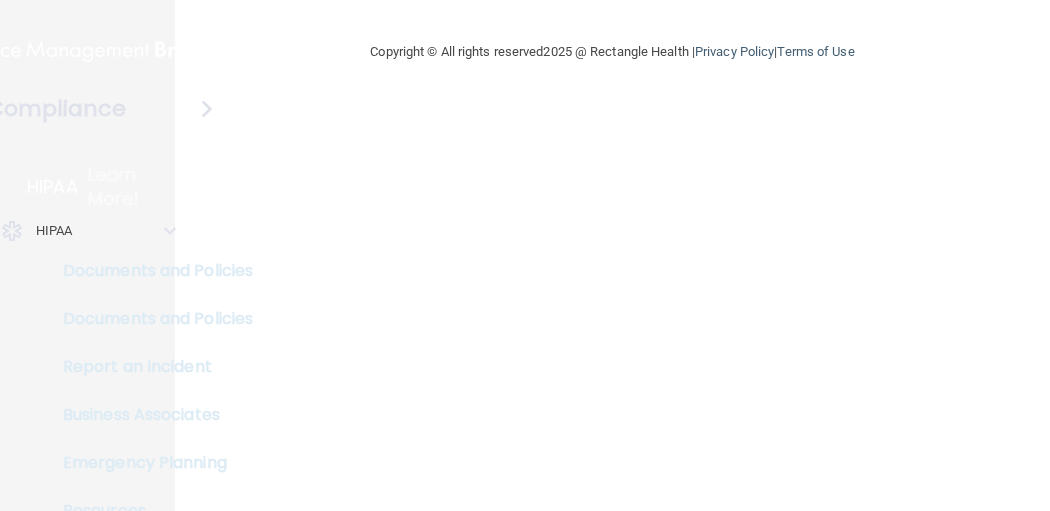 scroll, scrollTop: 0, scrollLeft: 0, axis: both 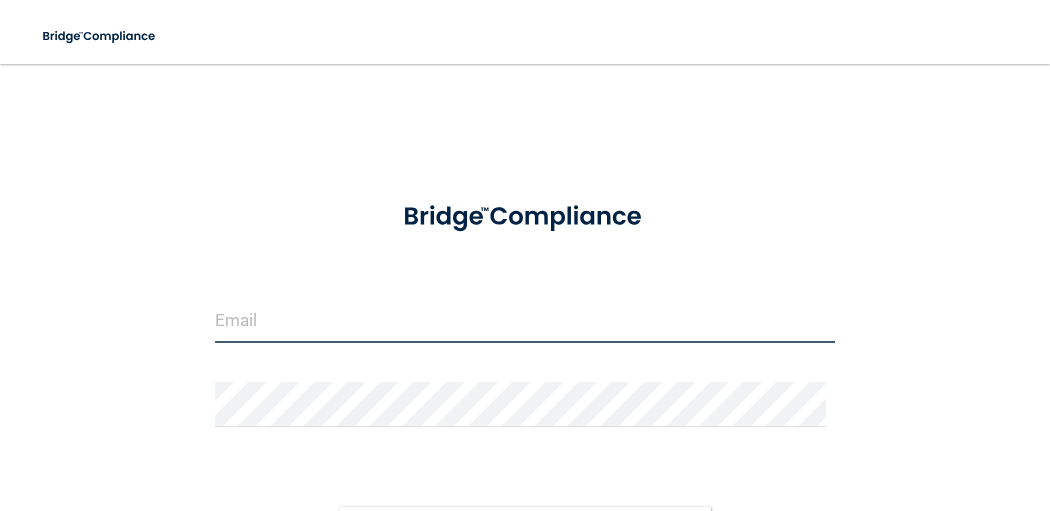click at bounding box center (525, 320) 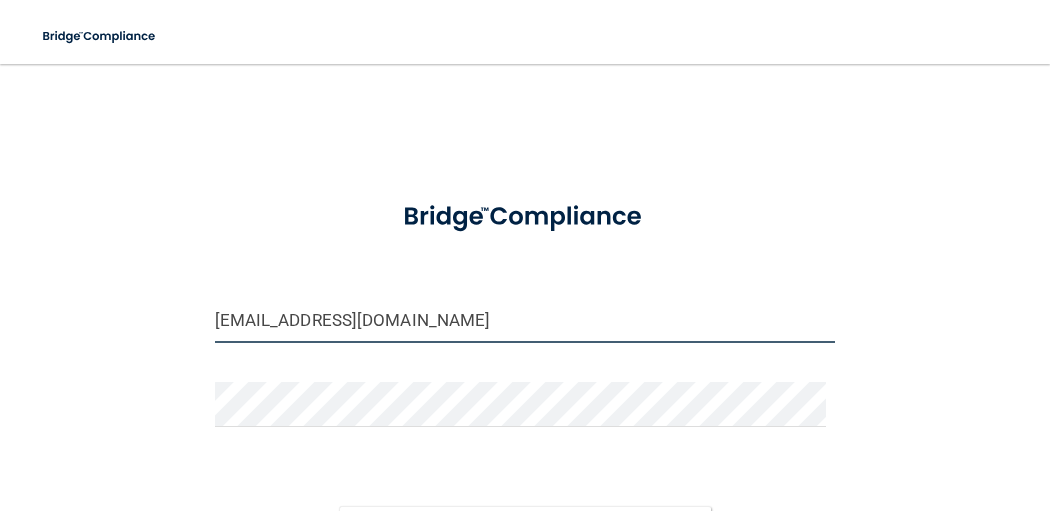 type on "[EMAIL_ADDRESS][DOMAIN_NAME]" 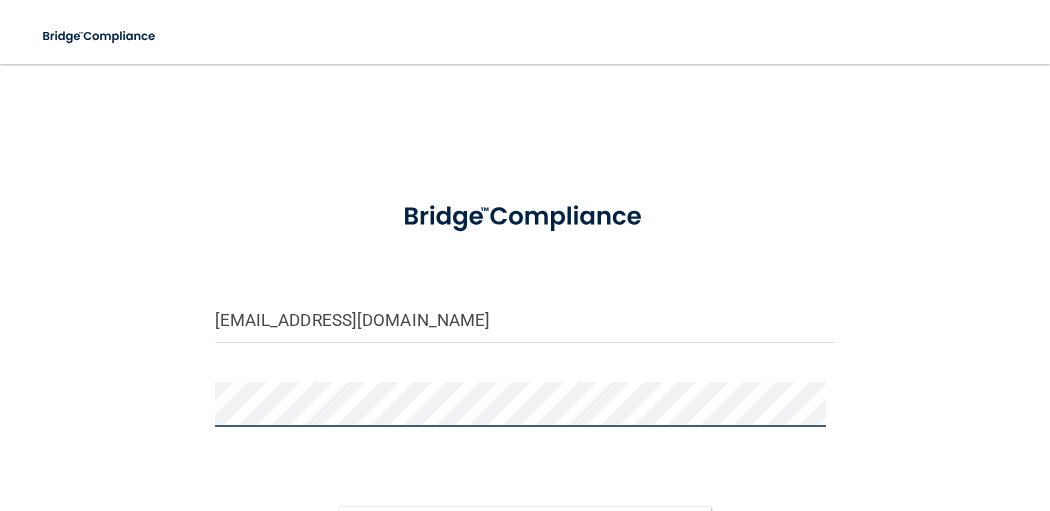 click on "Sign In" at bounding box center (525, 528) 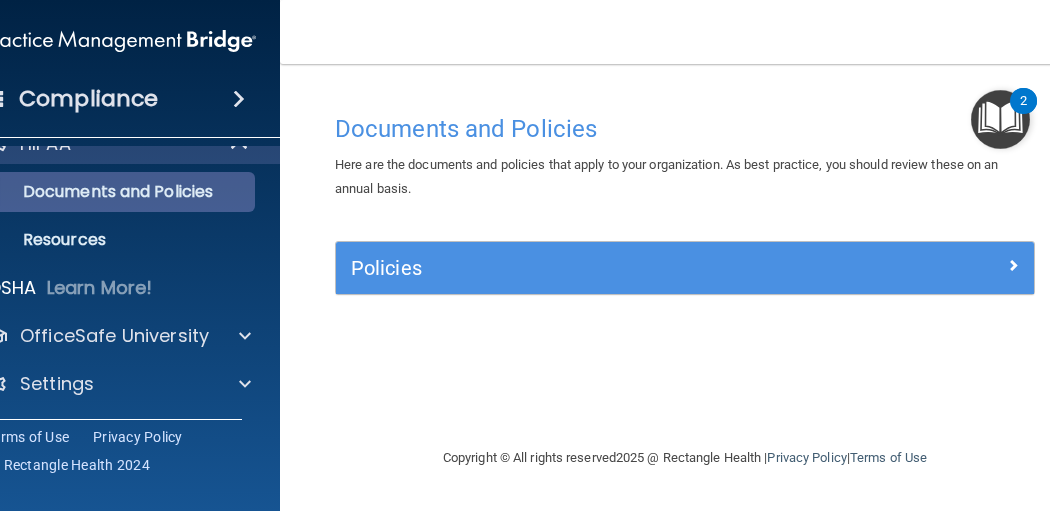 scroll, scrollTop: 0, scrollLeft: 0, axis: both 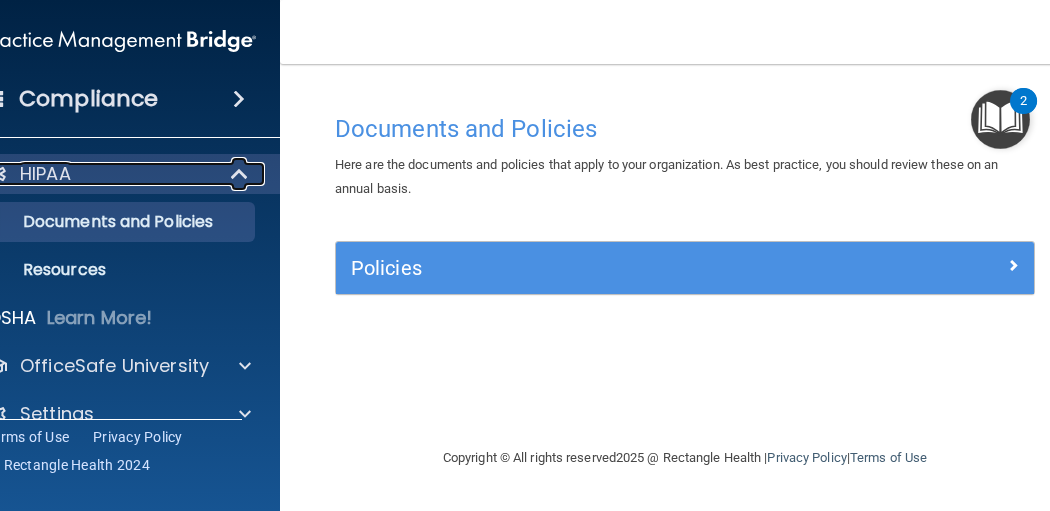 click at bounding box center (241, 174) 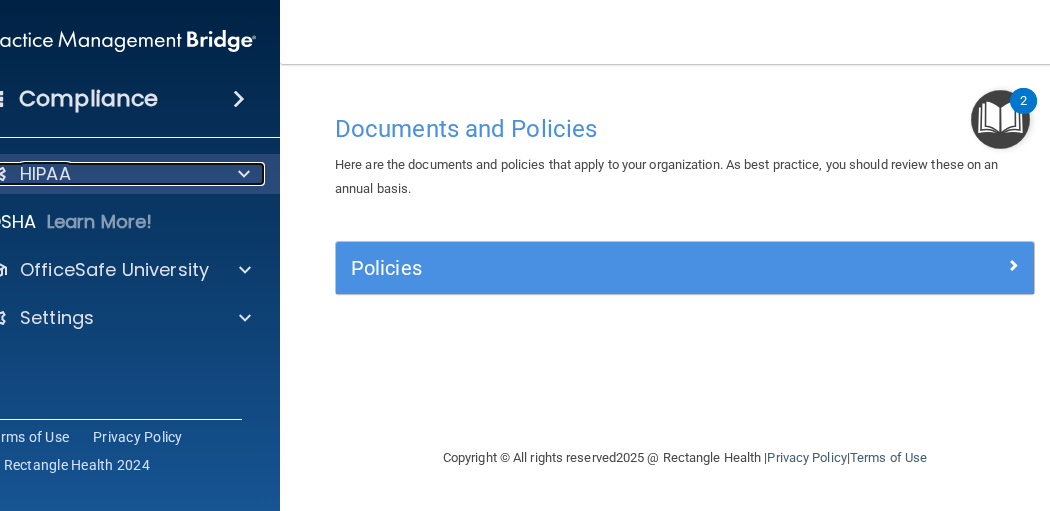 click at bounding box center [240, 174] 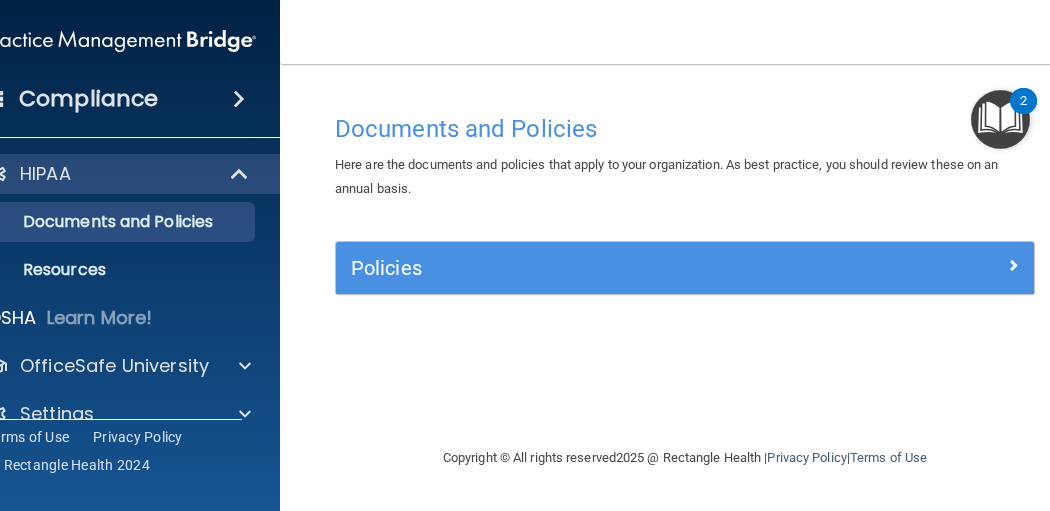click at bounding box center [239, 99] 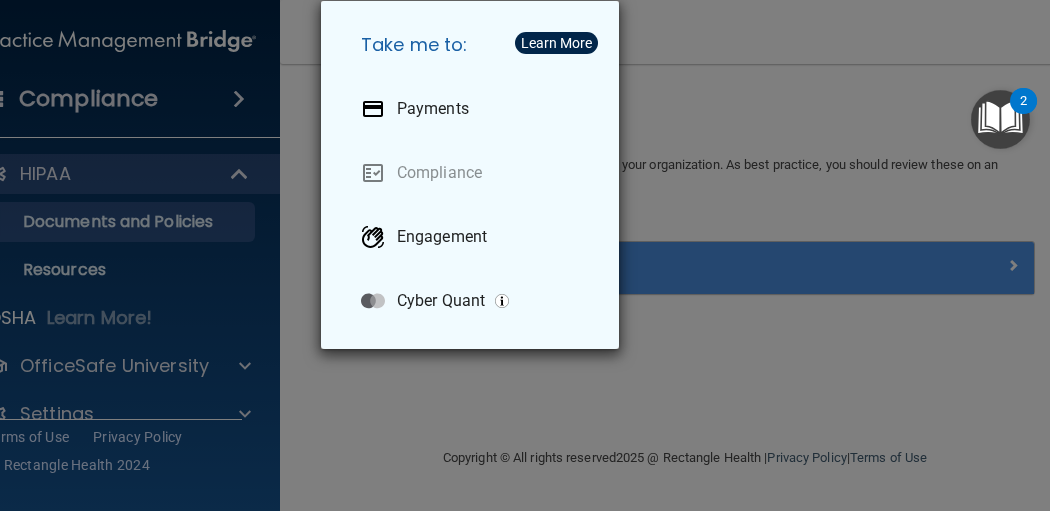 click on "Take me to:             Payments                   Compliance                     Engagement                     Cyber Quant" at bounding box center [525, 255] 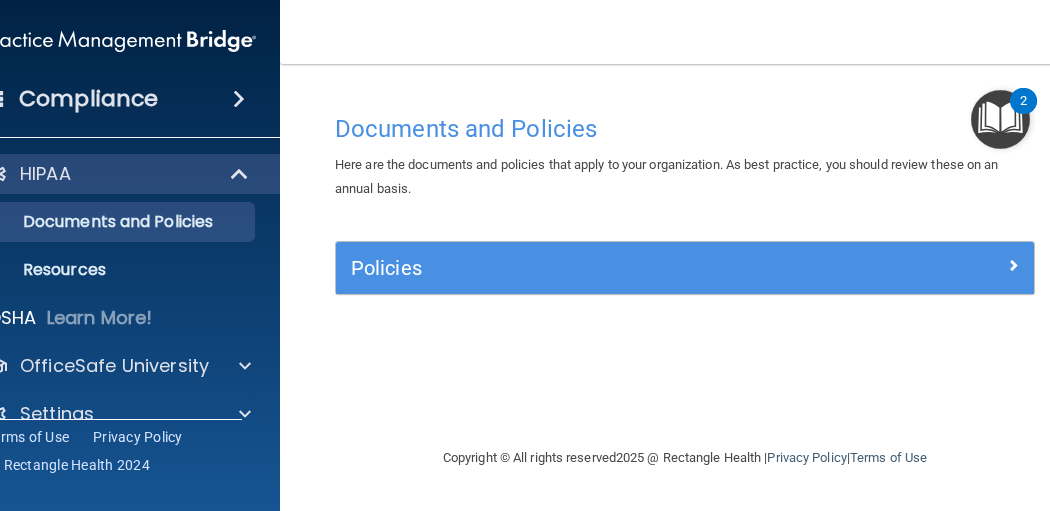 click at bounding box center [239, 99] 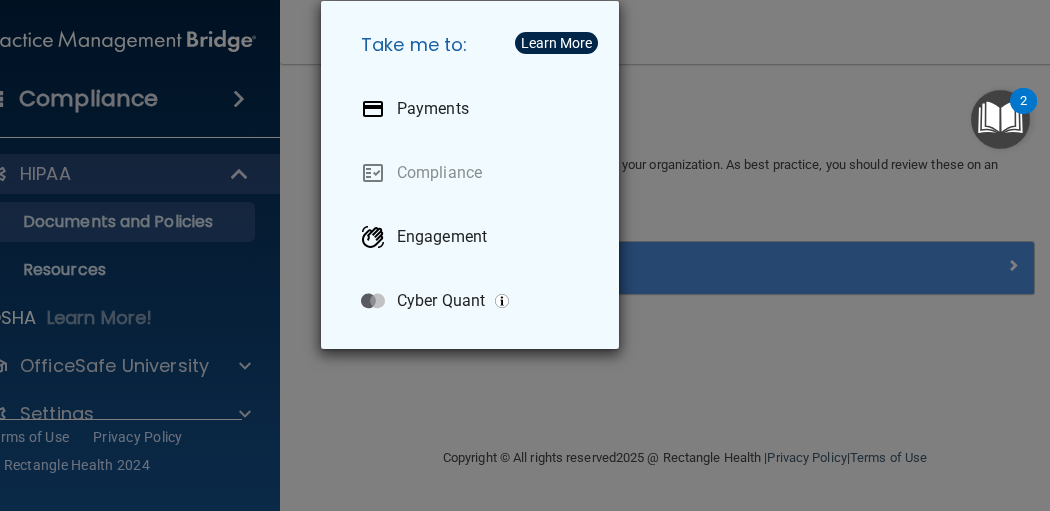 click on "Take me to:             Payments                   Compliance                     Engagement                     Cyber Quant" at bounding box center [525, 255] 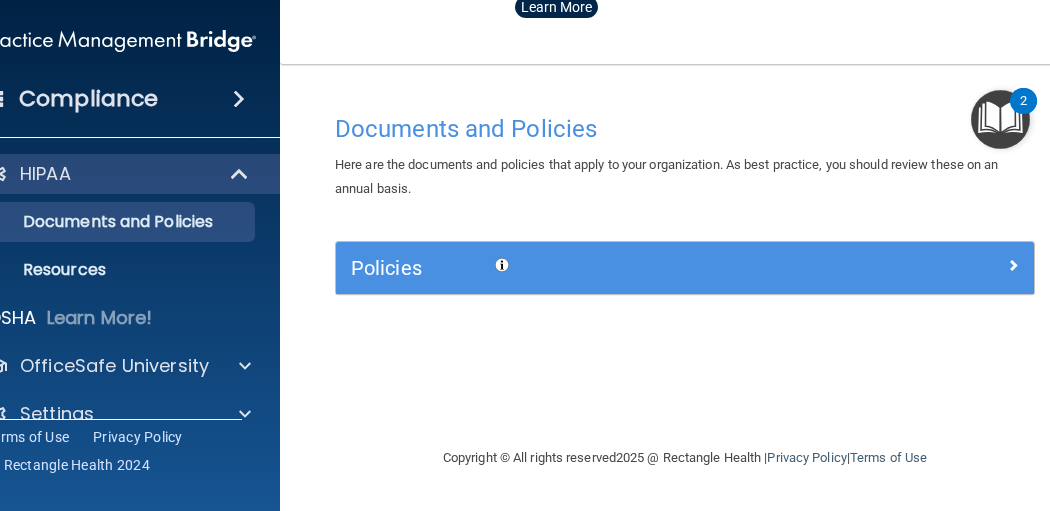click on "Compliance" at bounding box center [88, 99] 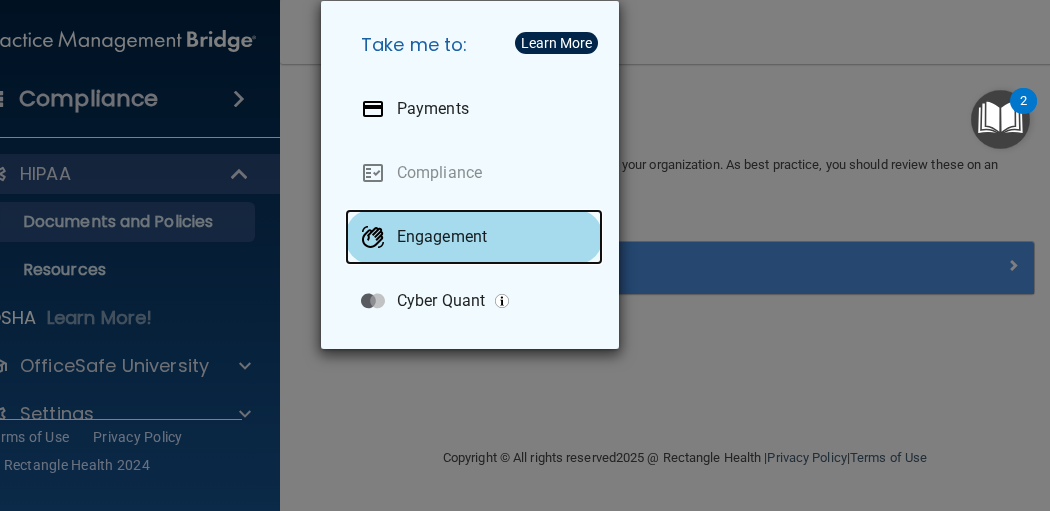 click on "Engagement" at bounding box center (442, 237) 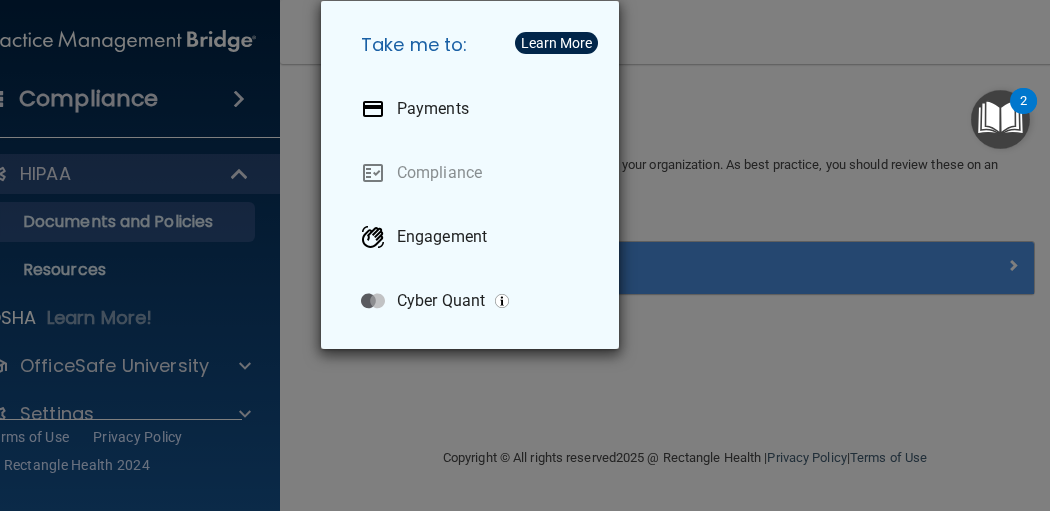 click on "Take me to:             Payments                   Compliance                     Engagement                     Cyber Quant" at bounding box center (525, 255) 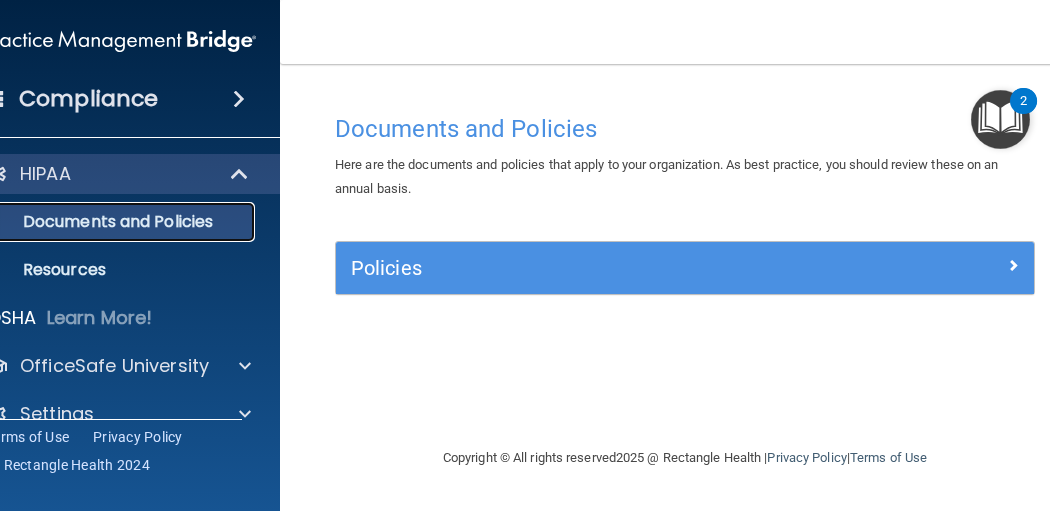 click on "Documents and Policies" at bounding box center [109, 222] 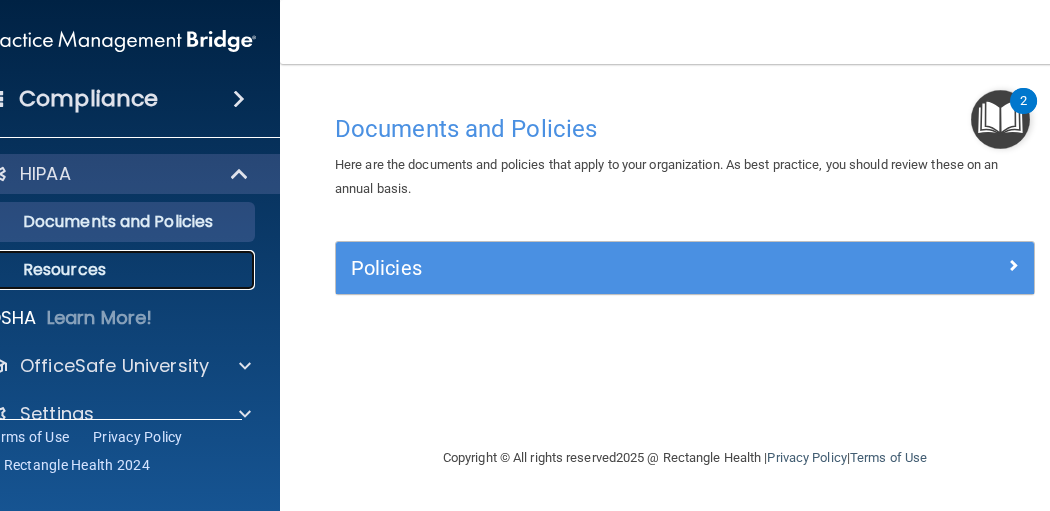 click on "Resources" at bounding box center [109, 270] 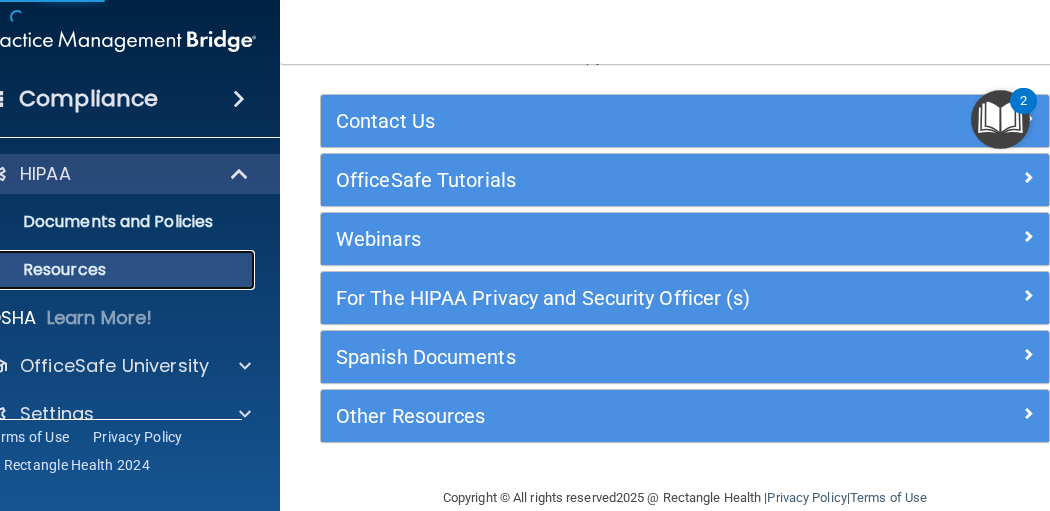scroll, scrollTop: 117, scrollLeft: 0, axis: vertical 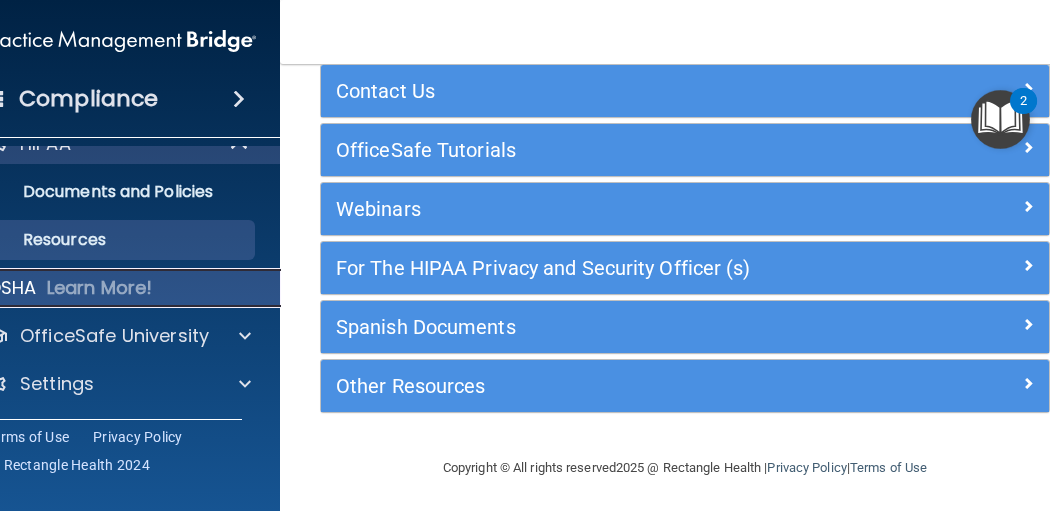 click on "OSHA   Learn More!" at bounding box center [120, 288] 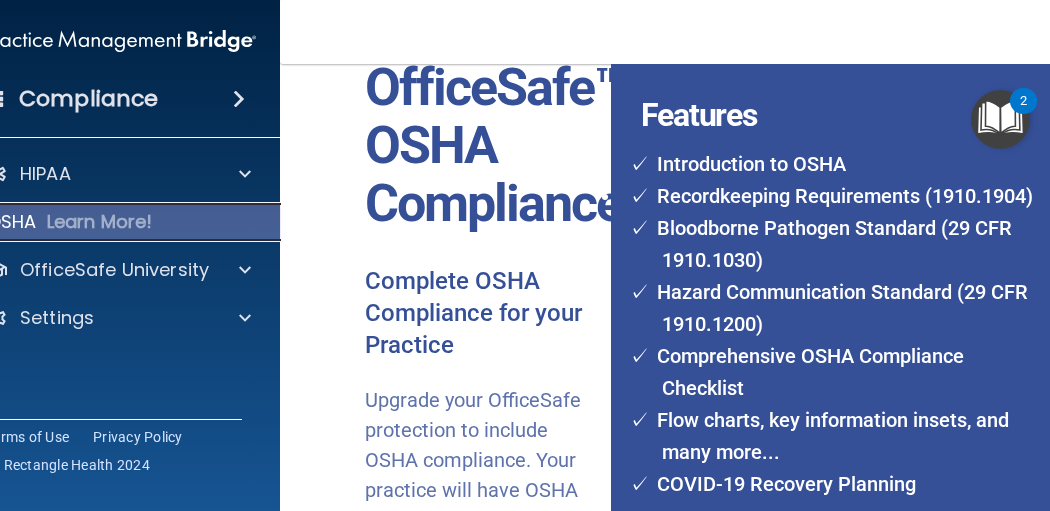 scroll, scrollTop: 540, scrollLeft: 0, axis: vertical 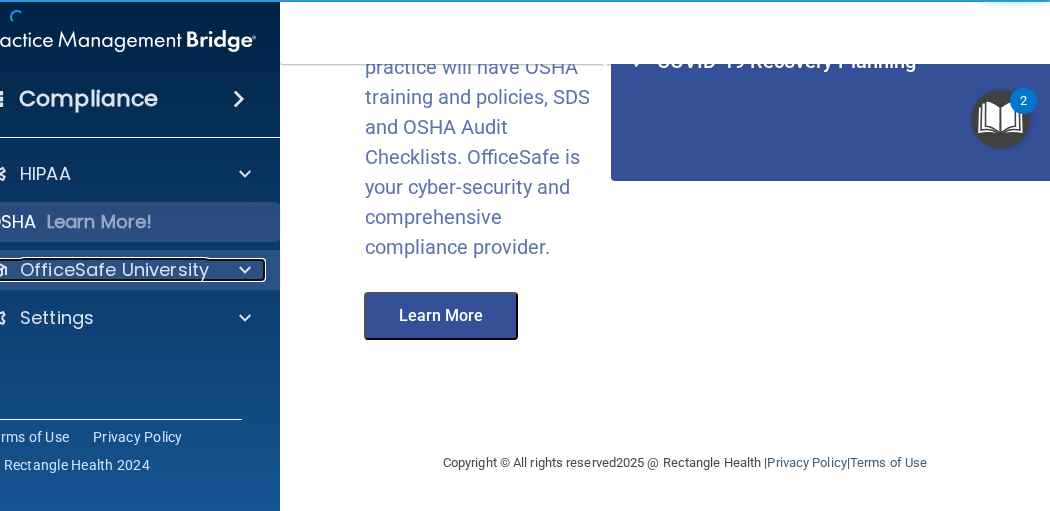 click at bounding box center (245, 270) 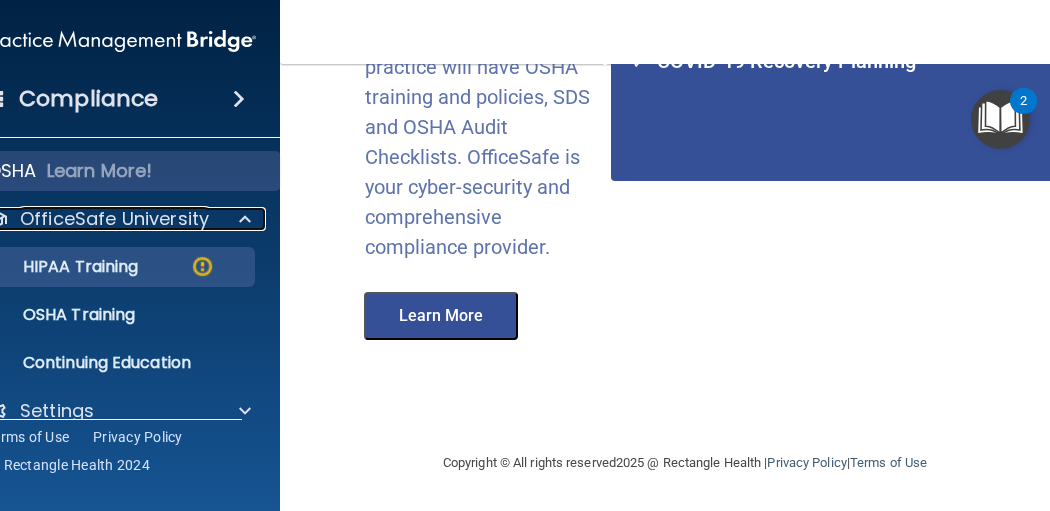 scroll, scrollTop: 78, scrollLeft: 0, axis: vertical 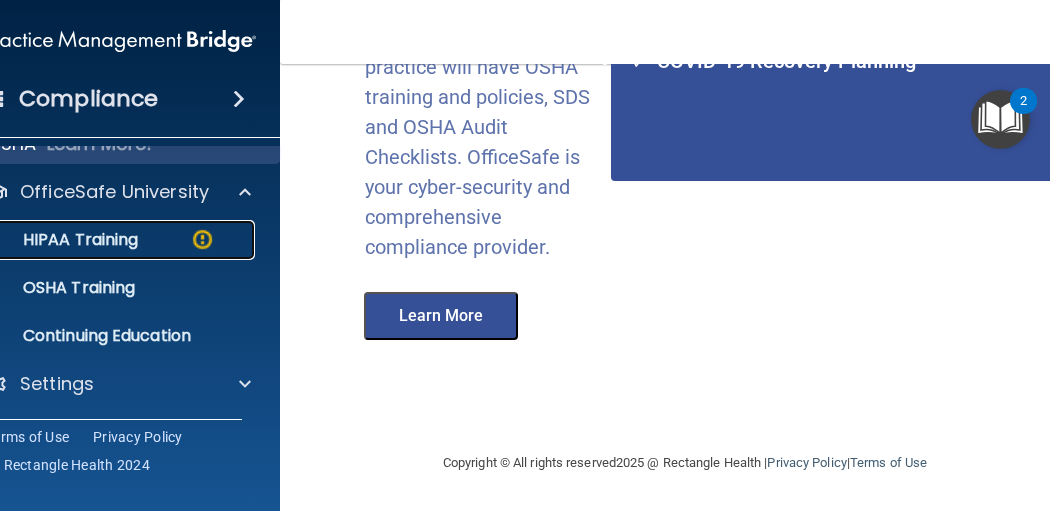 click on "HIPAA Training" at bounding box center (55, 240) 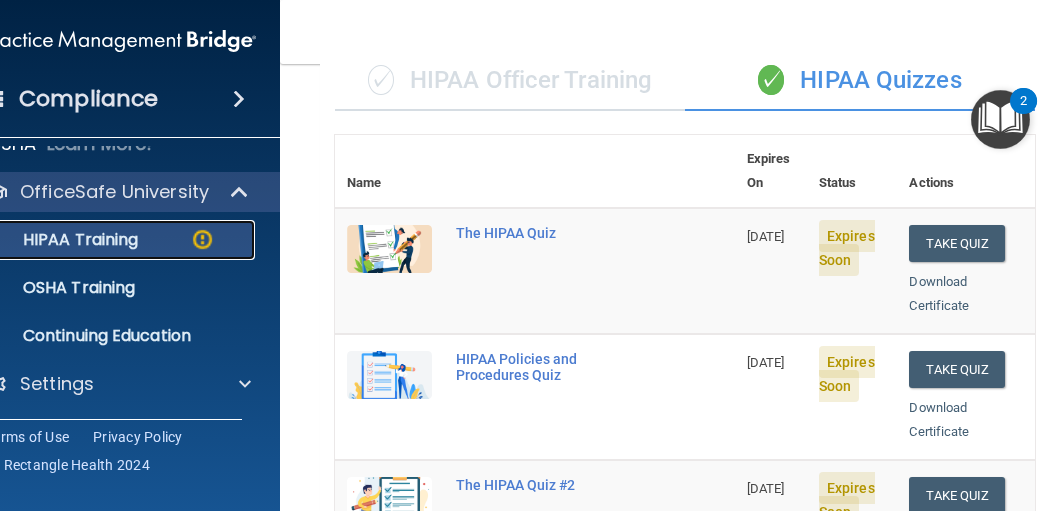 scroll, scrollTop: 139, scrollLeft: 0, axis: vertical 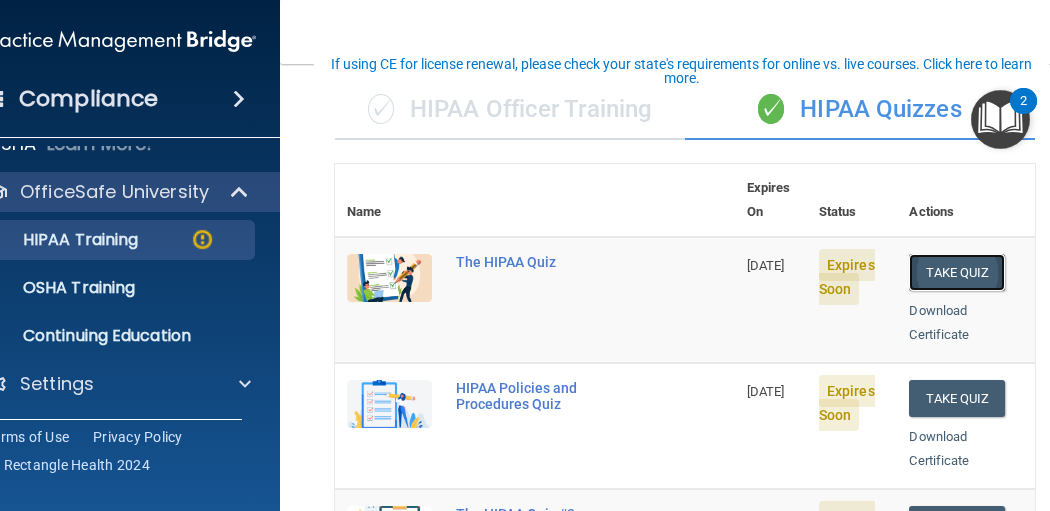 click on "Take Quiz" at bounding box center [957, 272] 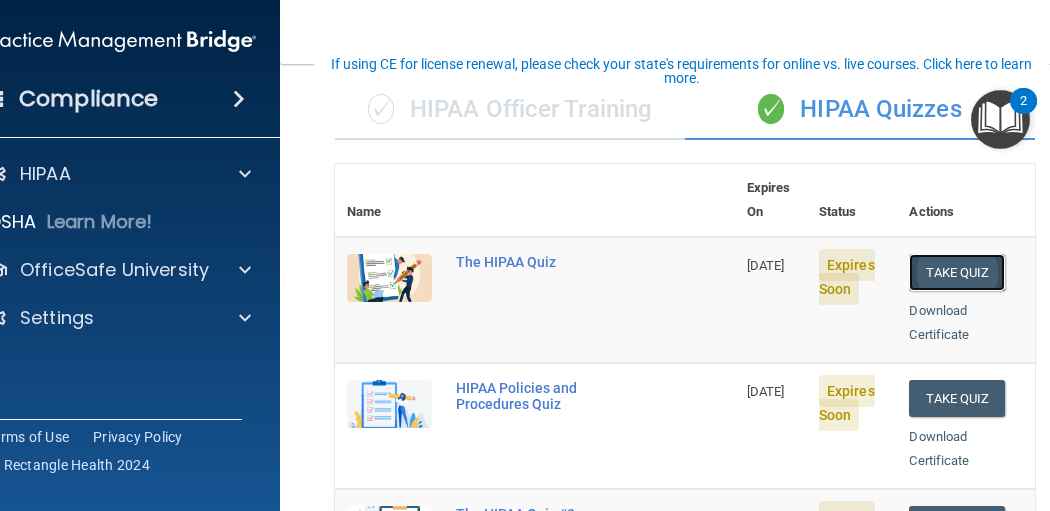 scroll, scrollTop: 0, scrollLeft: 0, axis: both 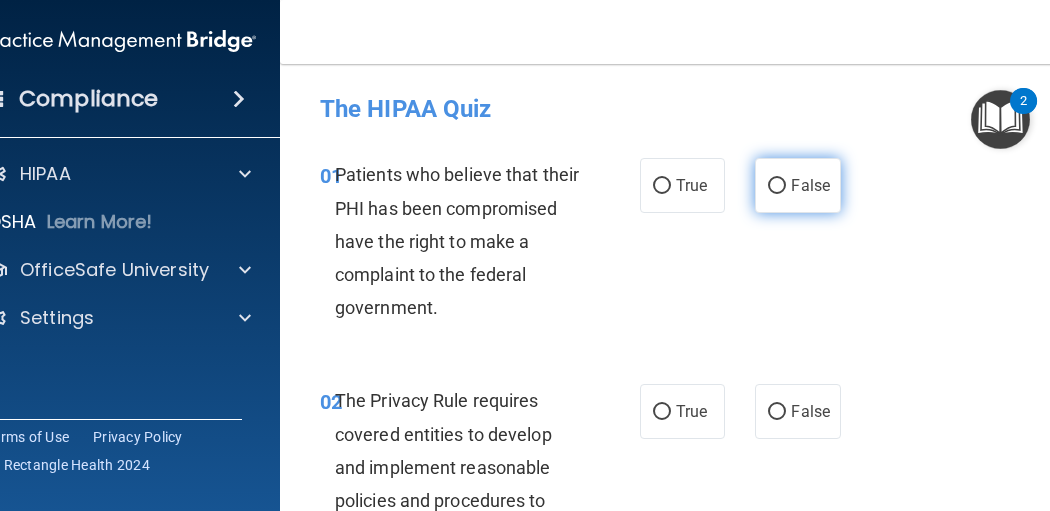 click on "False" at bounding box center (777, 186) 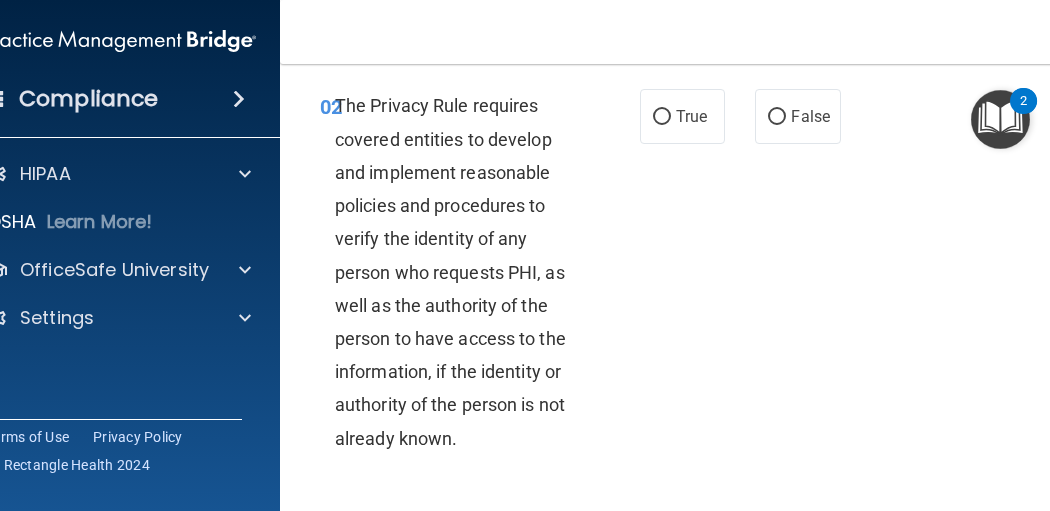 scroll, scrollTop: 266, scrollLeft: 0, axis: vertical 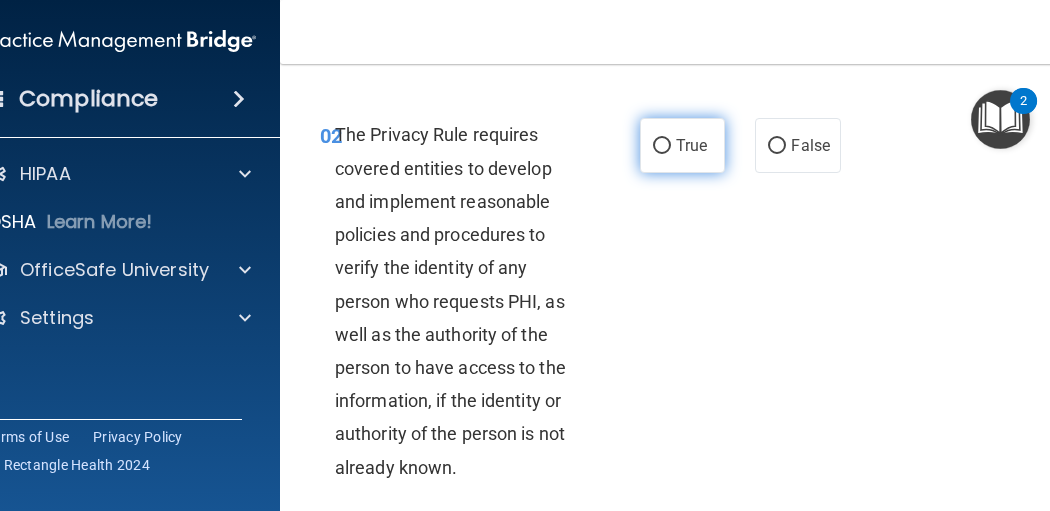 click on "True" at bounding box center (682, 145) 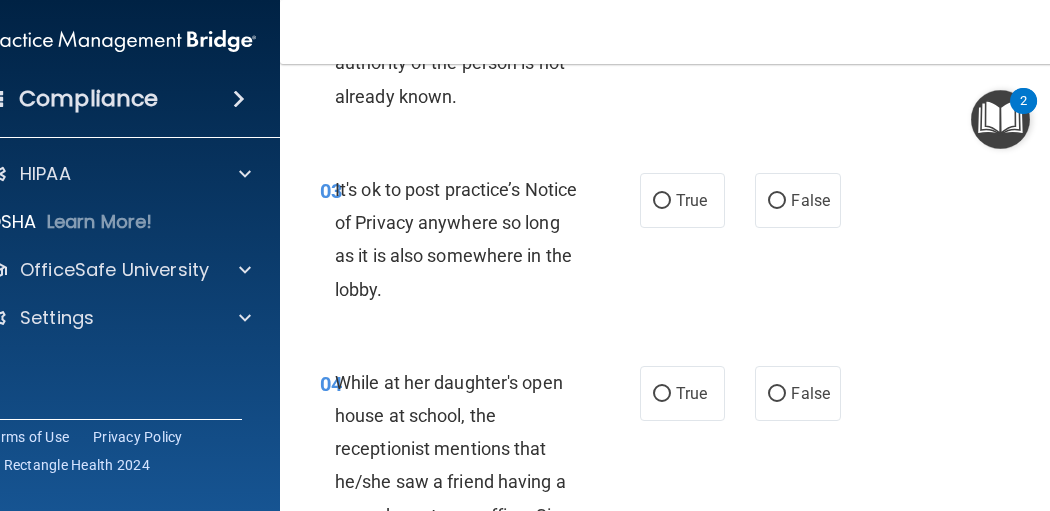 scroll, scrollTop: 666, scrollLeft: 0, axis: vertical 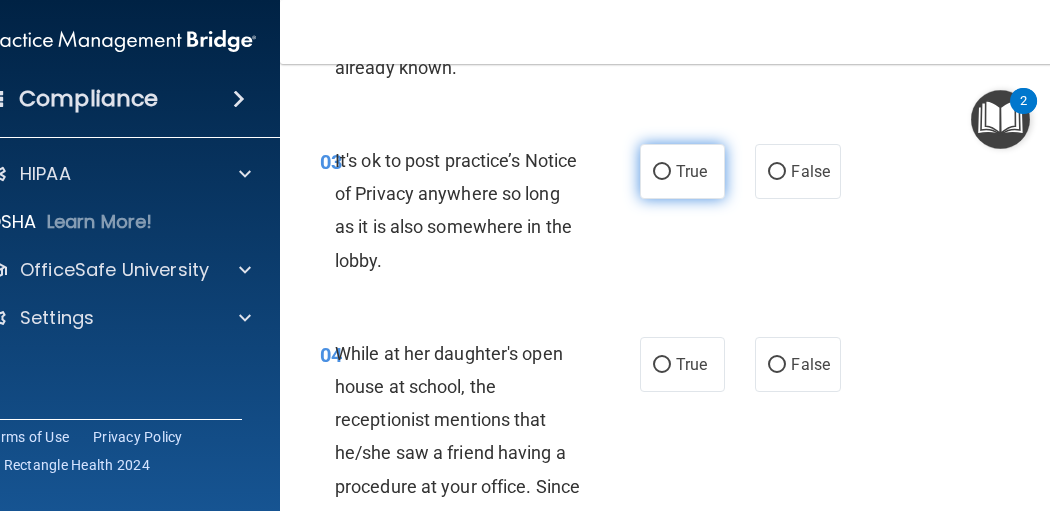 click on "True" at bounding box center [682, 171] 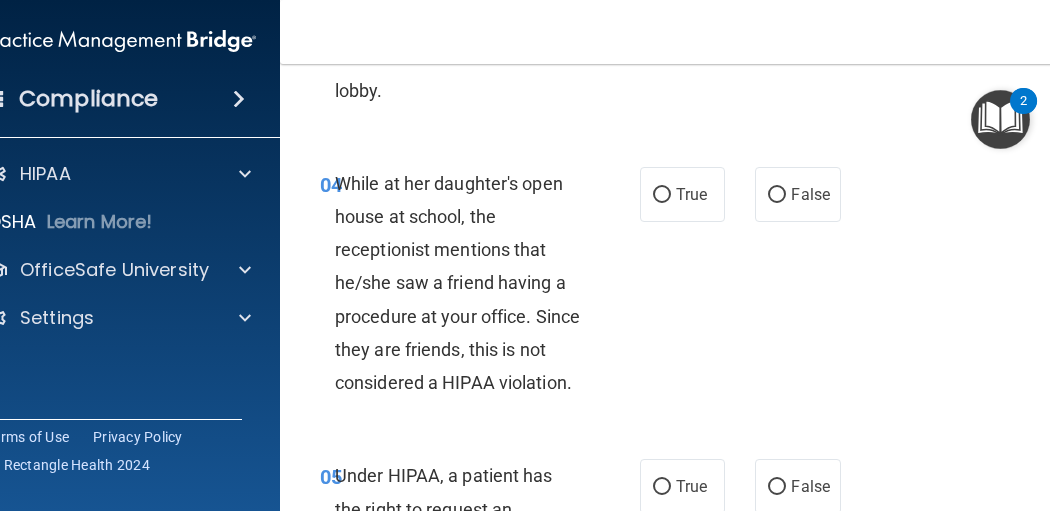 scroll, scrollTop: 933, scrollLeft: 0, axis: vertical 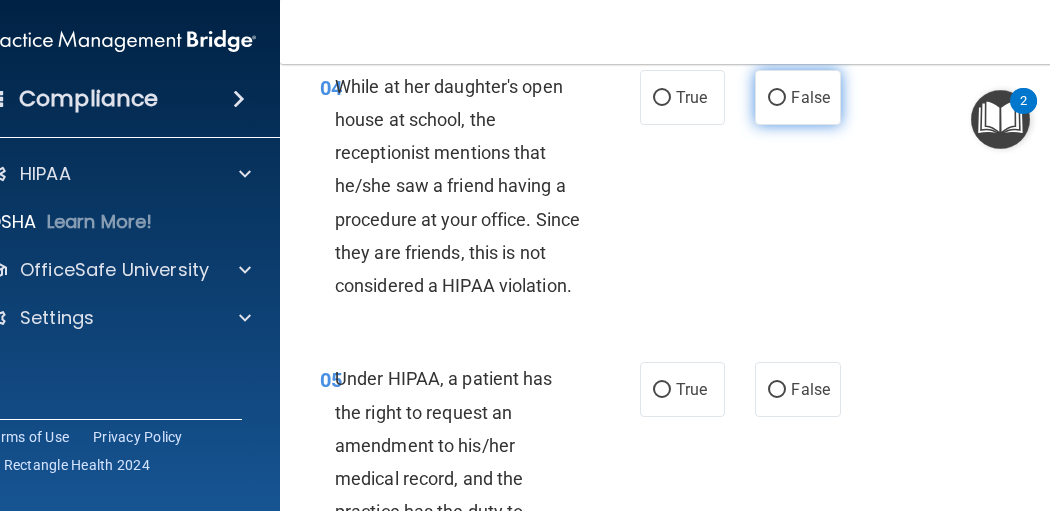 click on "False" at bounding box center (797, 97) 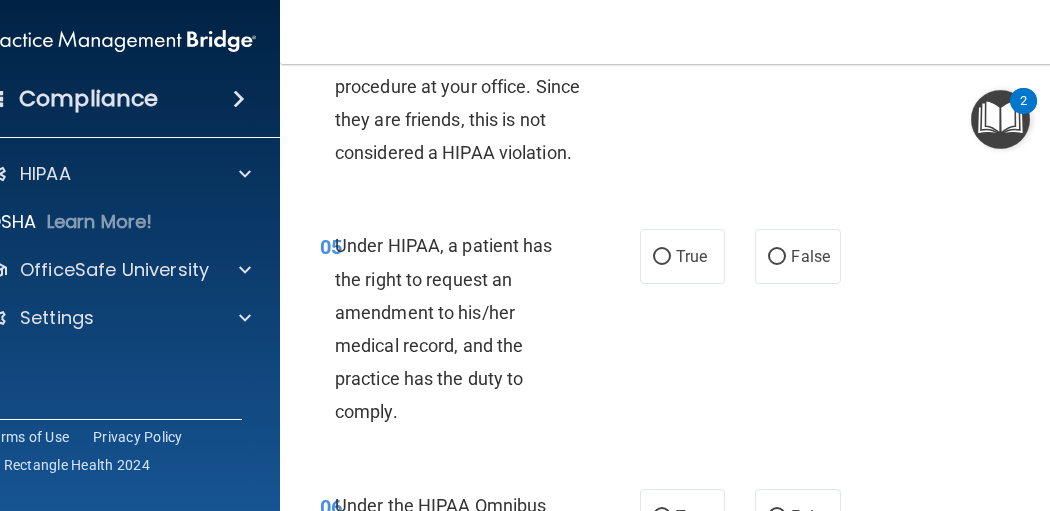 scroll, scrollTop: 1200, scrollLeft: 0, axis: vertical 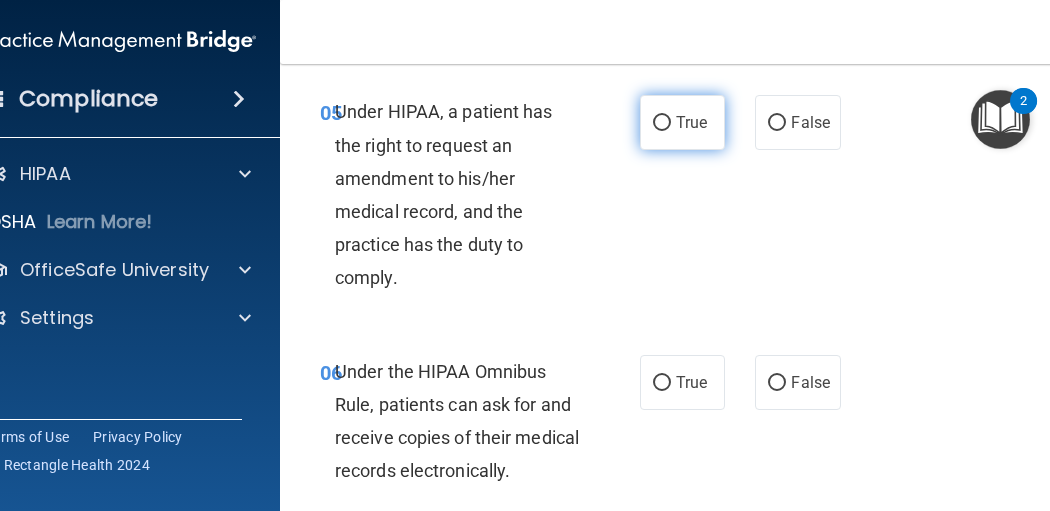 click on "True" at bounding box center (691, 122) 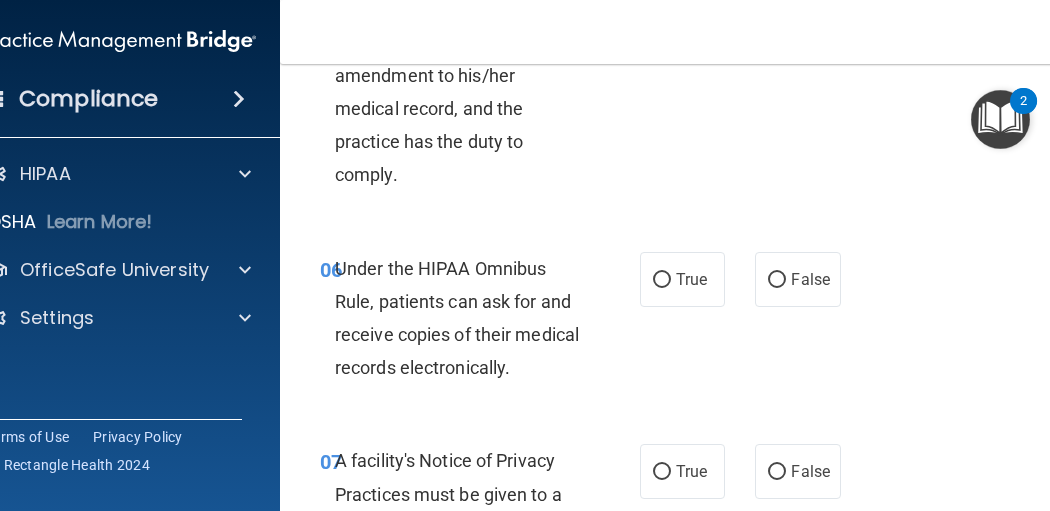 scroll, scrollTop: 1333, scrollLeft: 0, axis: vertical 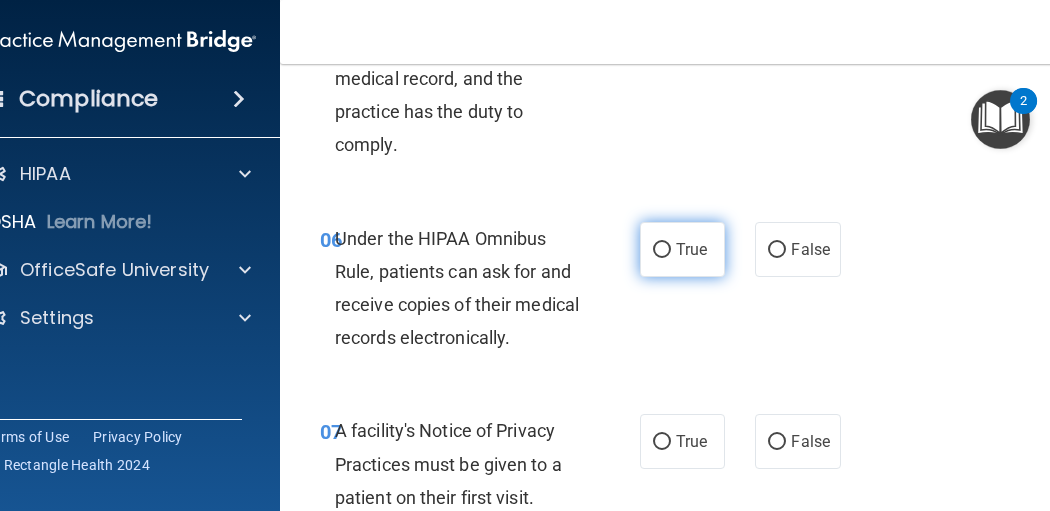 click on "True" at bounding box center [682, 249] 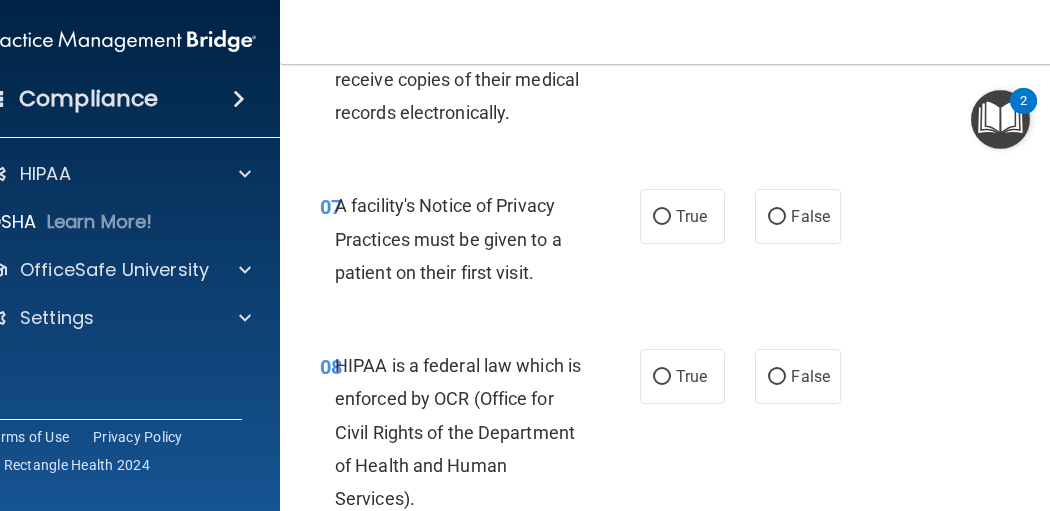 scroll, scrollTop: 1600, scrollLeft: 0, axis: vertical 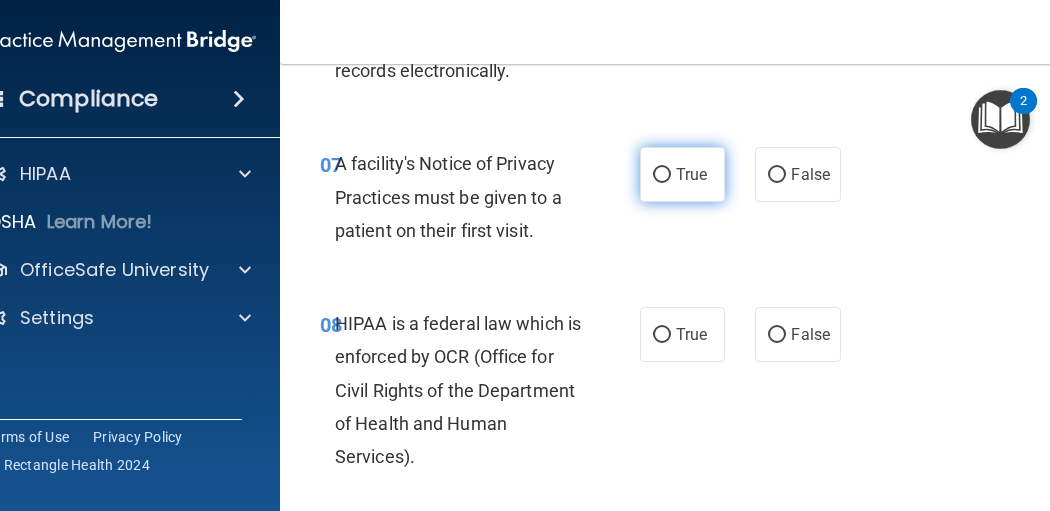 click on "True" at bounding box center [682, 174] 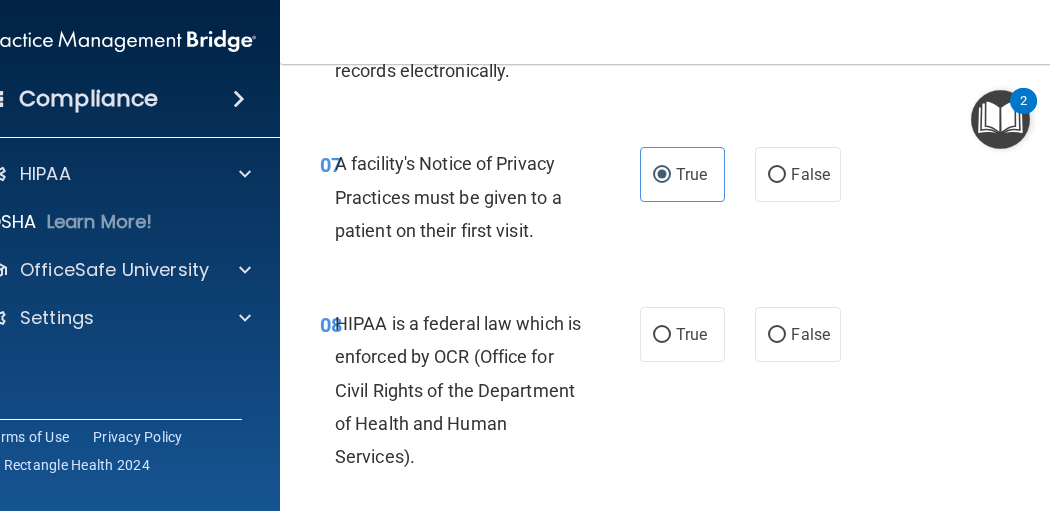 scroll, scrollTop: 1733, scrollLeft: 0, axis: vertical 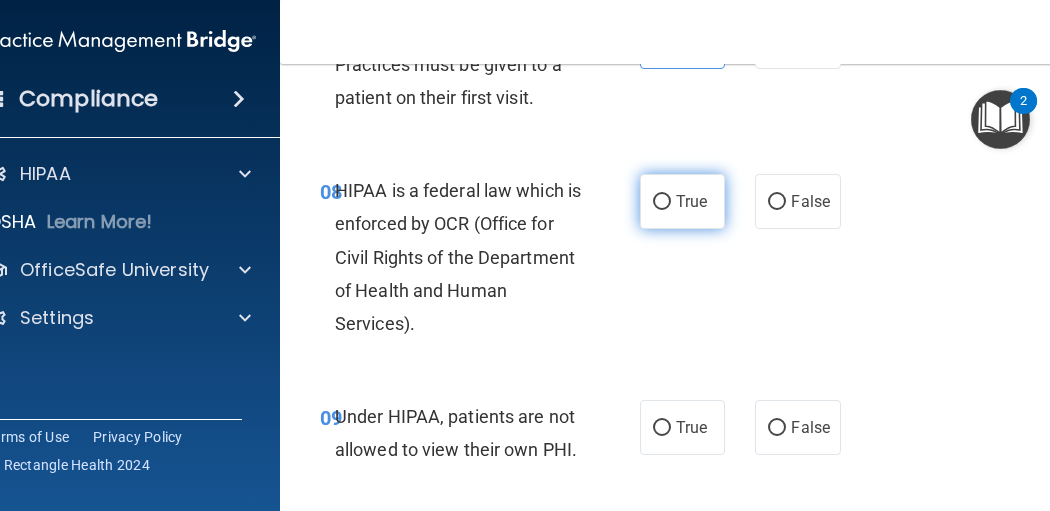 click on "True" at bounding box center (682, 201) 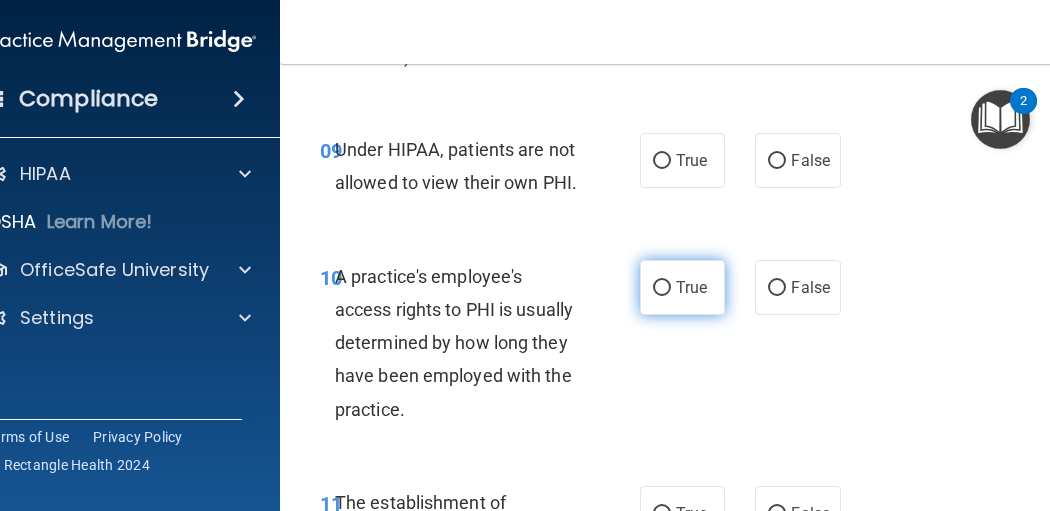 scroll, scrollTop: 1600, scrollLeft: 0, axis: vertical 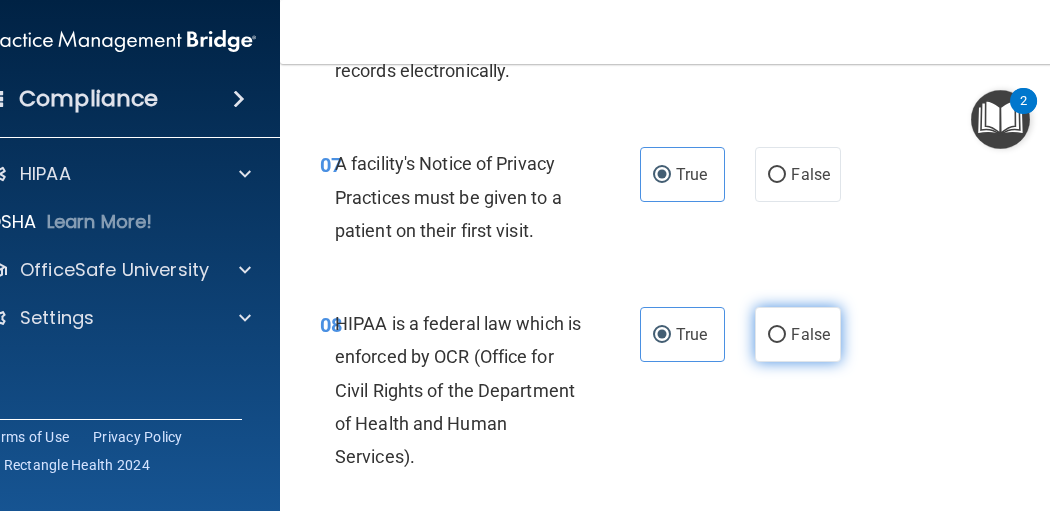 click on "False" at bounding box center (797, 334) 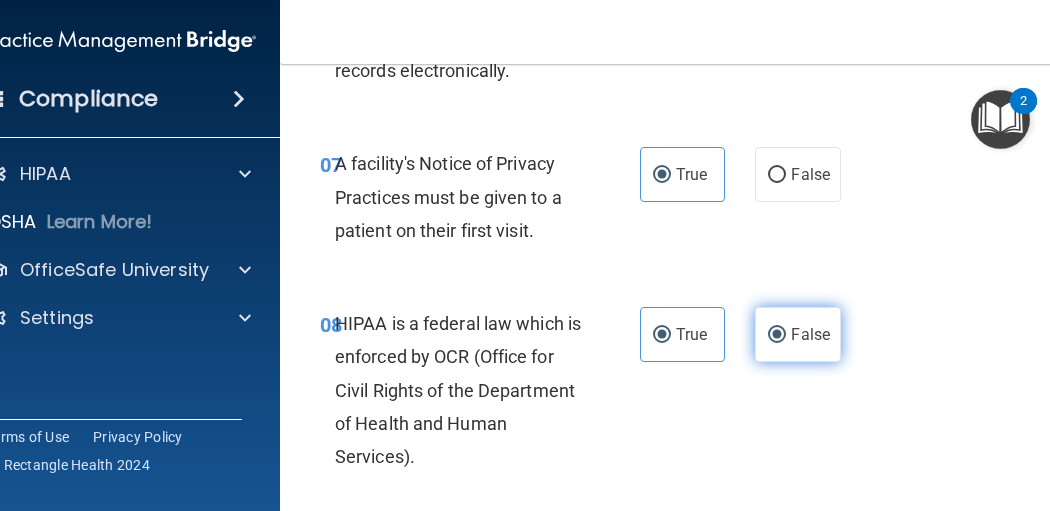 radio on "false" 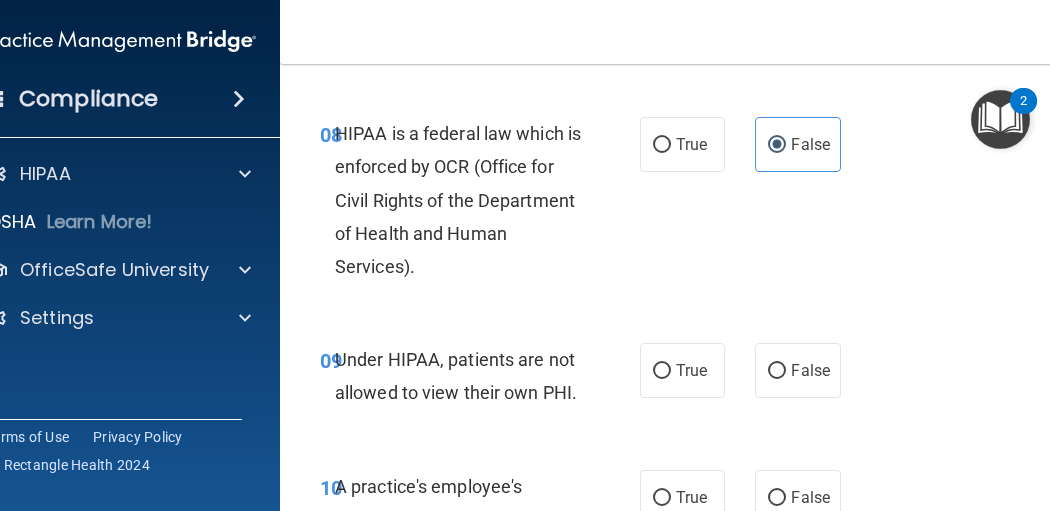 scroll, scrollTop: 1866, scrollLeft: 0, axis: vertical 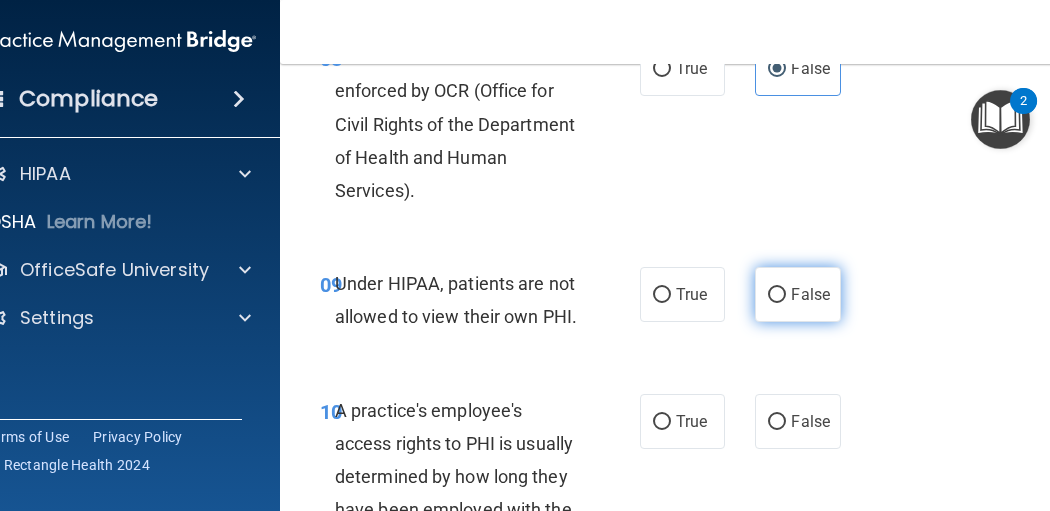 click on "False" at bounding box center (797, 294) 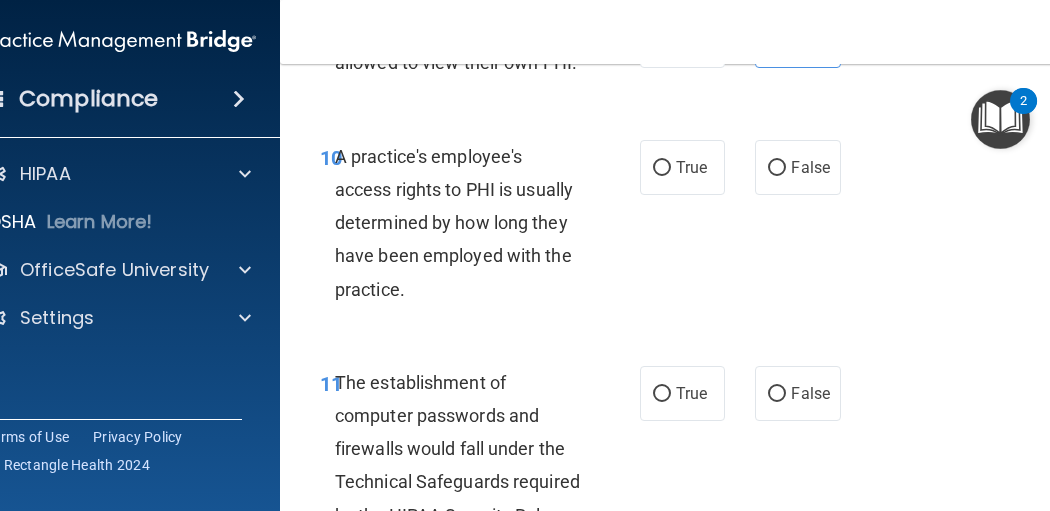 scroll, scrollTop: 2133, scrollLeft: 0, axis: vertical 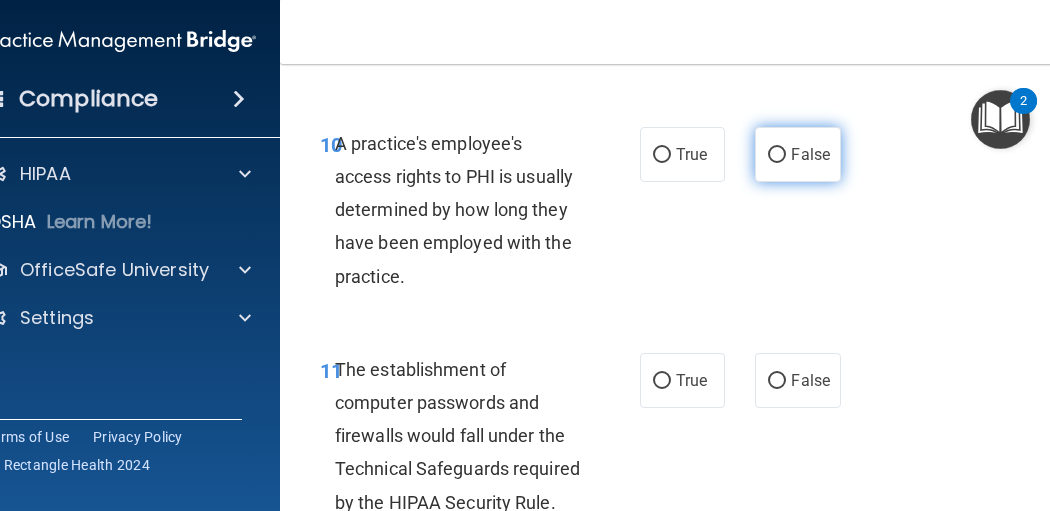 click on "False" at bounding box center [797, 154] 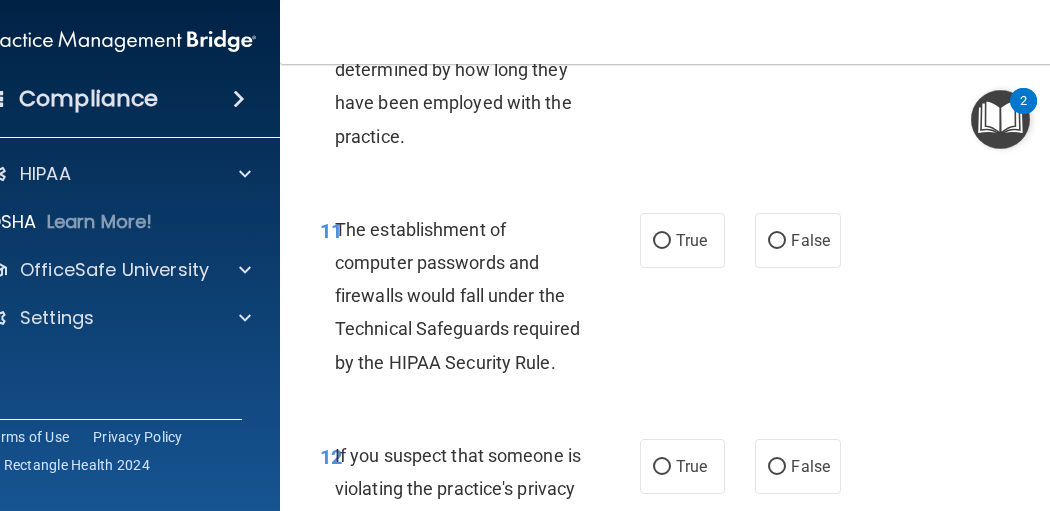 scroll, scrollTop: 2400, scrollLeft: 0, axis: vertical 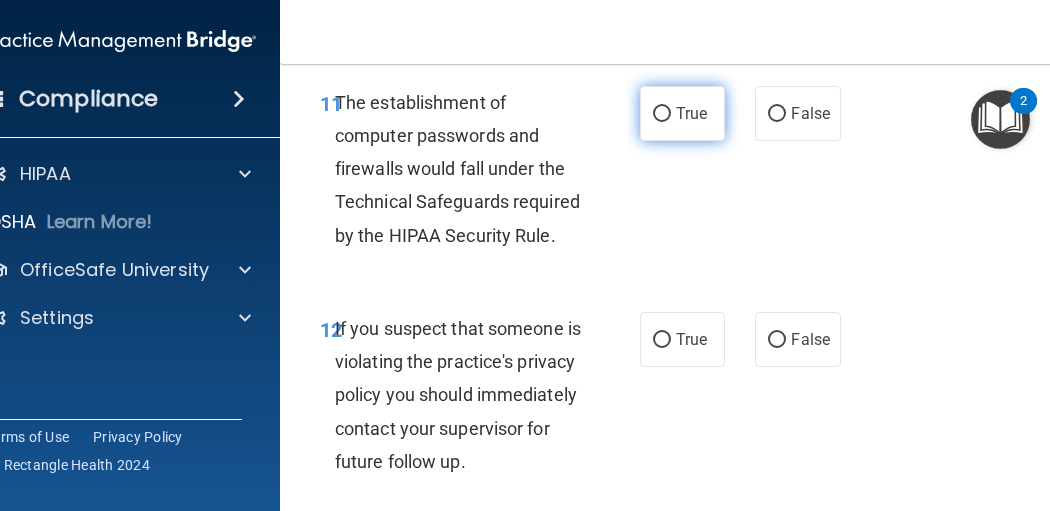 click on "True" at bounding box center [682, 113] 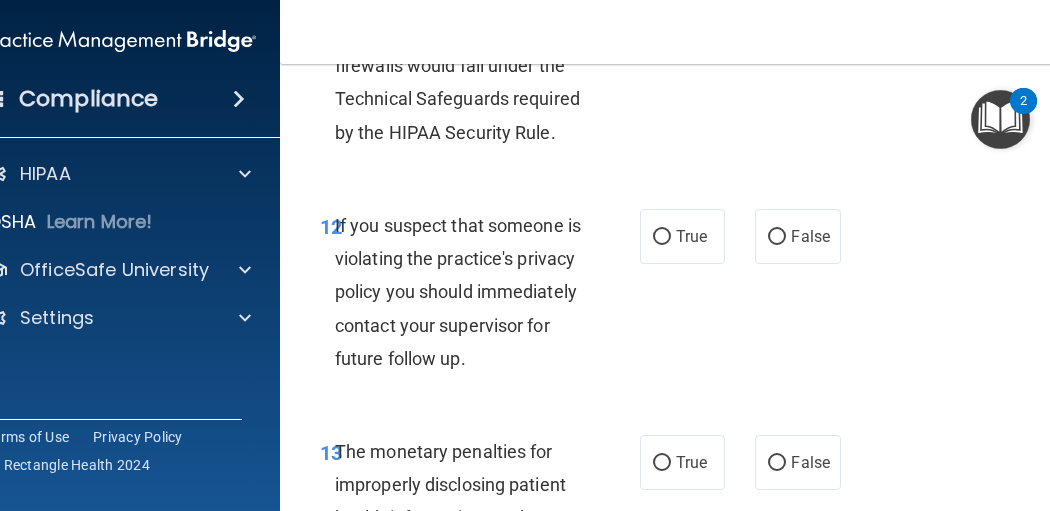 scroll, scrollTop: 2533, scrollLeft: 0, axis: vertical 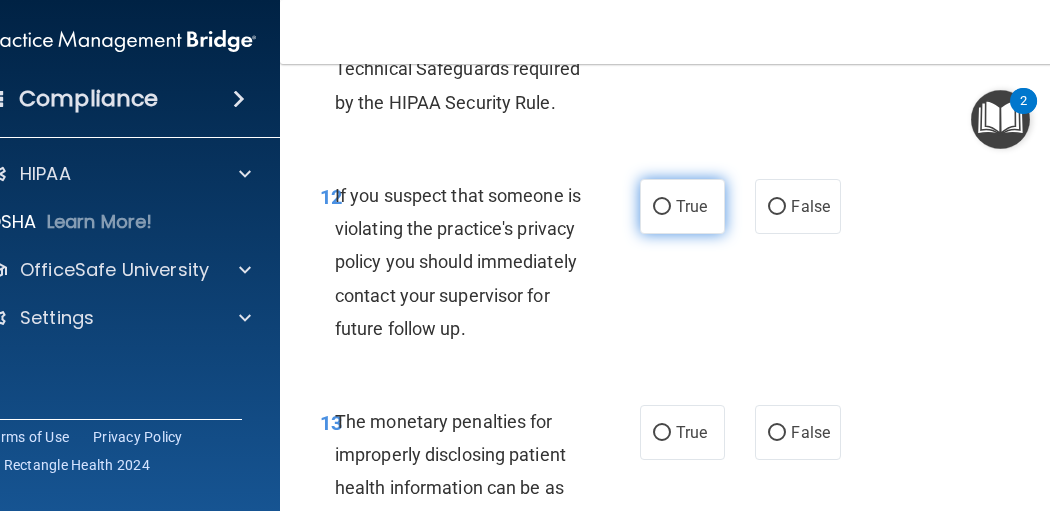 click on "True" at bounding box center (682, 206) 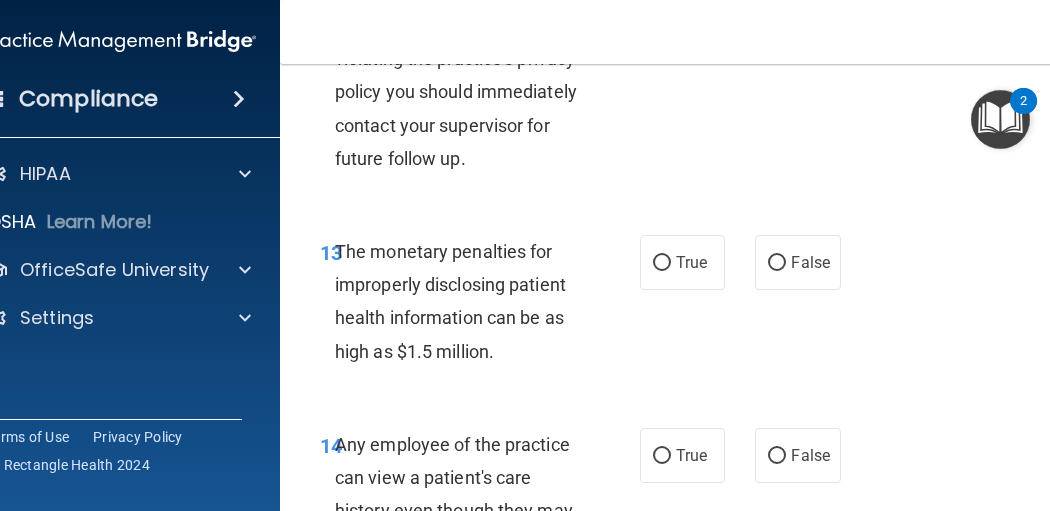 scroll, scrollTop: 2800, scrollLeft: 0, axis: vertical 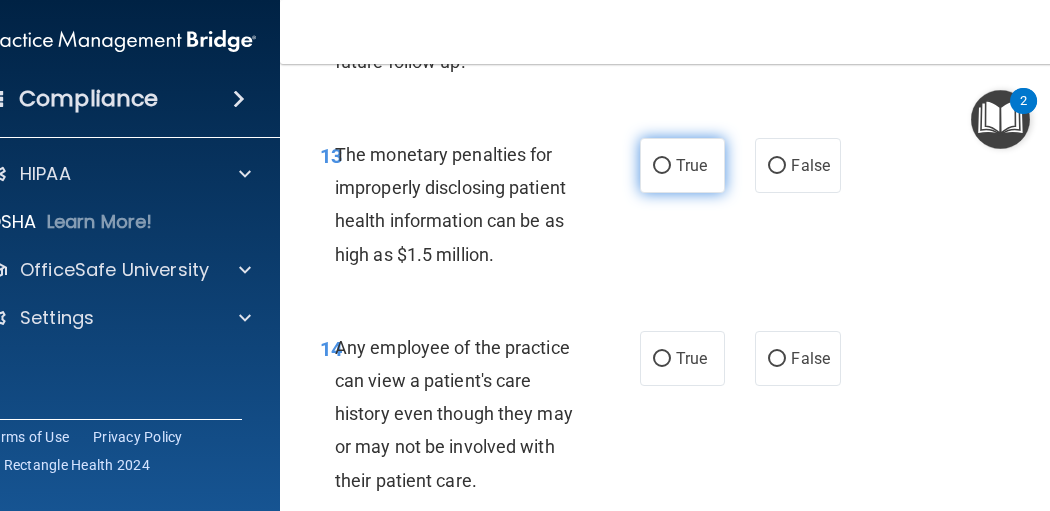click on "True" at bounding box center (662, 166) 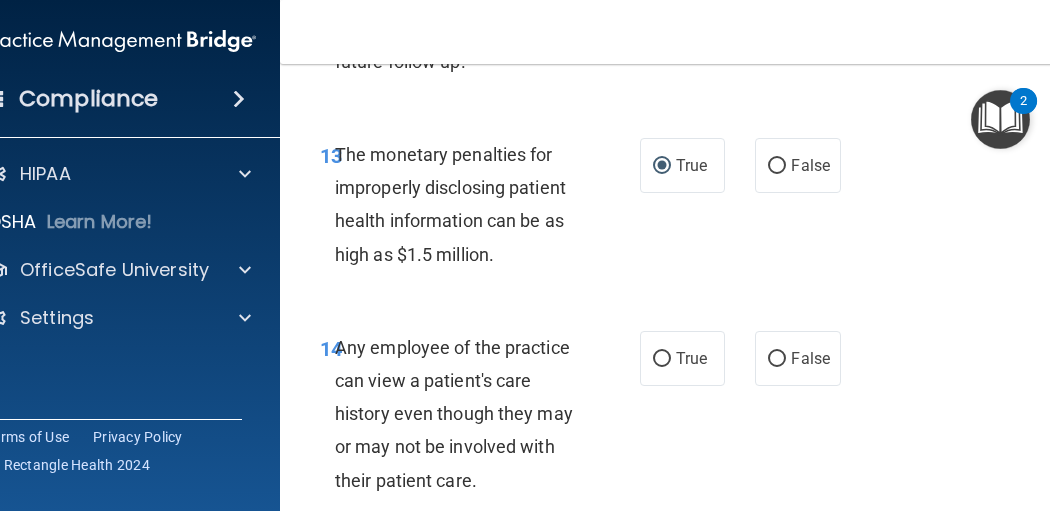 scroll, scrollTop: 3066, scrollLeft: 0, axis: vertical 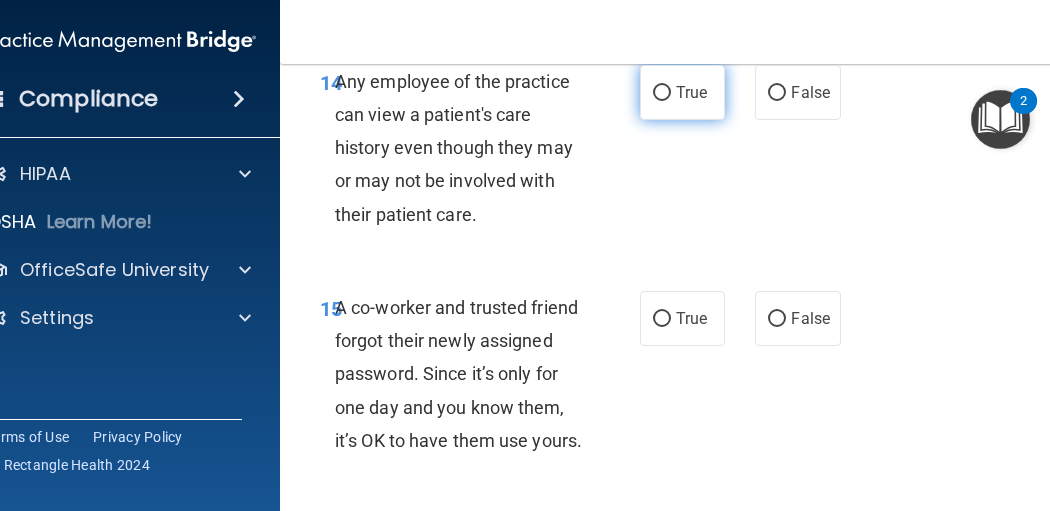 click on "True" at bounding box center (682, 92) 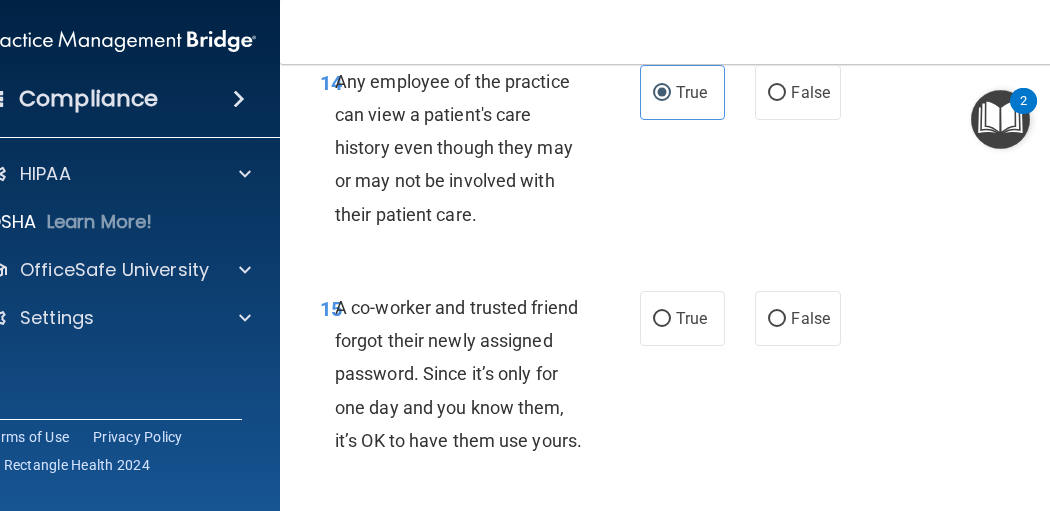 scroll, scrollTop: 3200, scrollLeft: 0, axis: vertical 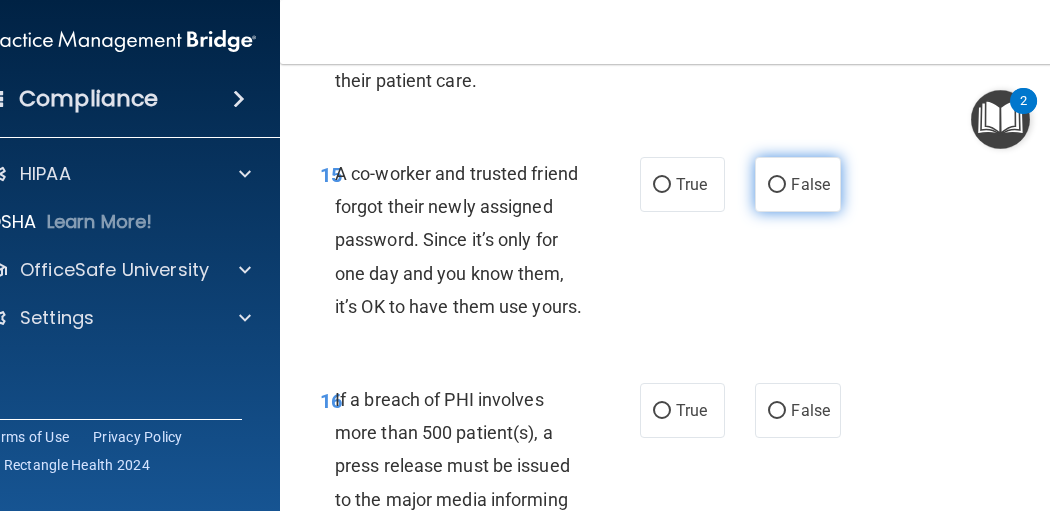 click on "False" at bounding box center (797, 184) 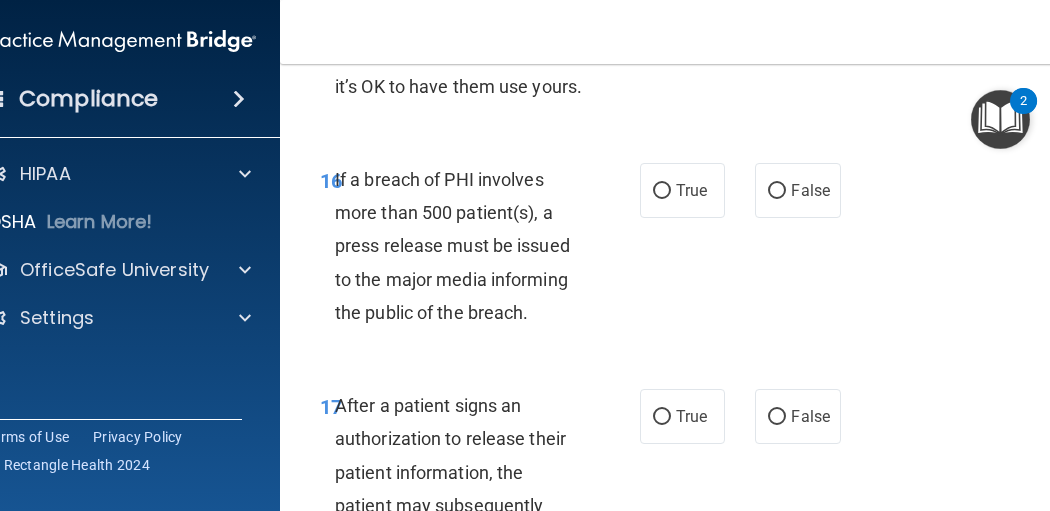 scroll, scrollTop: 3466, scrollLeft: 0, axis: vertical 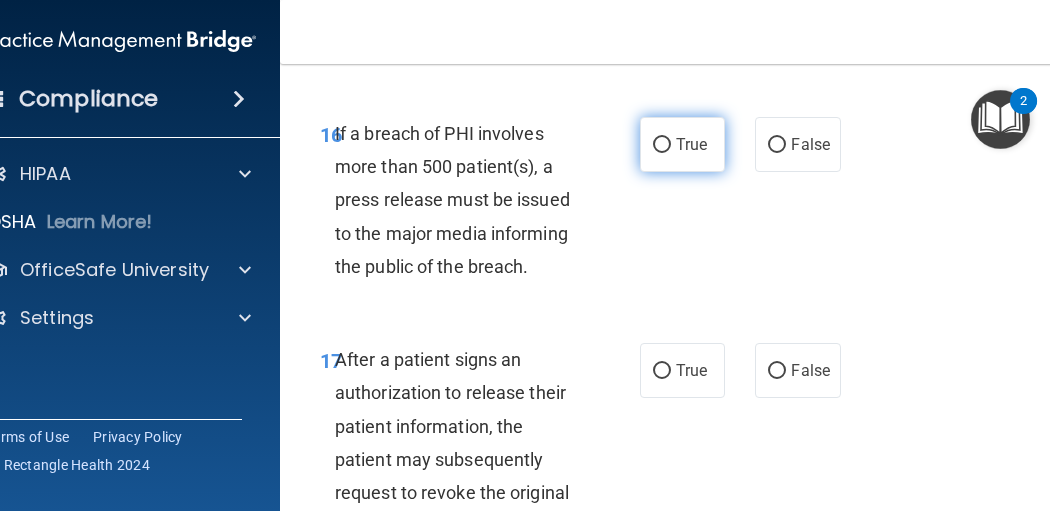click on "True" at bounding box center (682, 144) 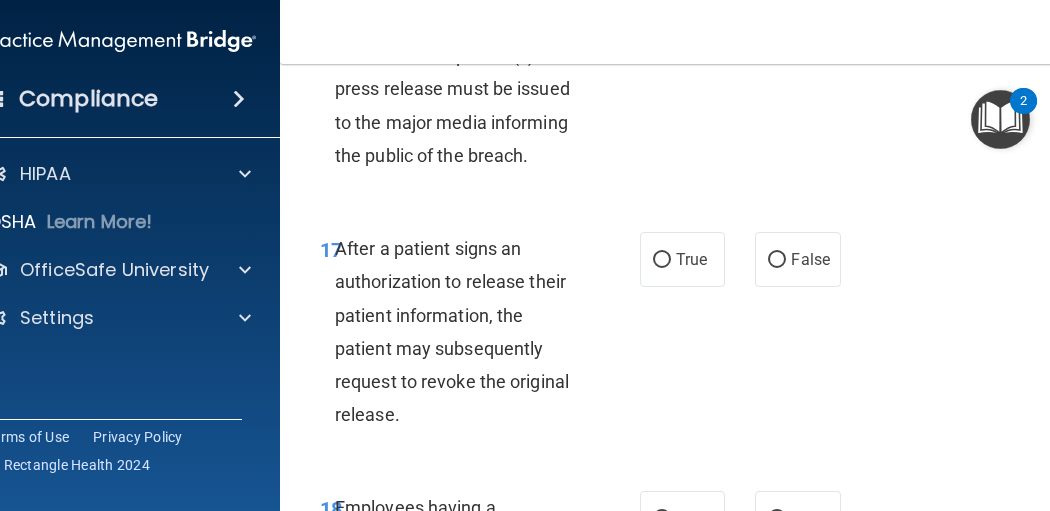 scroll, scrollTop: 3733, scrollLeft: 0, axis: vertical 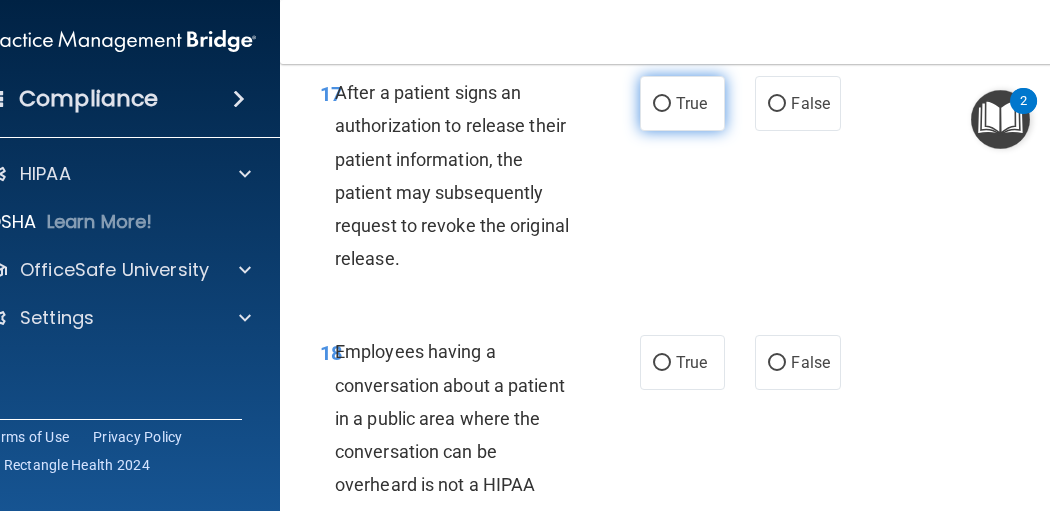 click on "True" at bounding box center (682, 103) 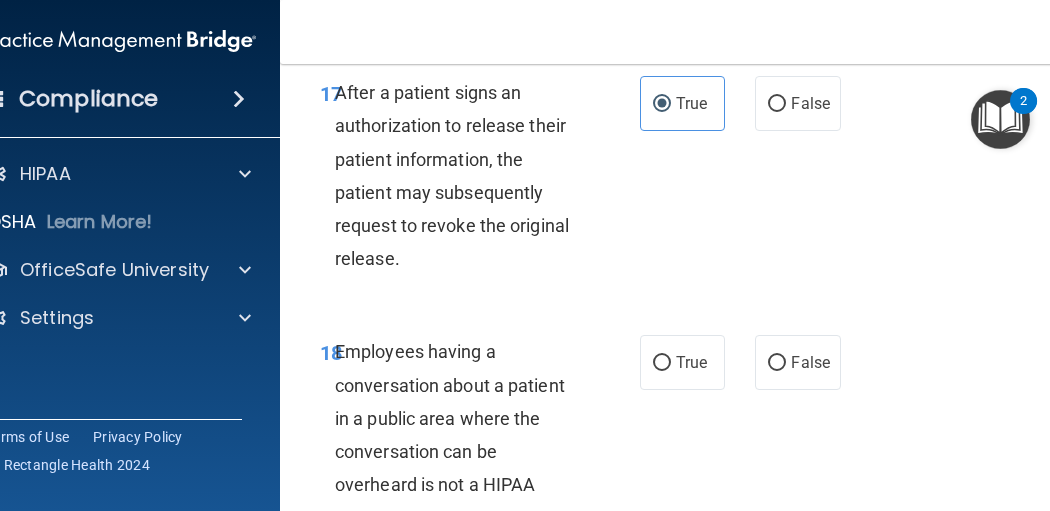 scroll, scrollTop: 4000, scrollLeft: 0, axis: vertical 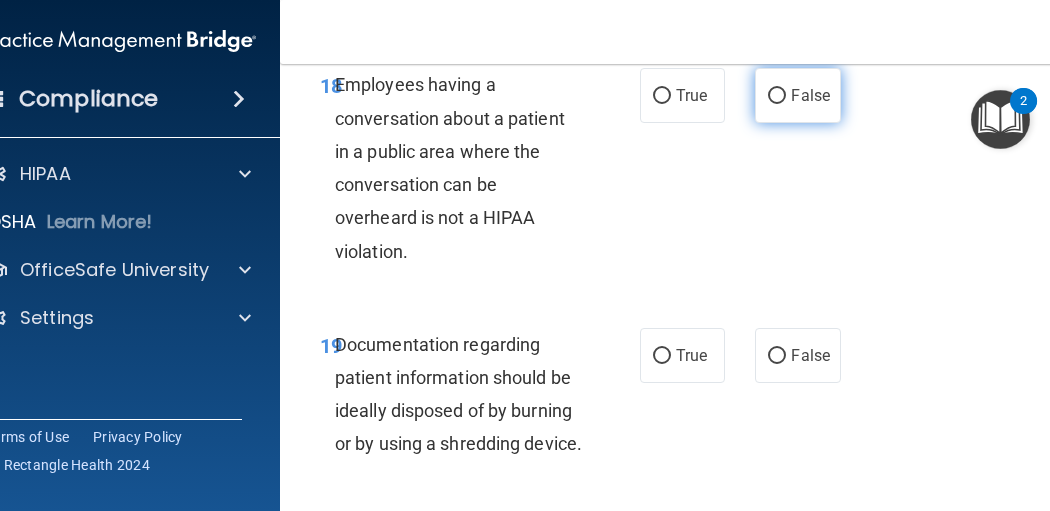 click on "False" at bounding box center [797, 95] 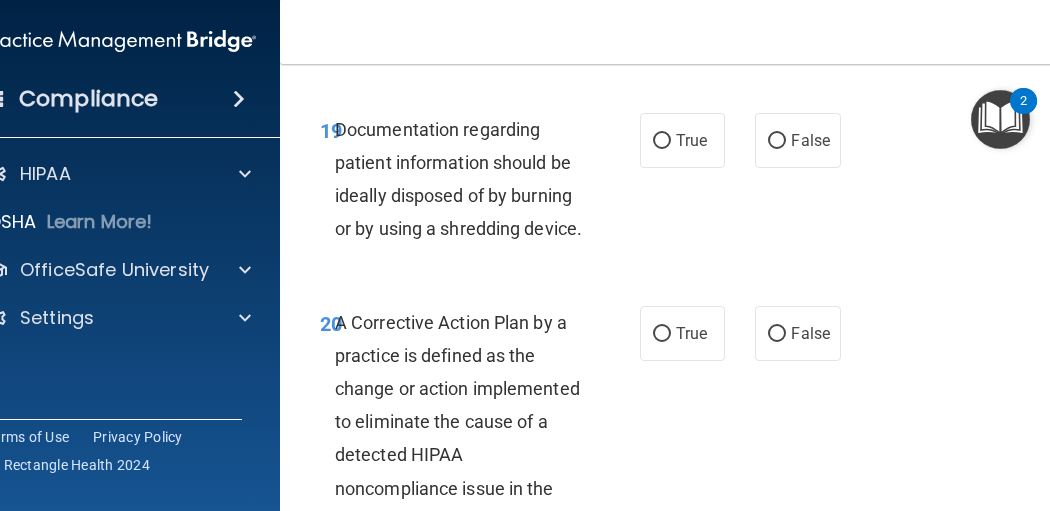 scroll, scrollTop: 4266, scrollLeft: 0, axis: vertical 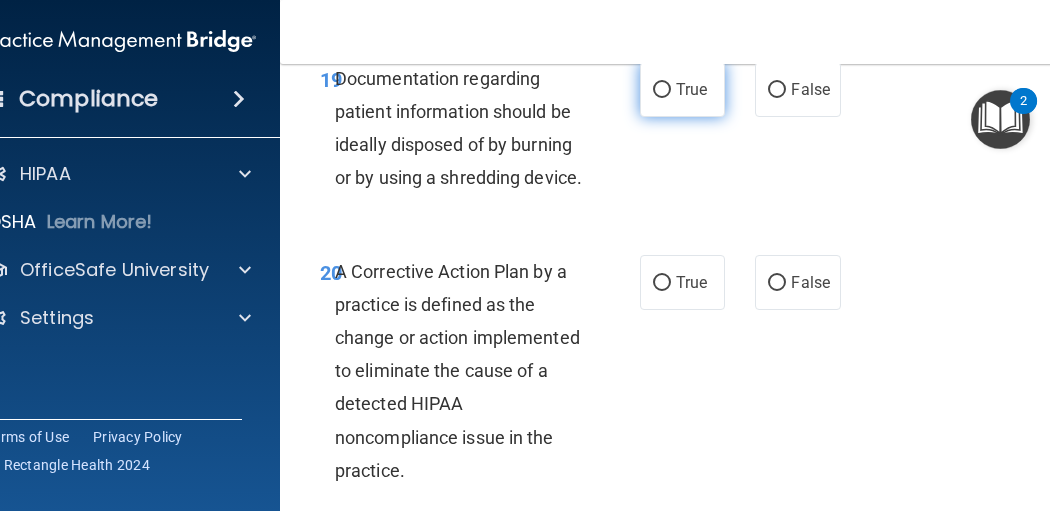 click on "True" at bounding box center [662, 90] 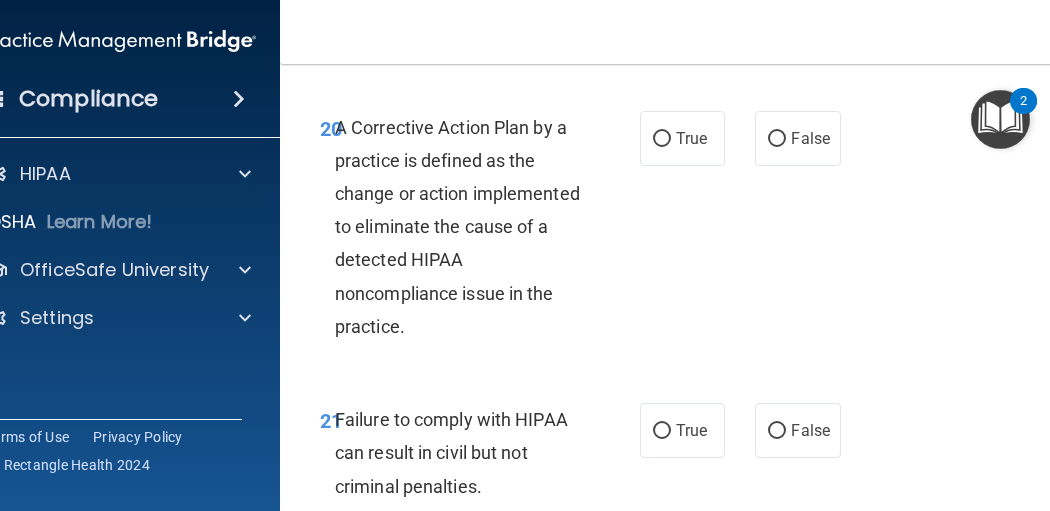 scroll, scrollTop: 4533, scrollLeft: 0, axis: vertical 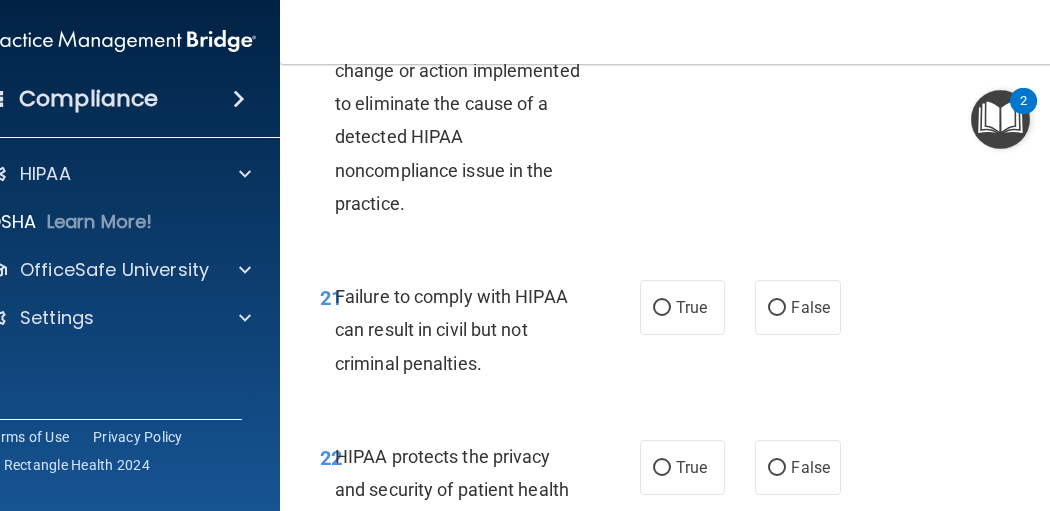 click on "False" at bounding box center [777, 16] 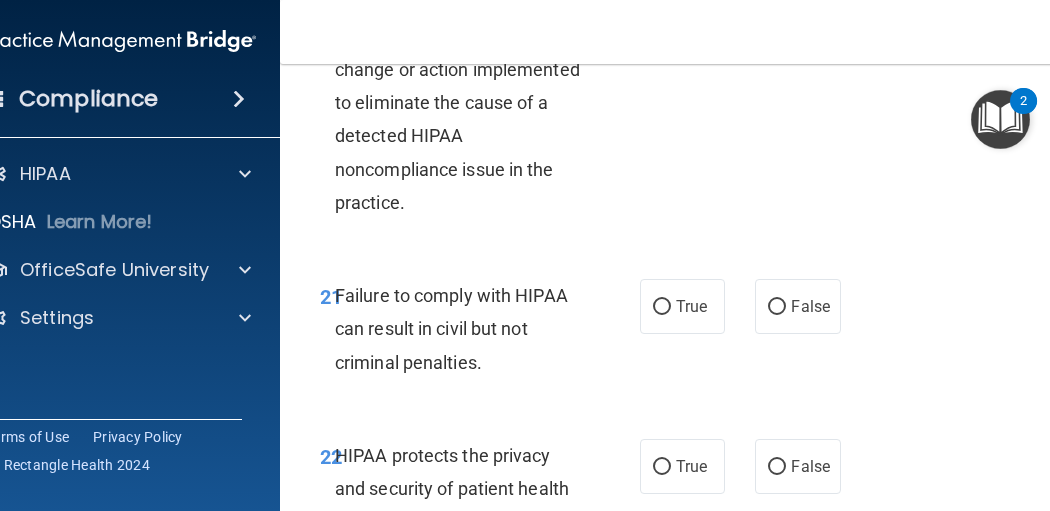 scroll, scrollTop: 4800, scrollLeft: 0, axis: vertical 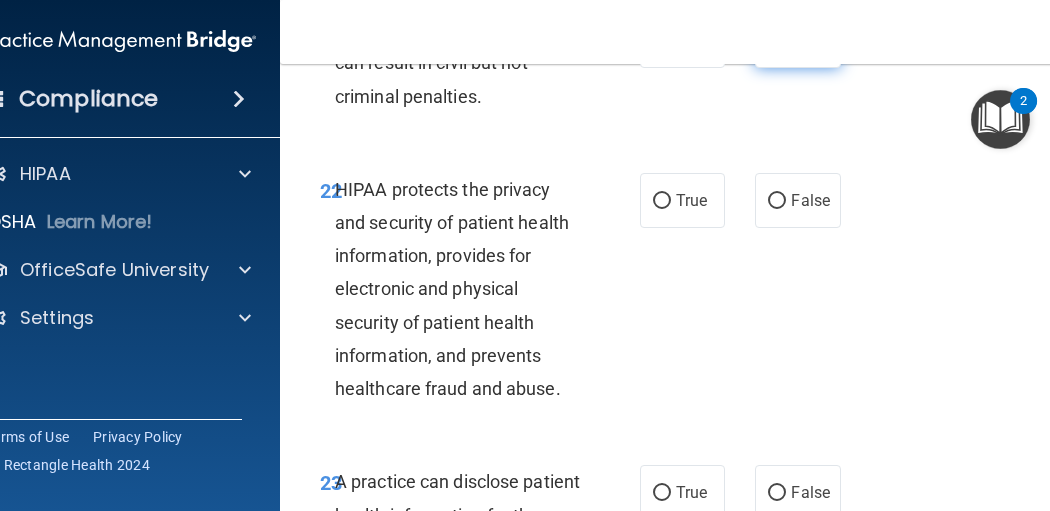 click on "False" at bounding box center [797, 40] 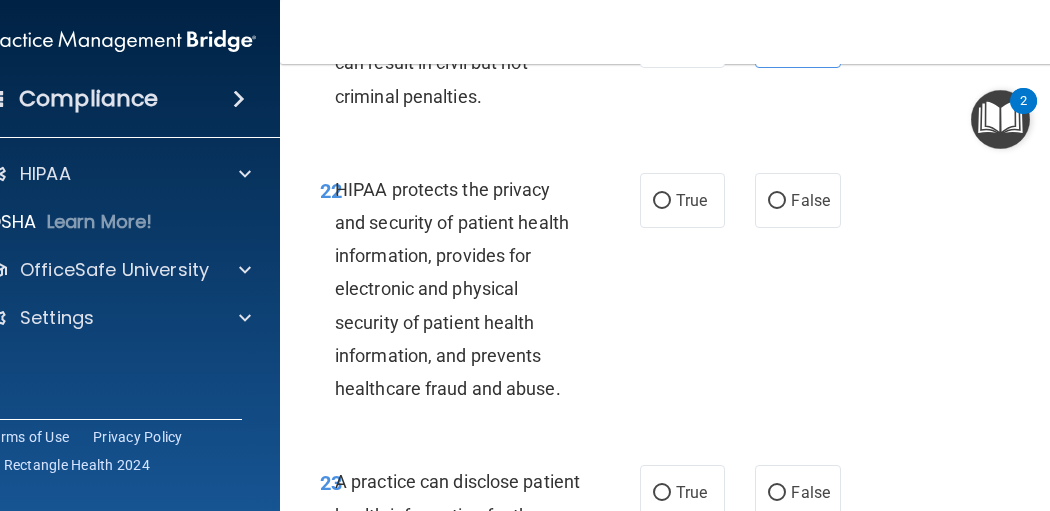 scroll, scrollTop: 4934, scrollLeft: 0, axis: vertical 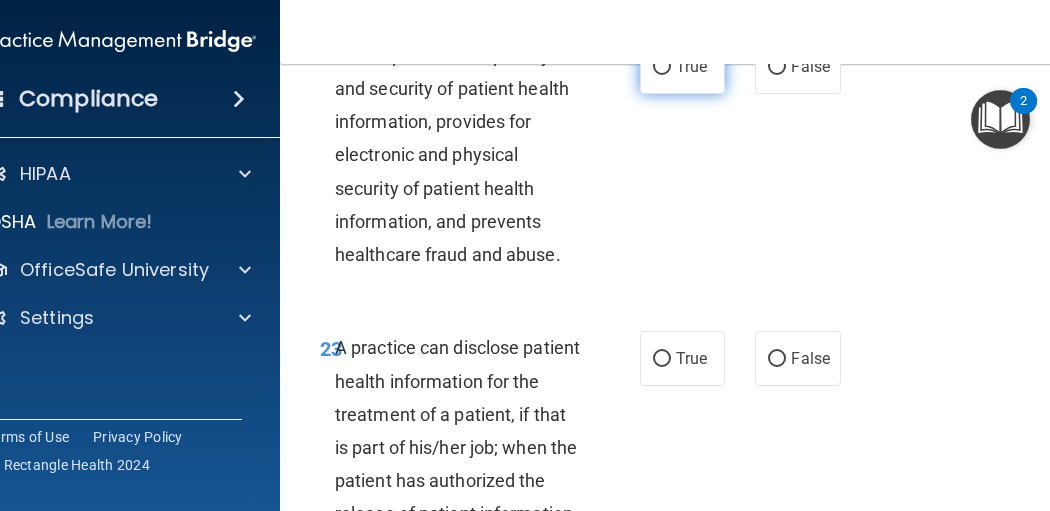 click on "True" at bounding box center [682, 66] 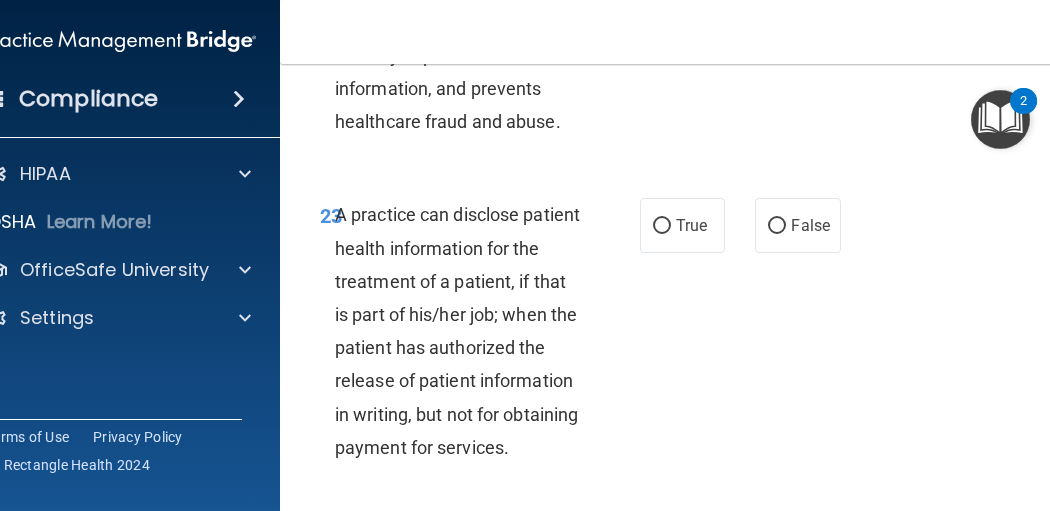 scroll, scrollTop: 5200, scrollLeft: 0, axis: vertical 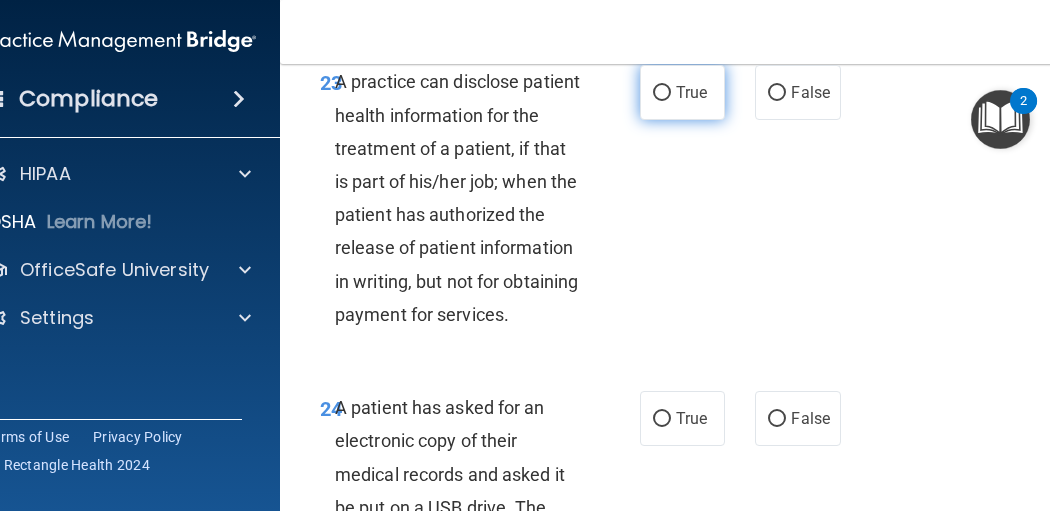 click on "True" at bounding box center [691, 92] 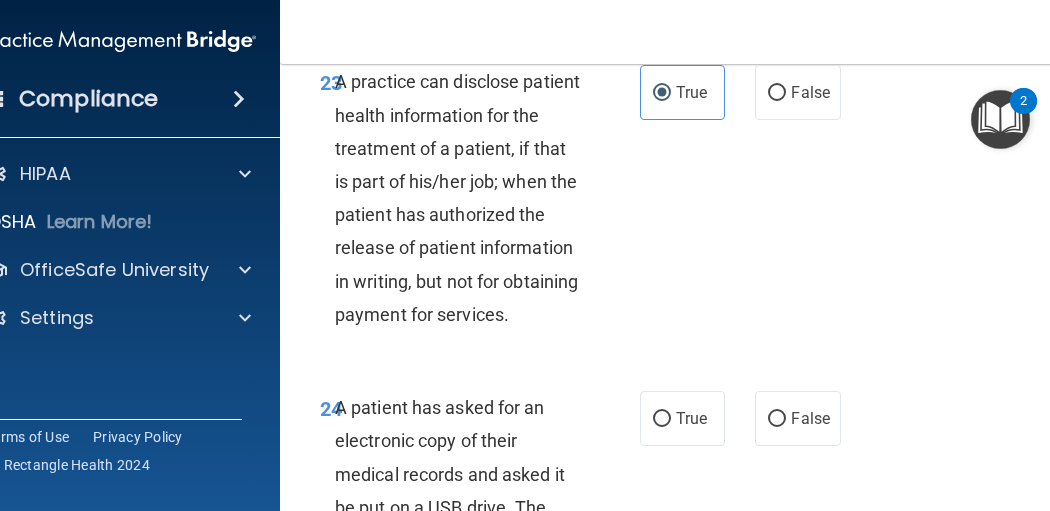 scroll, scrollTop: 5600, scrollLeft: 0, axis: vertical 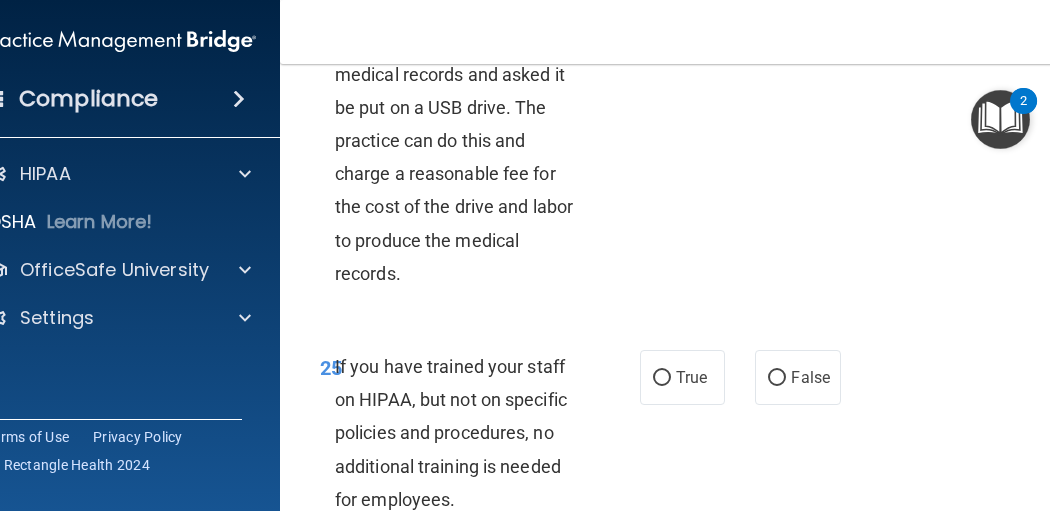 click on "True" at bounding box center (691, 18) 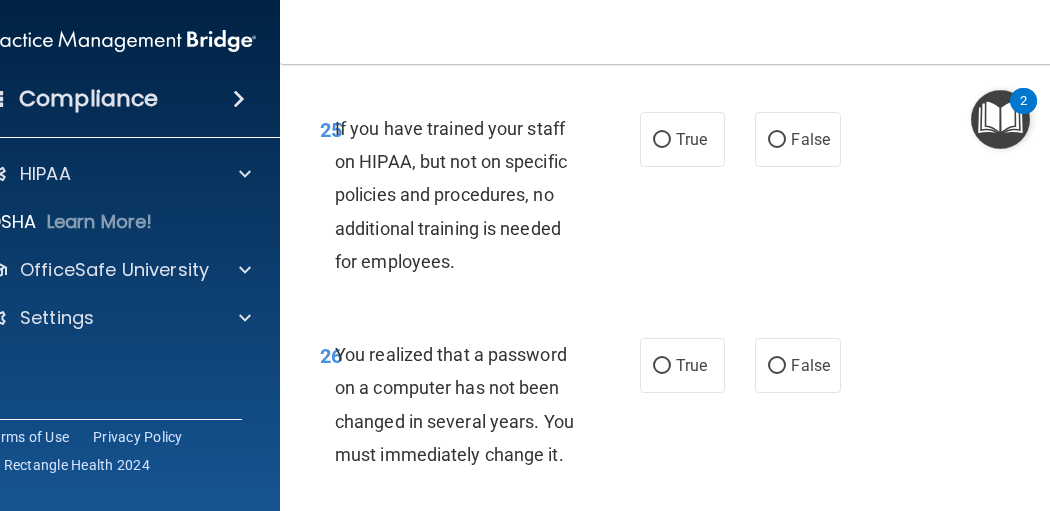 scroll, scrollTop: 5867, scrollLeft: 0, axis: vertical 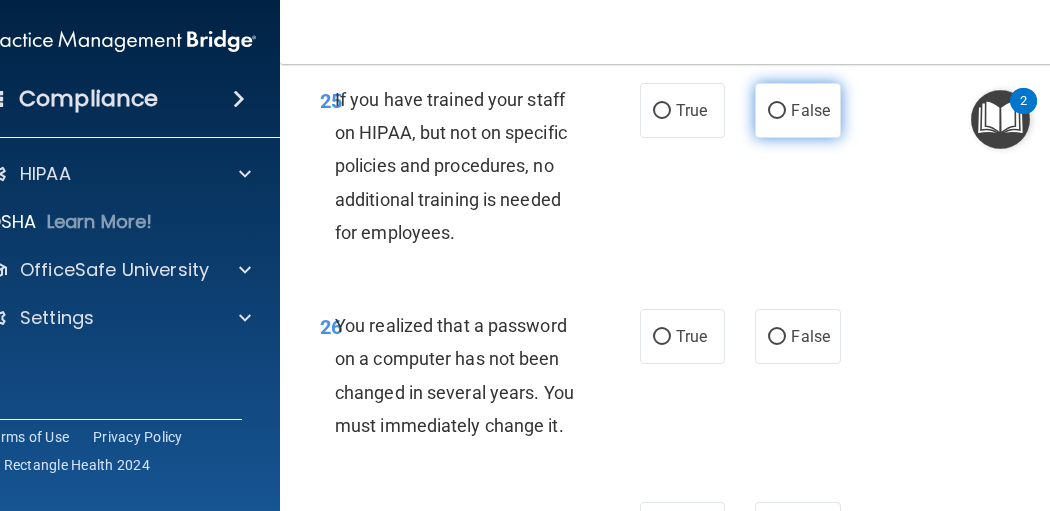 click on "False" at bounding box center (797, 110) 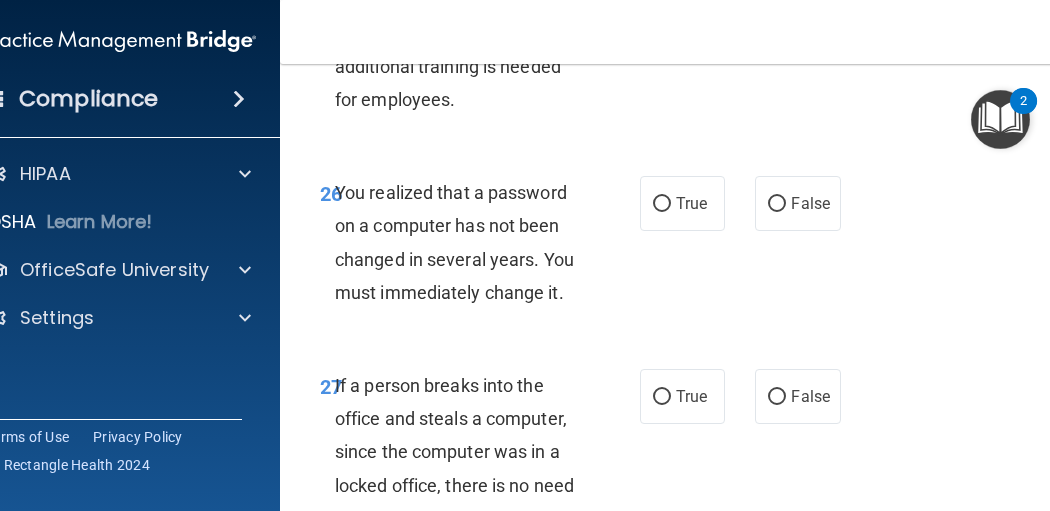 scroll, scrollTop: 6134, scrollLeft: 0, axis: vertical 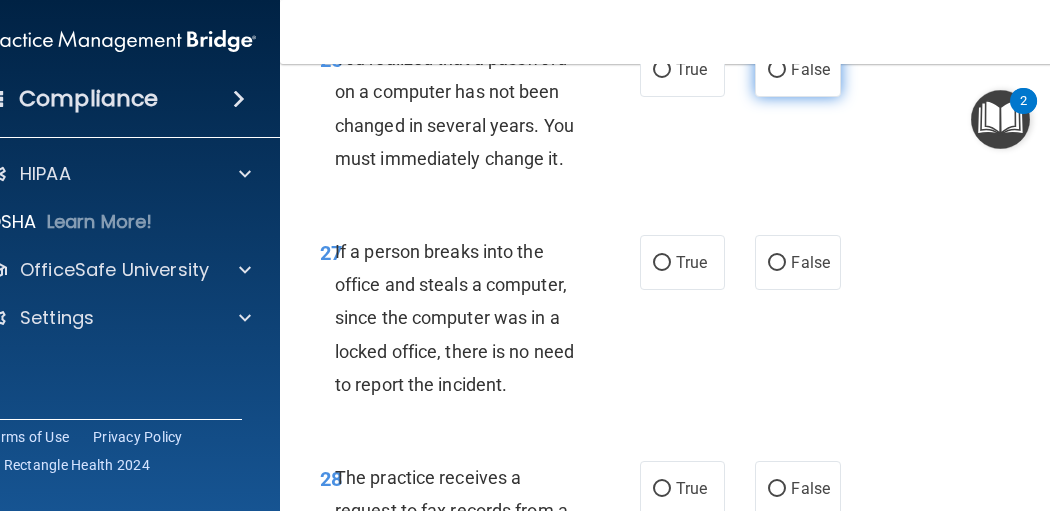 click on "False" at bounding box center [797, 69] 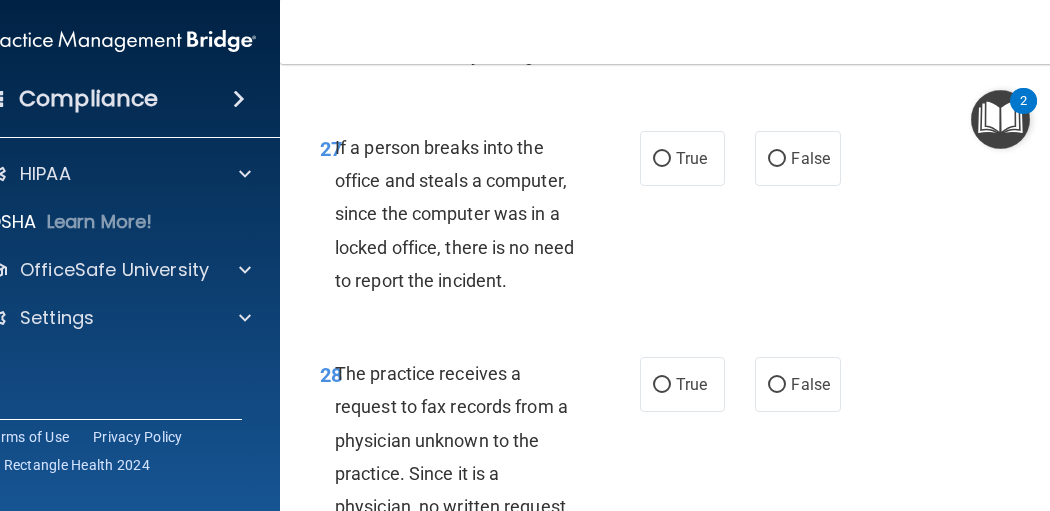 scroll, scrollTop: 6267, scrollLeft: 0, axis: vertical 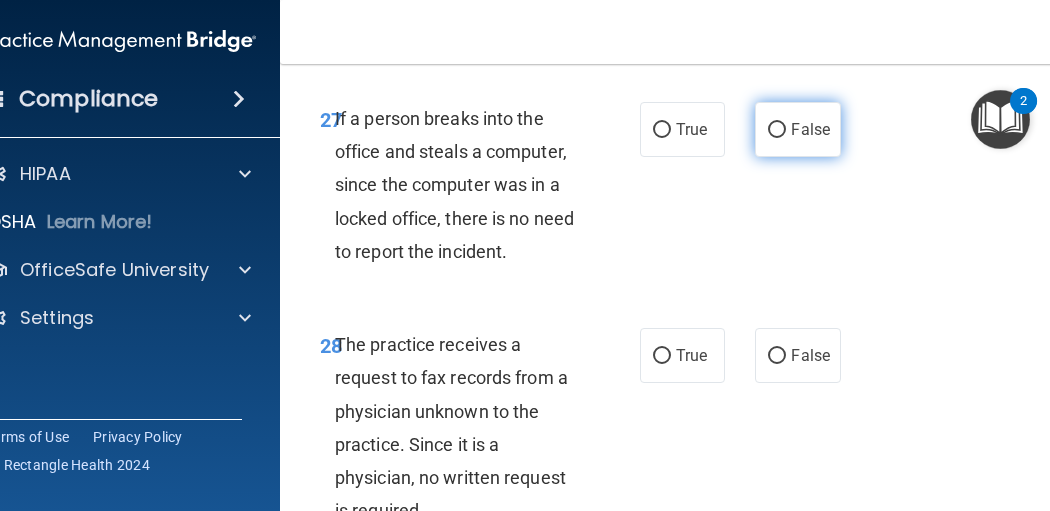 click on "False" at bounding box center [810, 129] 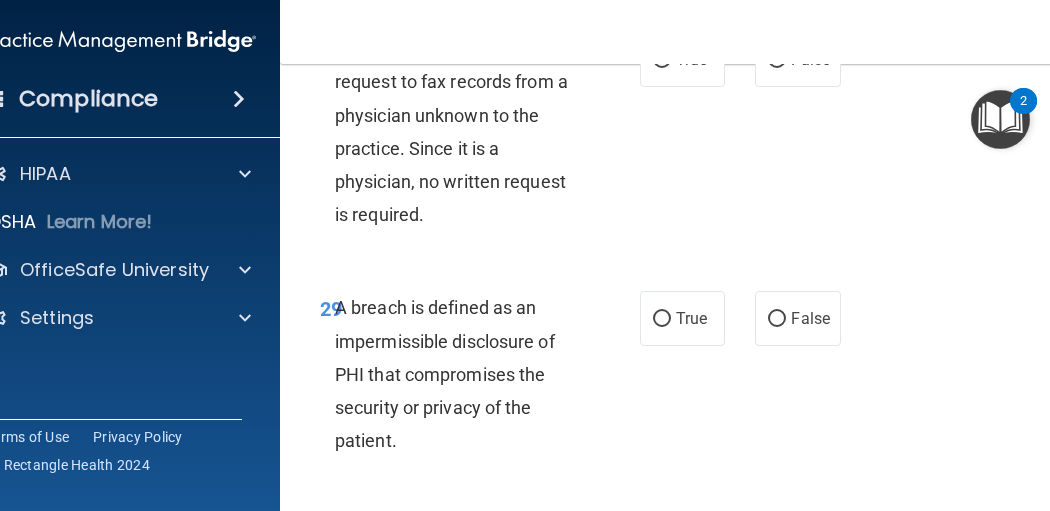 scroll, scrollTop: 6534, scrollLeft: 0, axis: vertical 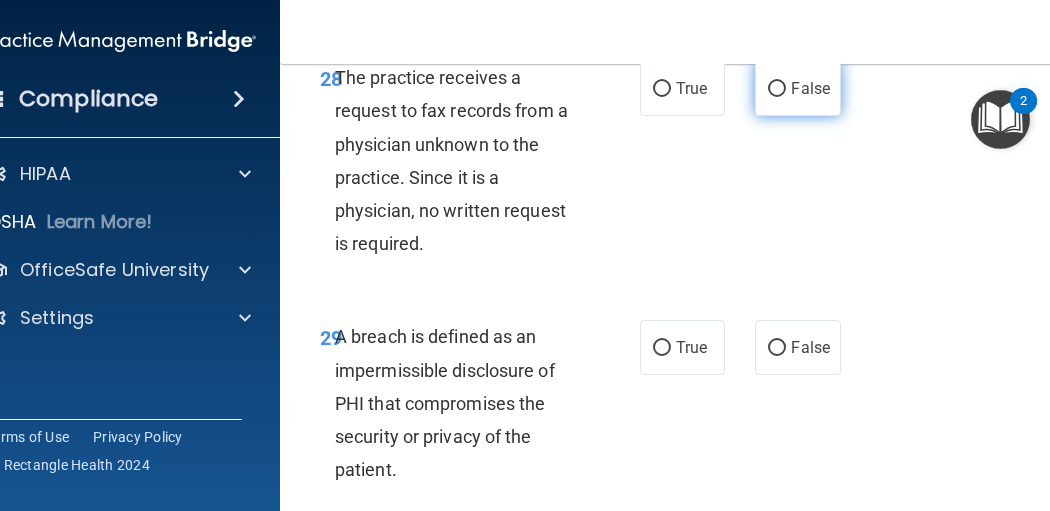 click on "False" at bounding box center [777, 89] 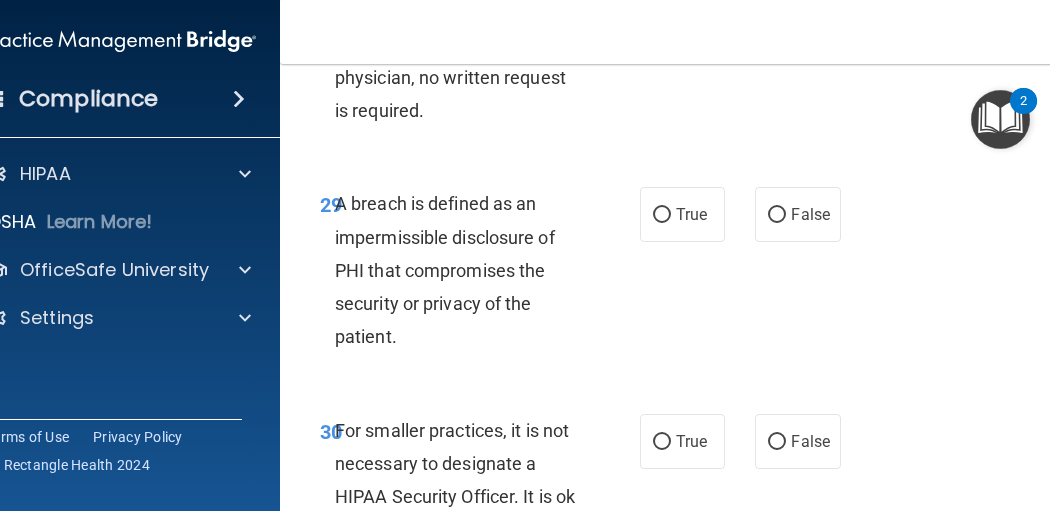 scroll, scrollTop: 6800, scrollLeft: 0, axis: vertical 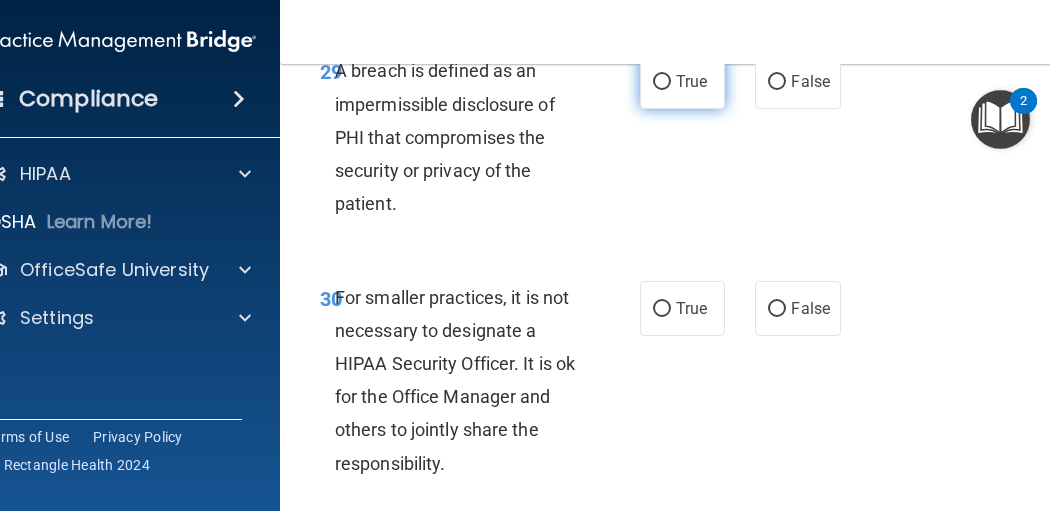 click on "True" at bounding box center (682, 81) 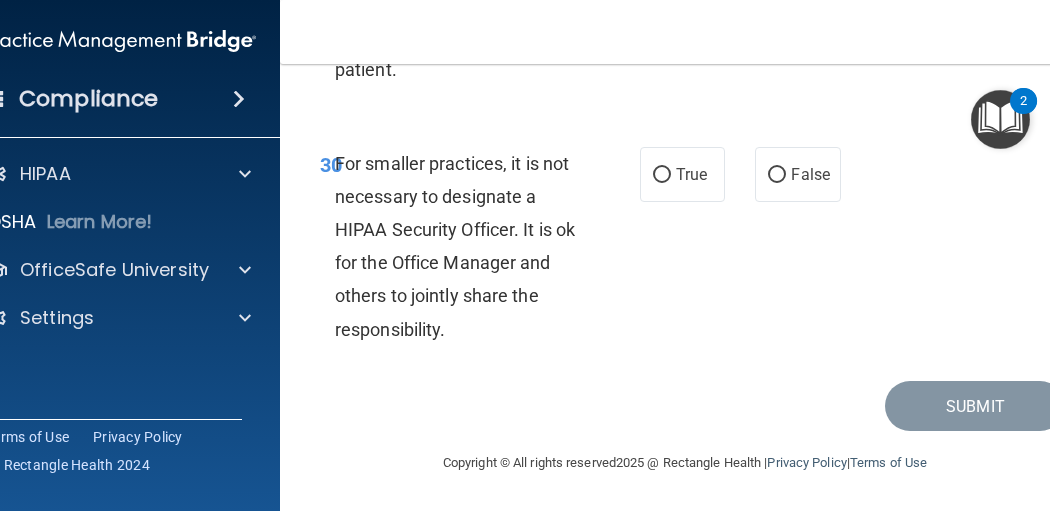 scroll, scrollTop: 7066, scrollLeft: 0, axis: vertical 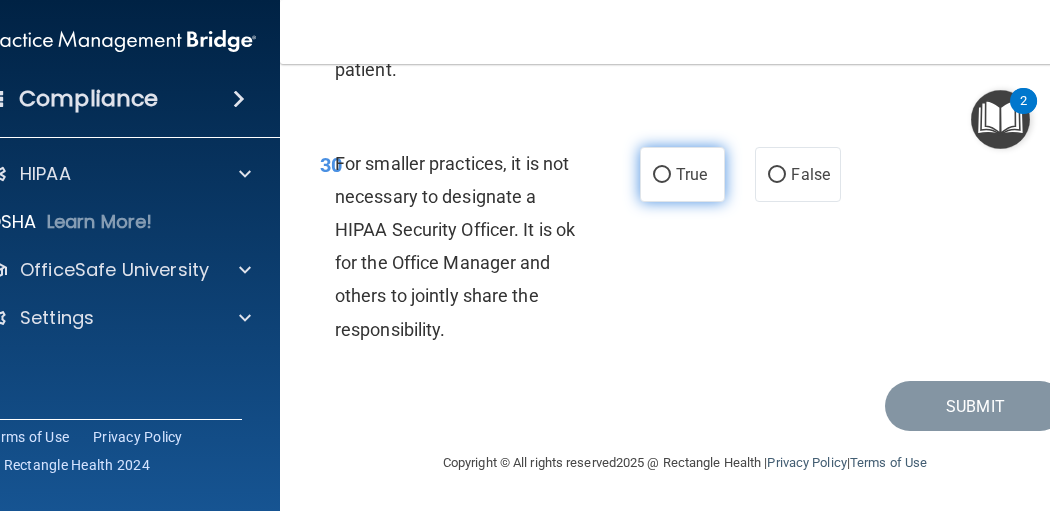 click on "True" at bounding box center [682, 174] 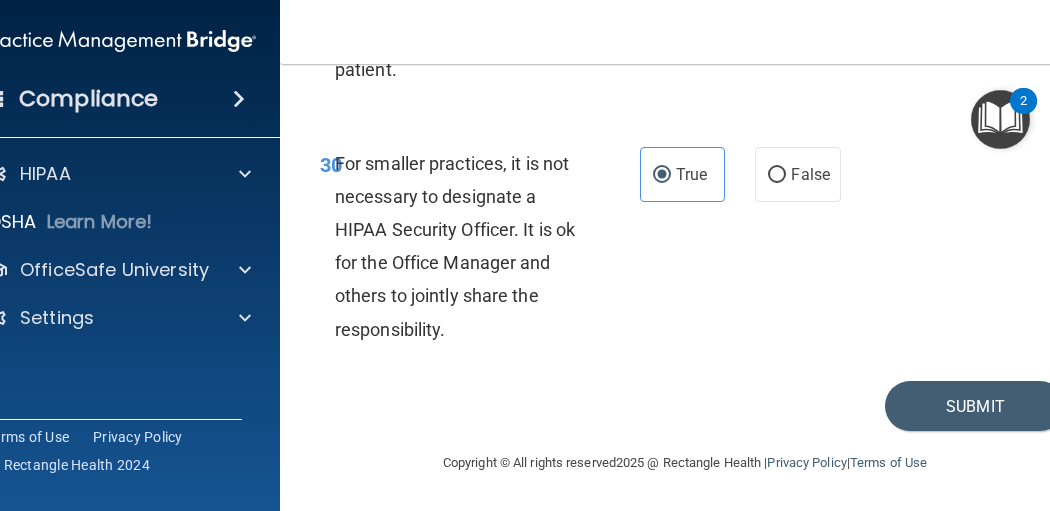 scroll, scrollTop: 7066, scrollLeft: 0, axis: vertical 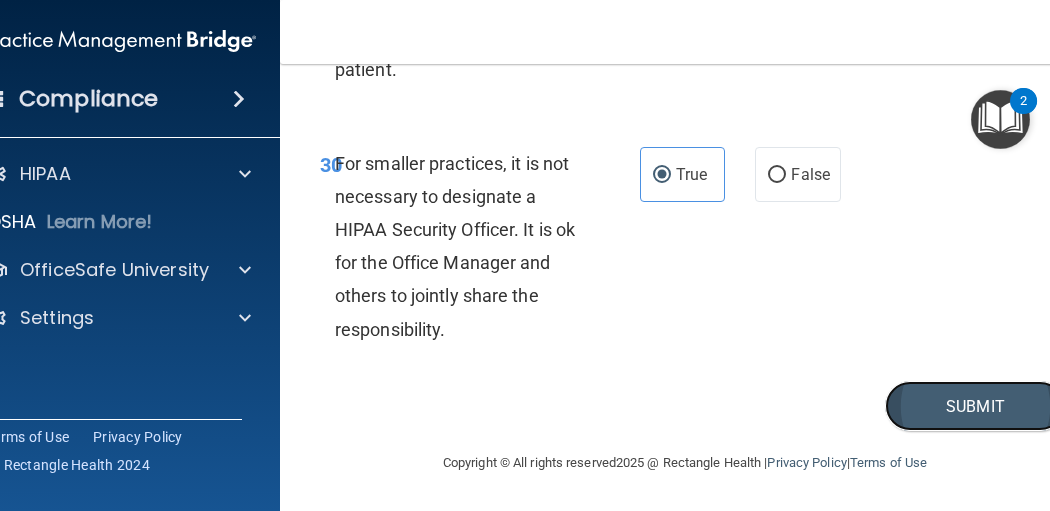 click on "Submit" at bounding box center (975, 406) 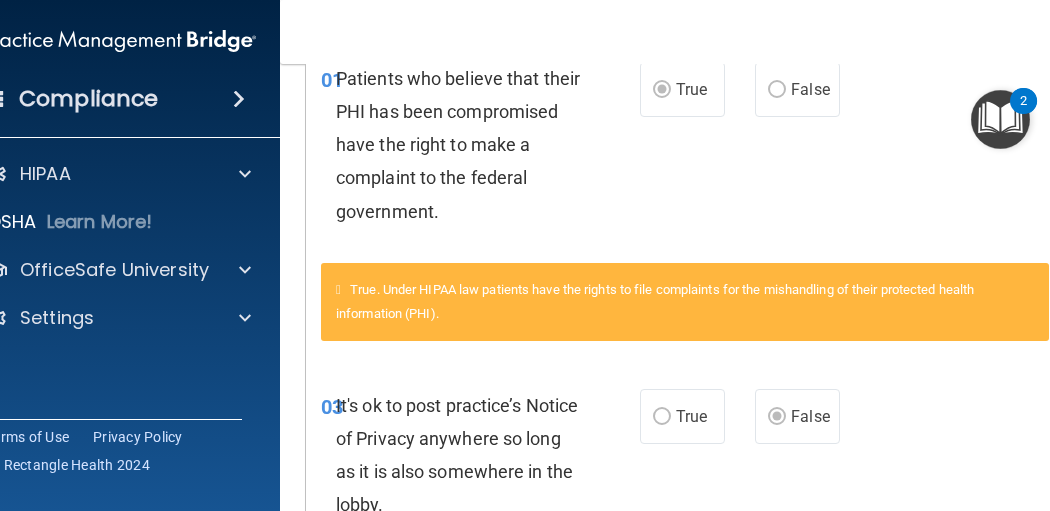scroll, scrollTop: 0, scrollLeft: 0, axis: both 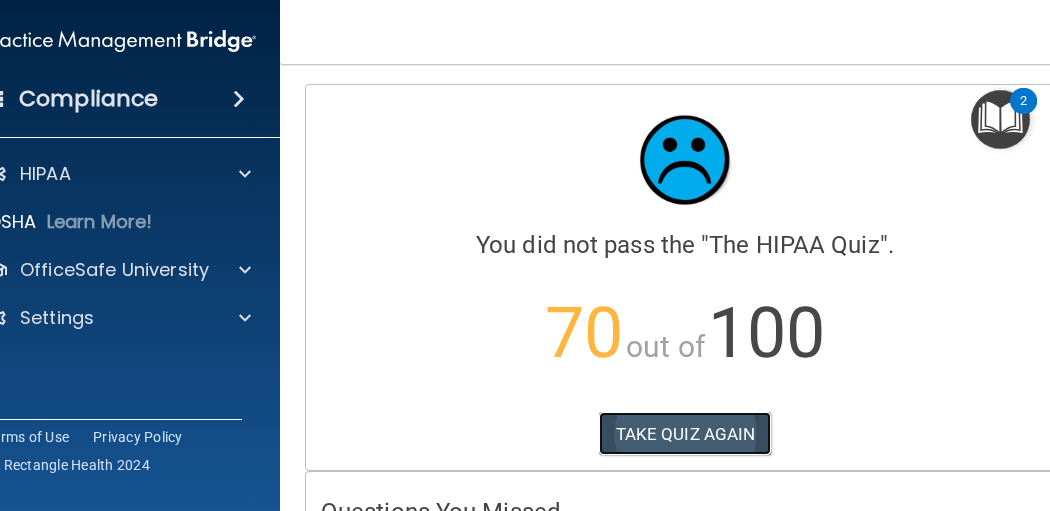 click on "TAKE QUIZ AGAIN" at bounding box center [685, 434] 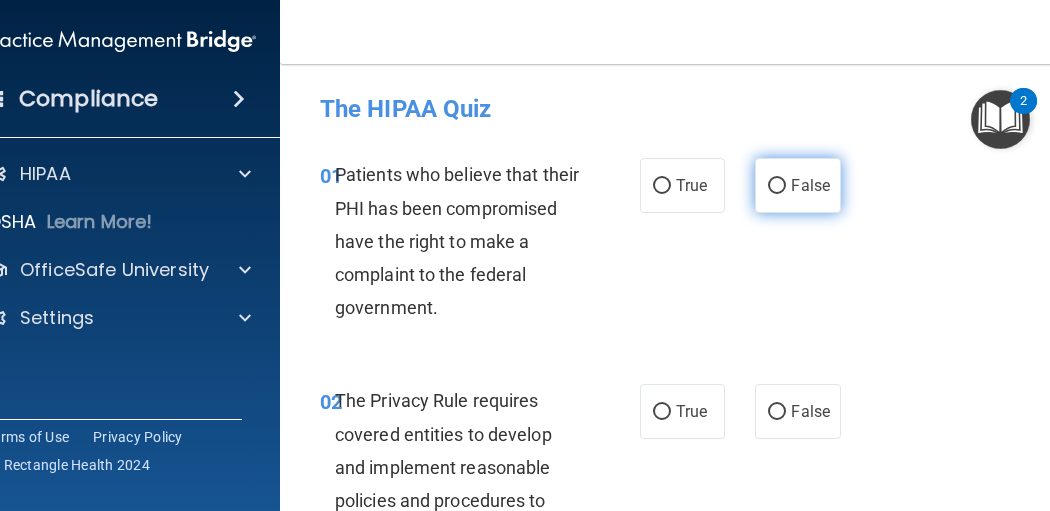 click on "False" at bounding box center (810, 185) 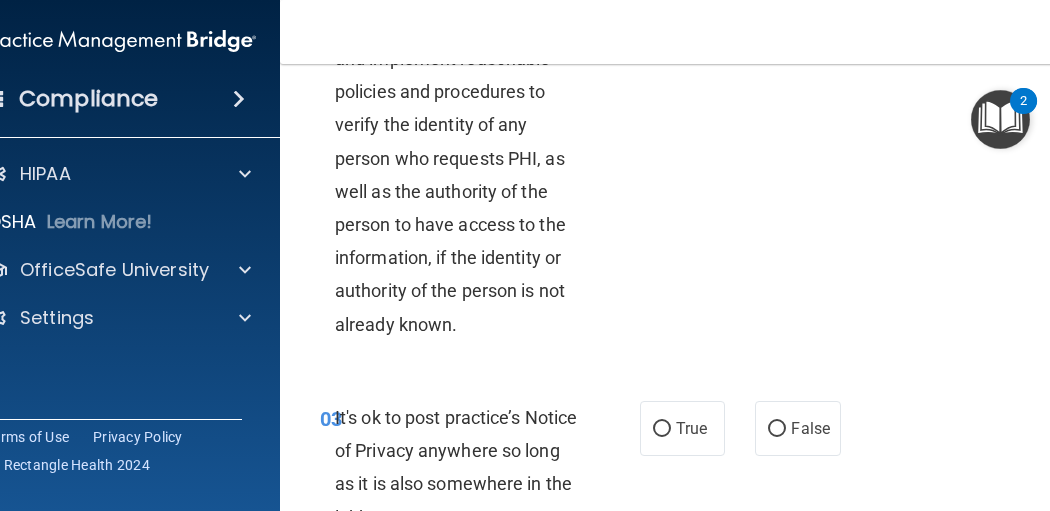 scroll, scrollTop: 533, scrollLeft: 0, axis: vertical 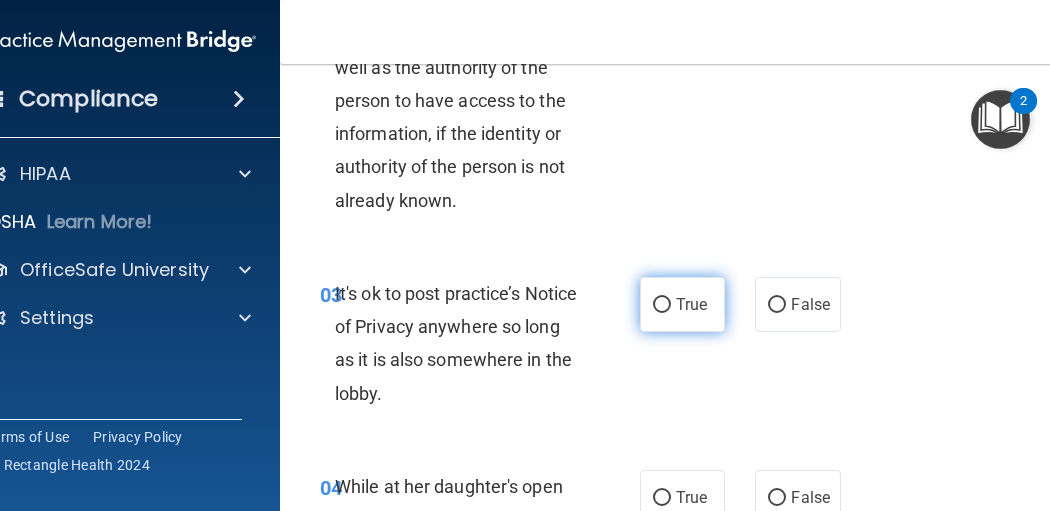 click on "True" at bounding box center (682, 304) 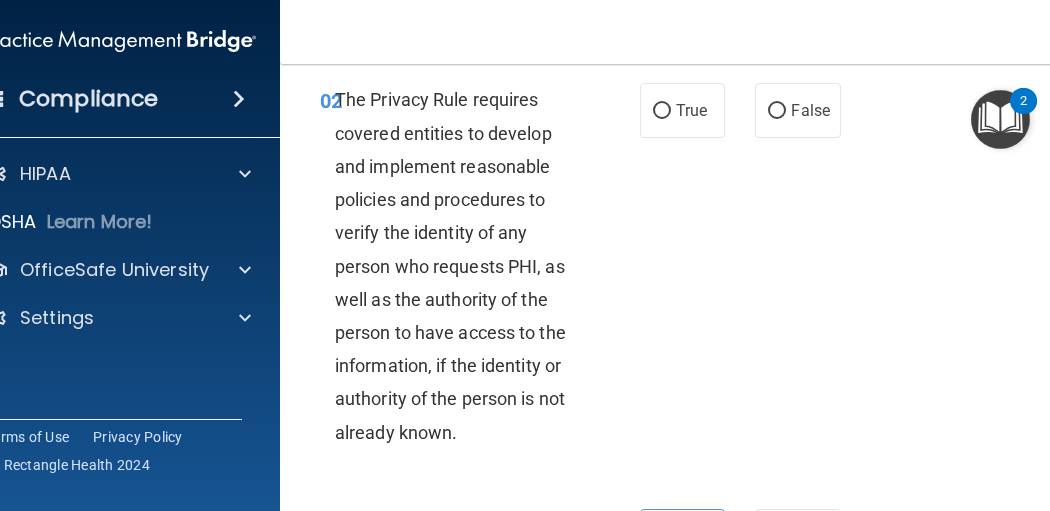 scroll, scrollTop: 133, scrollLeft: 0, axis: vertical 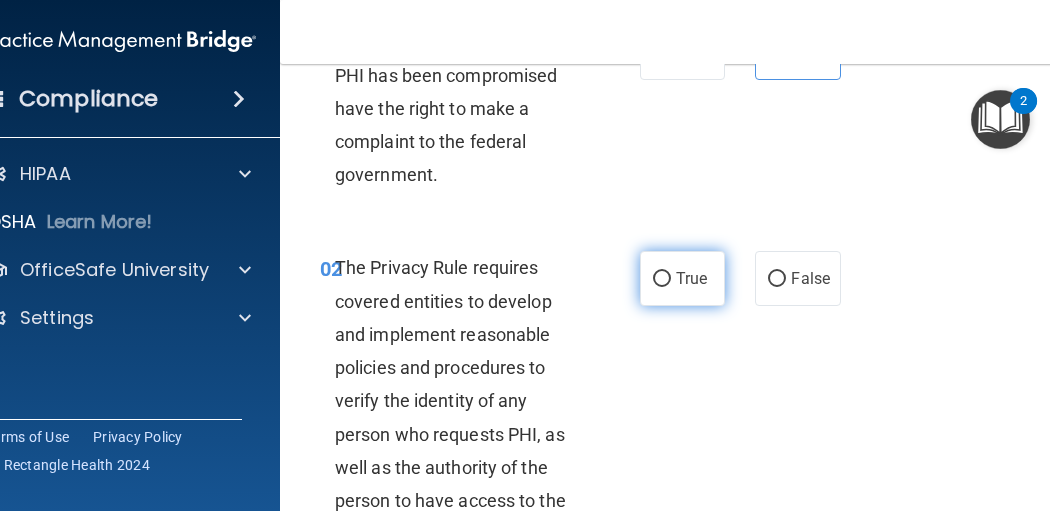 click on "True" at bounding box center [682, 278] 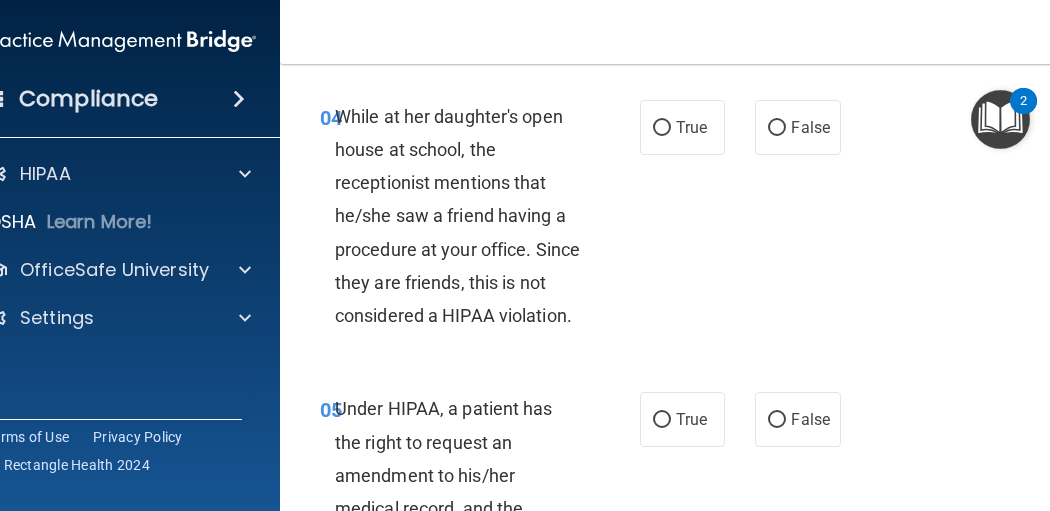 scroll, scrollTop: 933, scrollLeft: 0, axis: vertical 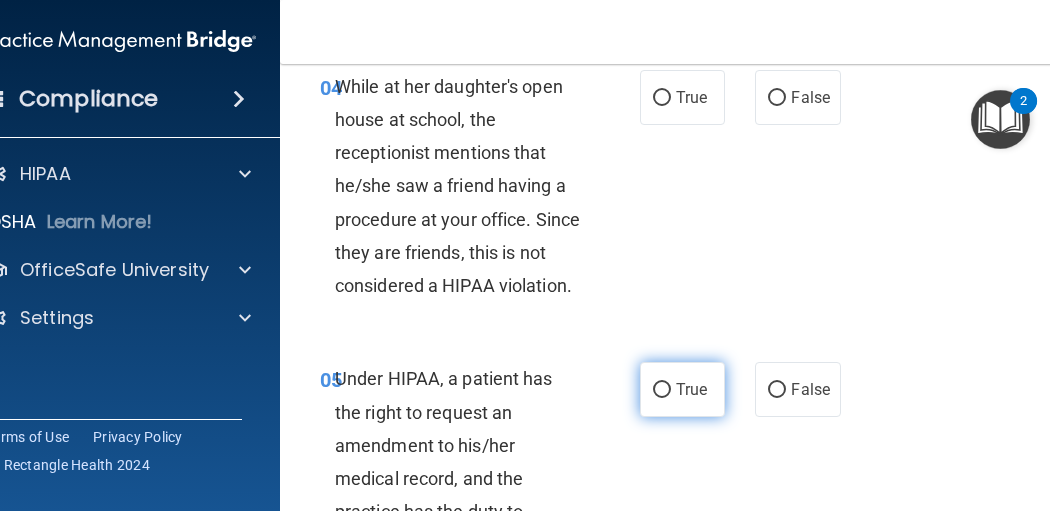 click on "True" at bounding box center (682, 389) 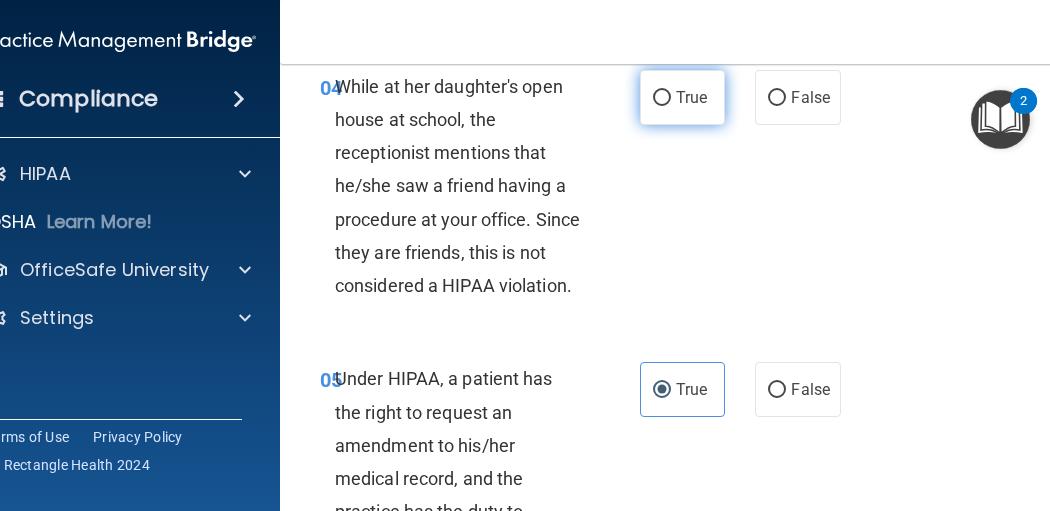 click on "True" at bounding box center [662, 98] 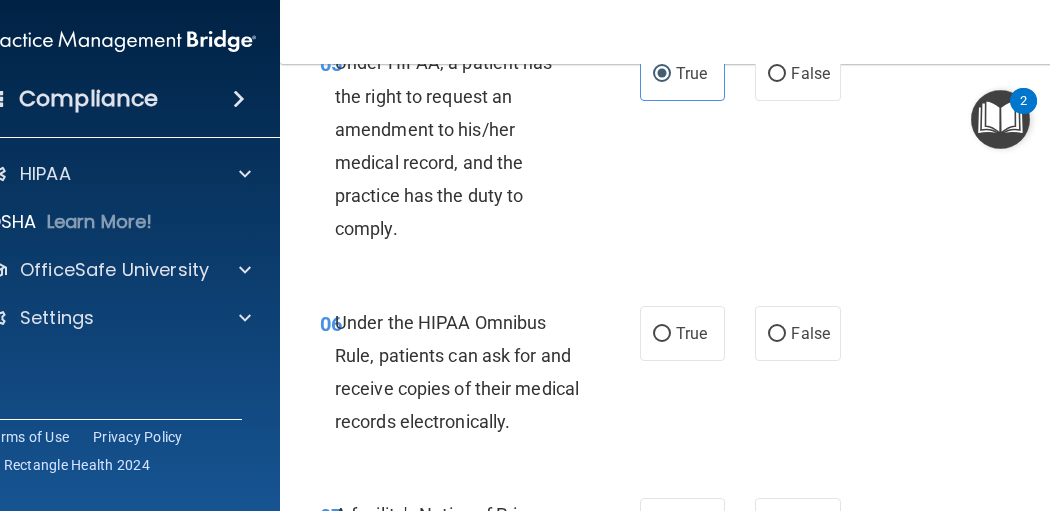 scroll, scrollTop: 1333, scrollLeft: 0, axis: vertical 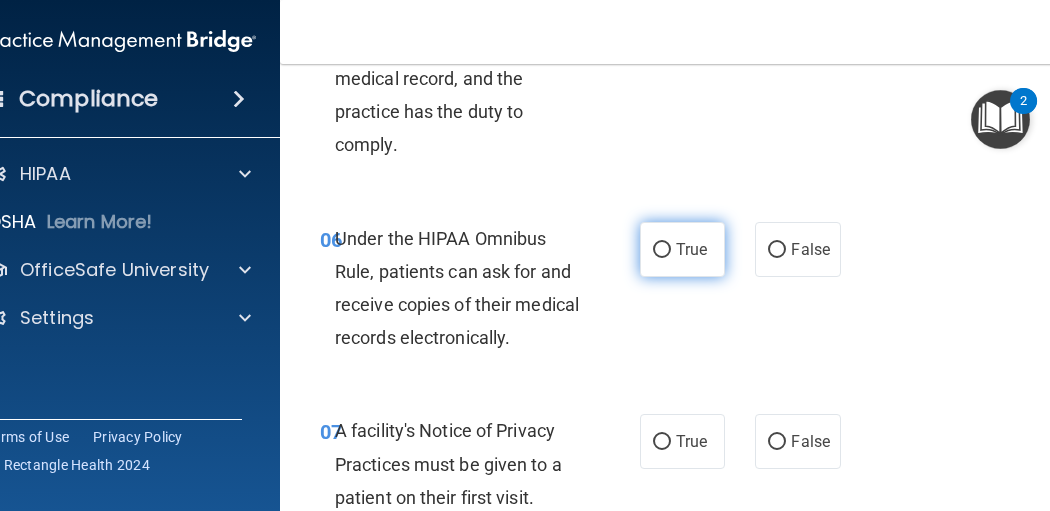 click on "True" at bounding box center [682, 249] 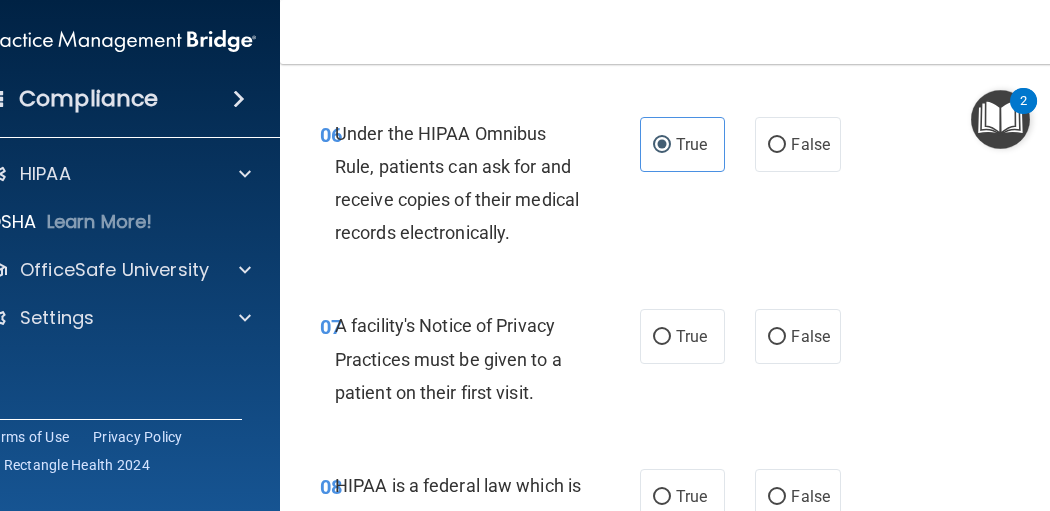 scroll, scrollTop: 1466, scrollLeft: 0, axis: vertical 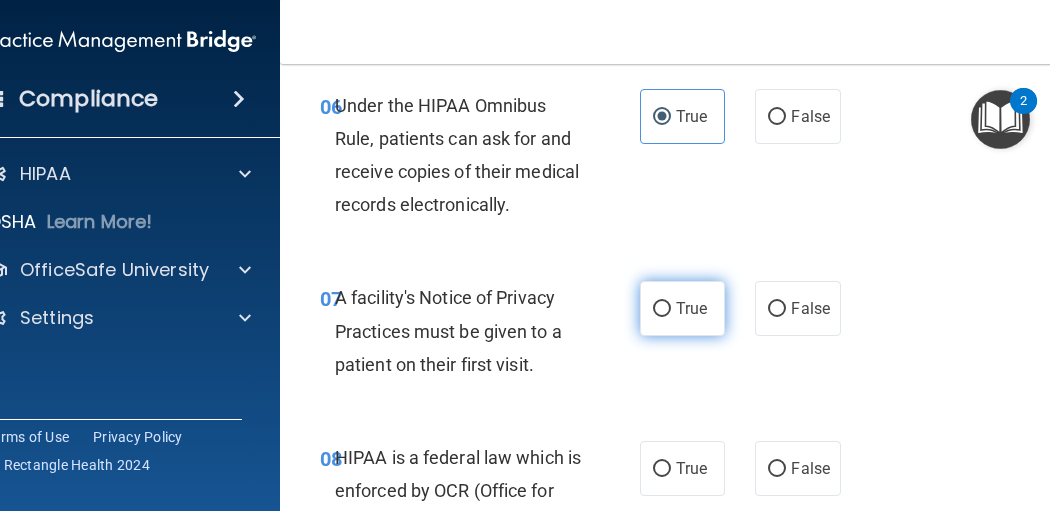 click on "True" at bounding box center (682, 308) 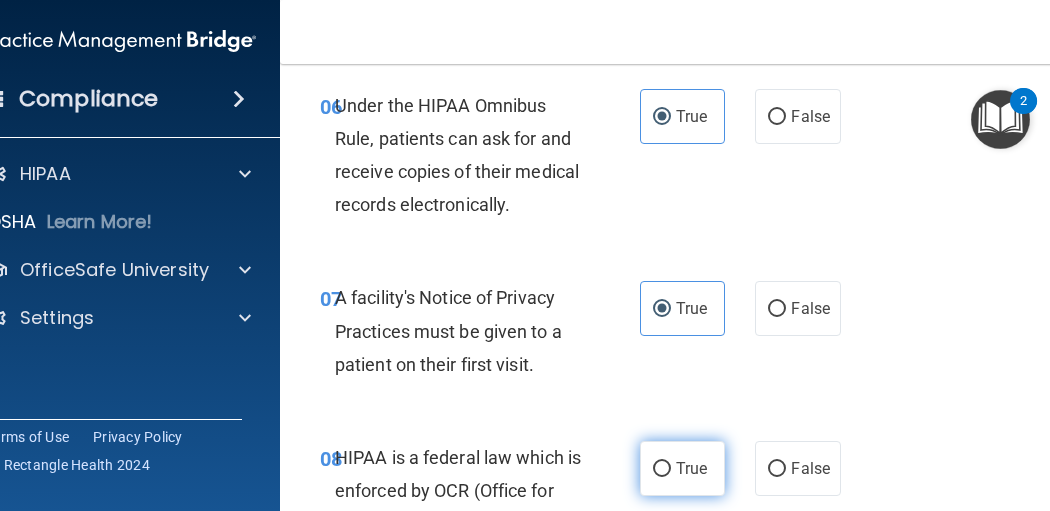 click on "True" at bounding box center (682, 468) 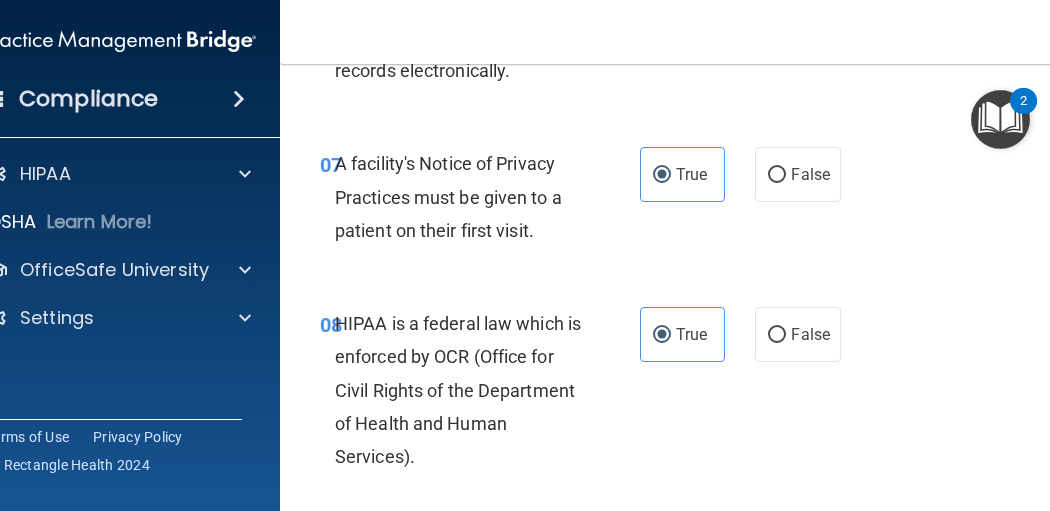 scroll, scrollTop: 1866, scrollLeft: 0, axis: vertical 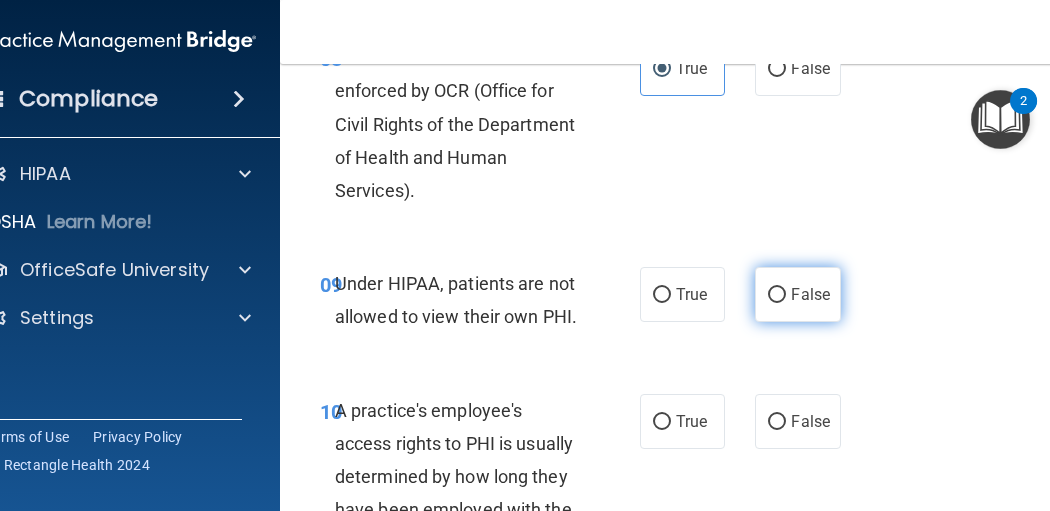 click on "False" at bounding box center (797, 294) 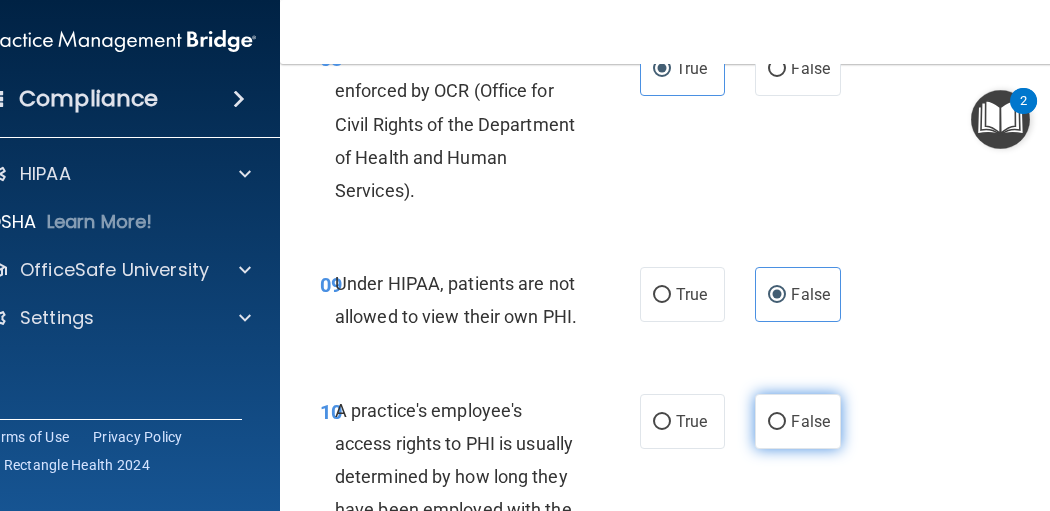 click on "False" at bounding box center [797, 421] 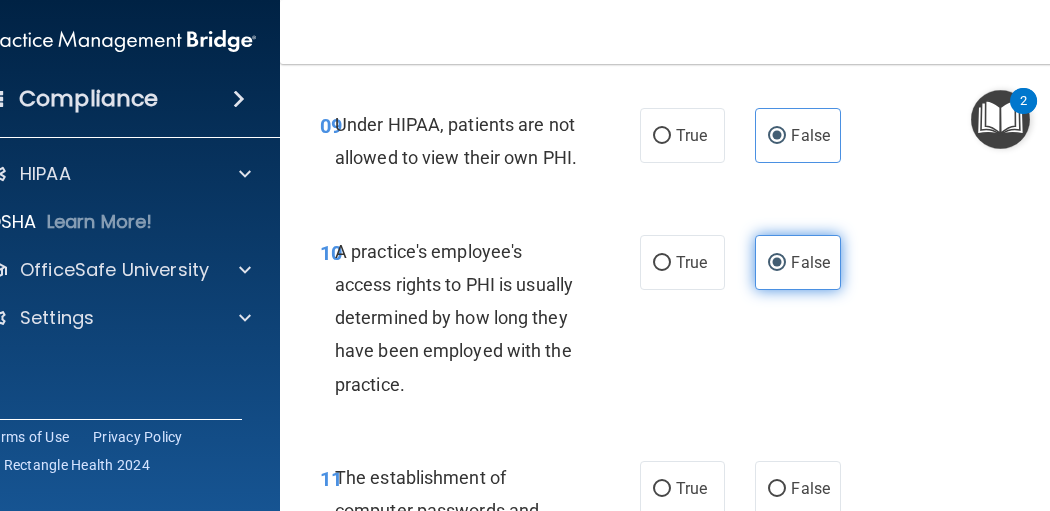 scroll, scrollTop: 2133, scrollLeft: 0, axis: vertical 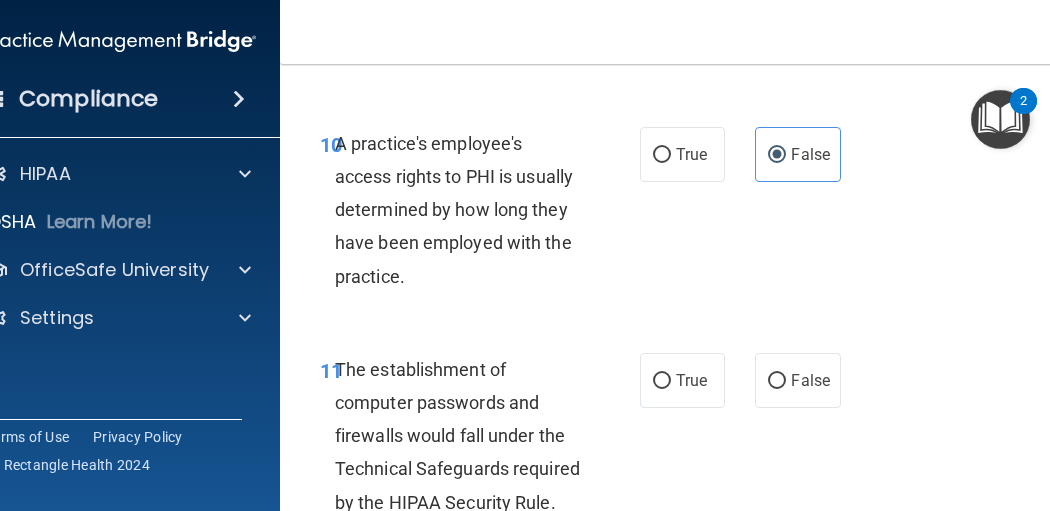 click on "True           False" at bounding box center (742, 380) 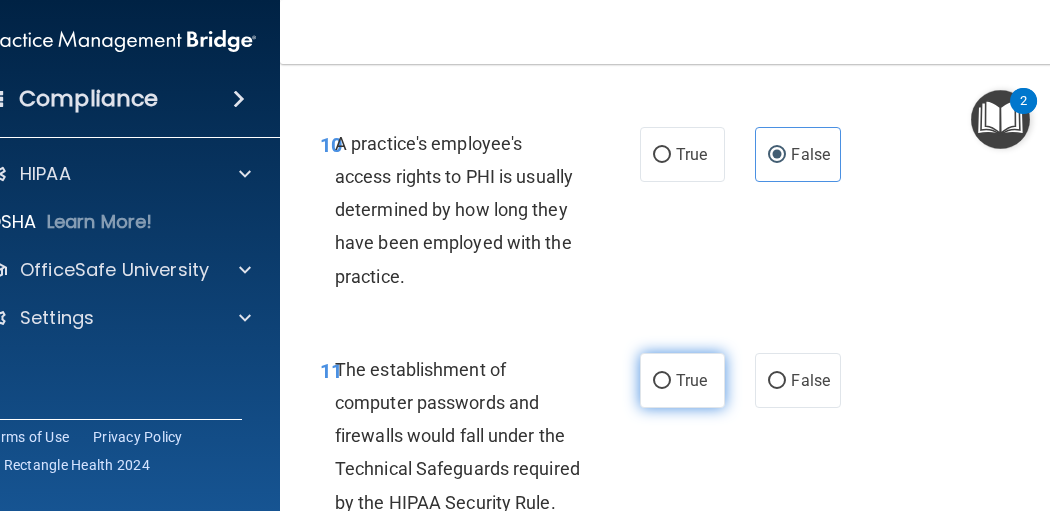 click on "True" at bounding box center (691, 380) 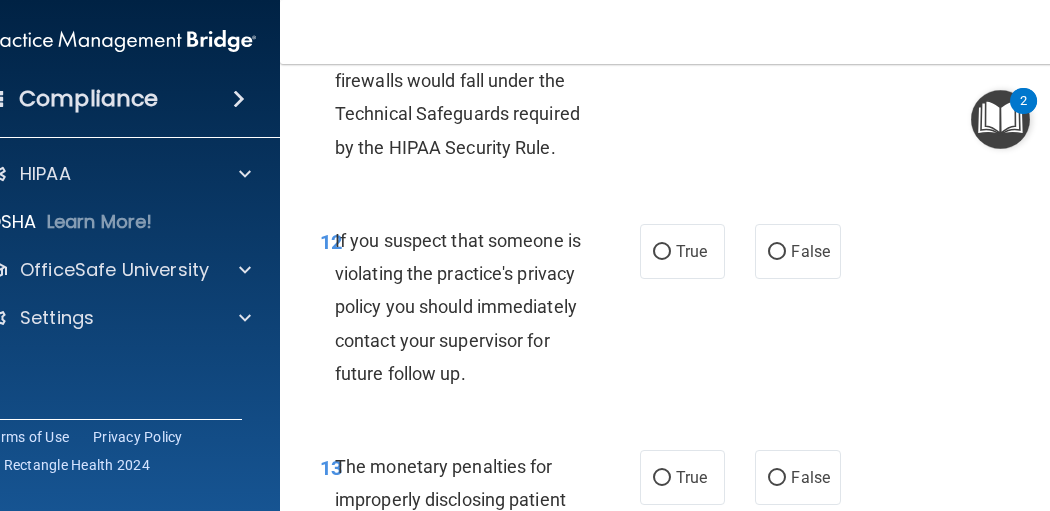 scroll, scrollTop: 2533, scrollLeft: 0, axis: vertical 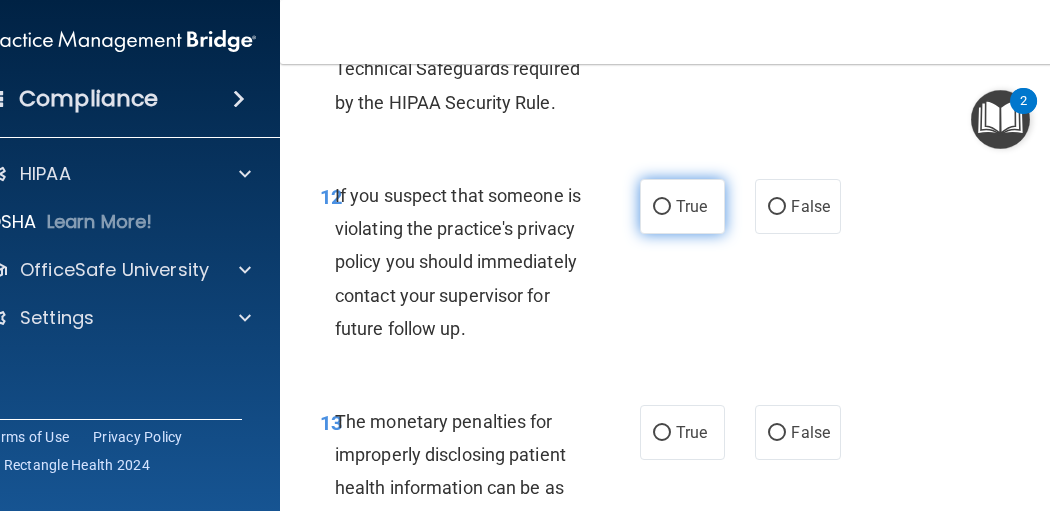 click on "True" at bounding box center [662, 207] 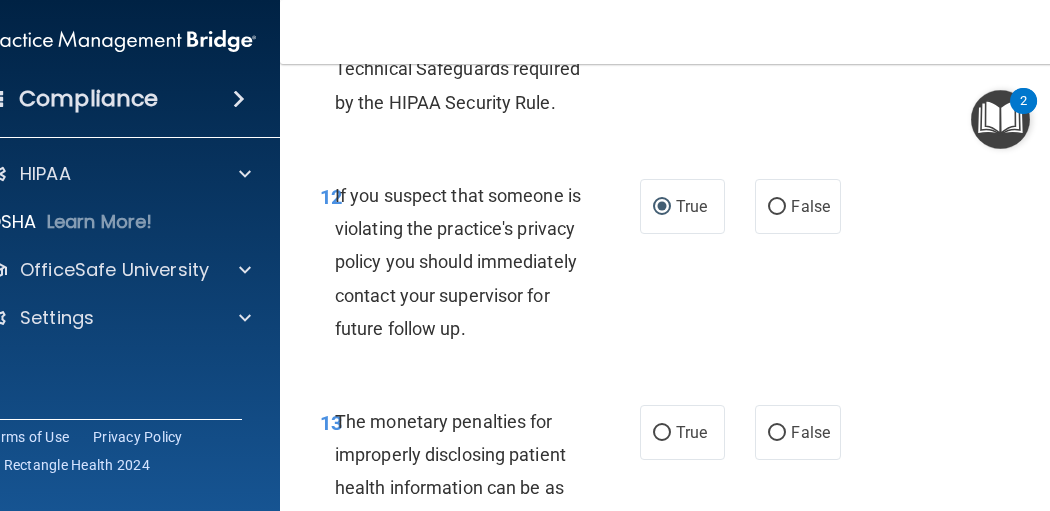 scroll, scrollTop: 2666, scrollLeft: 0, axis: vertical 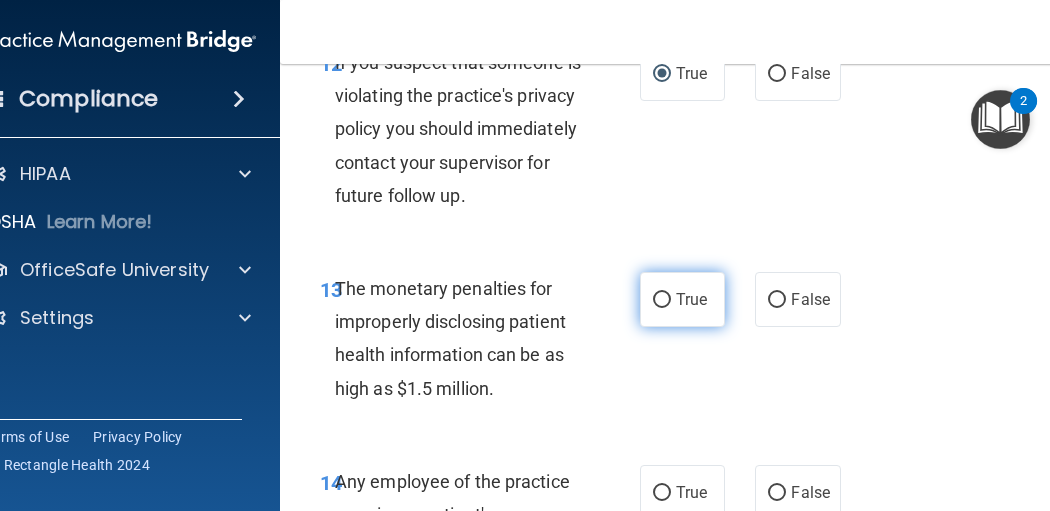 click on "True" at bounding box center (682, 299) 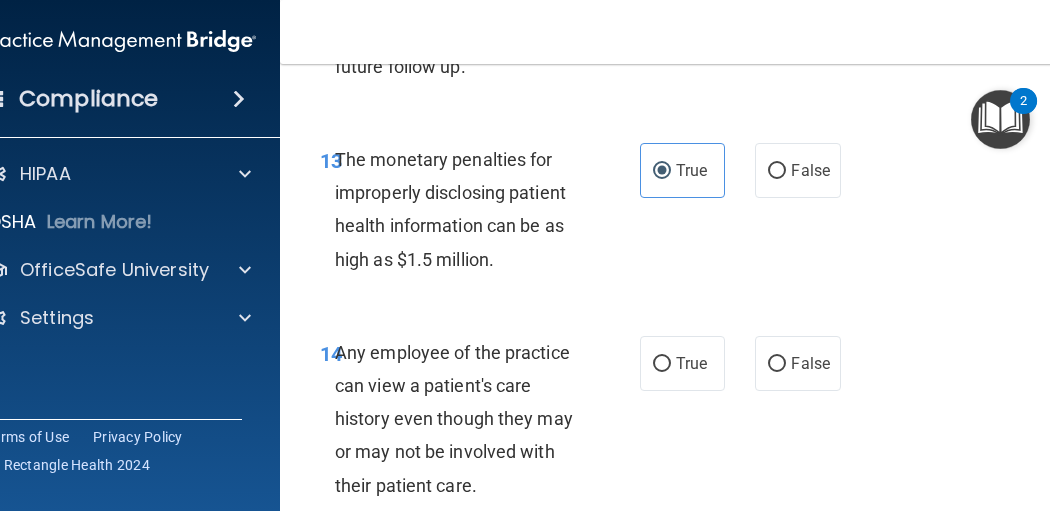 scroll, scrollTop: 2933, scrollLeft: 0, axis: vertical 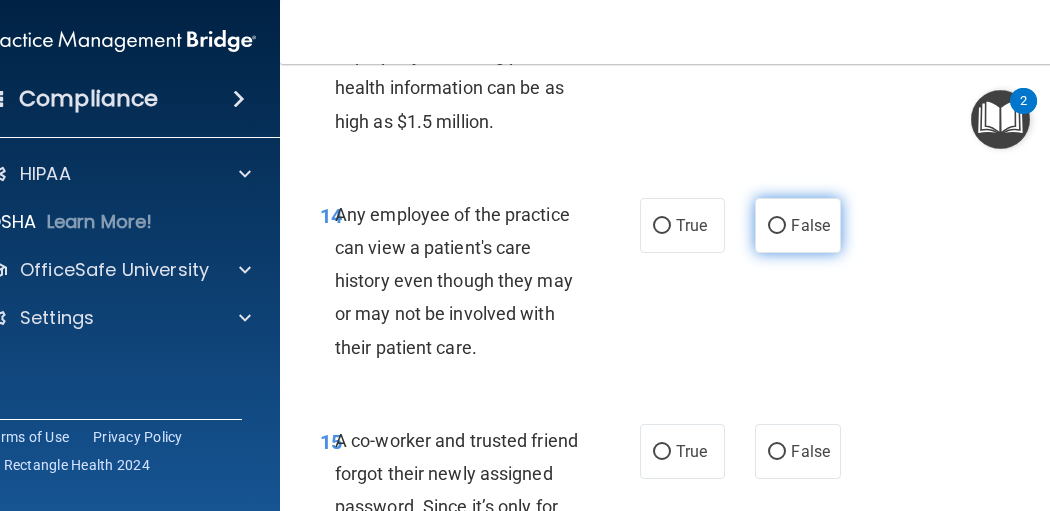 click on "False" at bounding box center [797, 225] 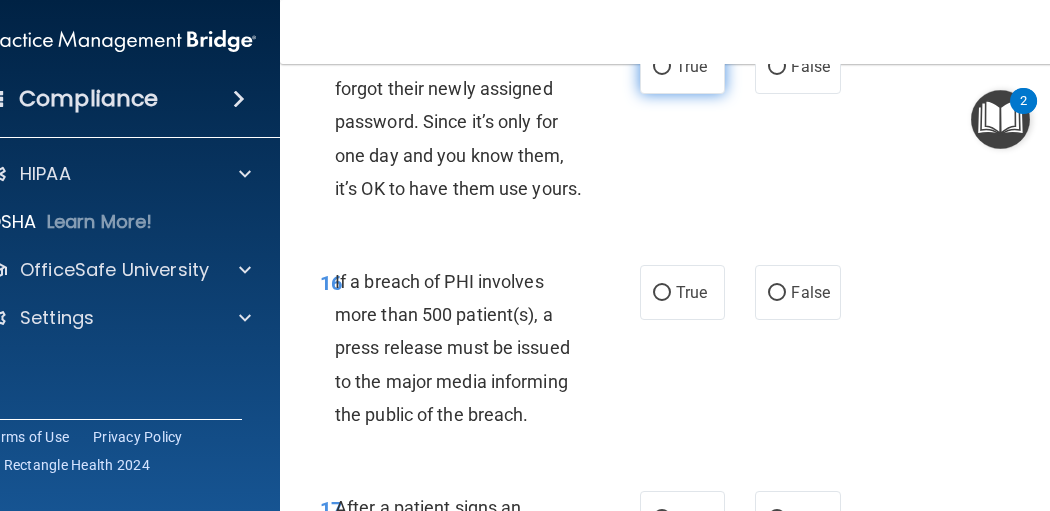 scroll, scrollTop: 3333, scrollLeft: 0, axis: vertical 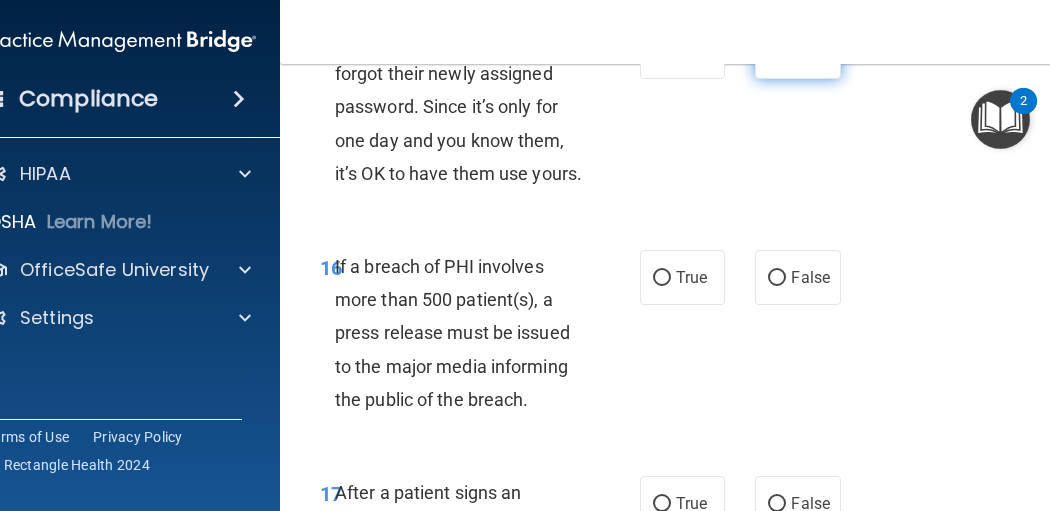 click on "False" at bounding box center (777, 52) 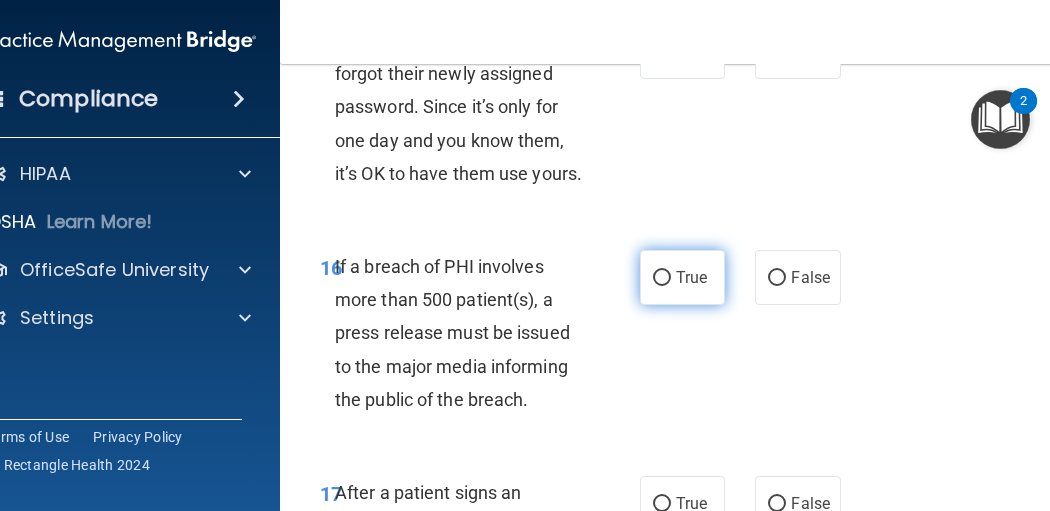 click on "True" at bounding box center (682, 277) 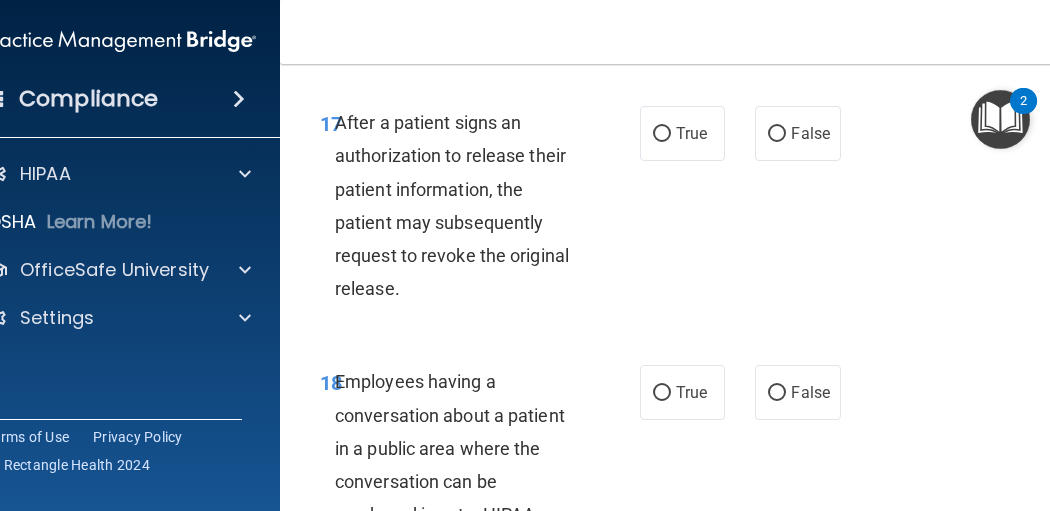 scroll, scrollTop: 3733, scrollLeft: 0, axis: vertical 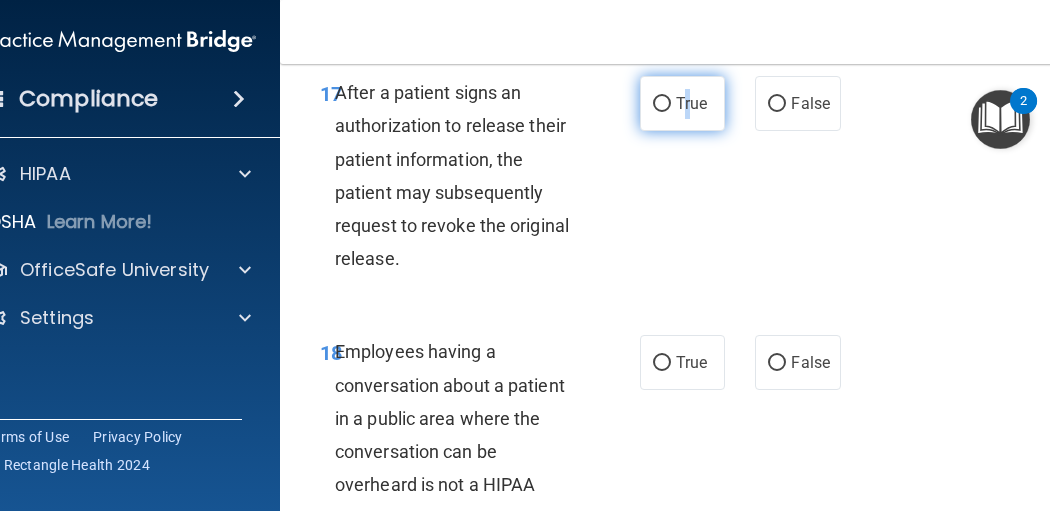 click on "True" at bounding box center [682, 103] 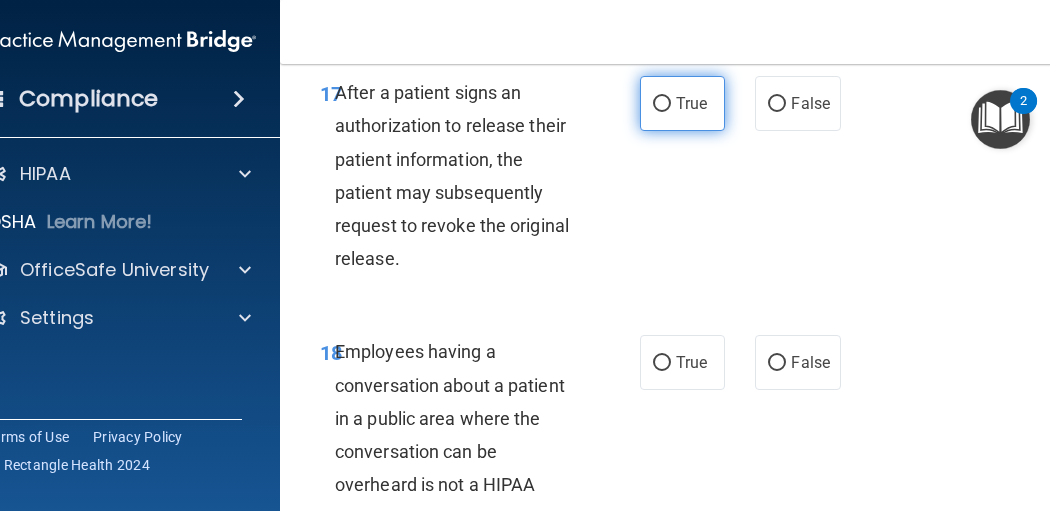 click on "True" at bounding box center (691, 103) 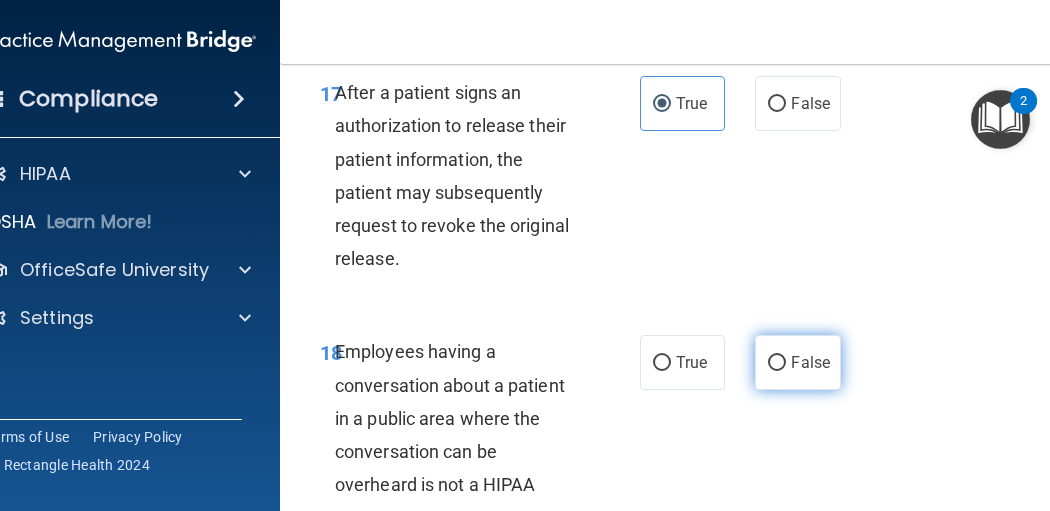 click on "False" at bounding box center [797, 362] 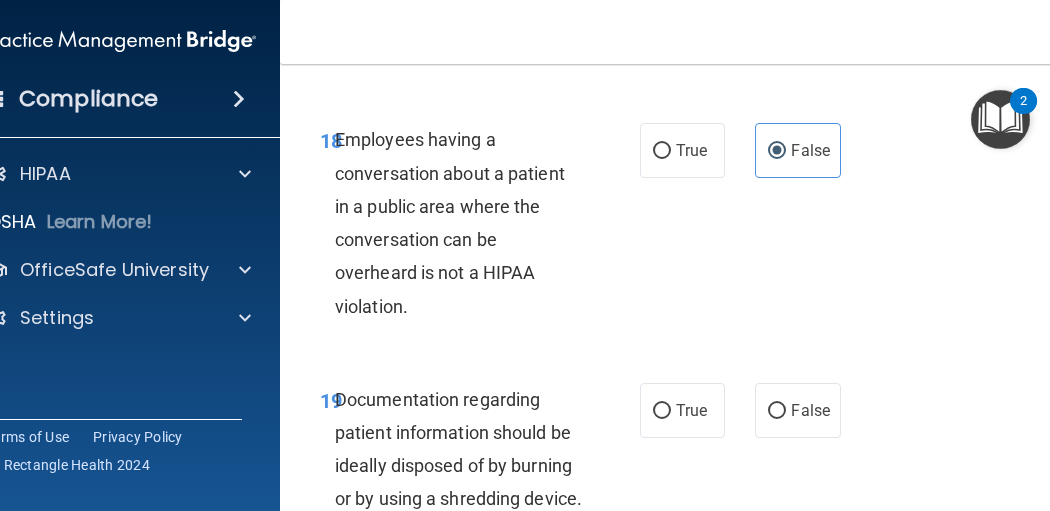 scroll, scrollTop: 4000, scrollLeft: 0, axis: vertical 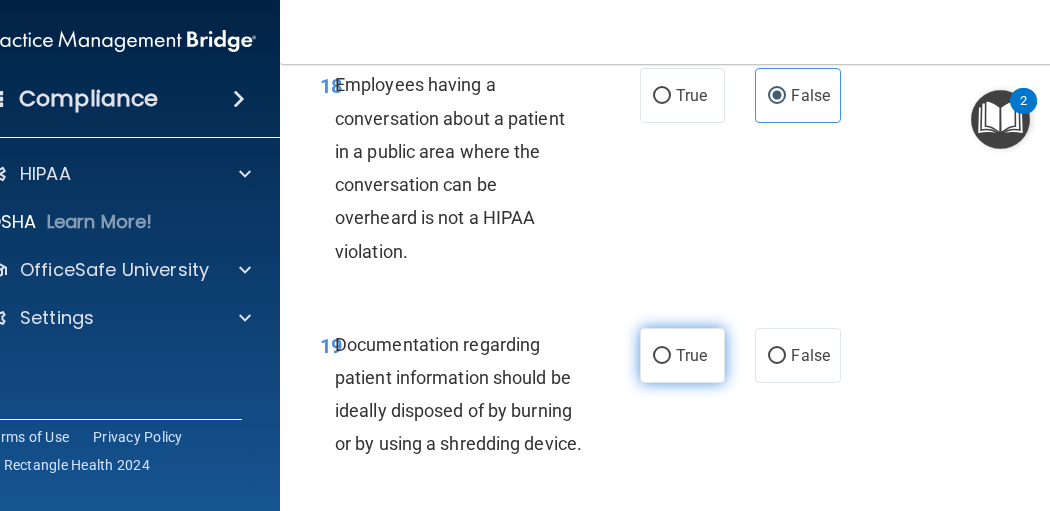 click on "True" at bounding box center [682, 355] 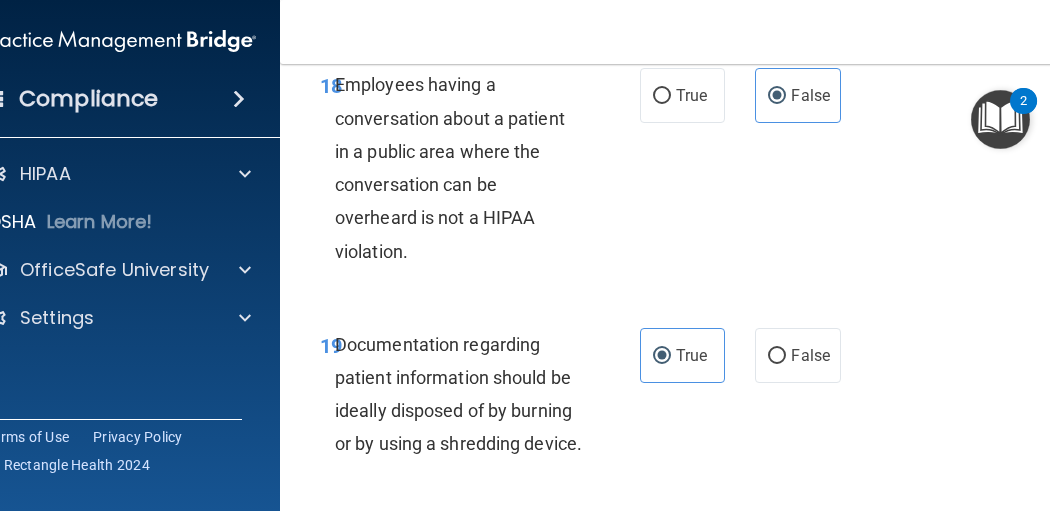 scroll, scrollTop: 4266, scrollLeft: 0, axis: vertical 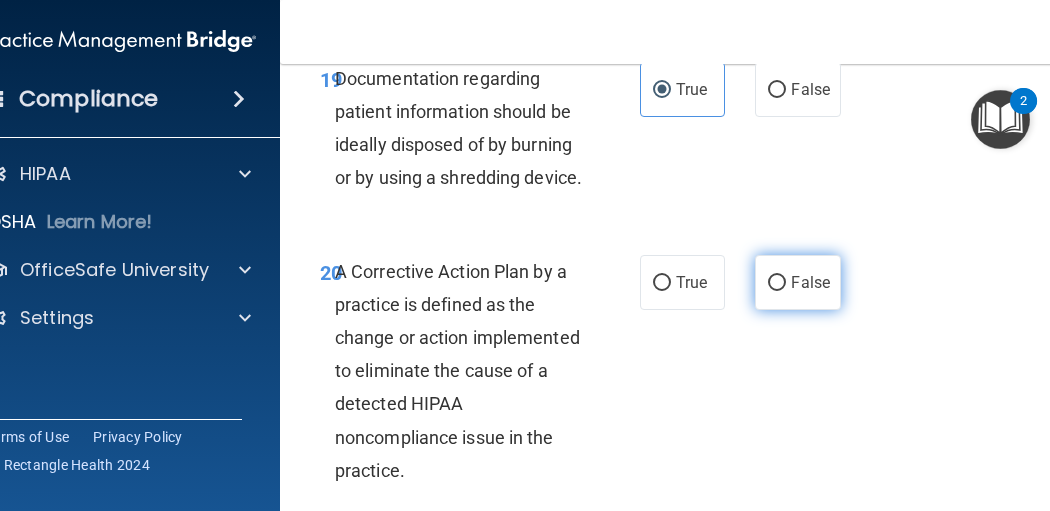 click on "False" at bounding box center (810, 282) 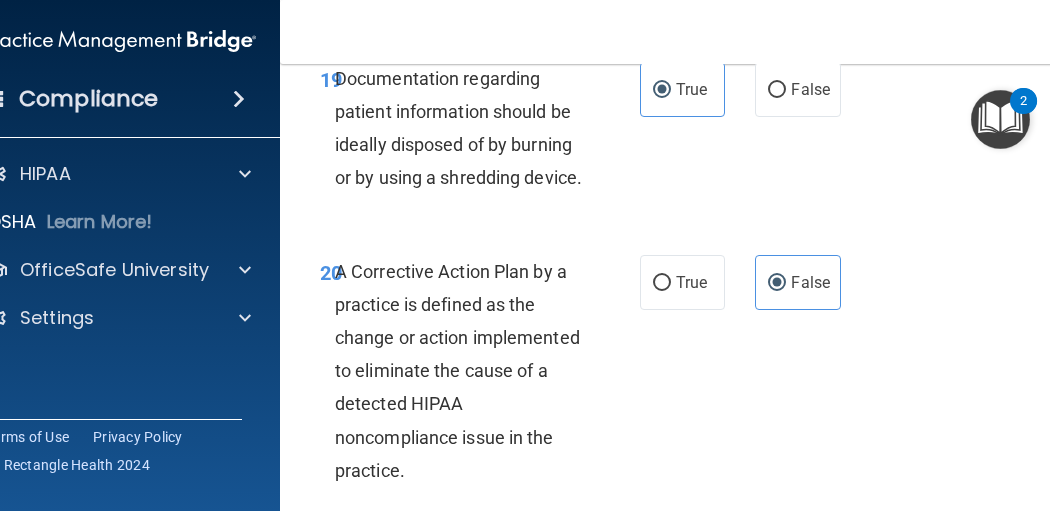 click on "True           False" at bounding box center [742, 282] 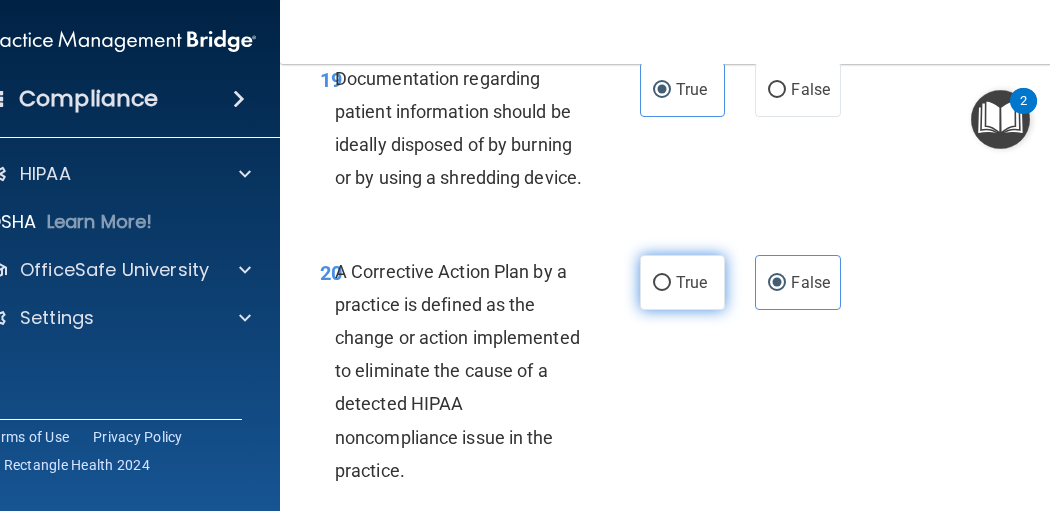 click on "True" at bounding box center [682, 282] 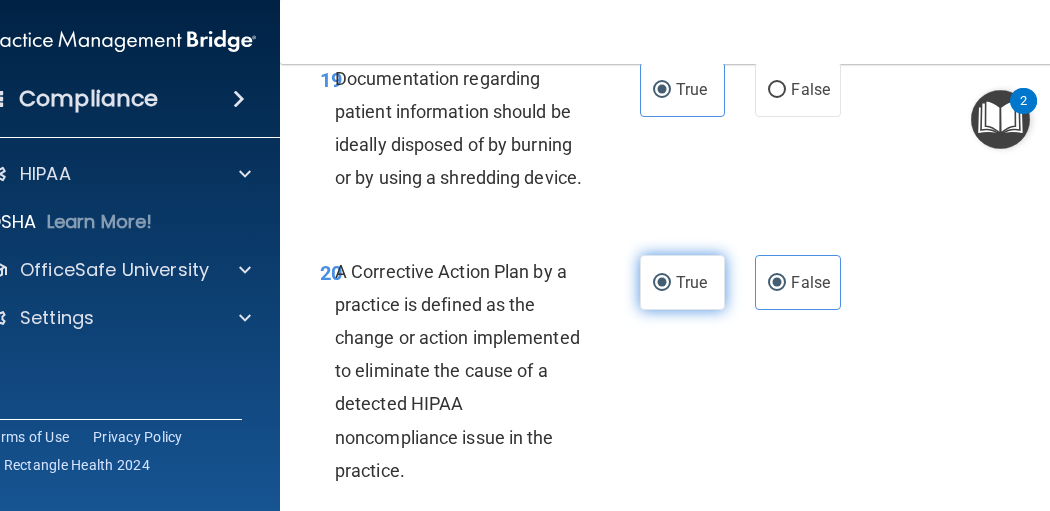 radio on "false" 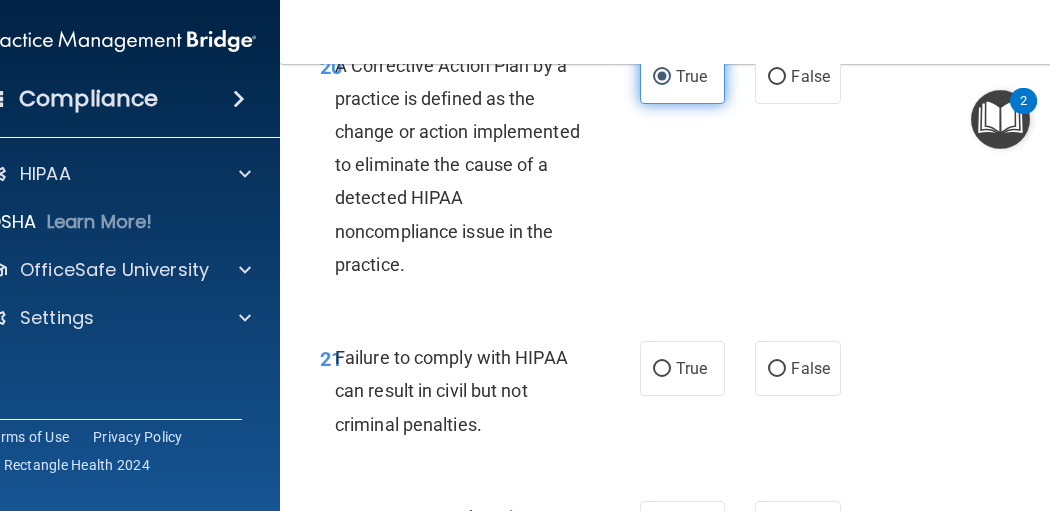 scroll, scrollTop: 4533, scrollLeft: 0, axis: vertical 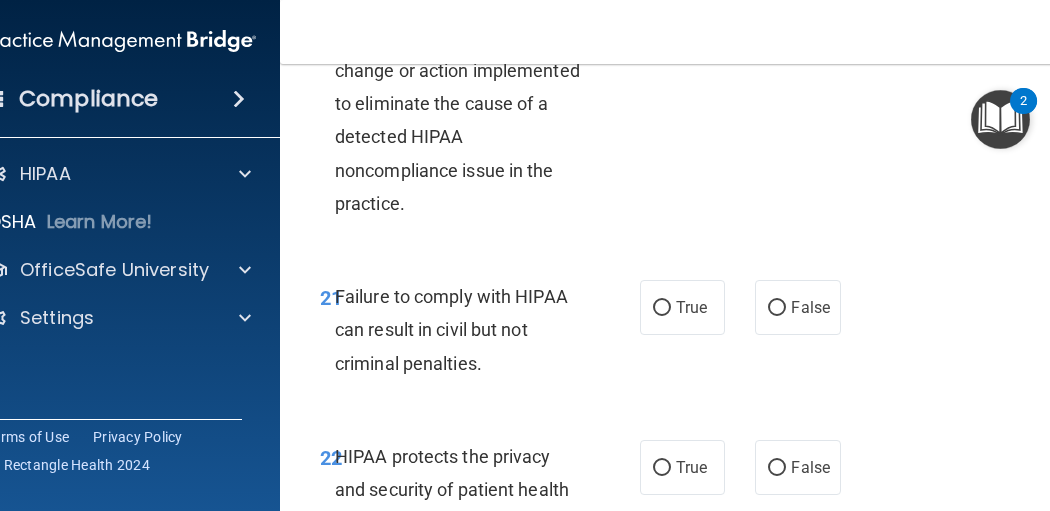 click on "21       Failure to comply with HIPAA can result in civil but not criminal penalties.                 True           False" at bounding box center (685, 335) 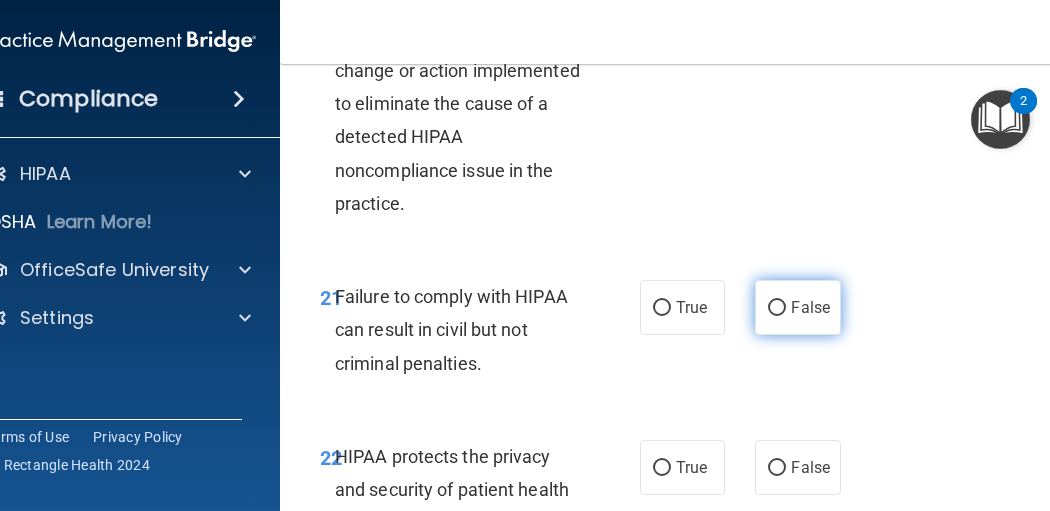 click on "False" at bounding box center [810, 307] 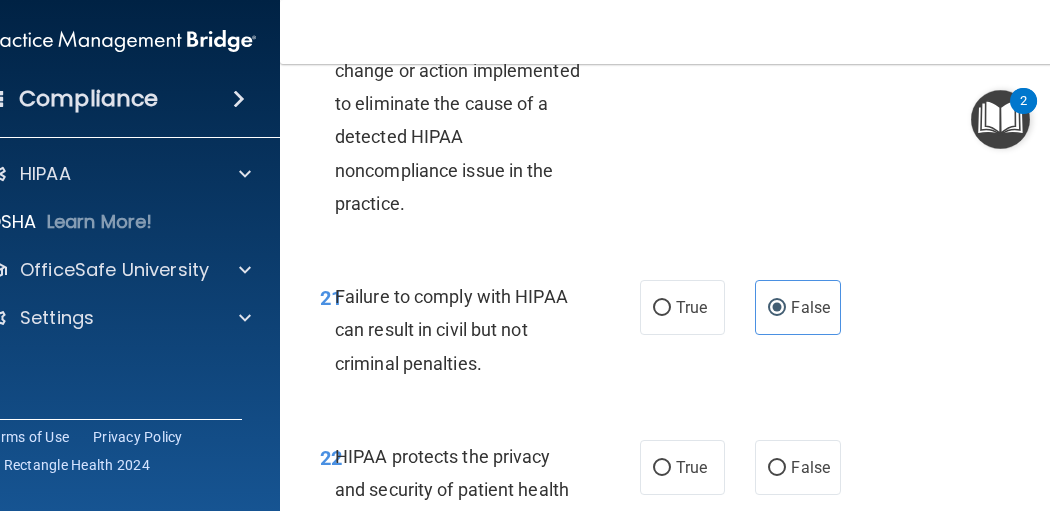 scroll, scrollTop: 4800, scrollLeft: 0, axis: vertical 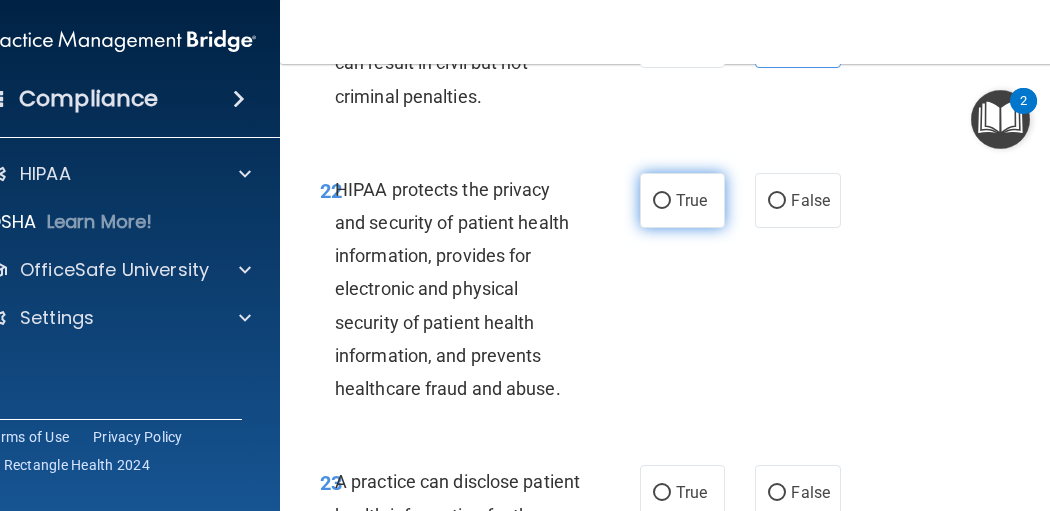 click on "True" at bounding box center [691, 200] 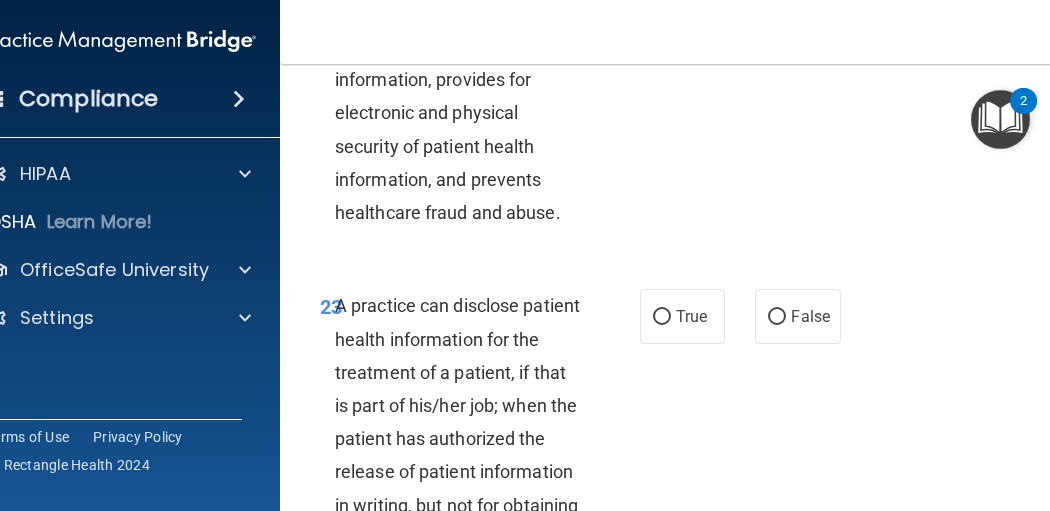 scroll, scrollTop: 5066, scrollLeft: 0, axis: vertical 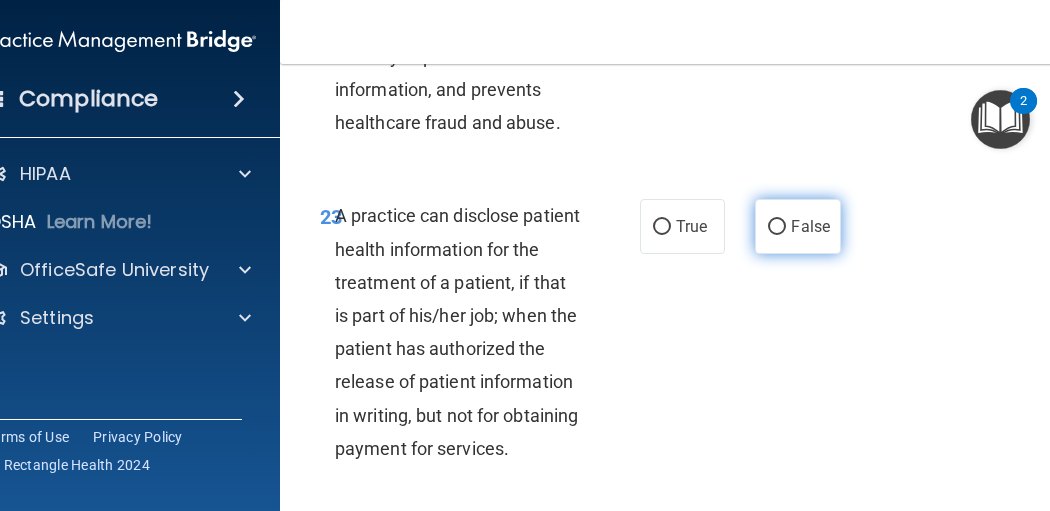 click on "False" at bounding box center (777, 227) 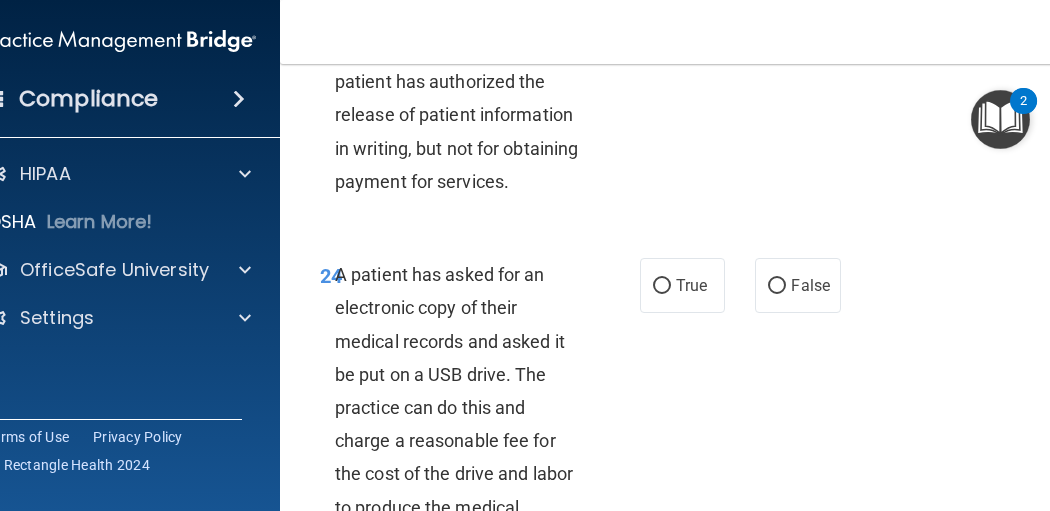scroll, scrollTop: 5466, scrollLeft: 0, axis: vertical 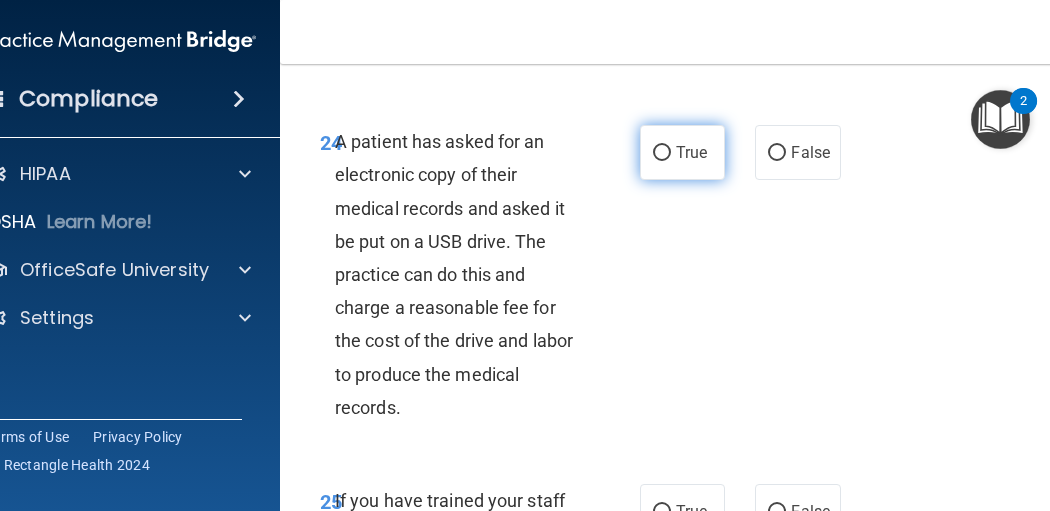 click on "True" at bounding box center (662, 153) 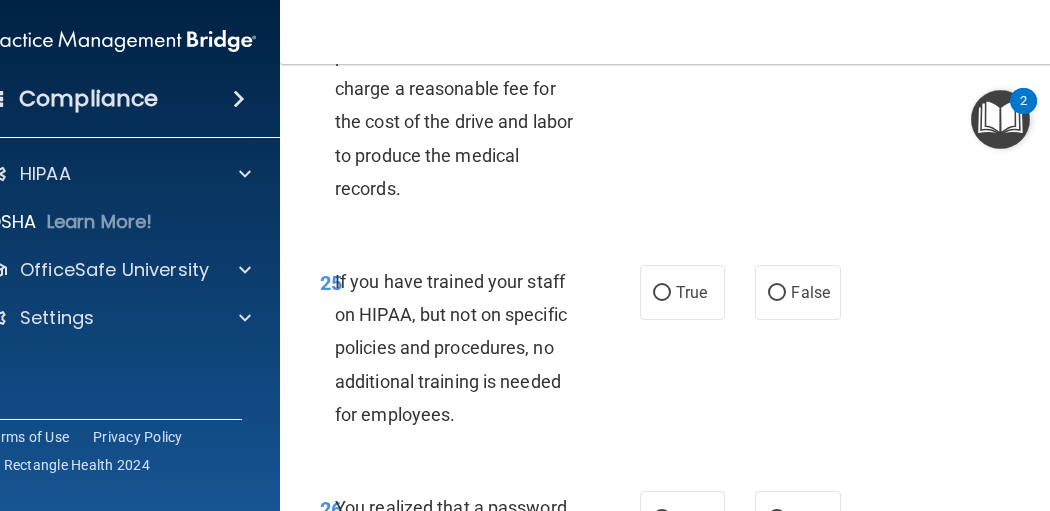 scroll, scrollTop: 5866, scrollLeft: 0, axis: vertical 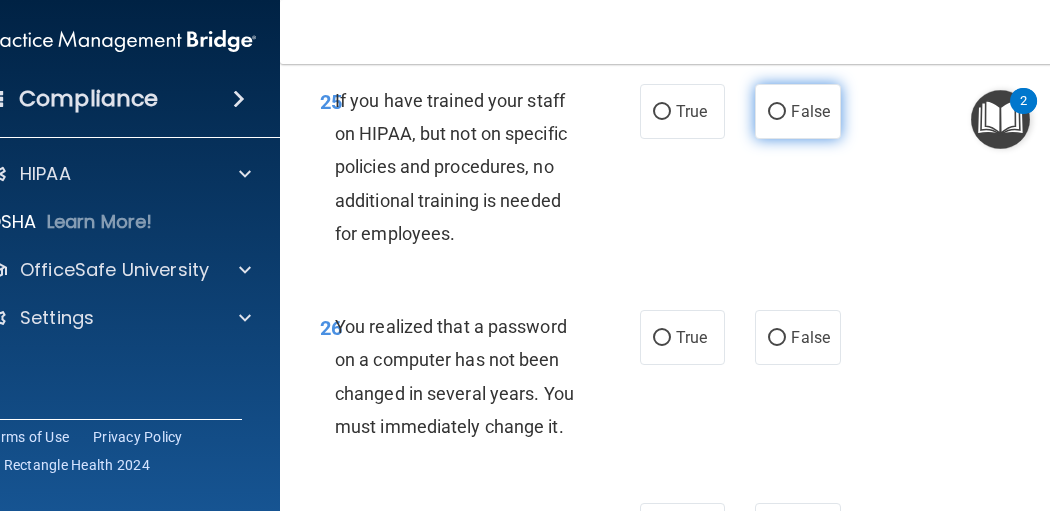 click on "False" at bounding box center (797, 111) 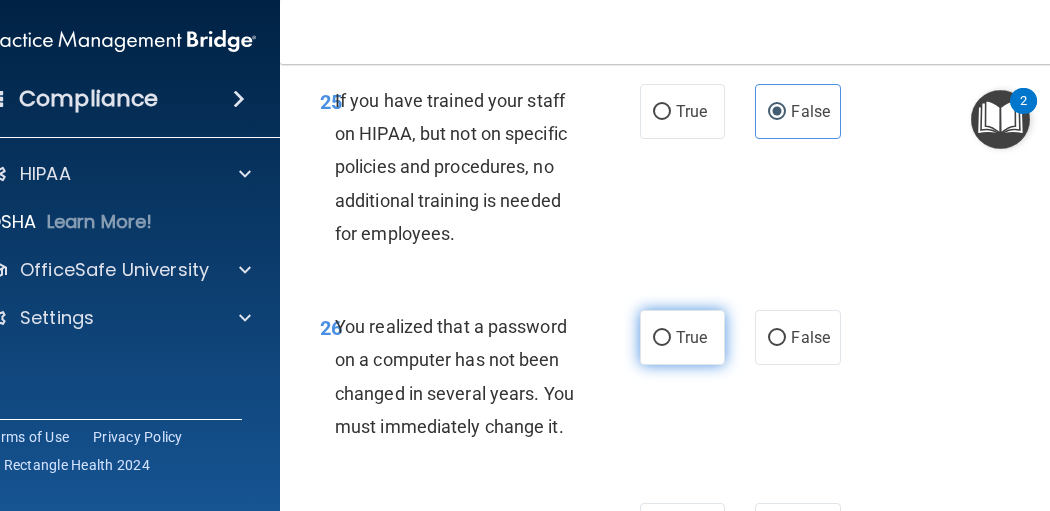 click on "True" at bounding box center (691, 337) 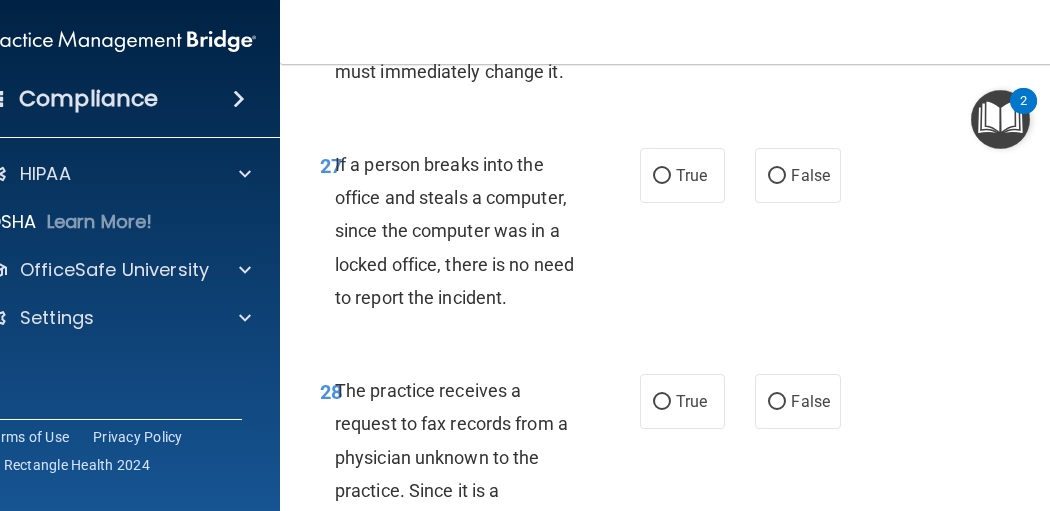 scroll, scrollTop: 6266, scrollLeft: 0, axis: vertical 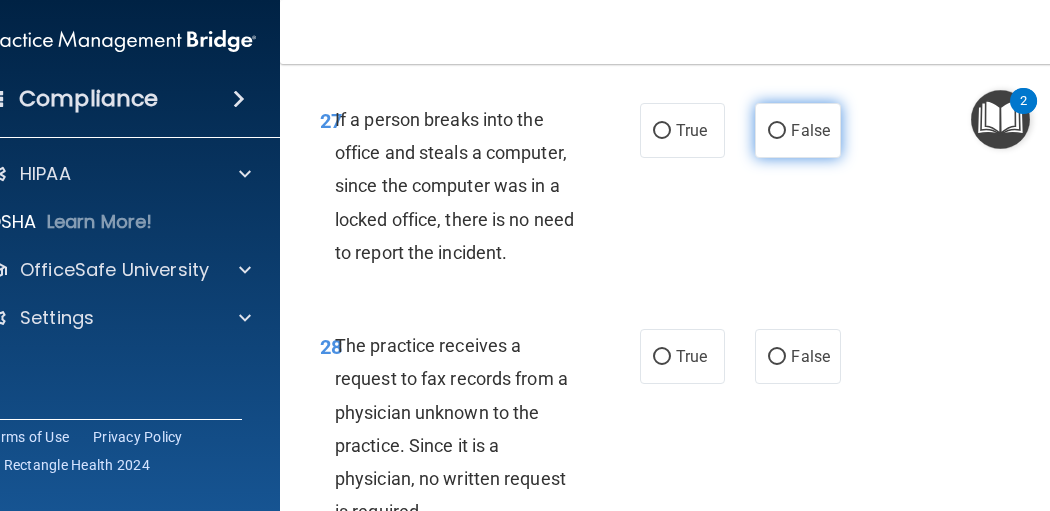 click on "False" at bounding box center (797, 130) 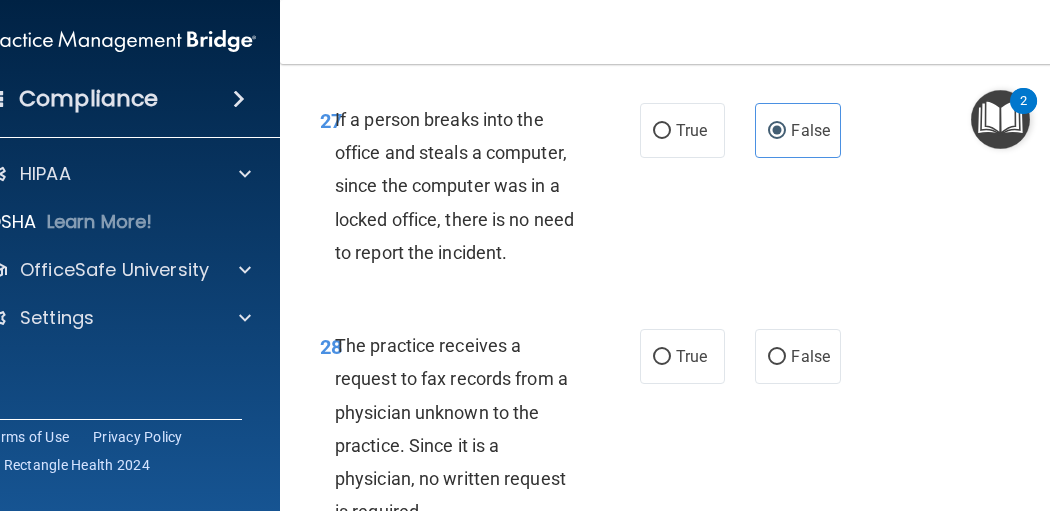 scroll, scrollTop: 6400, scrollLeft: 0, axis: vertical 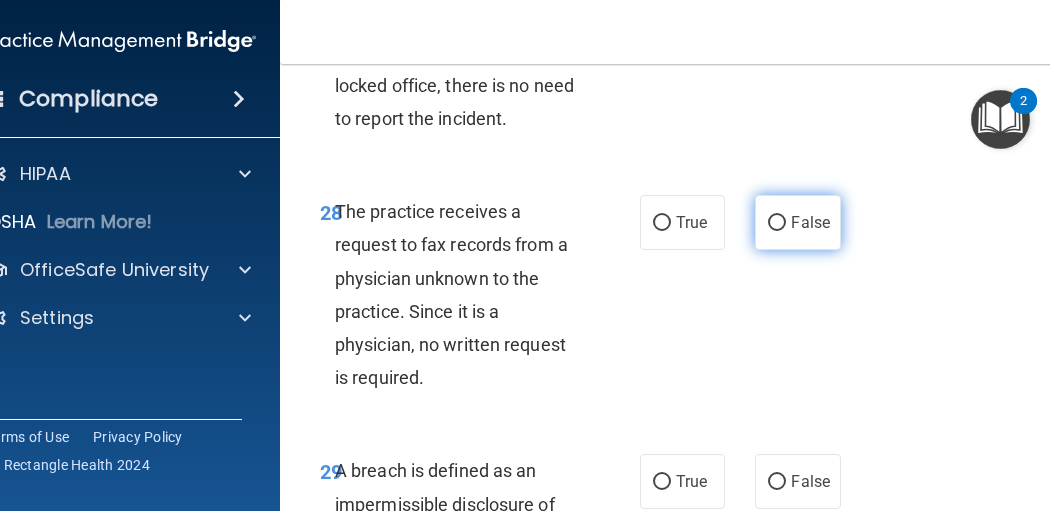 click on "False" at bounding box center (777, 223) 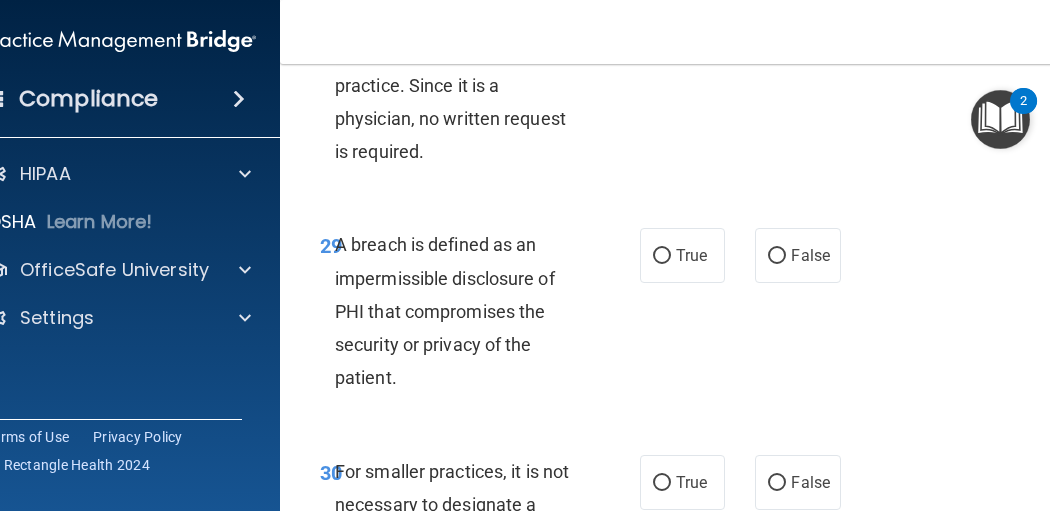 scroll, scrollTop: 6800, scrollLeft: 0, axis: vertical 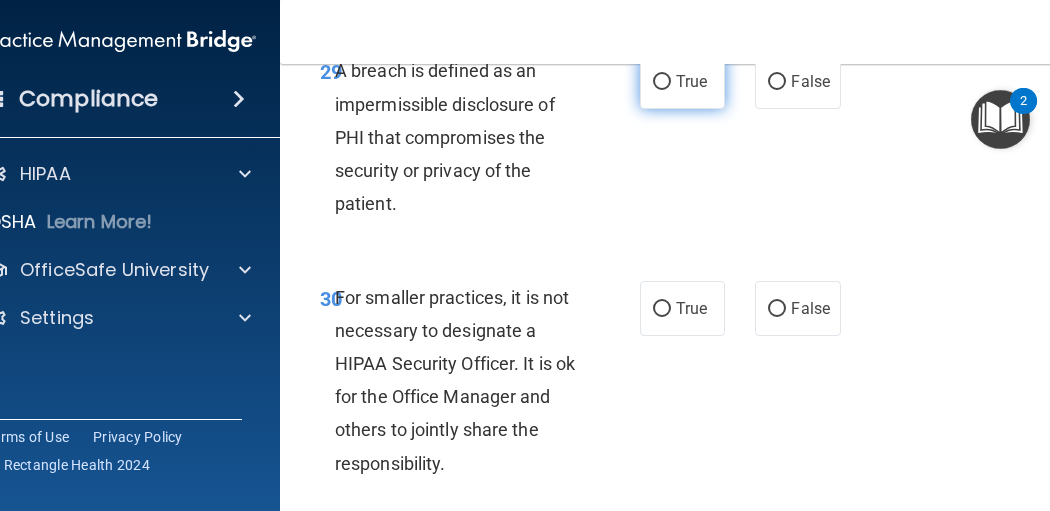 click on "True" at bounding box center [691, 81] 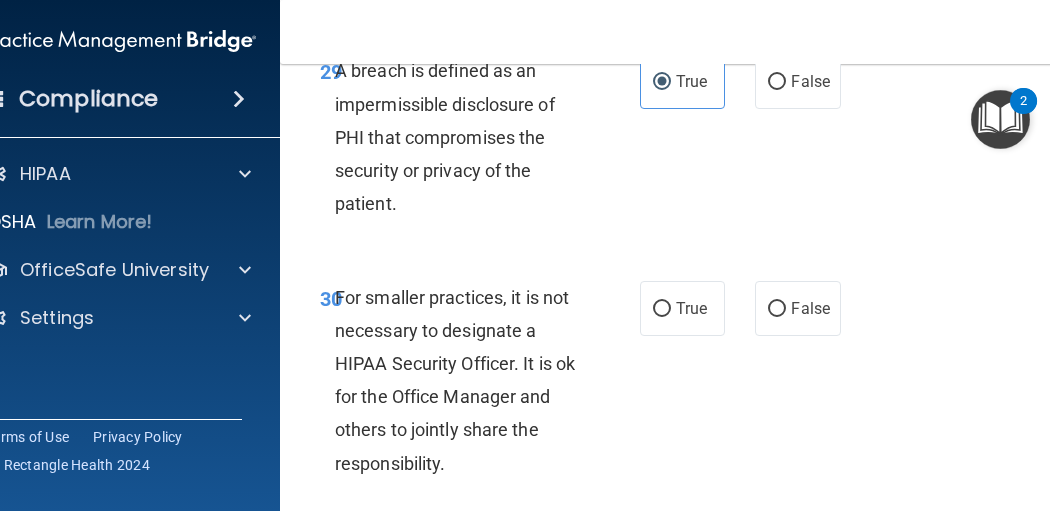 click on "30       For smaller practices, it is not necessary to designate a HIPAA Security Officer.  It is ok for the Office Manager and others to jointly share the responsibility.                 True           False" at bounding box center (685, 385) 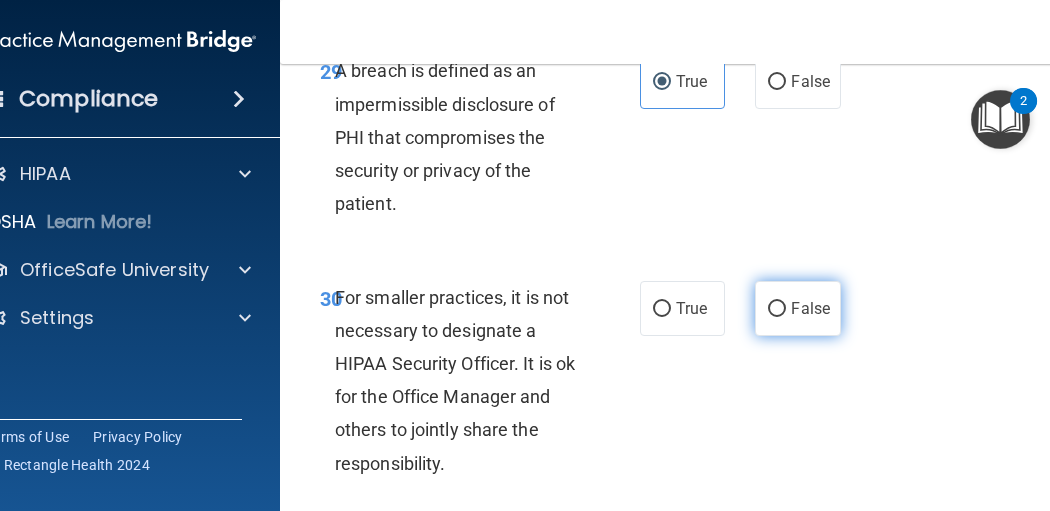 click on "False" at bounding box center [797, 308] 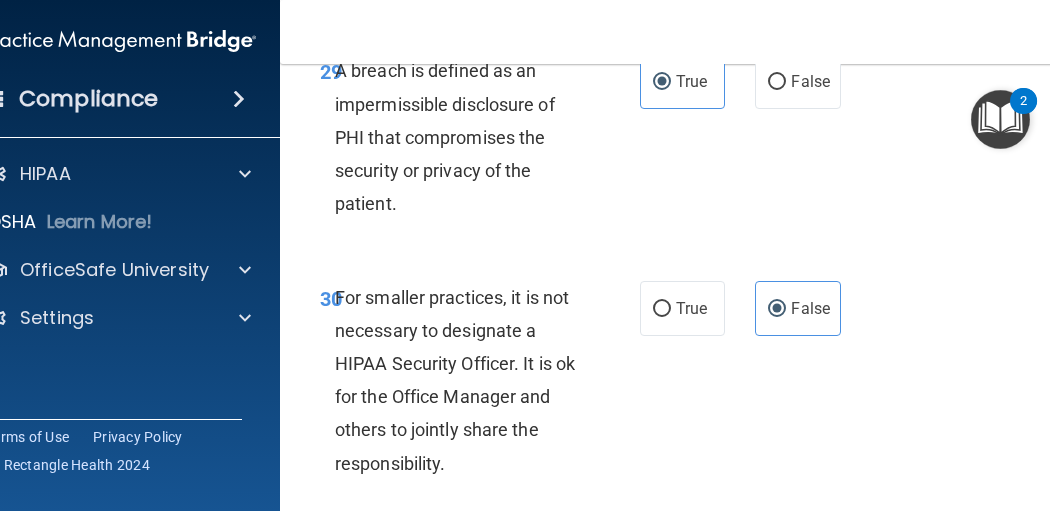 scroll, scrollTop: 7066, scrollLeft: 0, axis: vertical 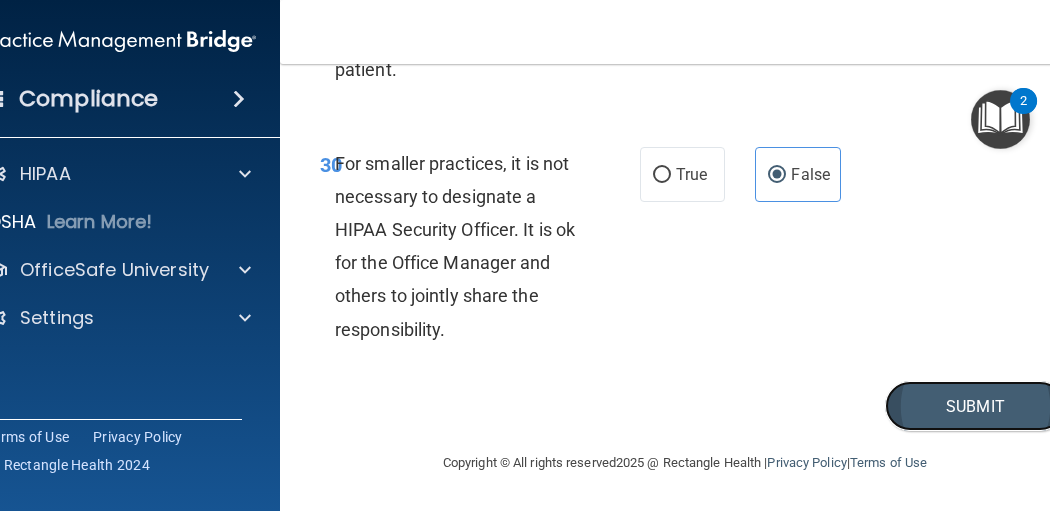 click on "Submit" at bounding box center [975, 406] 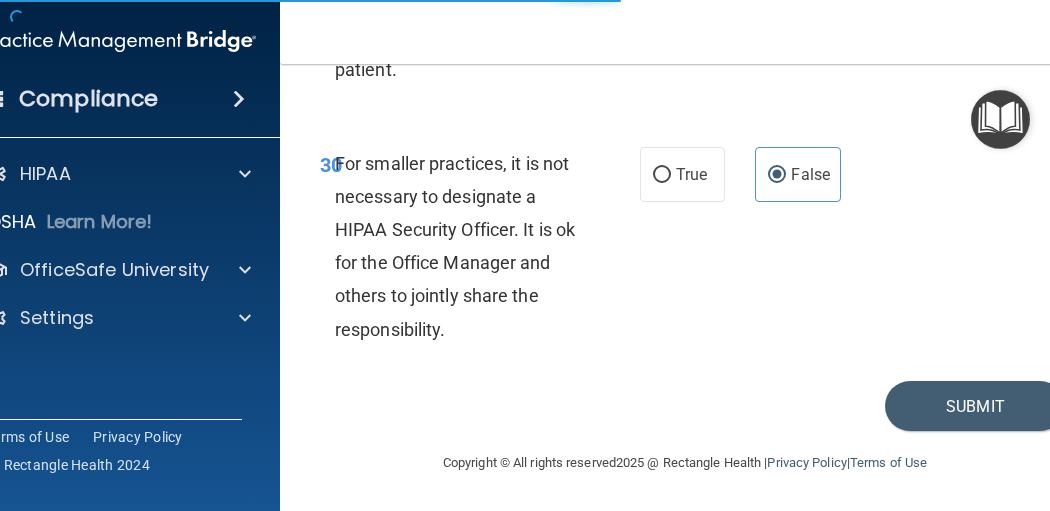 scroll, scrollTop: 0, scrollLeft: 0, axis: both 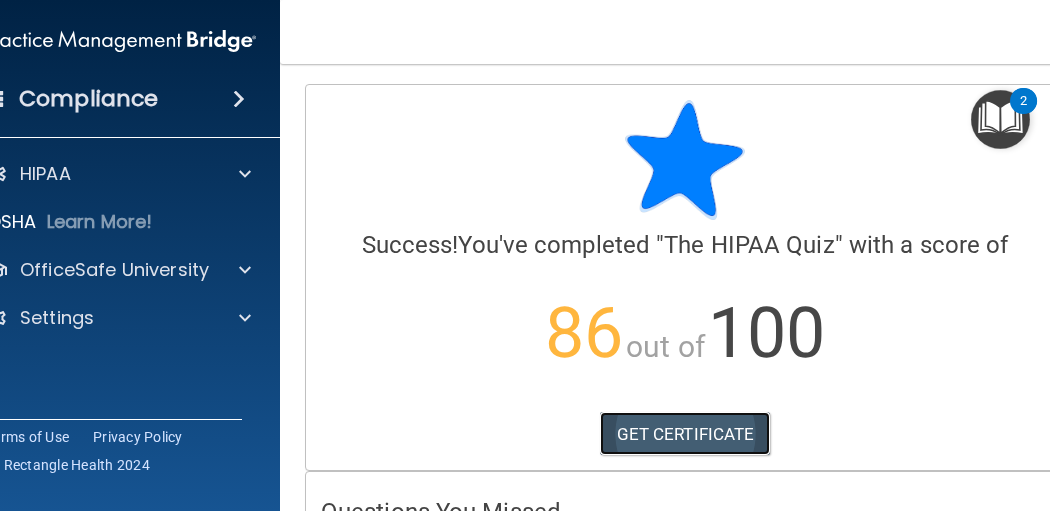 click on "GET CERTIFICATE" at bounding box center (685, 434) 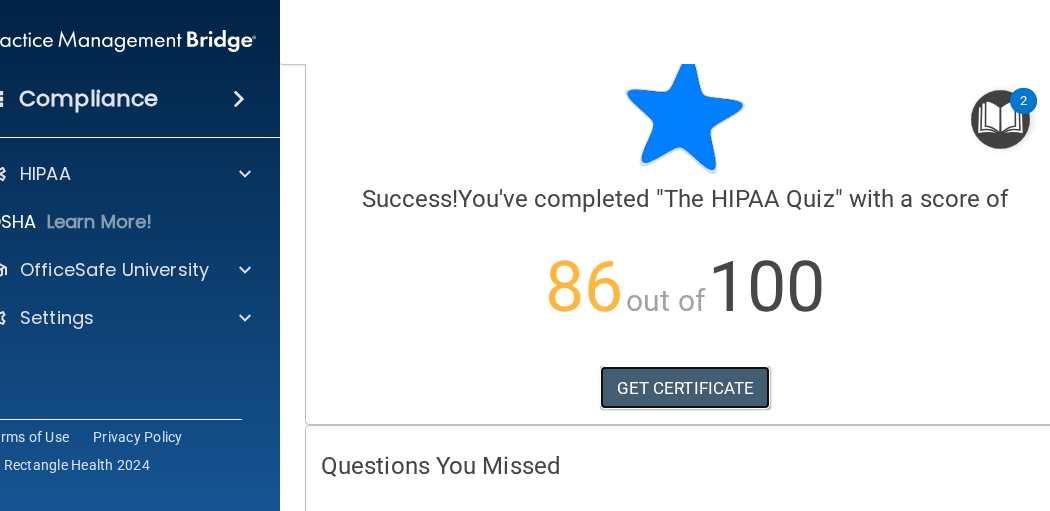 scroll, scrollTop: 0, scrollLeft: 0, axis: both 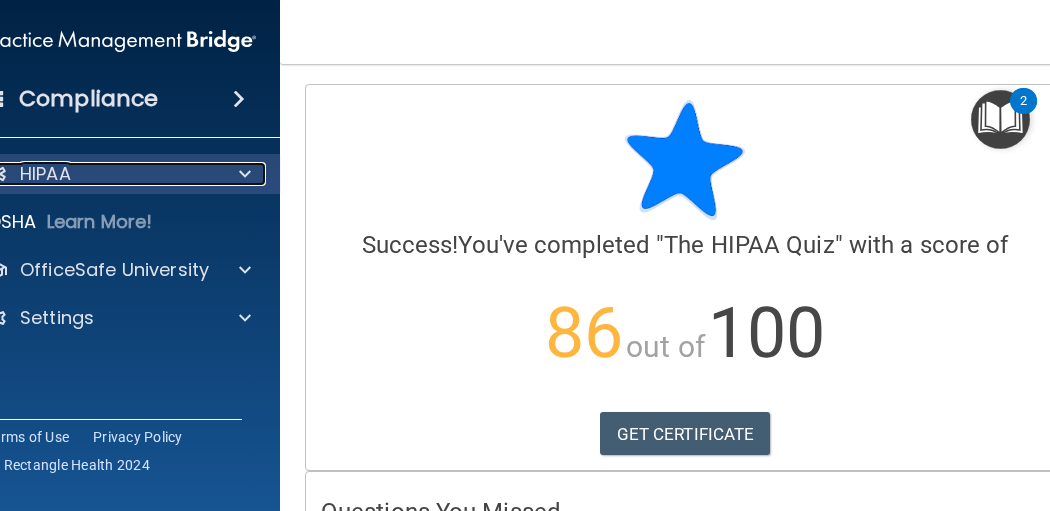 click at bounding box center (242, 174) 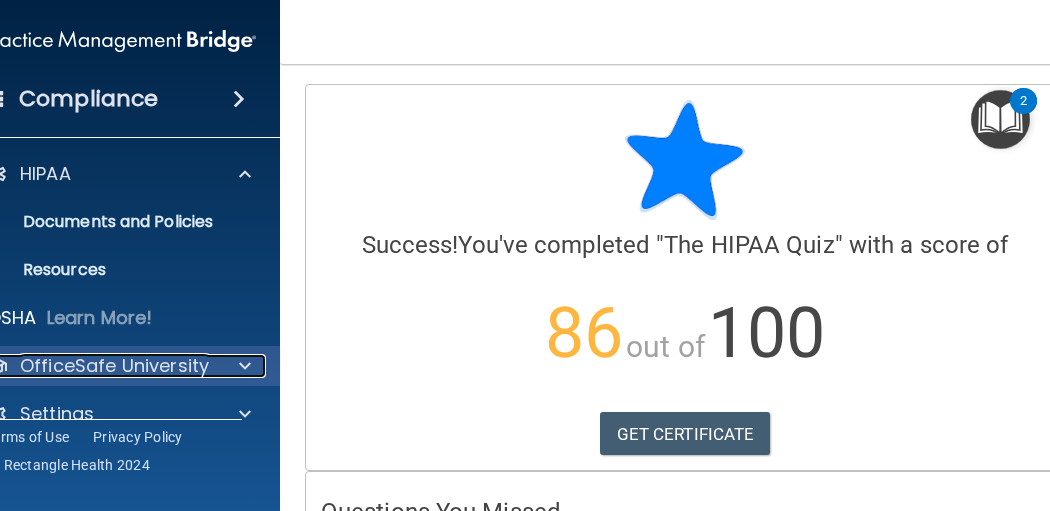 click at bounding box center (245, 366) 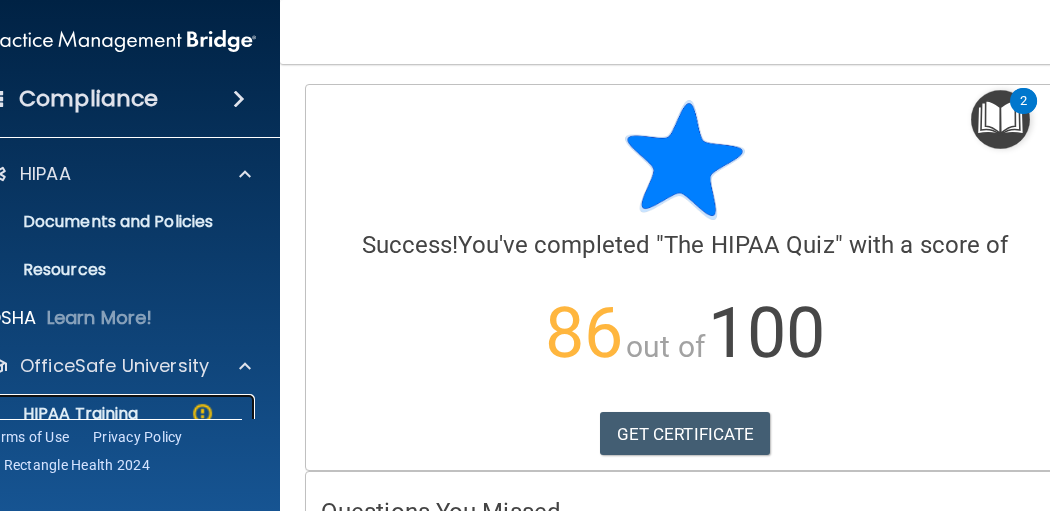 click on "HIPAA Training" at bounding box center [97, 414] 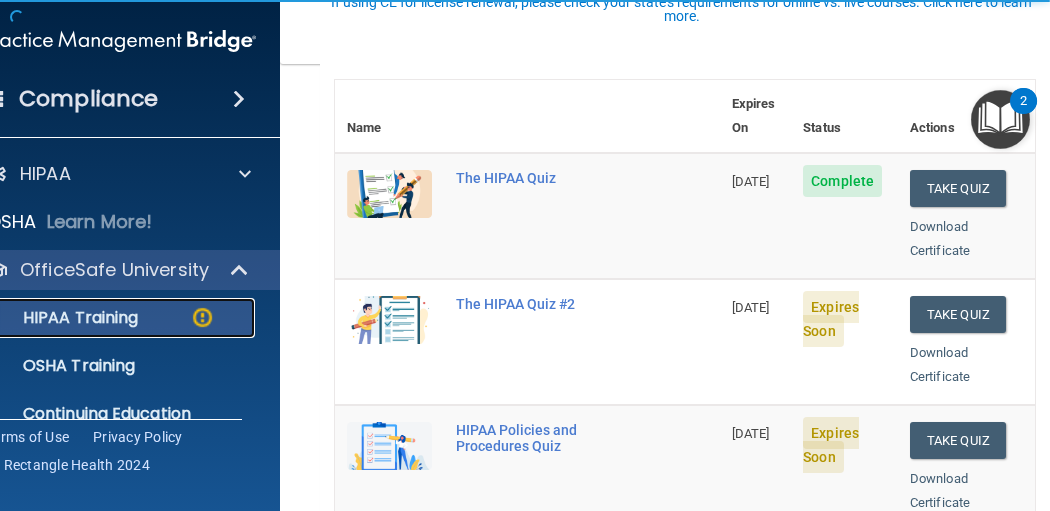 scroll, scrollTop: 400, scrollLeft: 0, axis: vertical 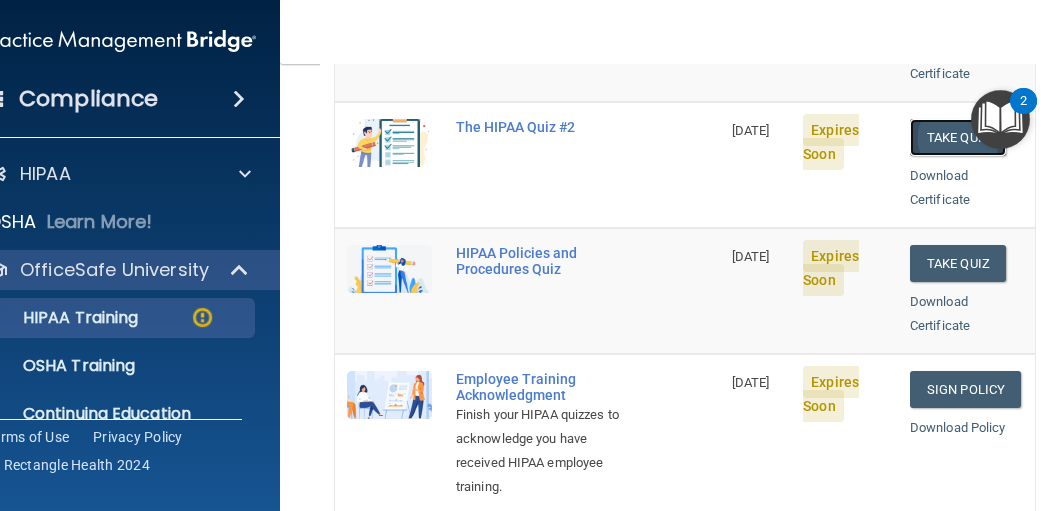click on "Take Quiz" at bounding box center [958, 137] 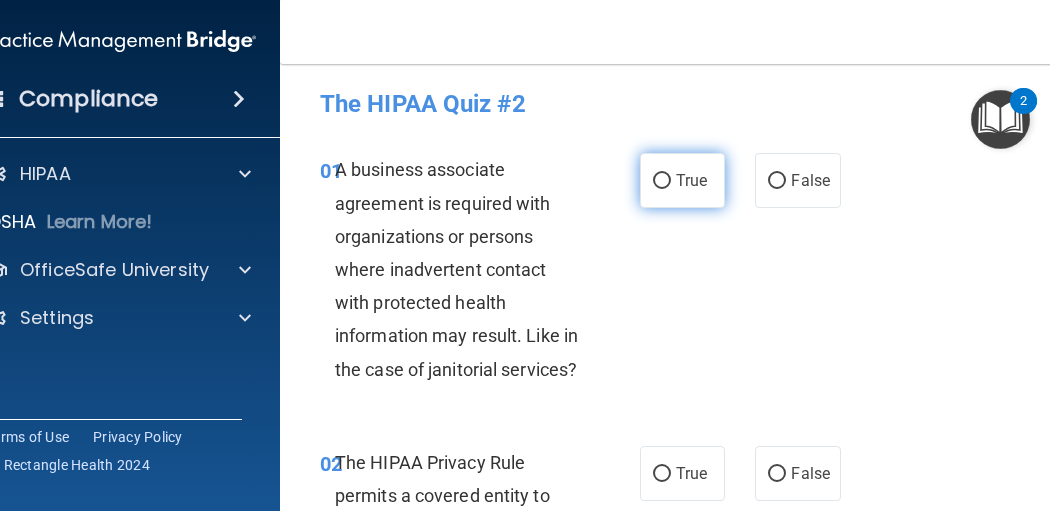 scroll, scrollTop: 0, scrollLeft: 0, axis: both 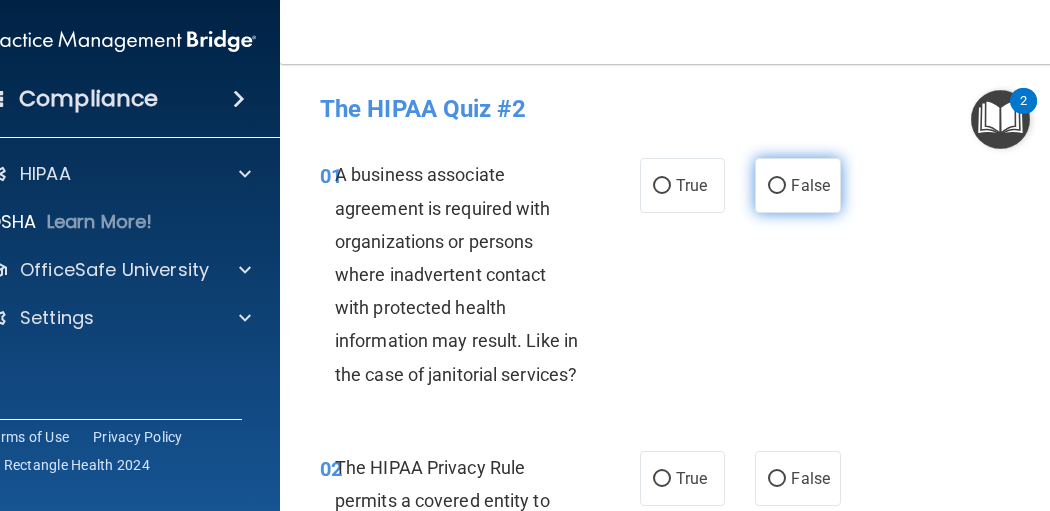click on "False" at bounding box center (777, 186) 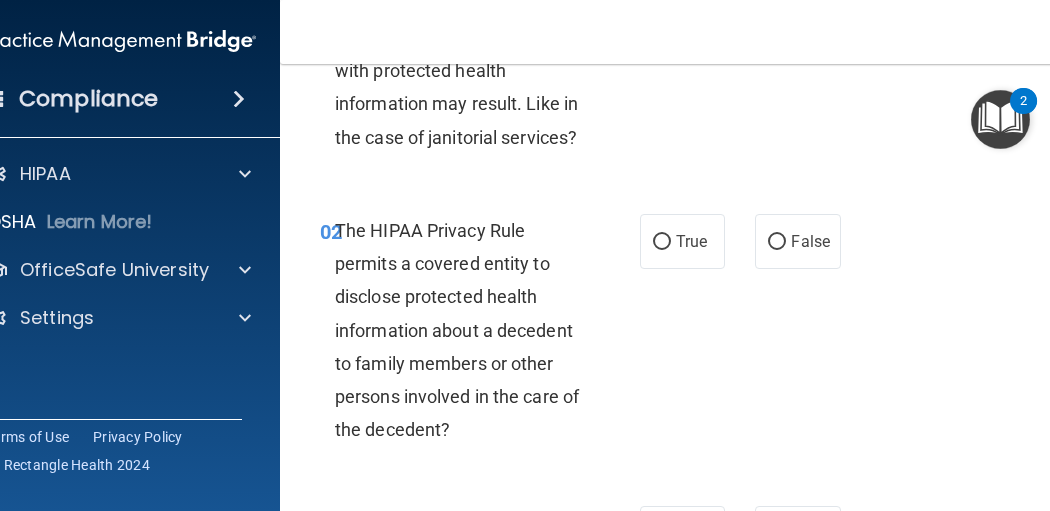scroll, scrollTop: 266, scrollLeft: 0, axis: vertical 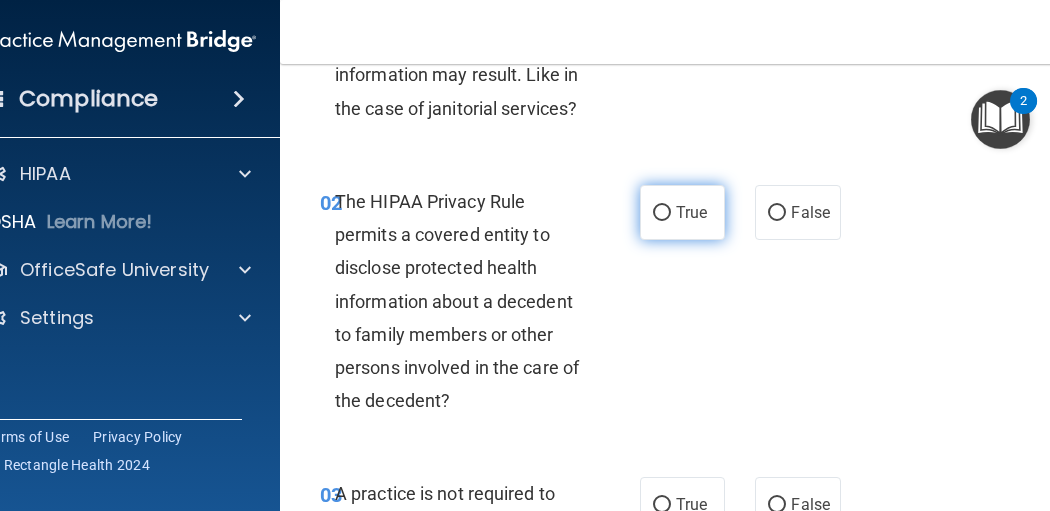 click on "True" at bounding box center (682, 212) 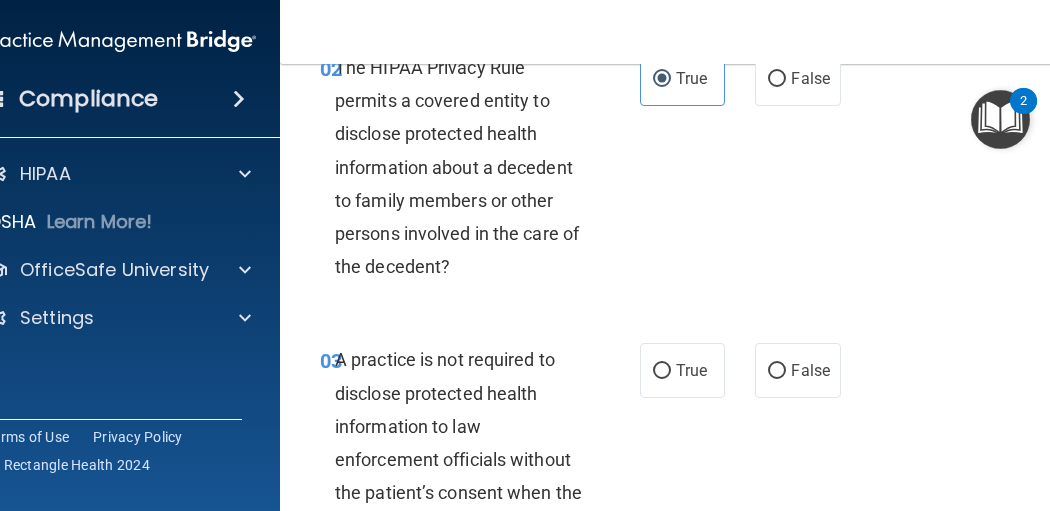 scroll, scrollTop: 533, scrollLeft: 0, axis: vertical 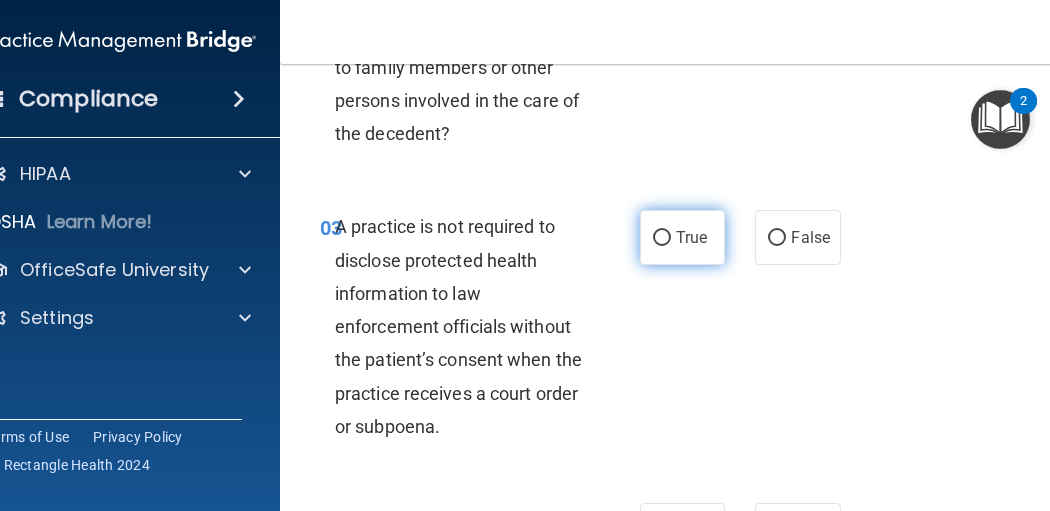 click on "True" at bounding box center (682, 237) 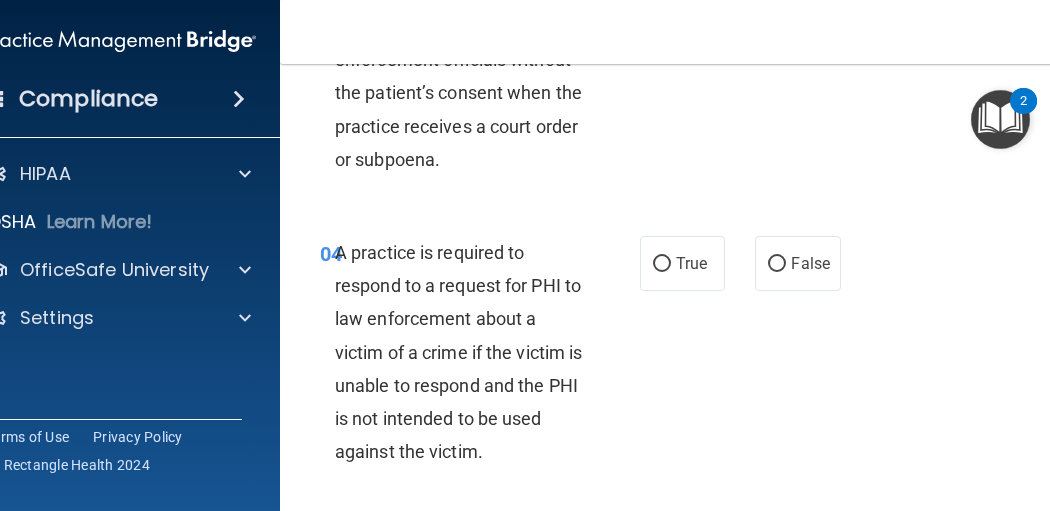 scroll, scrollTop: 933, scrollLeft: 0, axis: vertical 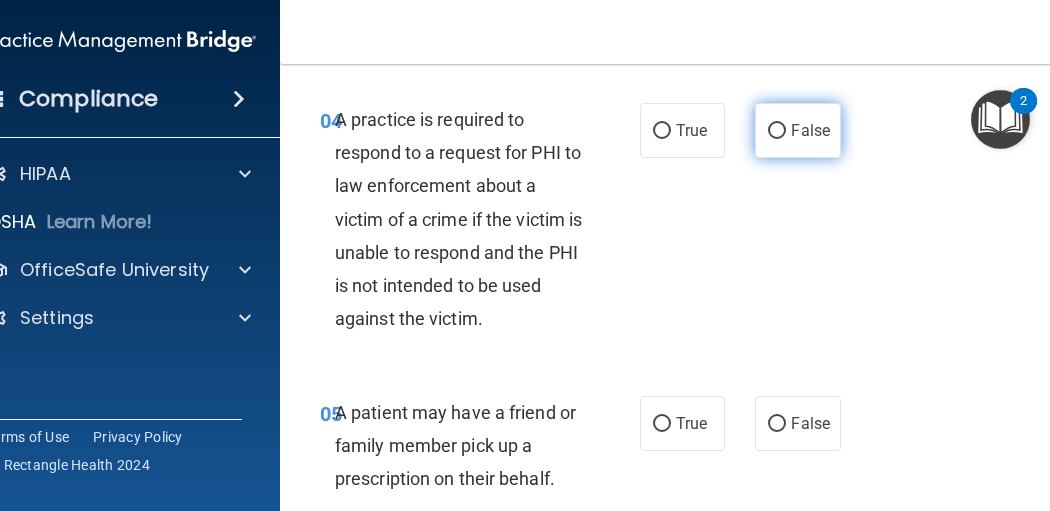 click on "False" at bounding box center [797, 130] 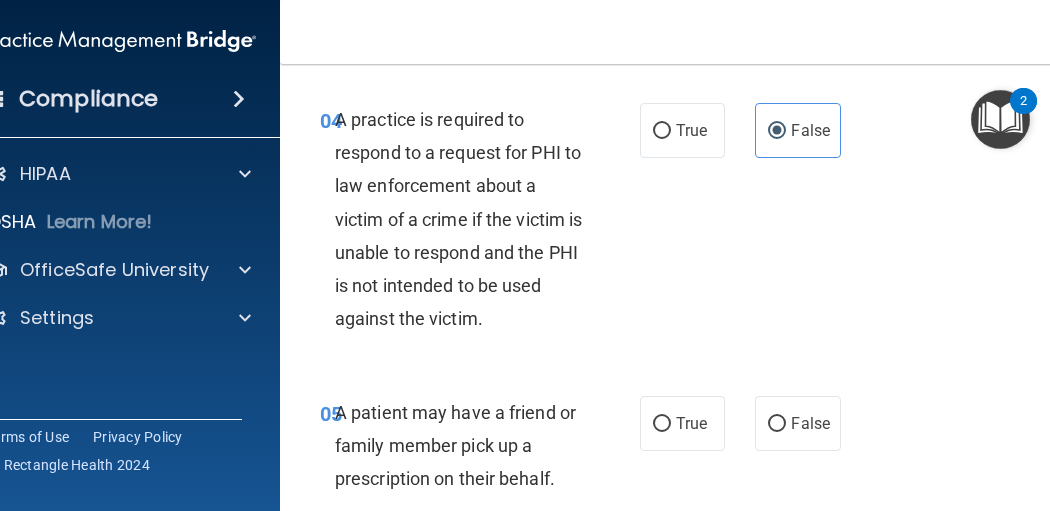 scroll, scrollTop: 1066, scrollLeft: 0, axis: vertical 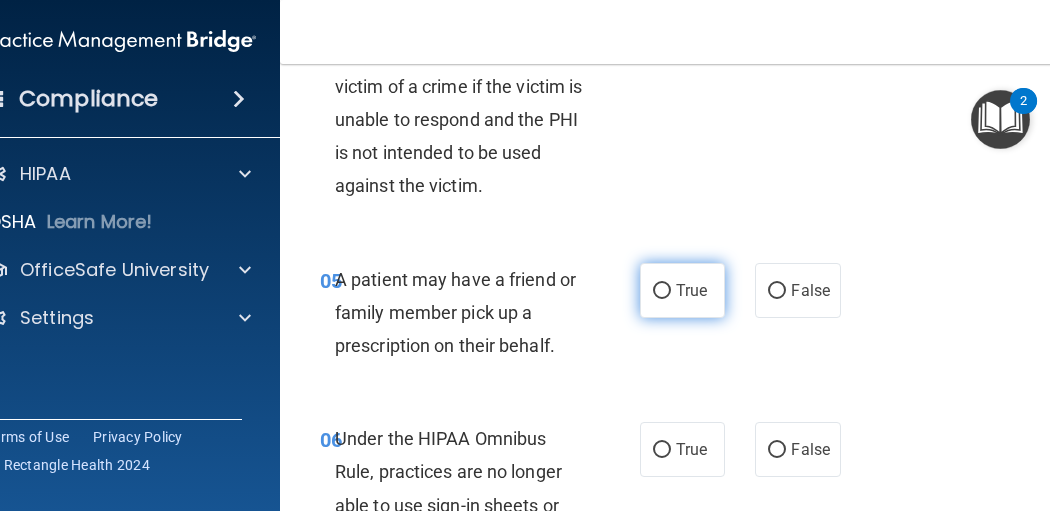 click on "True" at bounding box center [662, 291] 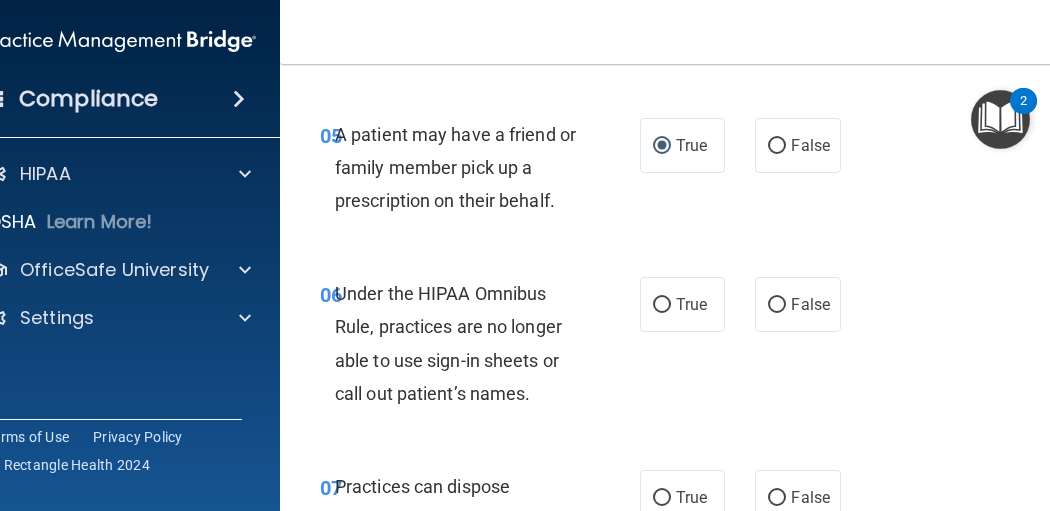 scroll, scrollTop: 1333, scrollLeft: 0, axis: vertical 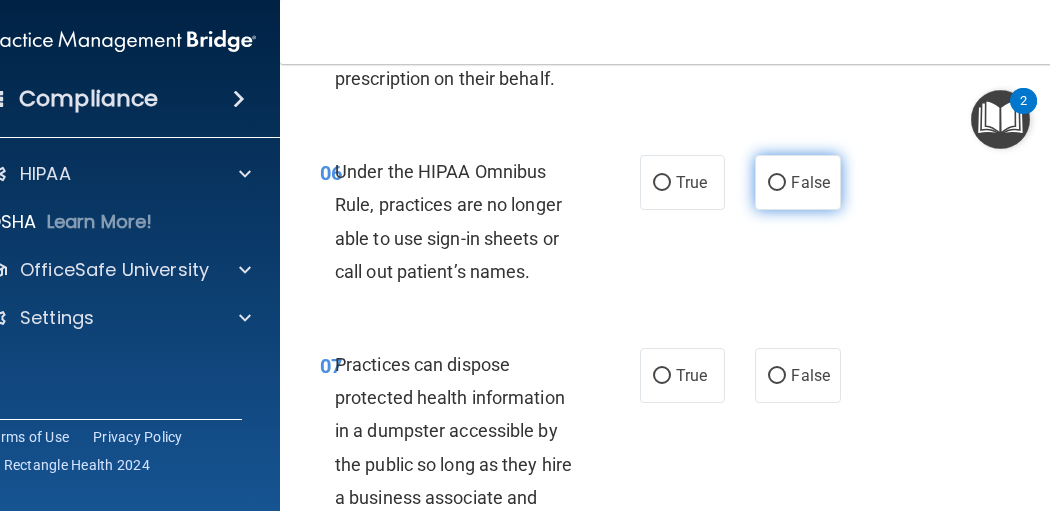 click on "False" at bounding box center (797, 182) 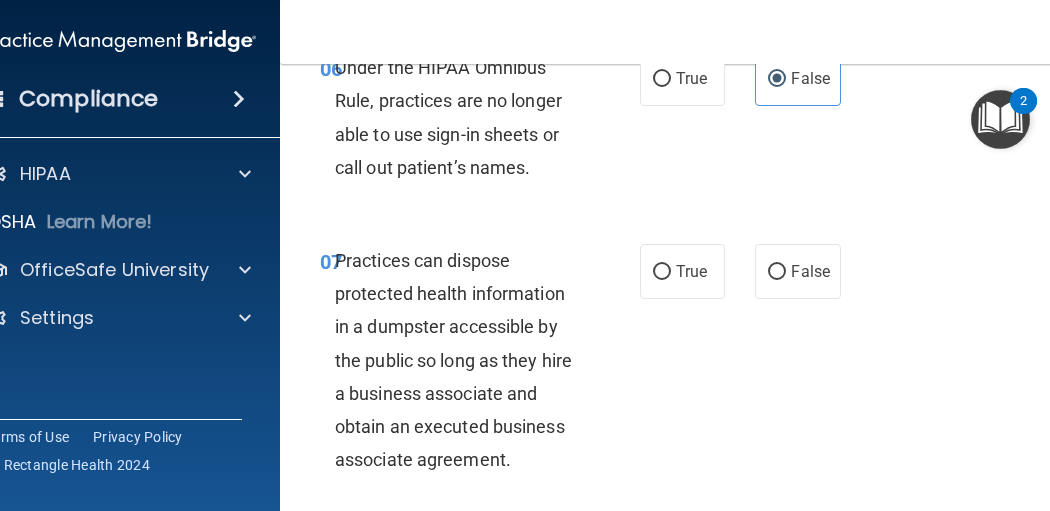scroll, scrollTop: 1466, scrollLeft: 0, axis: vertical 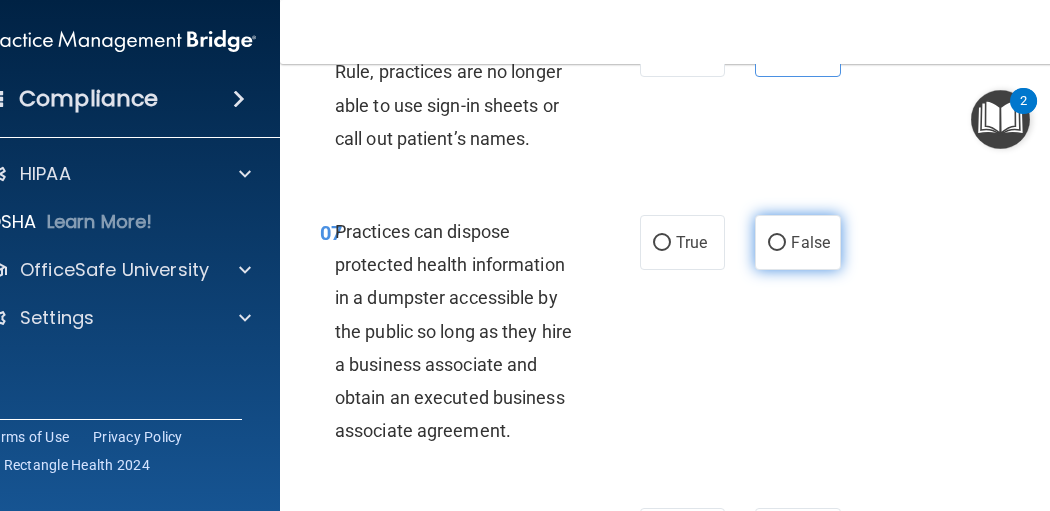 click on "False" at bounding box center (797, 242) 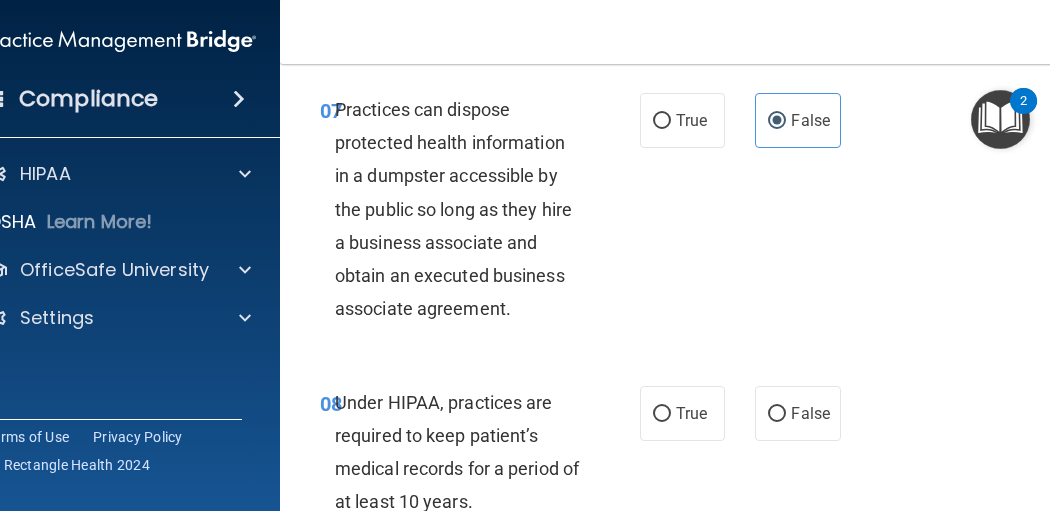 scroll, scrollTop: 1733, scrollLeft: 0, axis: vertical 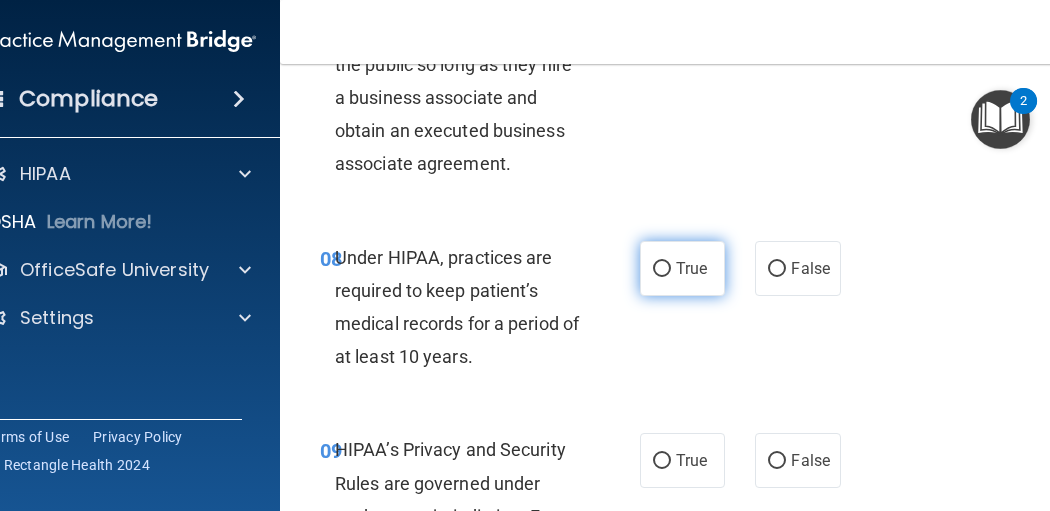click on "True" at bounding box center (691, 268) 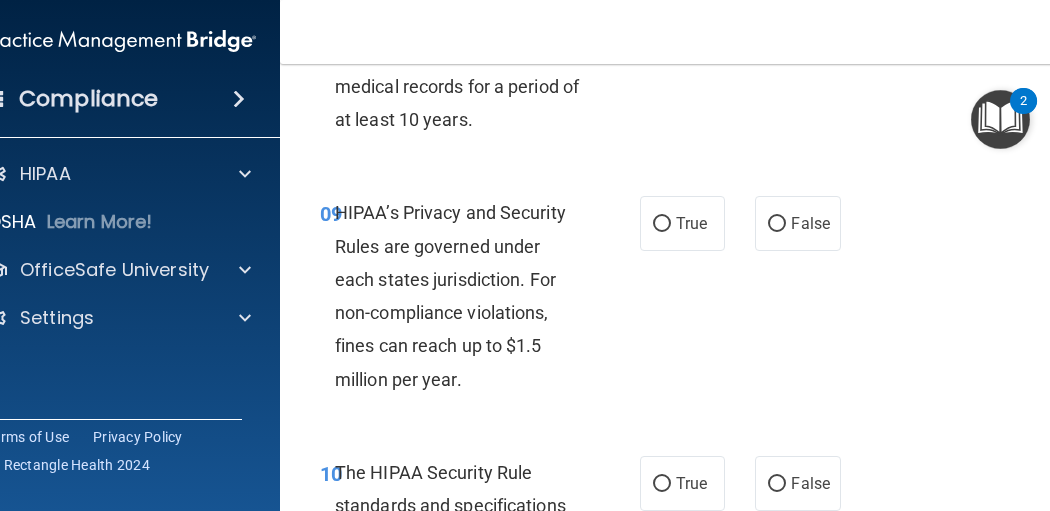 scroll, scrollTop: 2000, scrollLeft: 0, axis: vertical 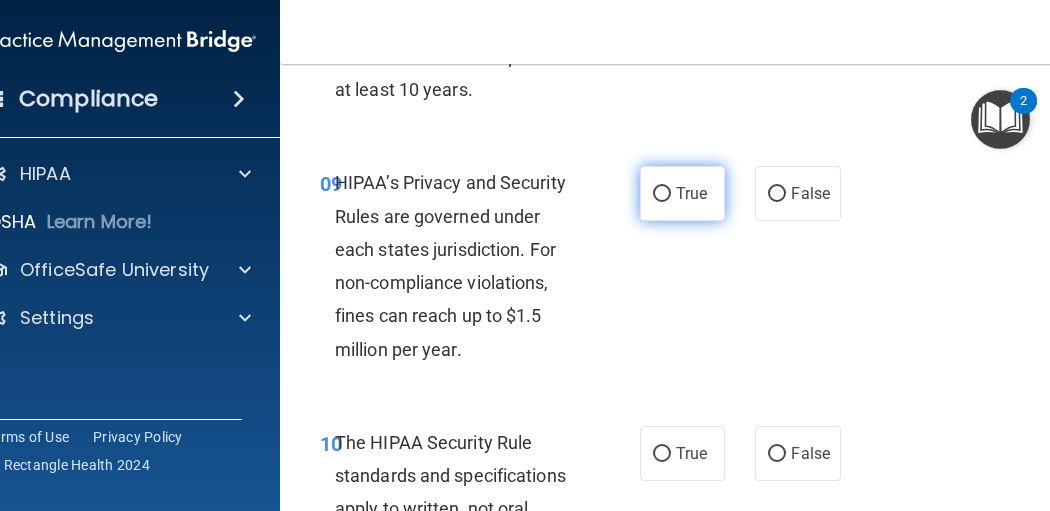 click on "True" at bounding box center [682, 193] 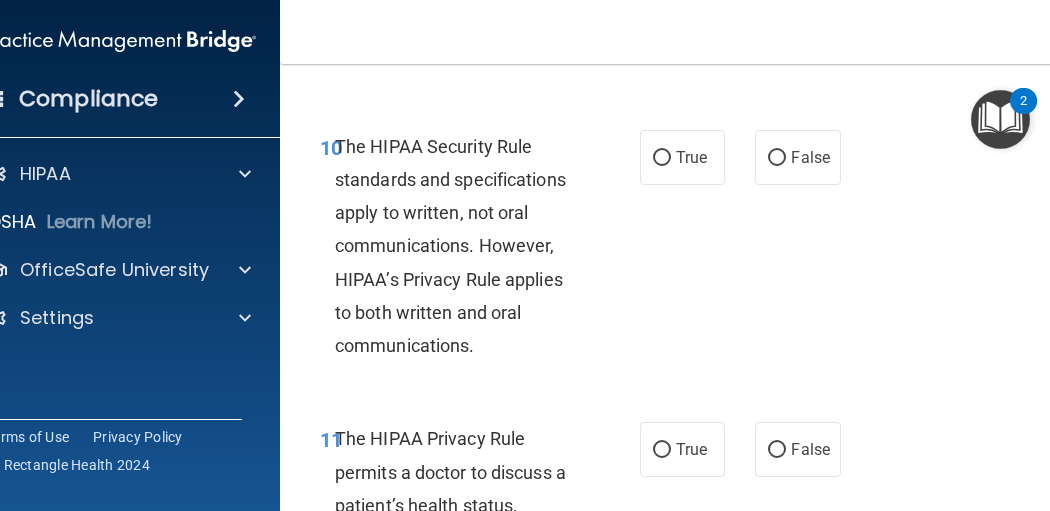 scroll, scrollTop: 2266, scrollLeft: 0, axis: vertical 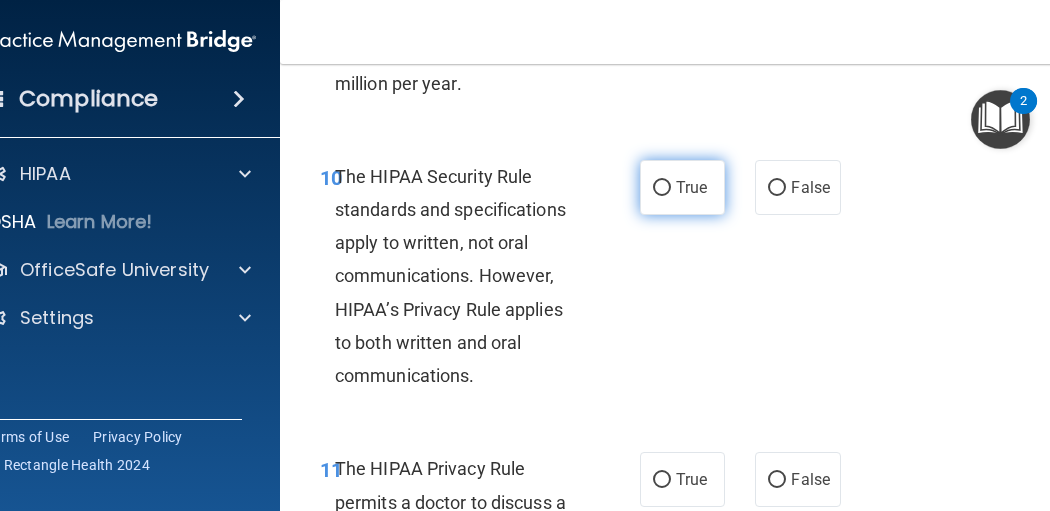 click on "True" at bounding box center [682, 187] 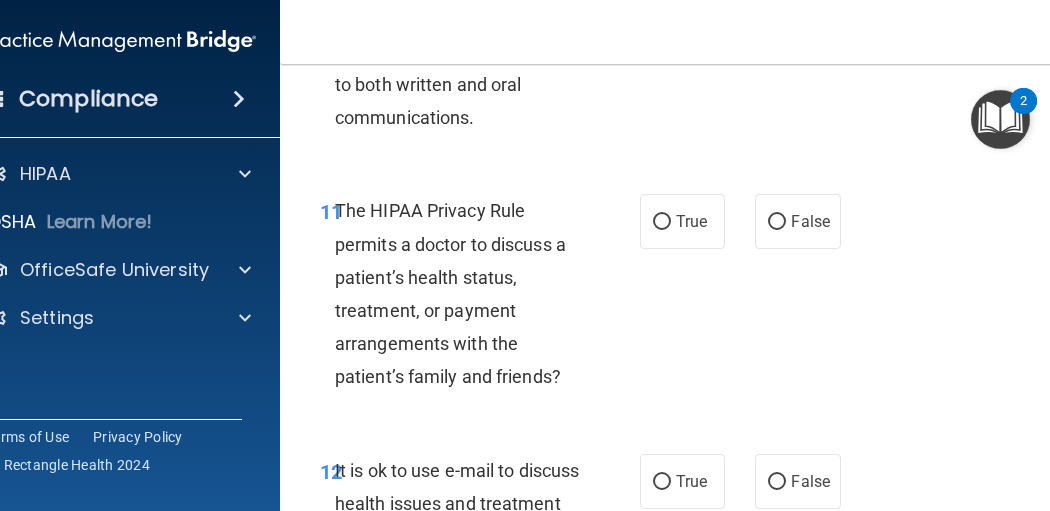 scroll, scrollTop: 2533, scrollLeft: 0, axis: vertical 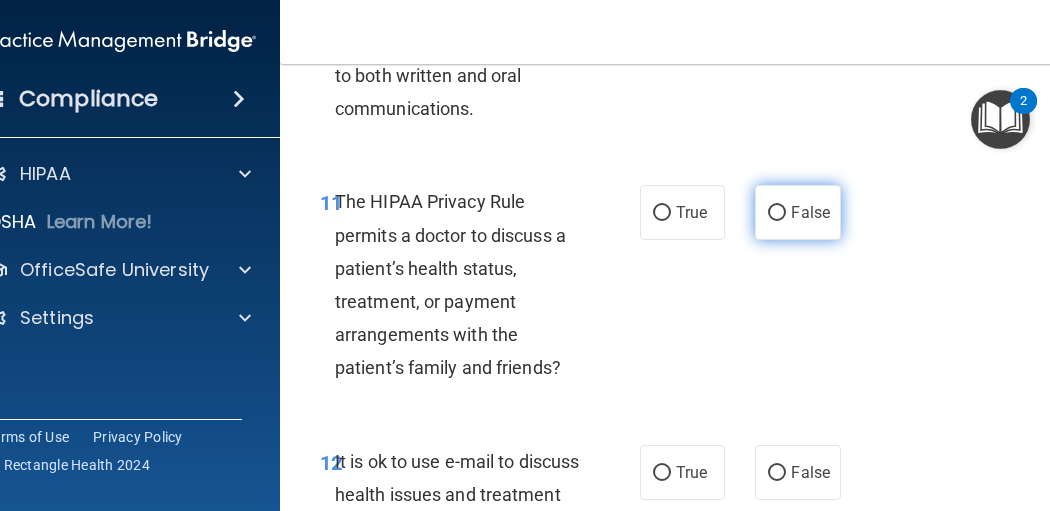 click on "False" at bounding box center (777, 213) 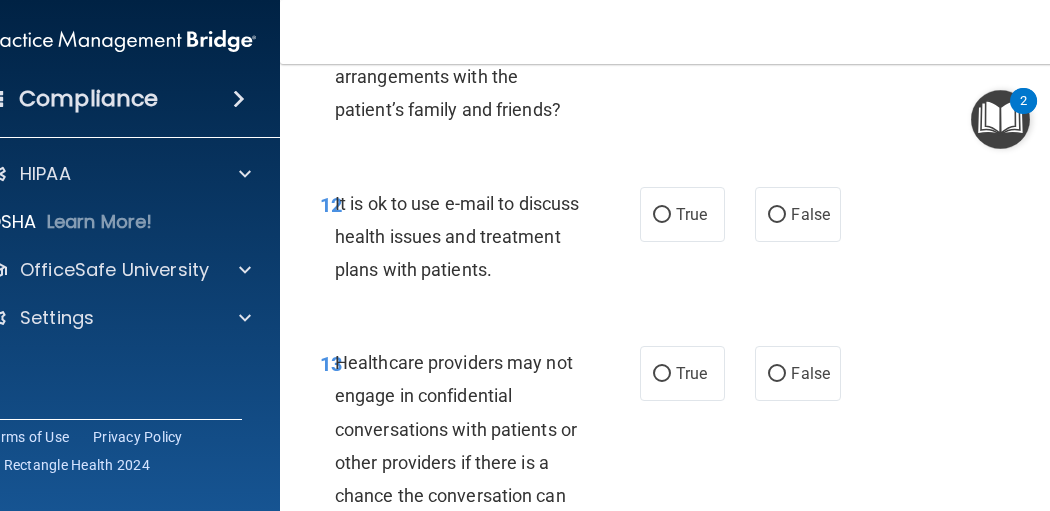 scroll, scrollTop: 2800, scrollLeft: 0, axis: vertical 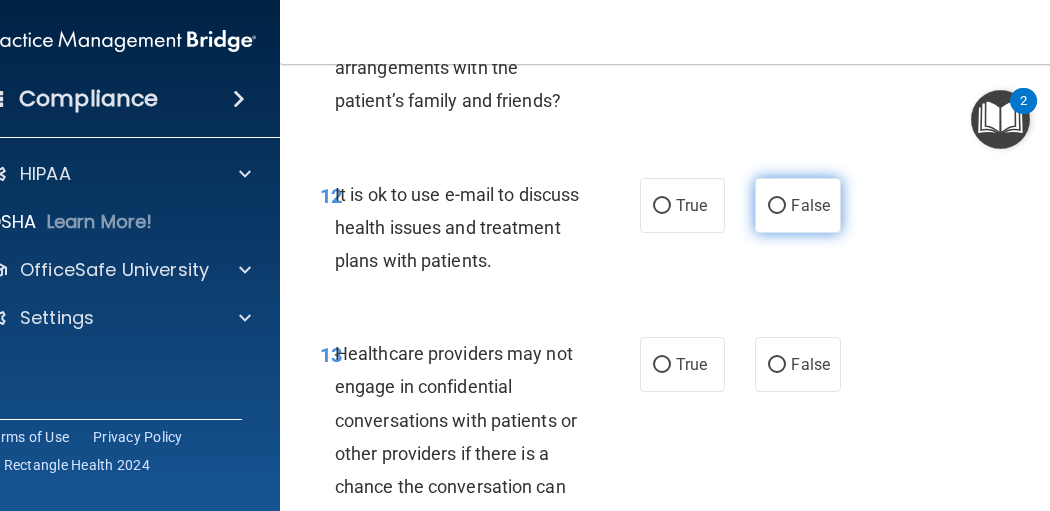 click on "False" at bounding box center [777, 206] 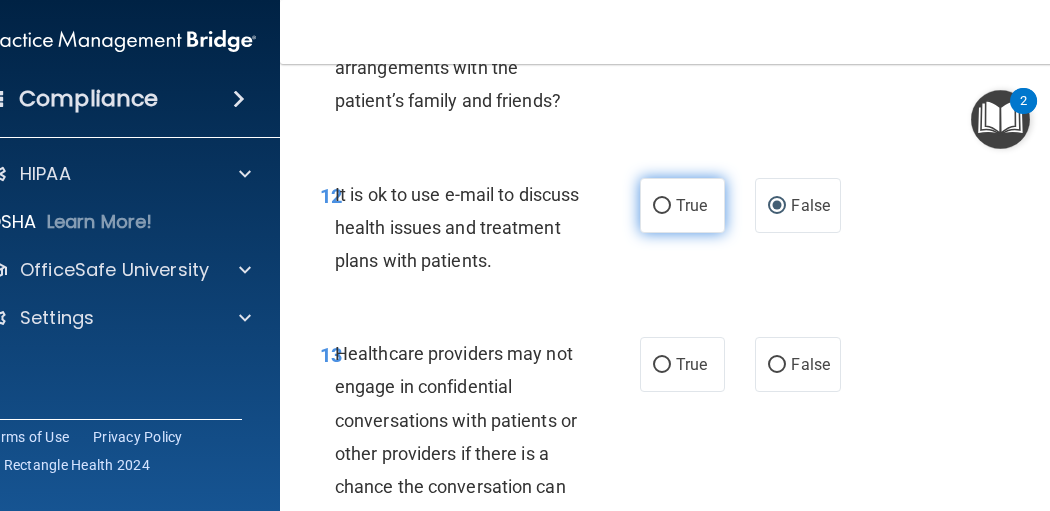 click on "True" at bounding box center (682, 205) 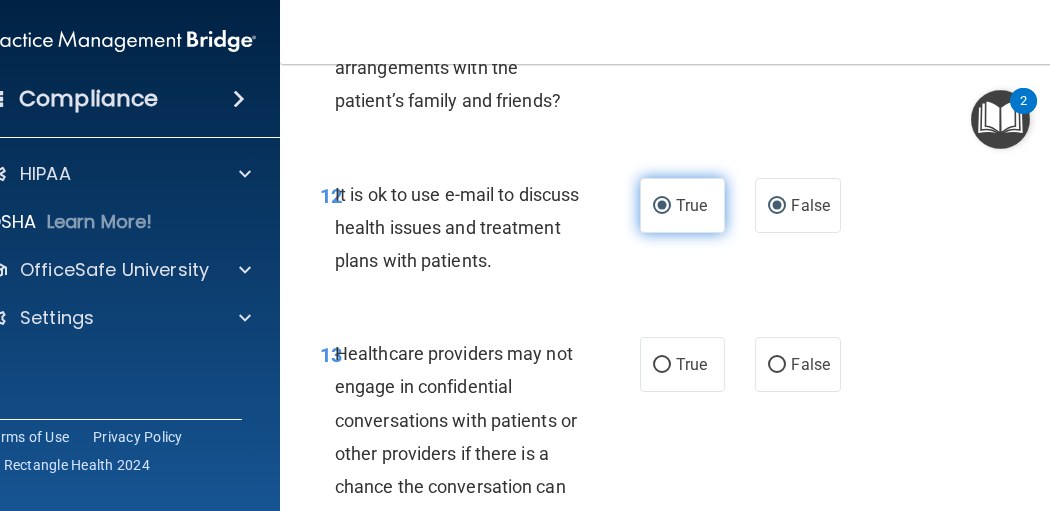 radio on "false" 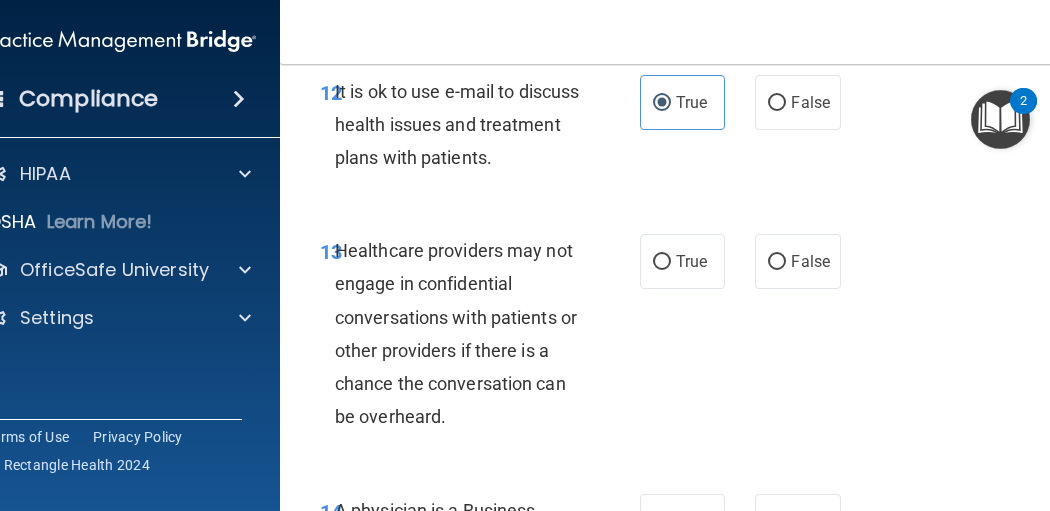 scroll, scrollTop: 2933, scrollLeft: 0, axis: vertical 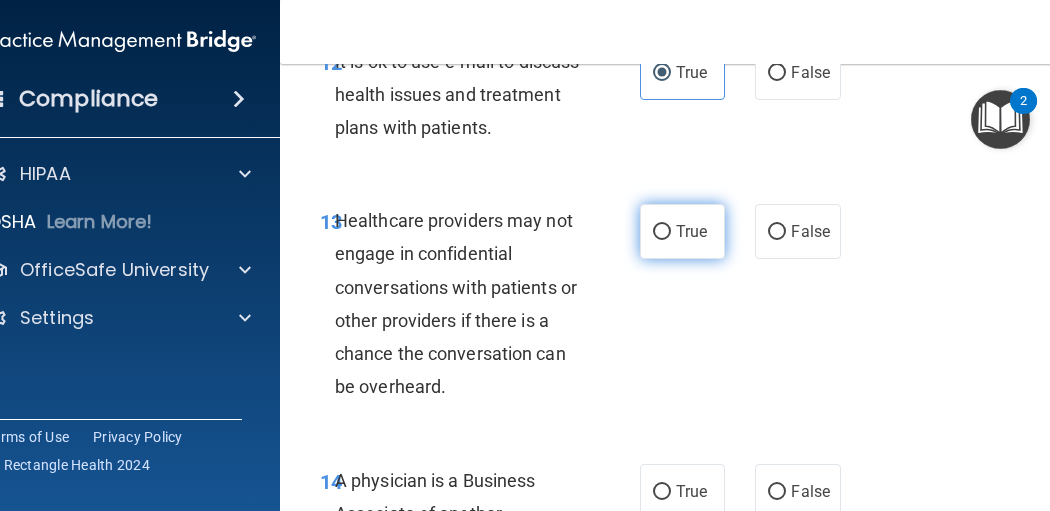 click on "True" at bounding box center (662, 232) 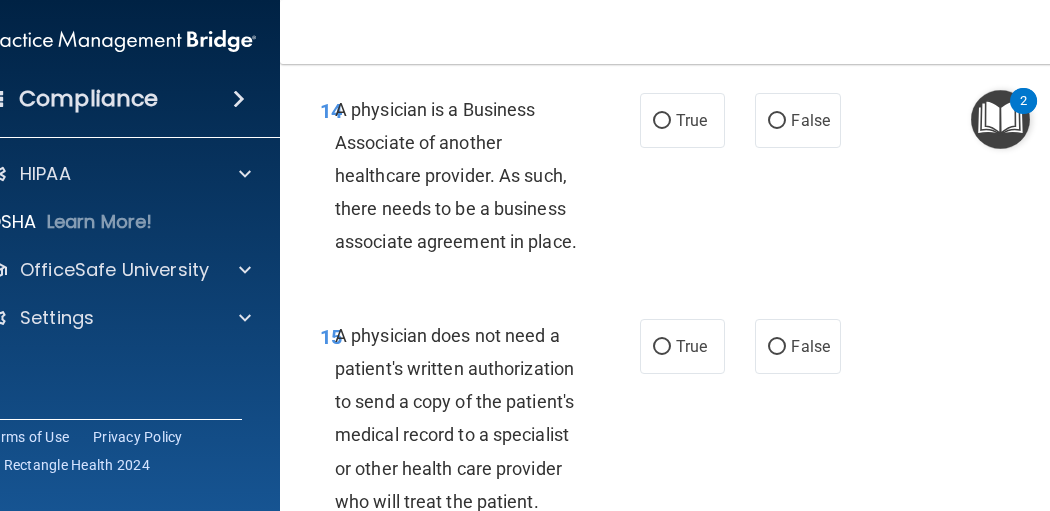 scroll, scrollTop: 3333, scrollLeft: 0, axis: vertical 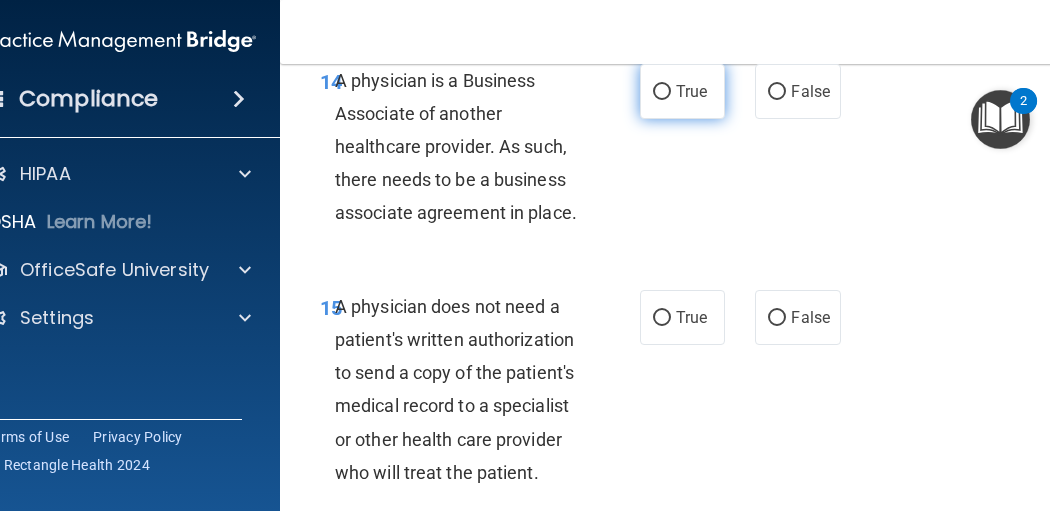 click on "True" at bounding box center [682, 91] 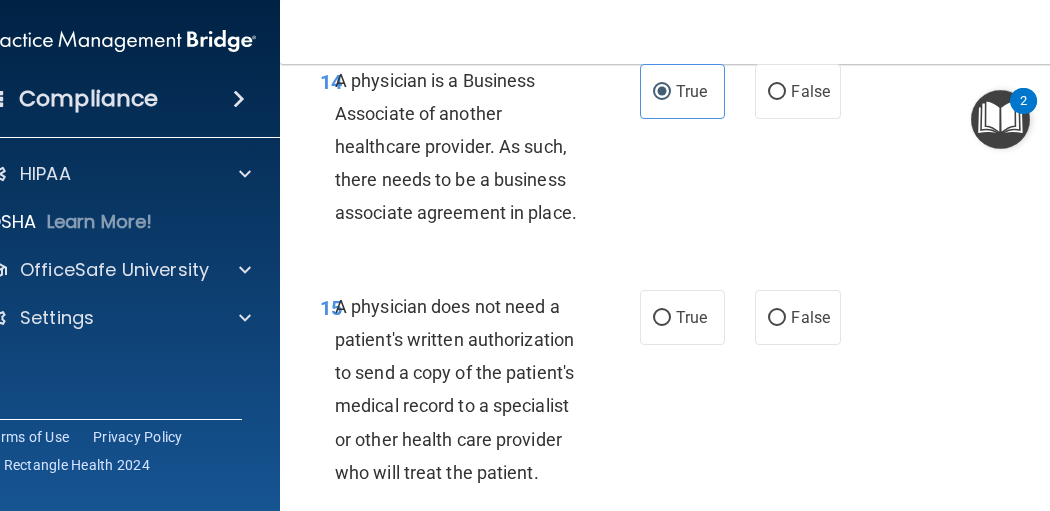 scroll, scrollTop: 3466, scrollLeft: 0, axis: vertical 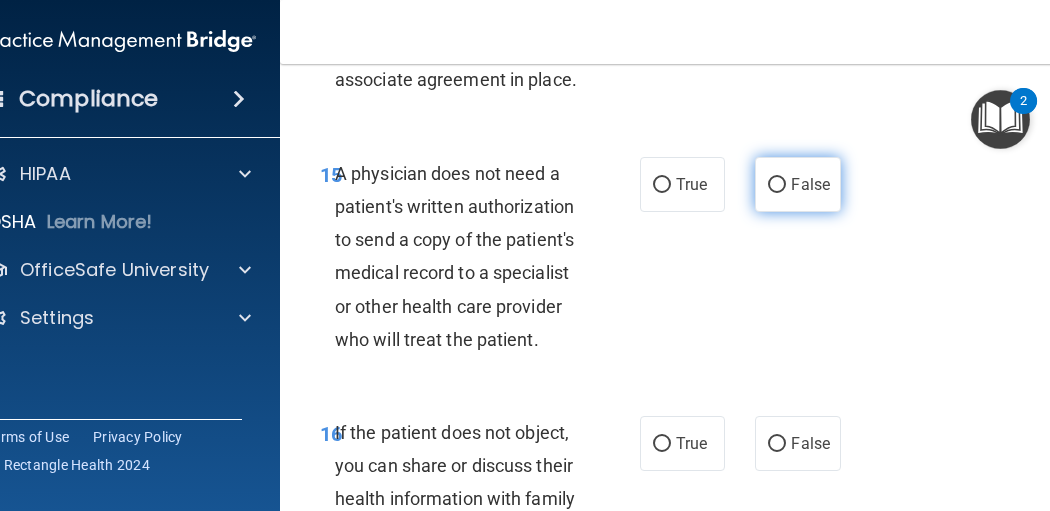 click on "False" at bounding box center [797, 184] 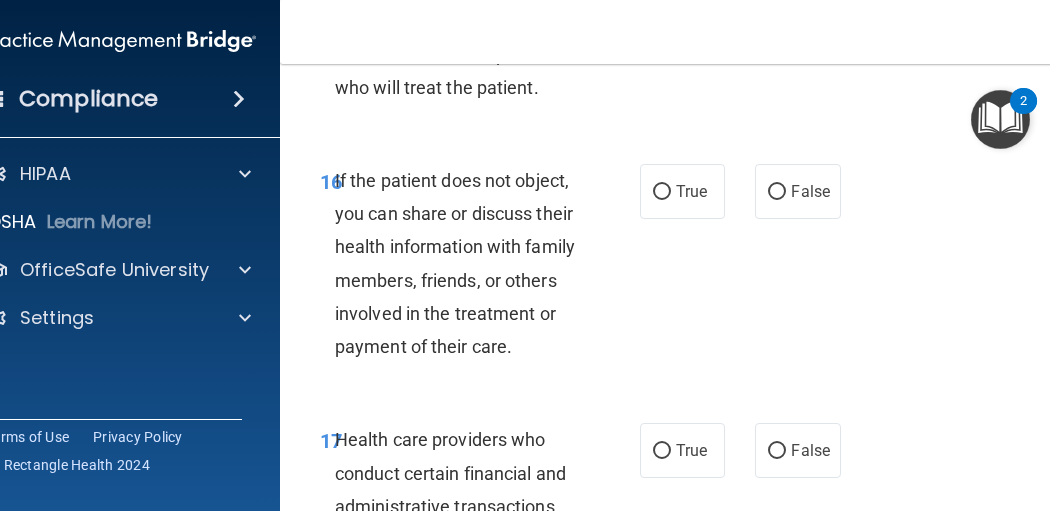 scroll, scrollTop: 3733, scrollLeft: 0, axis: vertical 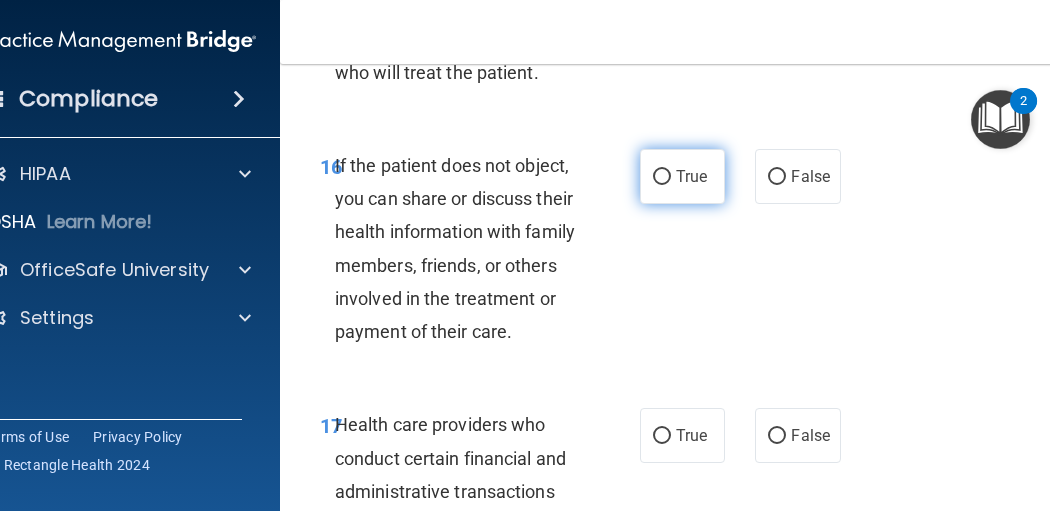 click on "True" at bounding box center (691, 176) 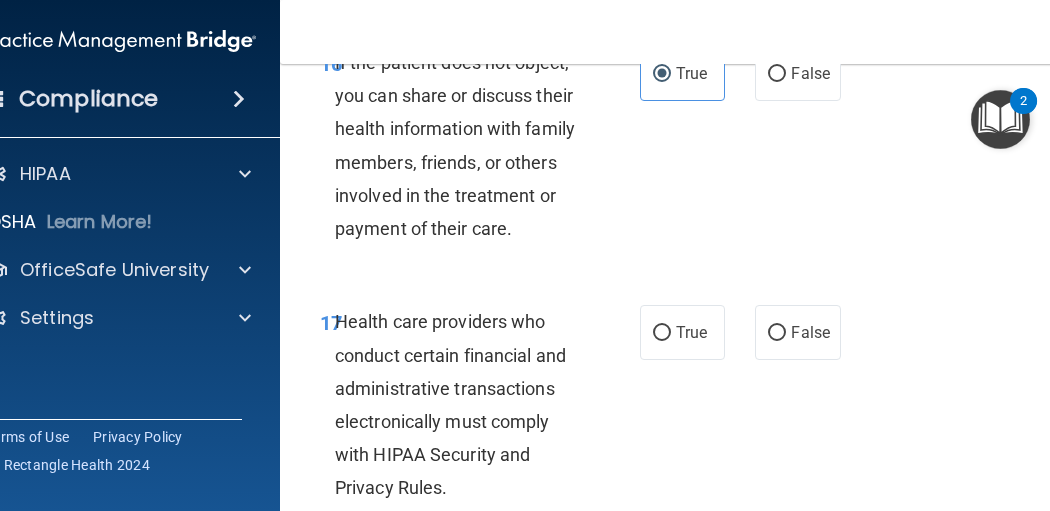 scroll, scrollTop: 3866, scrollLeft: 0, axis: vertical 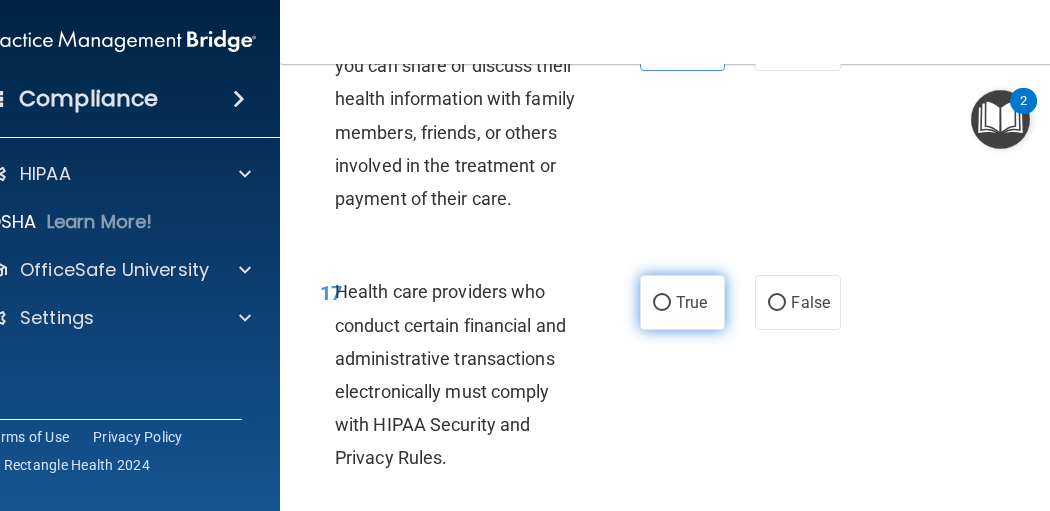 click on "True" at bounding box center [682, 302] 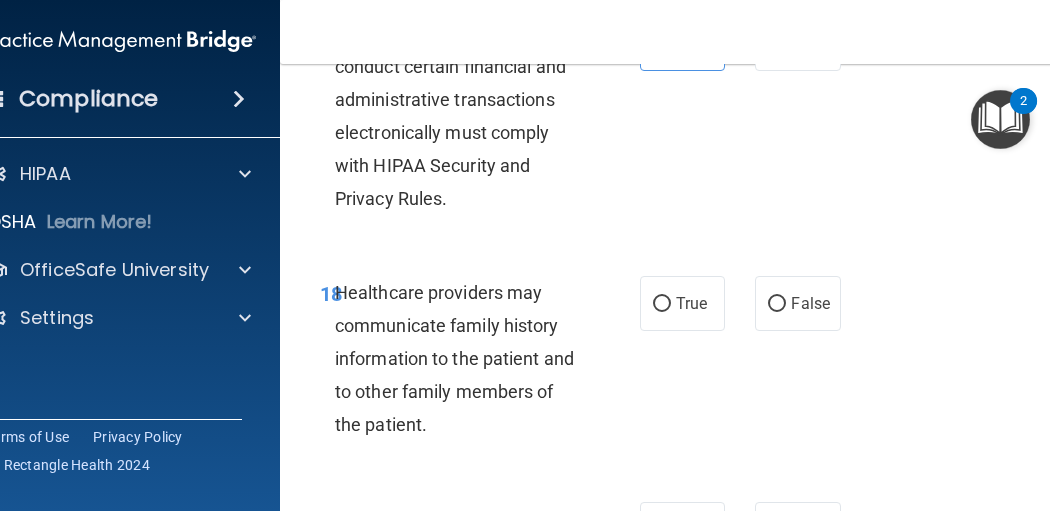 scroll, scrollTop: 4133, scrollLeft: 0, axis: vertical 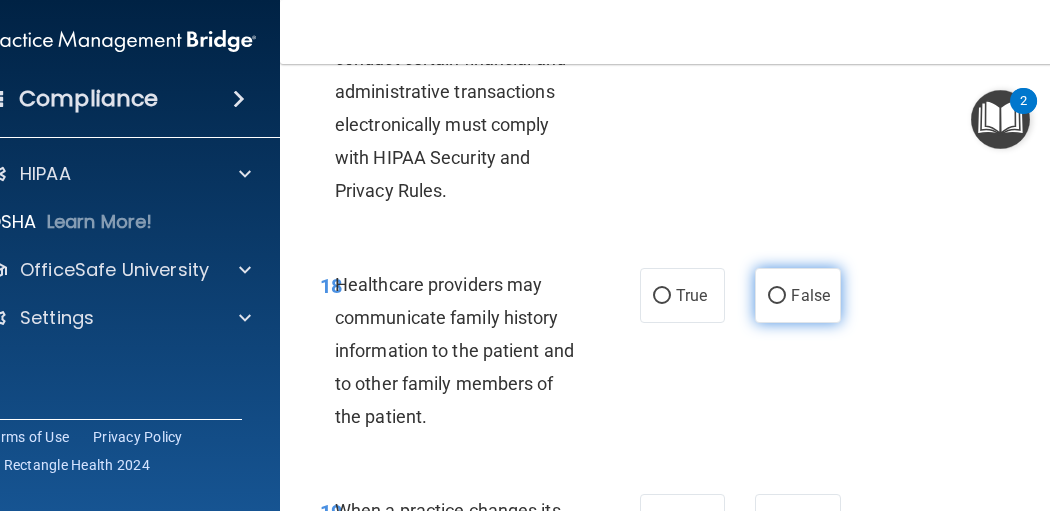 click on "False" at bounding box center (810, 295) 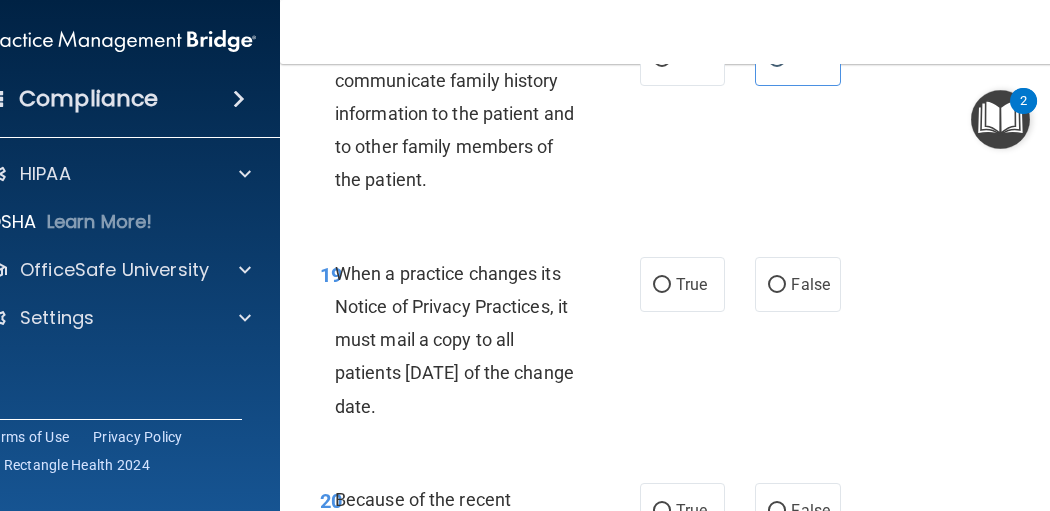 scroll, scrollTop: 4400, scrollLeft: 0, axis: vertical 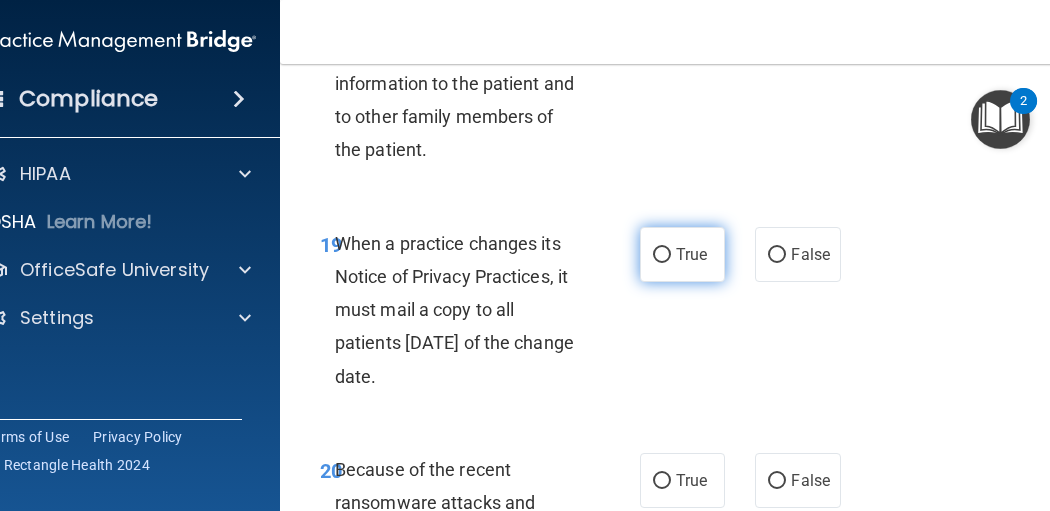 click on "True" at bounding box center [662, 255] 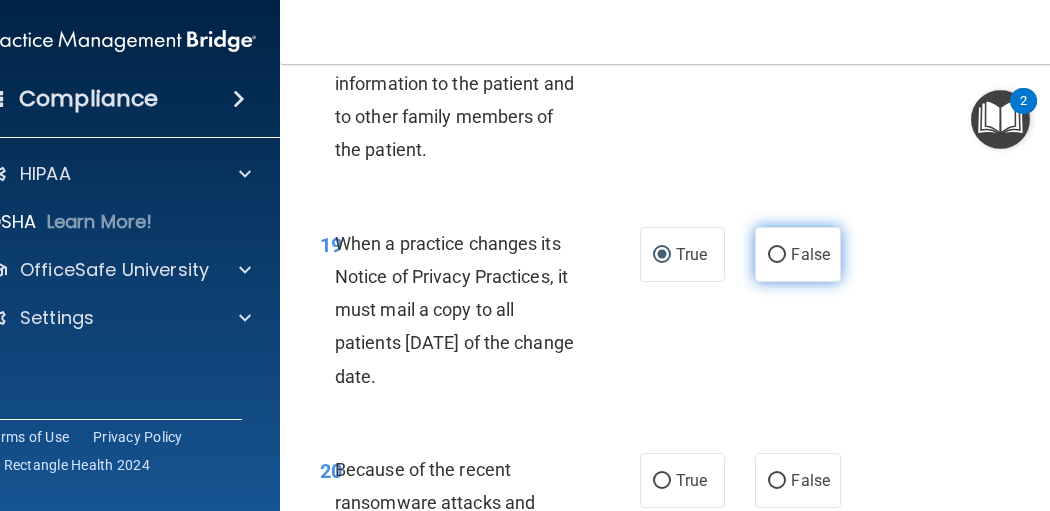 click on "False" at bounding box center (777, 255) 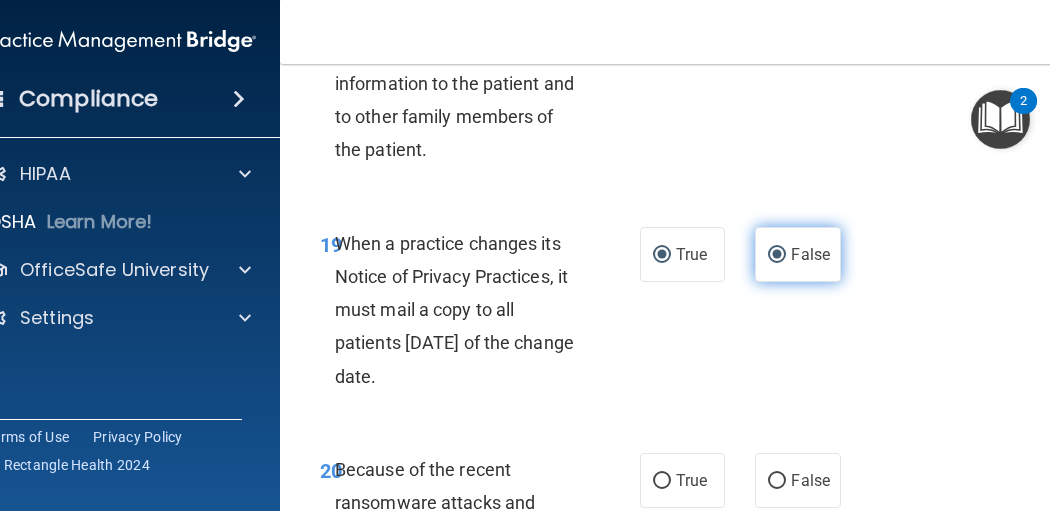 radio on "false" 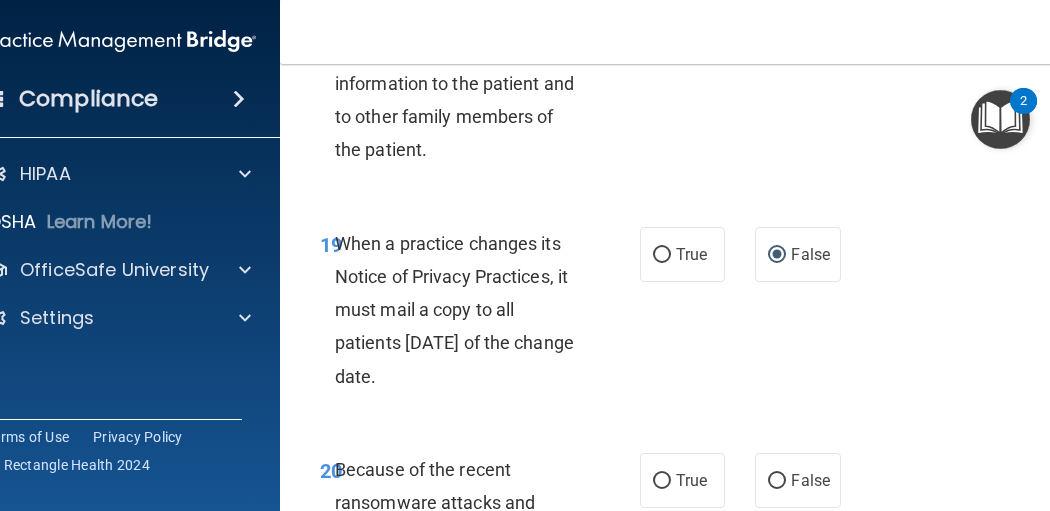 scroll, scrollTop: 4666, scrollLeft: 0, axis: vertical 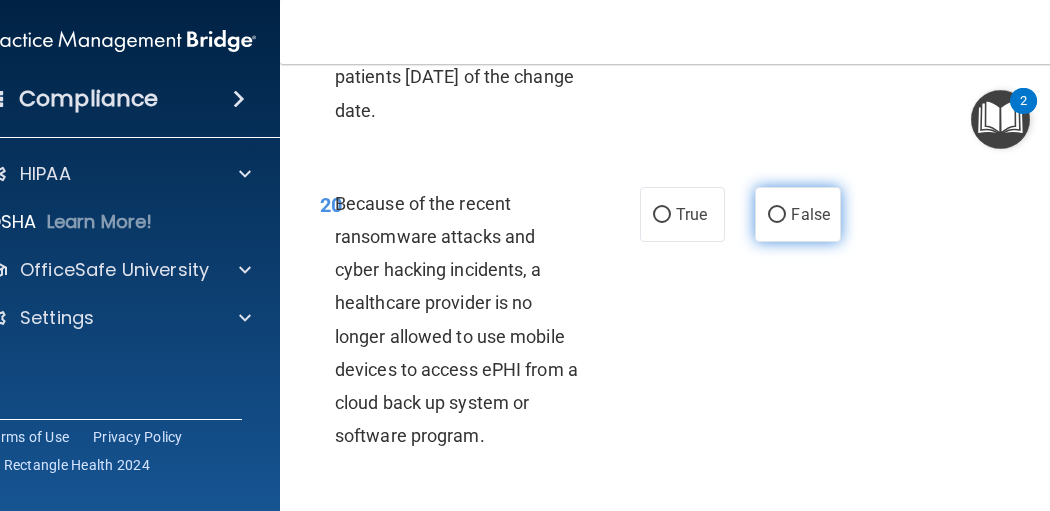 click on "False" at bounding box center (797, 214) 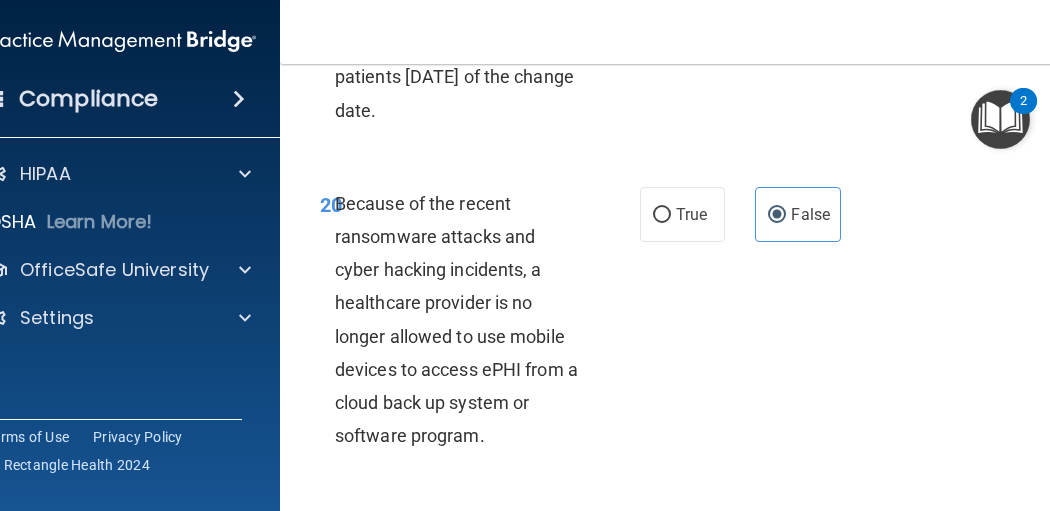 scroll, scrollTop: 5066, scrollLeft: 0, axis: vertical 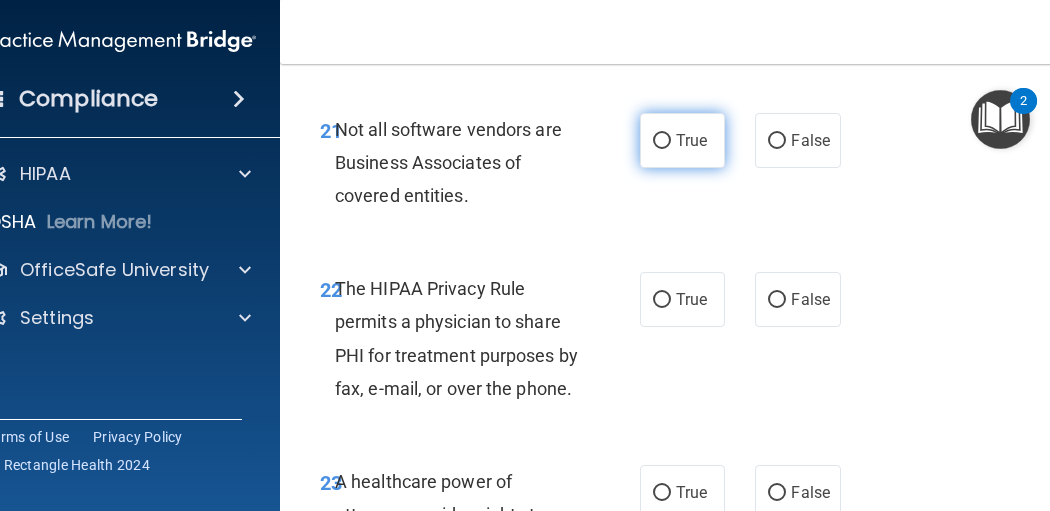 click on "True" at bounding box center (682, 140) 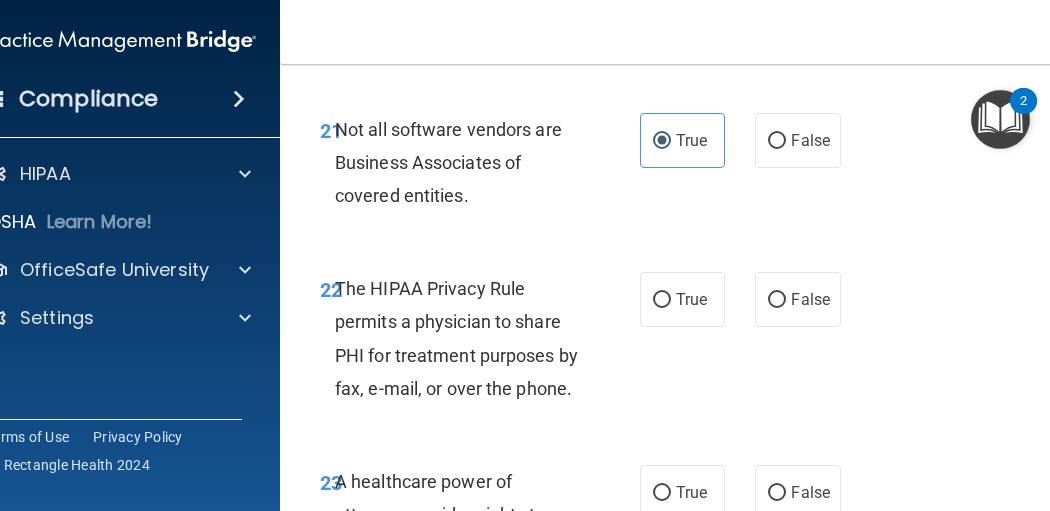 scroll, scrollTop: 5200, scrollLeft: 0, axis: vertical 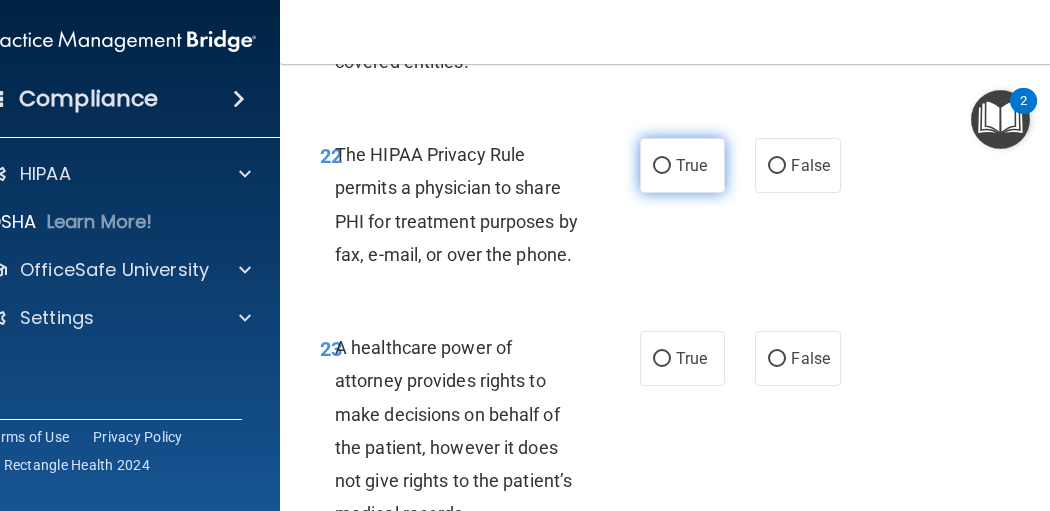 click on "True" at bounding box center (691, 165) 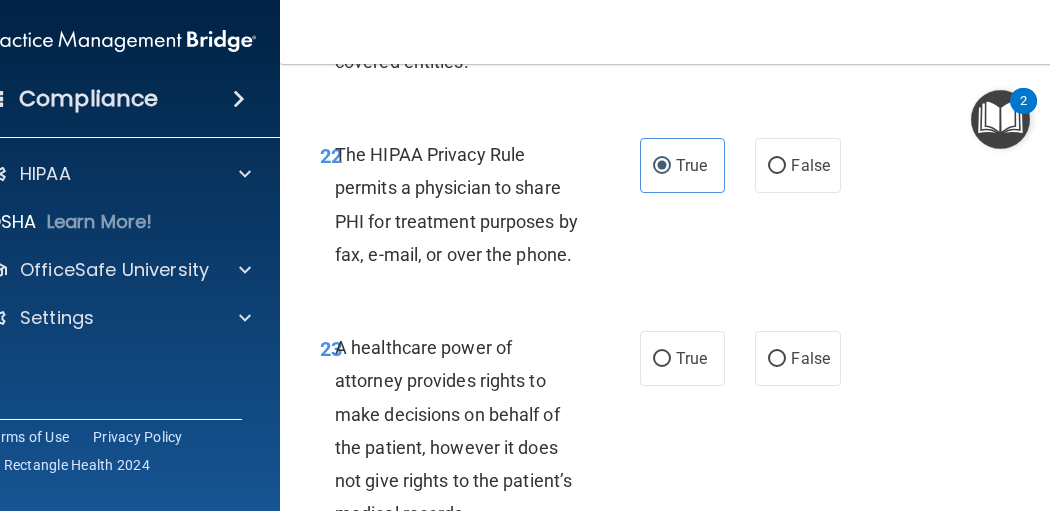 scroll, scrollTop: 5333, scrollLeft: 0, axis: vertical 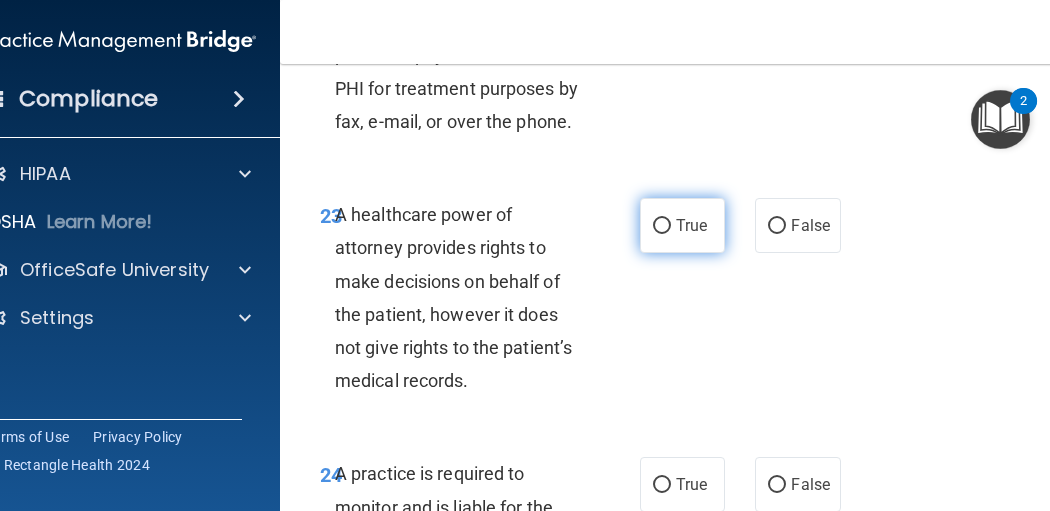 click on "True" at bounding box center [682, 225] 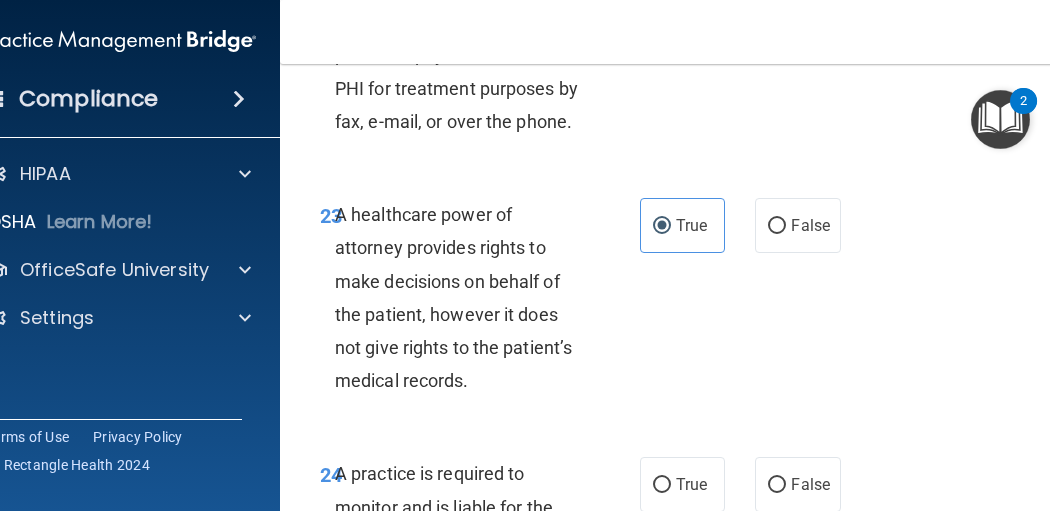 scroll, scrollTop: 5466, scrollLeft: 0, axis: vertical 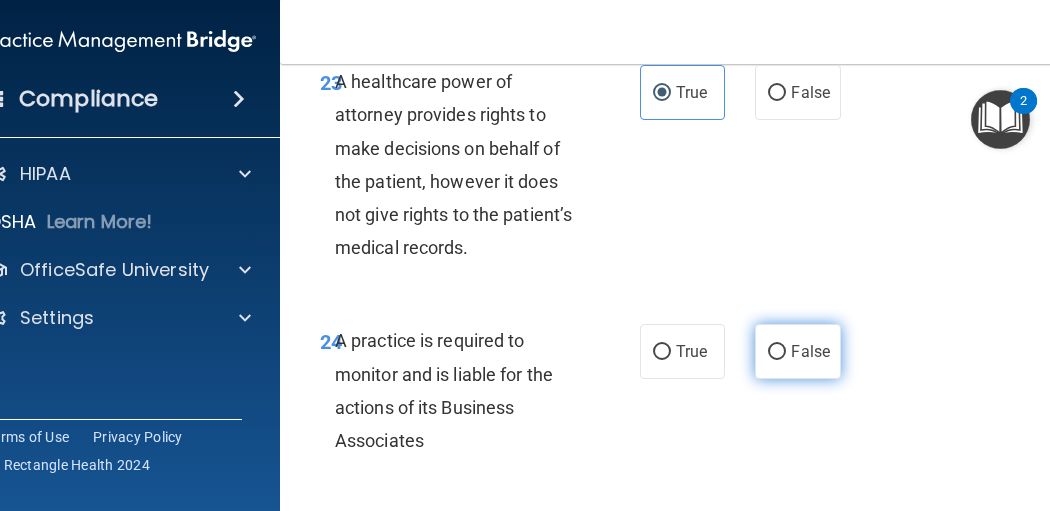 click on "False" at bounding box center [777, 352] 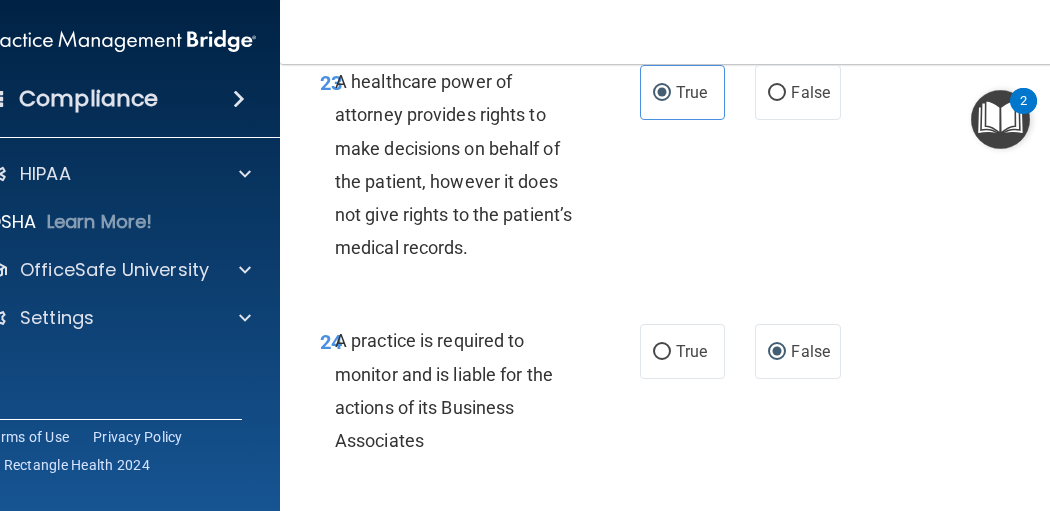 scroll, scrollTop: 5733, scrollLeft: 0, axis: vertical 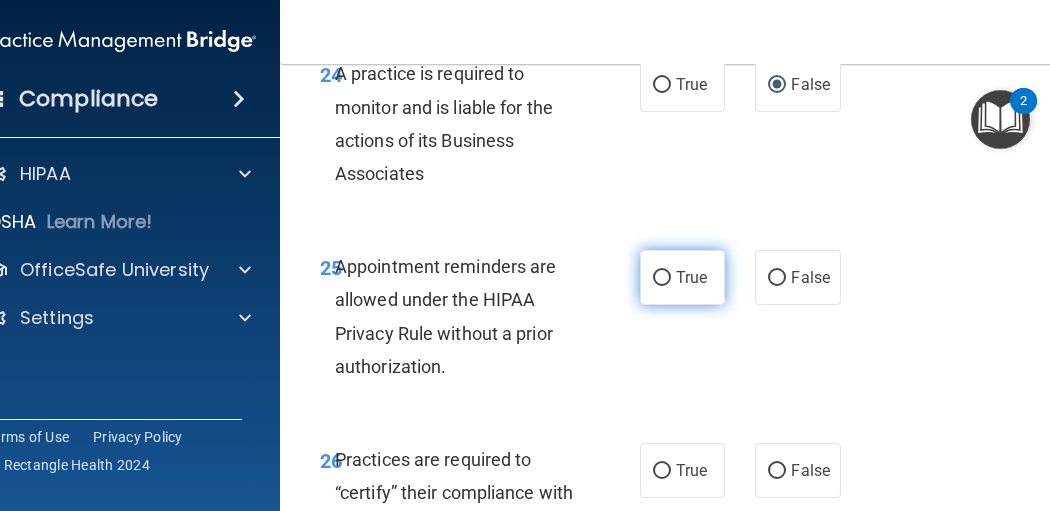 click on "True" at bounding box center (691, 277) 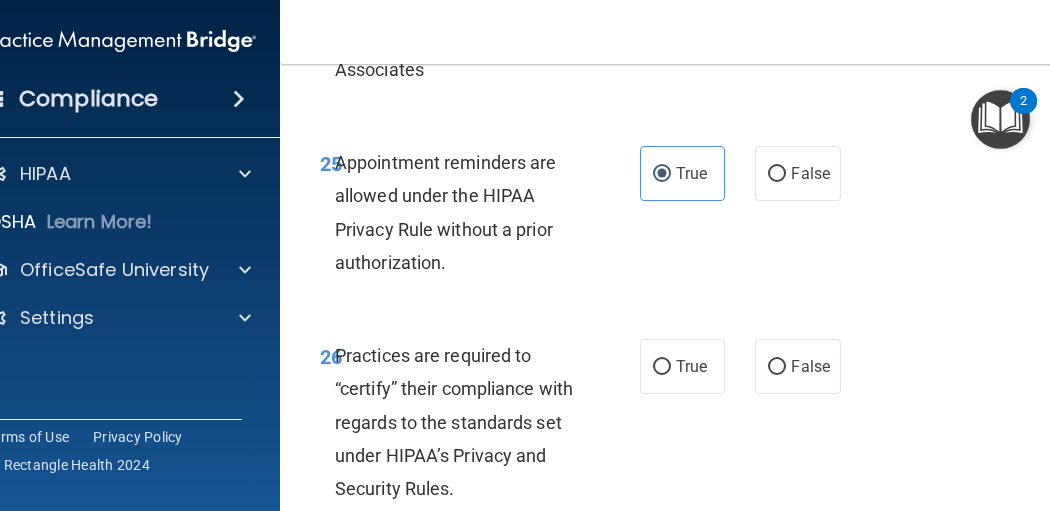 scroll, scrollTop: 5866, scrollLeft: 0, axis: vertical 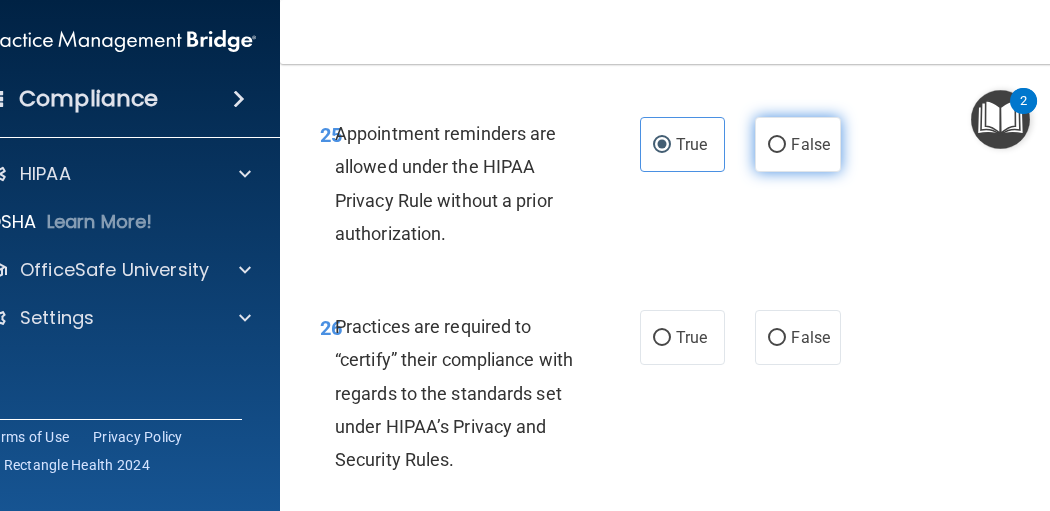 click on "False" at bounding box center (810, 144) 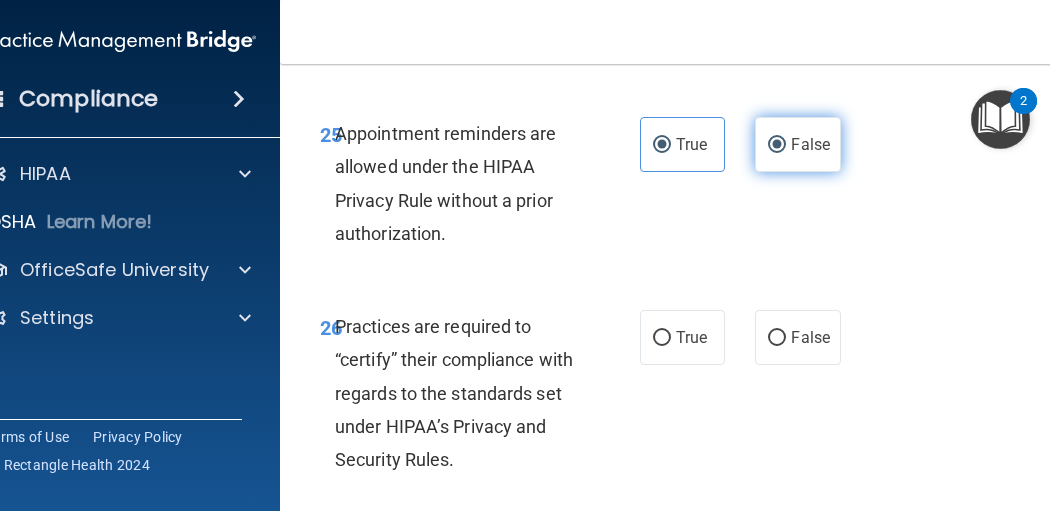 radio on "false" 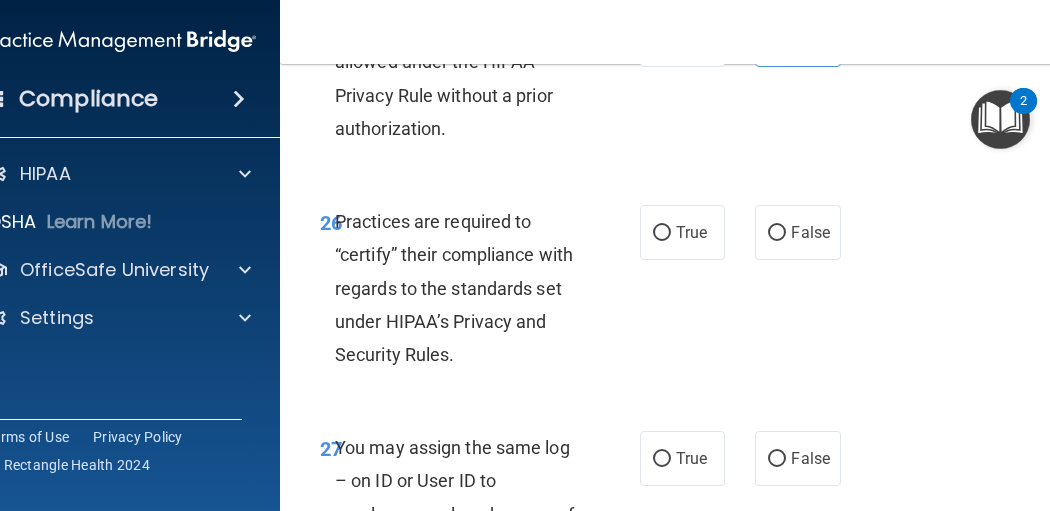 scroll, scrollTop: 6000, scrollLeft: 0, axis: vertical 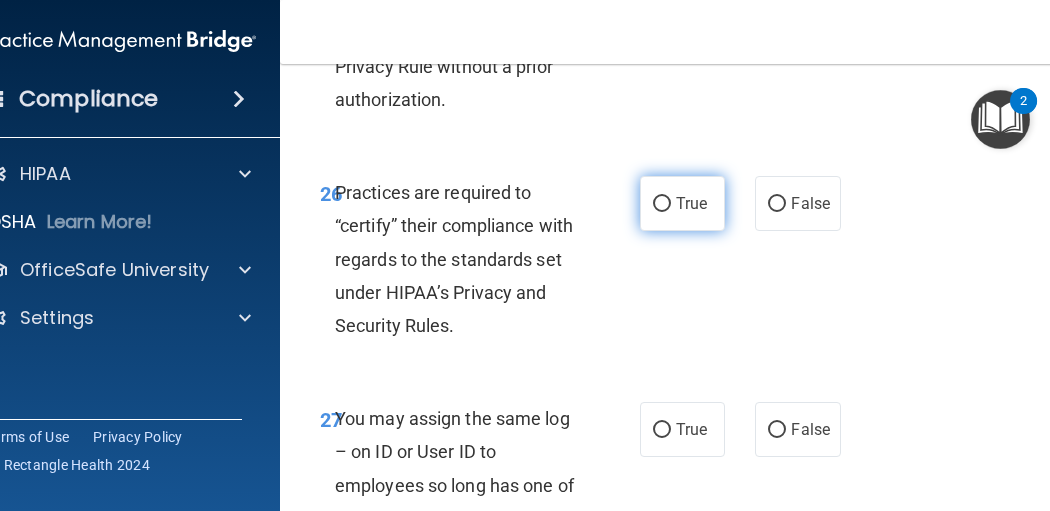 click on "True" at bounding box center (682, 203) 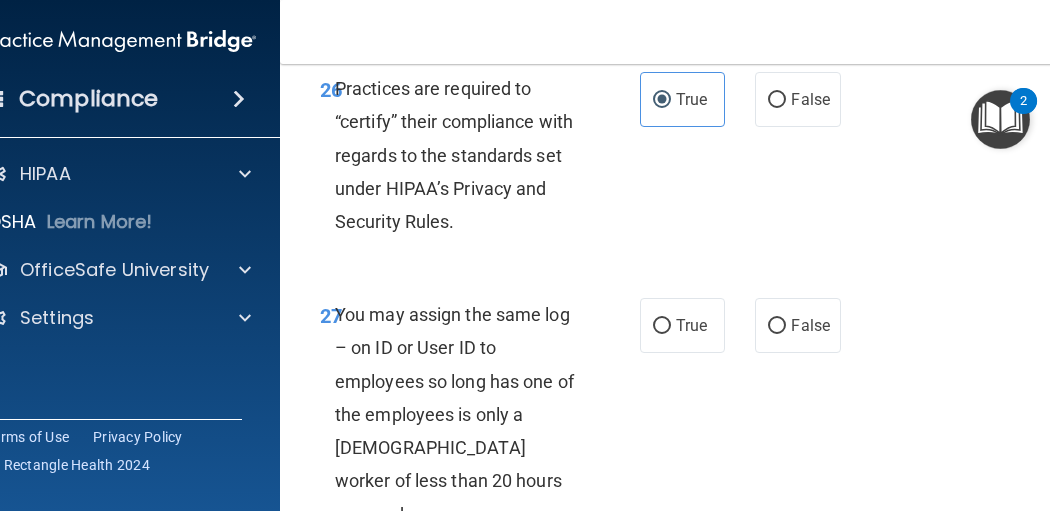 scroll, scrollTop: 6133, scrollLeft: 0, axis: vertical 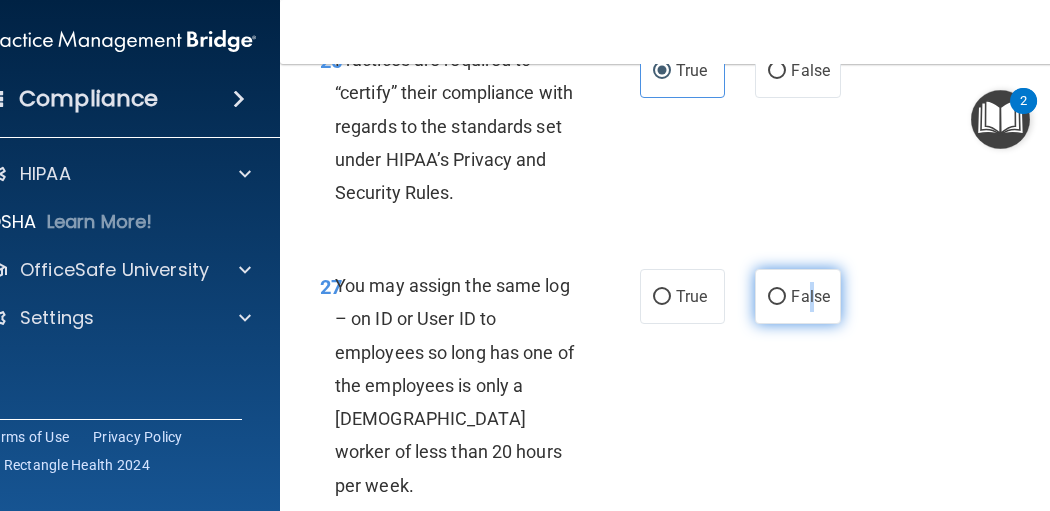 click on "False" at bounding box center (797, 296) 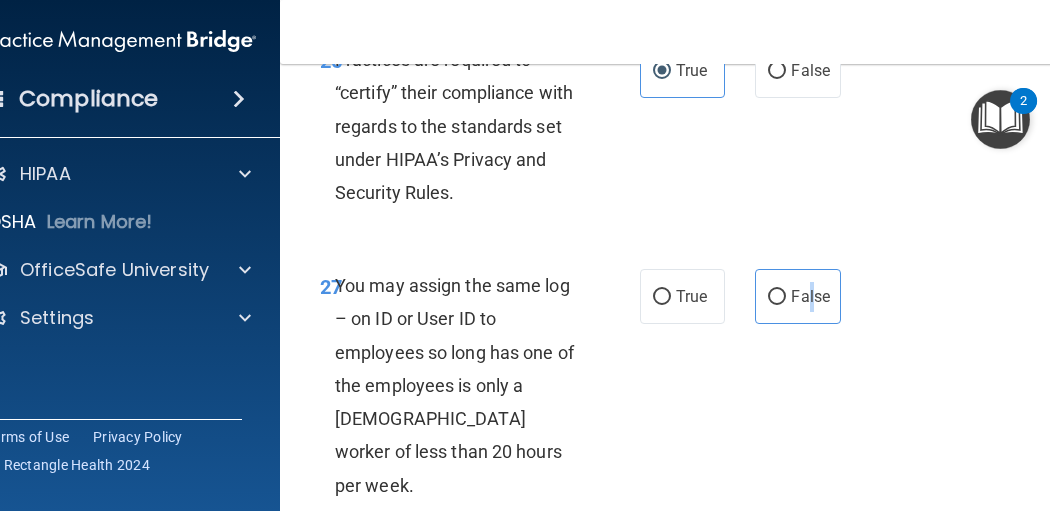 scroll, scrollTop: 6400, scrollLeft: 0, axis: vertical 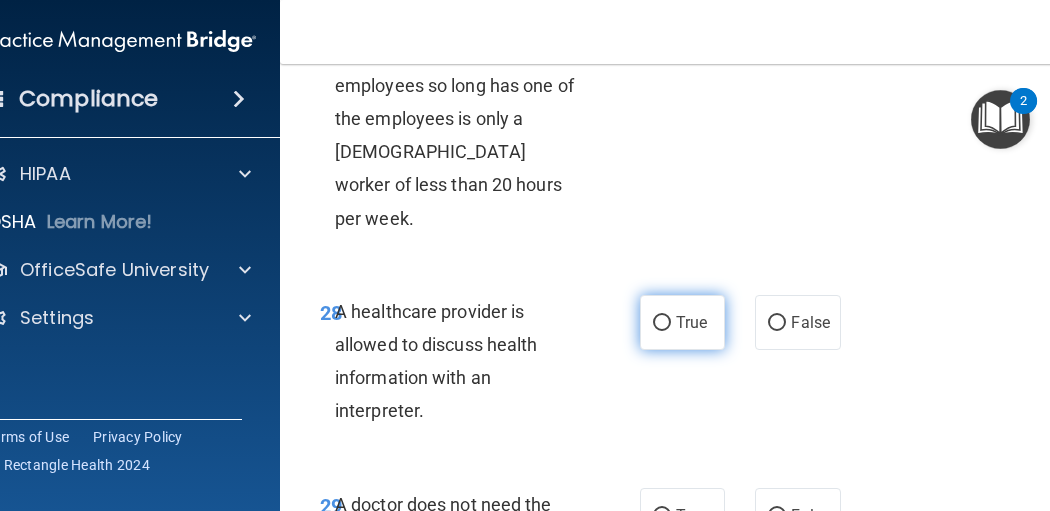 click on "True" at bounding box center [691, 322] 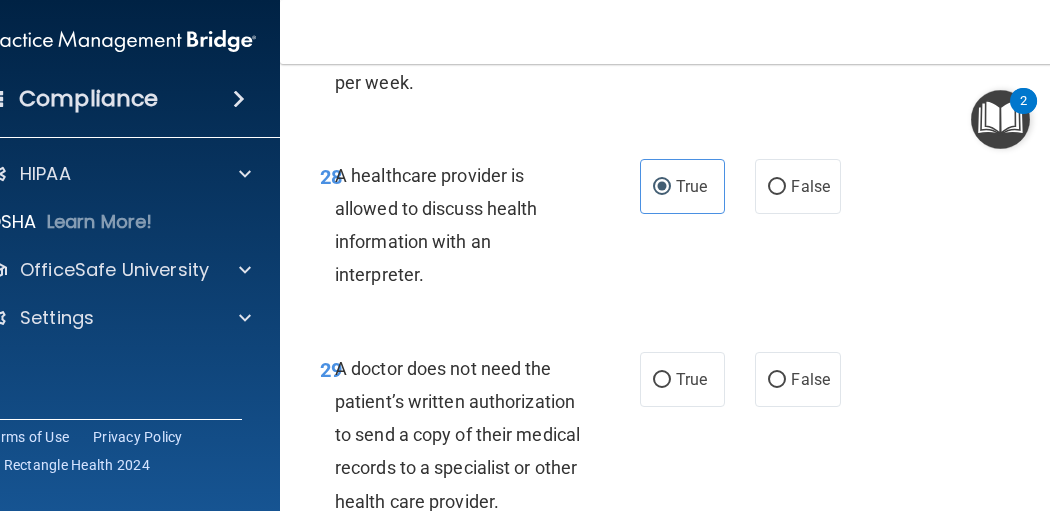 scroll, scrollTop: 6666, scrollLeft: 0, axis: vertical 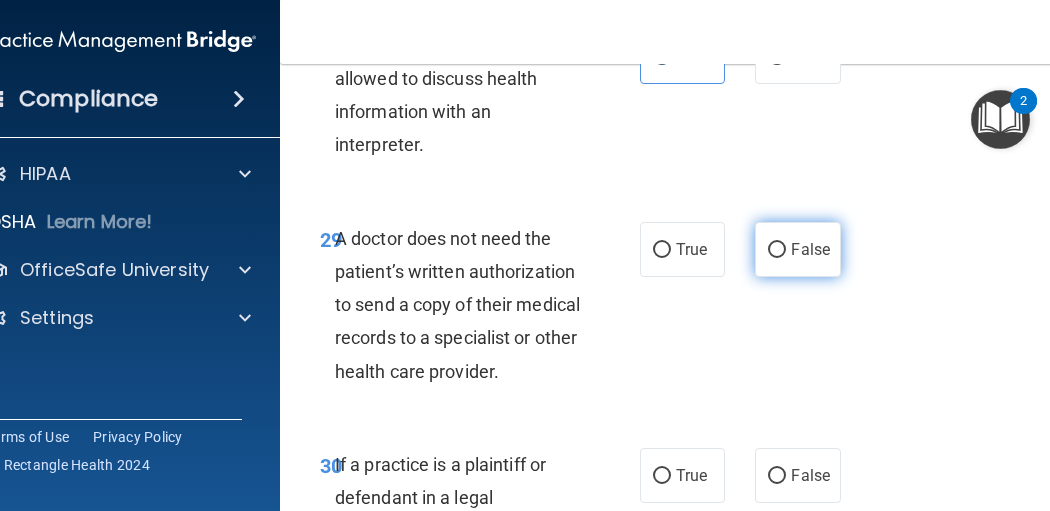 click on "False" at bounding box center (797, 249) 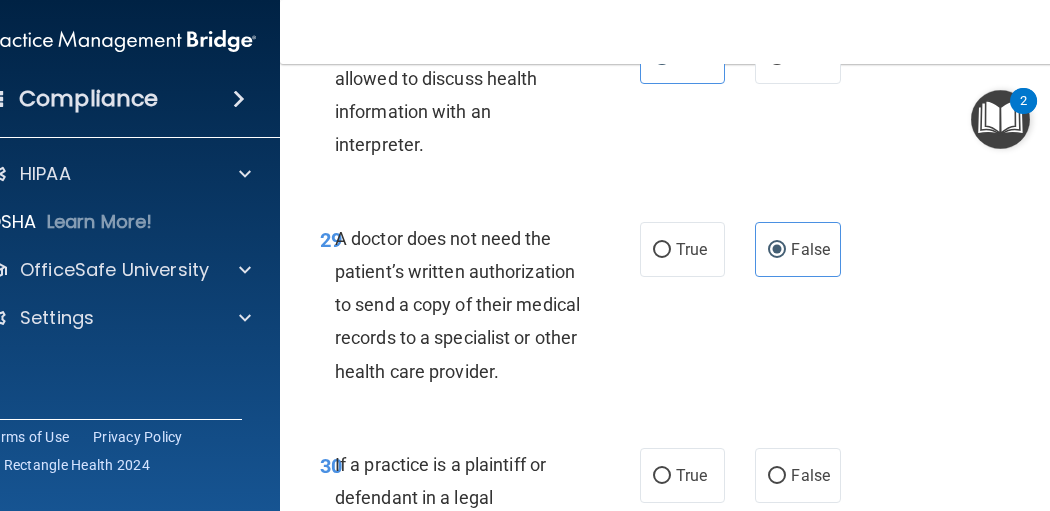 scroll, scrollTop: 6800, scrollLeft: 0, axis: vertical 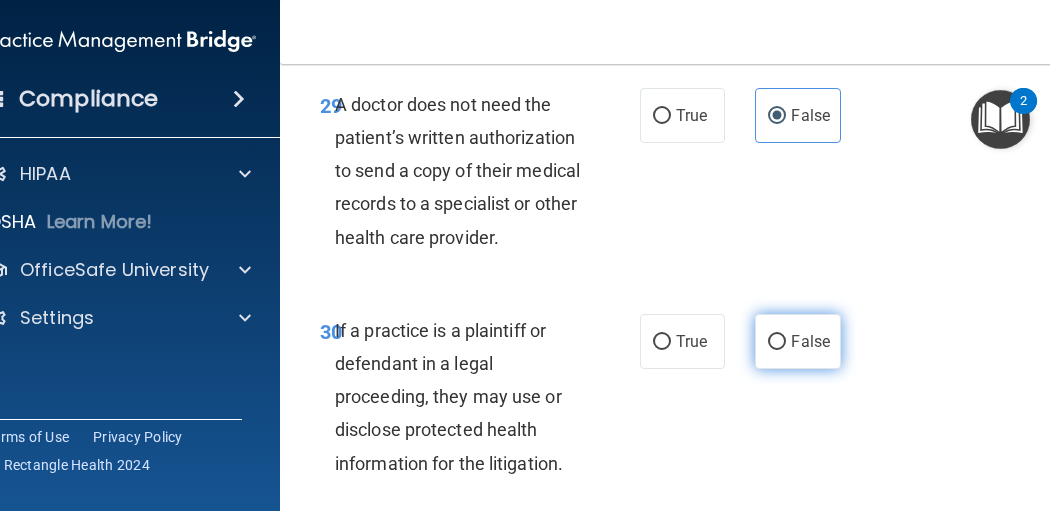 click on "False" at bounding box center (777, 342) 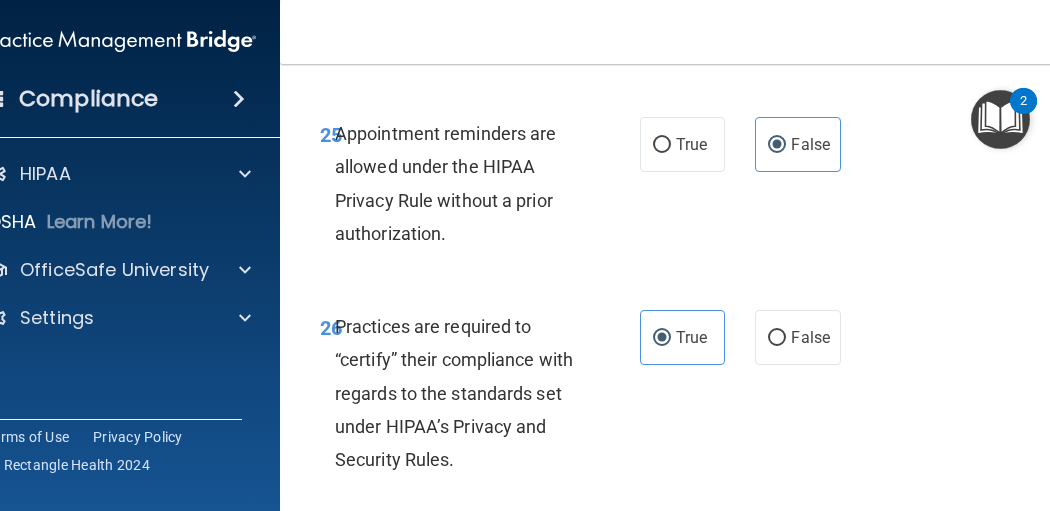 scroll, scrollTop: 6900, scrollLeft: 0, axis: vertical 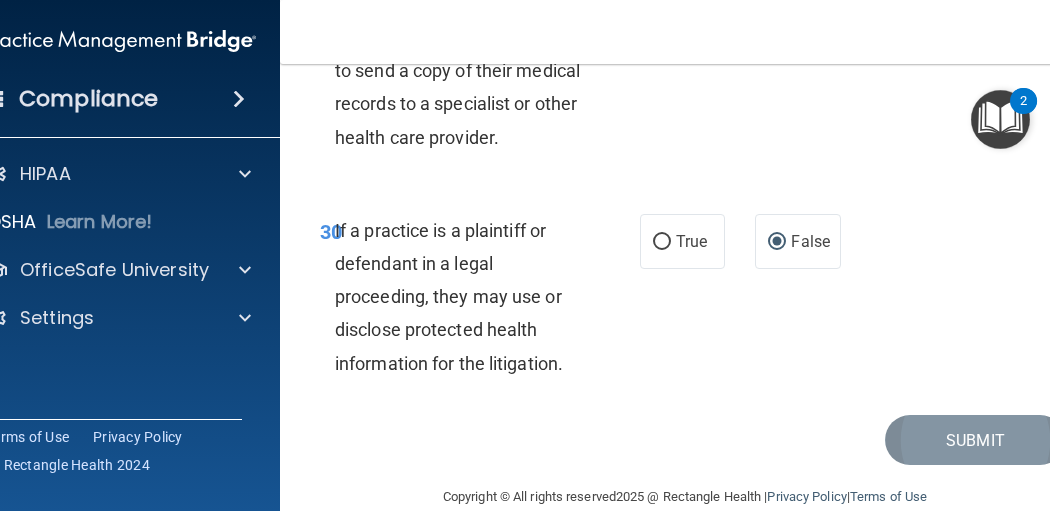 click on "01       A business associate agreement is required with organizations or persons where inadvertent contact with protected health information may result.  Like in the case of janitorial services?                 True           False                       02       The HIPAA Privacy Rule permits a covered entity to disclose protected health information about a decedent to family members or other persons involved in the care of the decedent?                 True           False                       03       A practice is not required to disclose protected health information to law enforcement officials without the patient’s consent when the practice receives  a court order or subpoena.                 True           False                       04       A practice is required to respond to a request for PHI to law enforcement about a victim of a crime if the victim is unable to respond and the PHI is not intended to be used against the victim.                 True           False" at bounding box center (685, -3151) 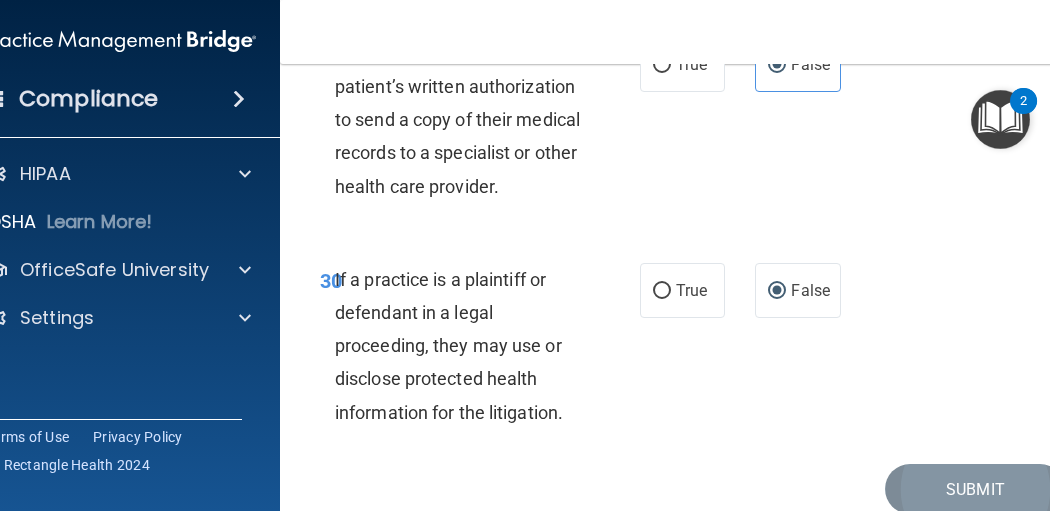 scroll, scrollTop: 6900, scrollLeft: 0, axis: vertical 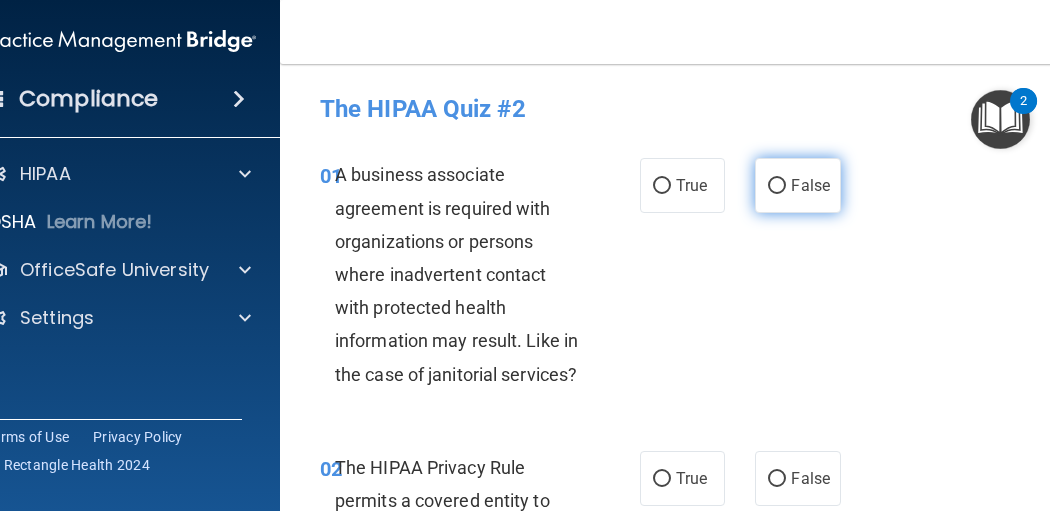 click on "False" at bounding box center [797, 185] 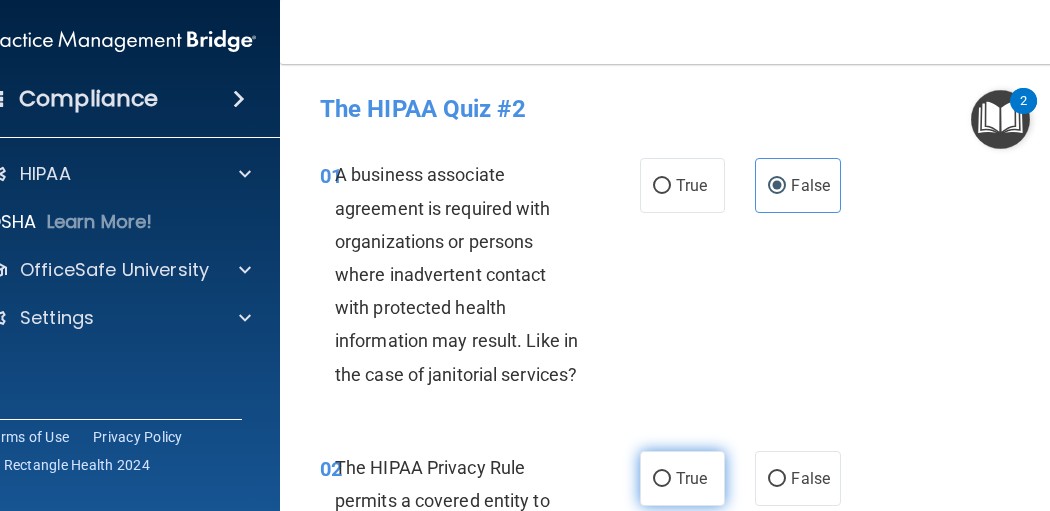 click on "True" at bounding box center (682, 478) 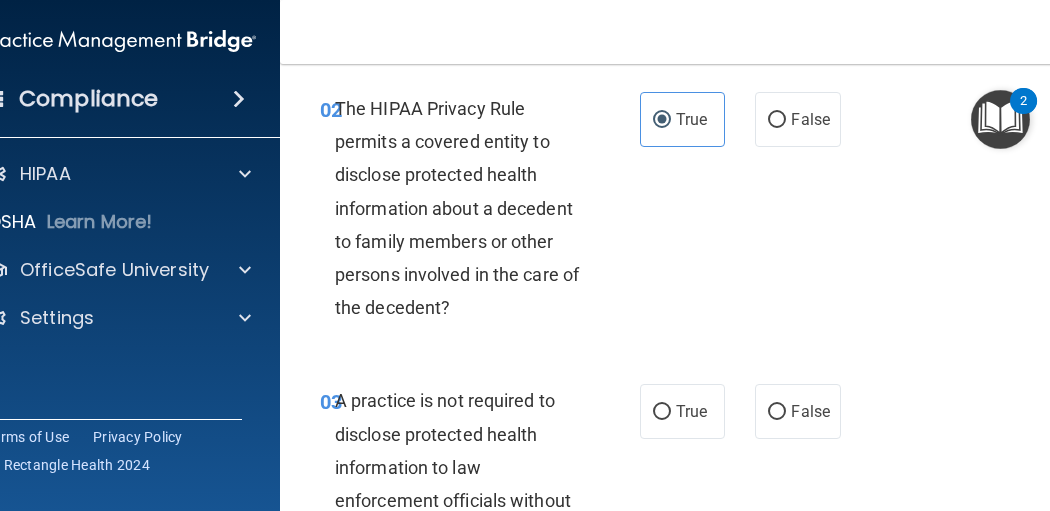 scroll, scrollTop: 400, scrollLeft: 0, axis: vertical 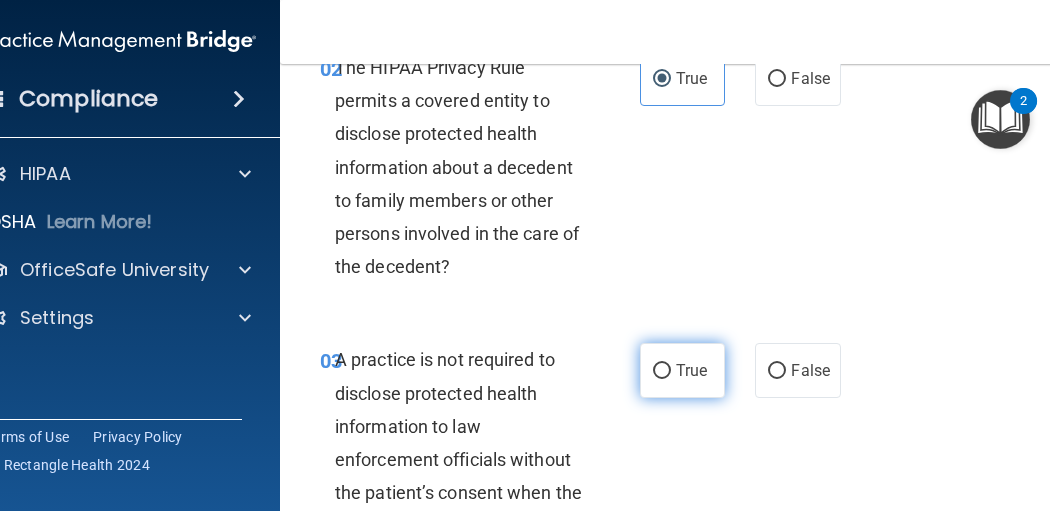 click on "True" at bounding box center [682, 370] 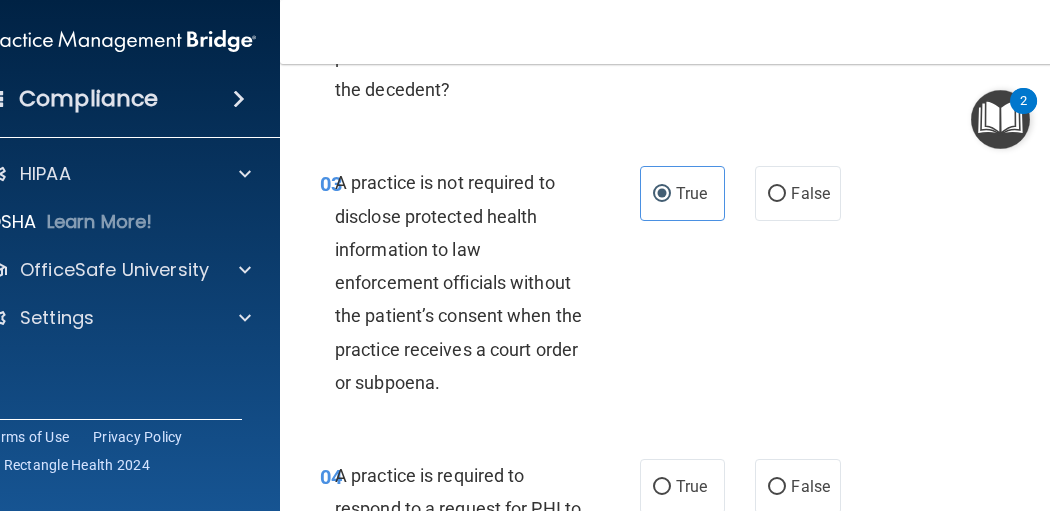scroll, scrollTop: 666, scrollLeft: 0, axis: vertical 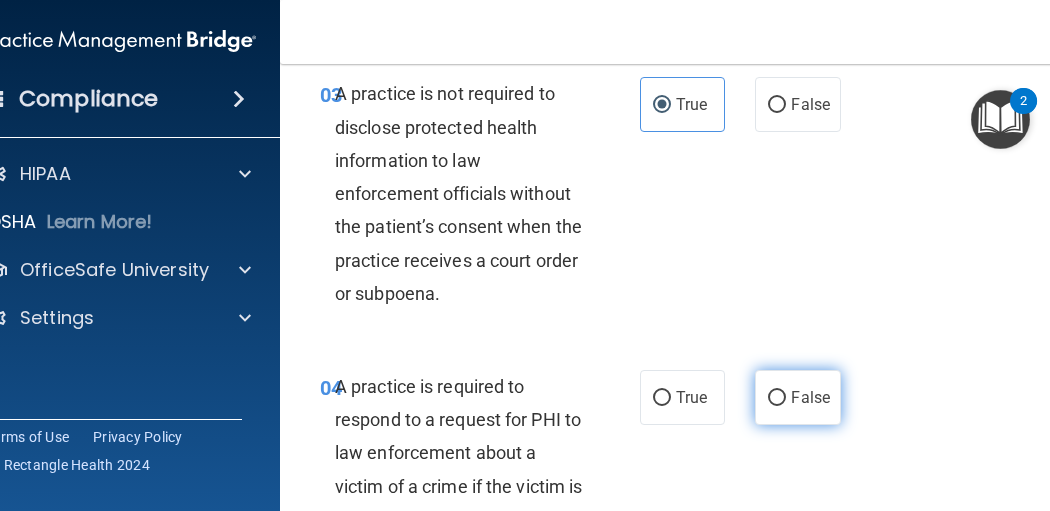 click on "False" at bounding box center (797, 397) 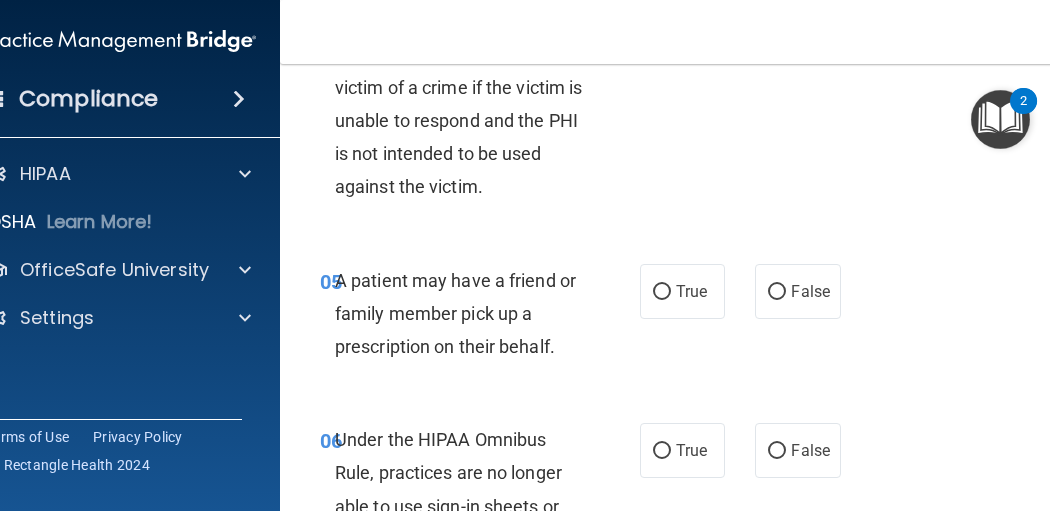 scroll, scrollTop: 1066, scrollLeft: 0, axis: vertical 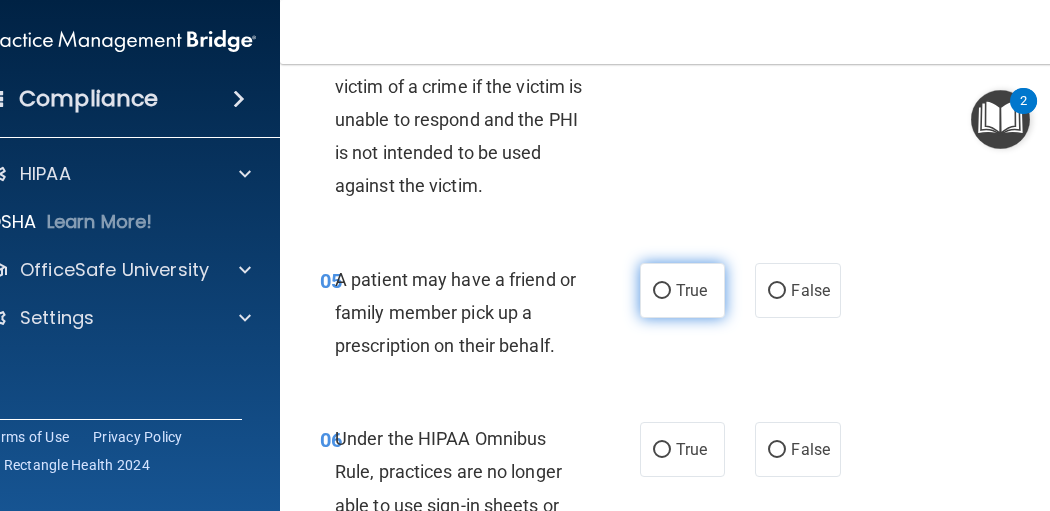 click on "True" at bounding box center [682, 290] 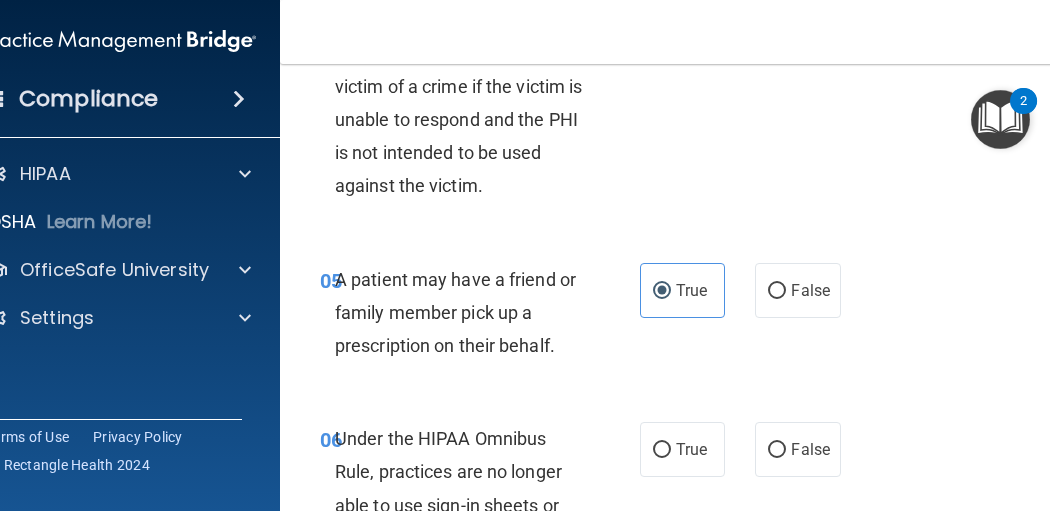 click on "06       Under the HIPAA Omnibus Rule, practices are no longer able to use sign-in sheets or call out patient’s names.                 True           False" at bounding box center (685, 493) 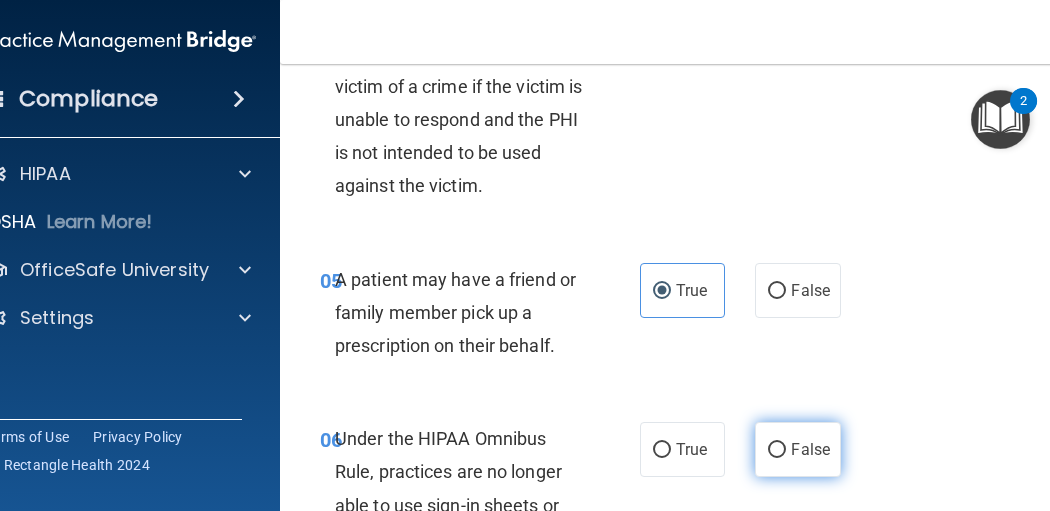 click on "False" at bounding box center [797, 449] 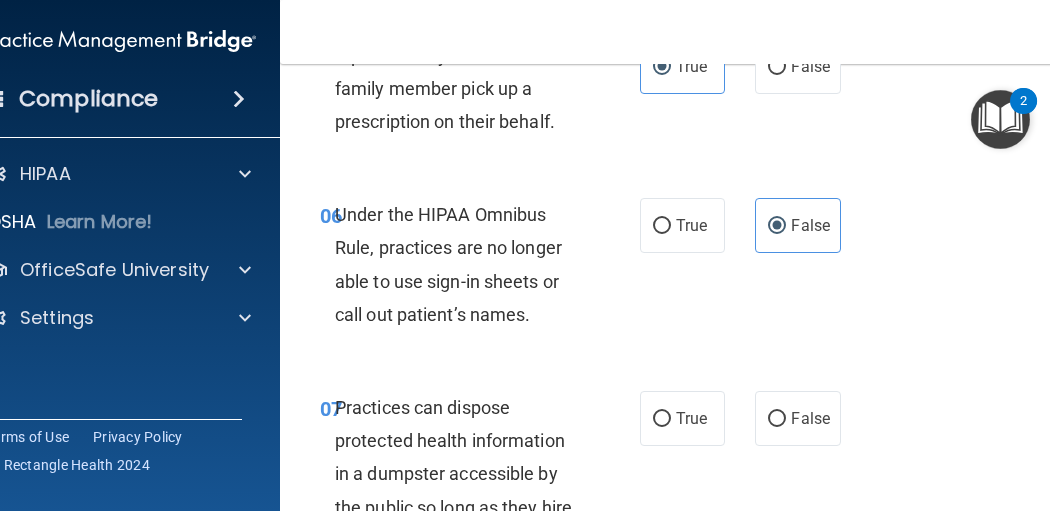 scroll, scrollTop: 1466, scrollLeft: 0, axis: vertical 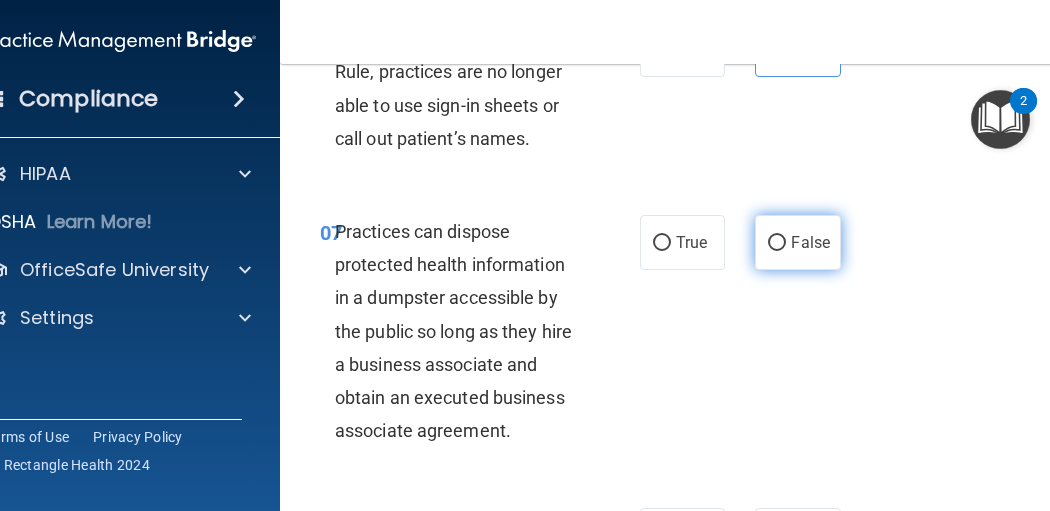 click on "False" at bounding box center (810, 242) 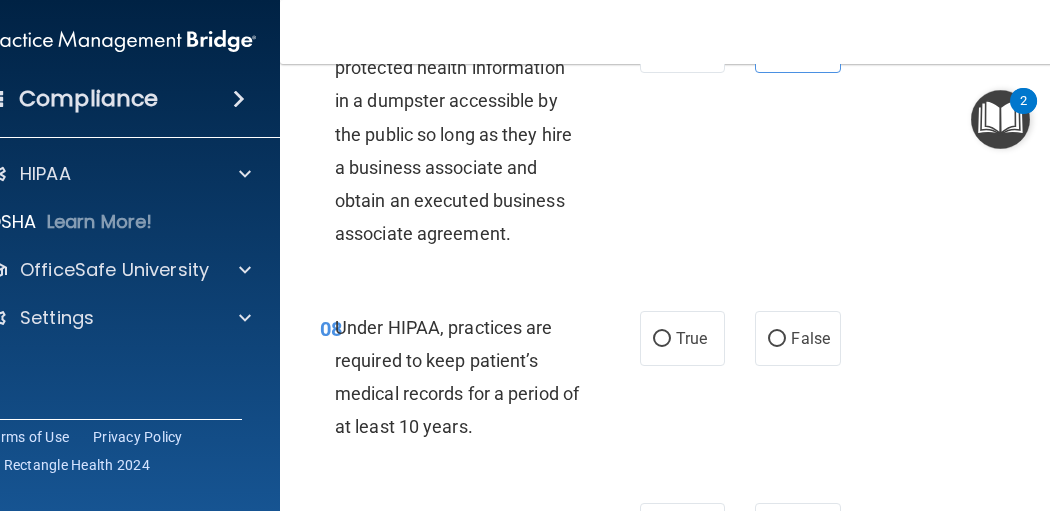 scroll, scrollTop: 1733, scrollLeft: 0, axis: vertical 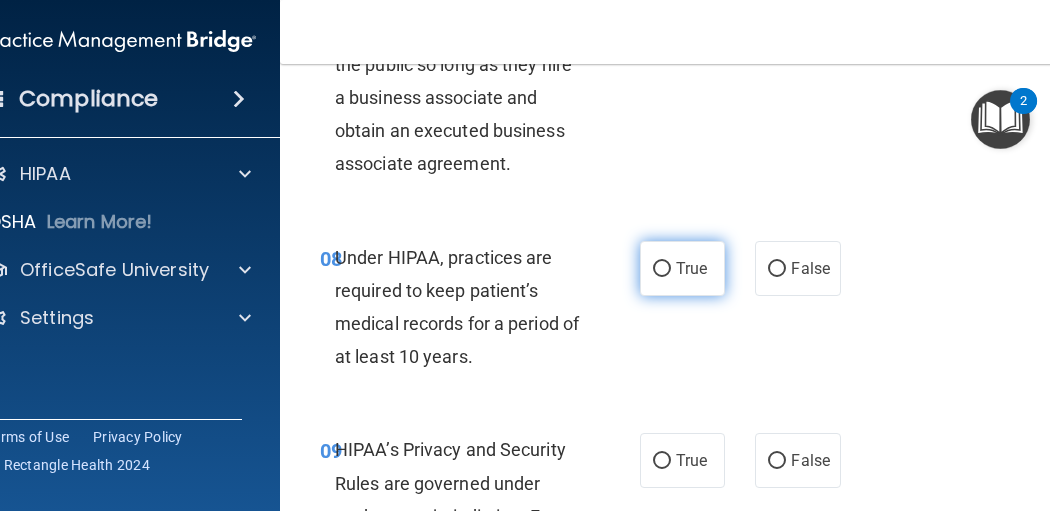 click on "True" at bounding box center (682, 268) 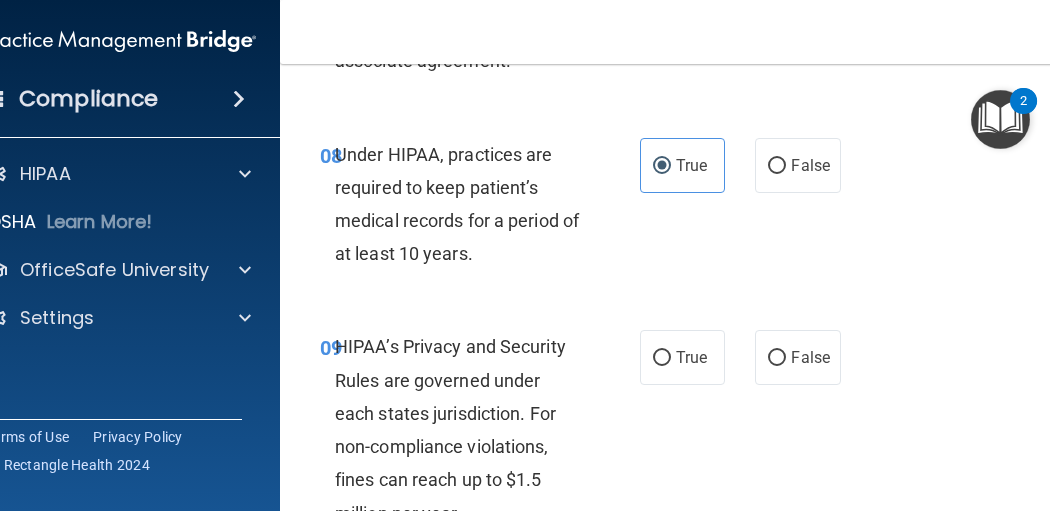 scroll, scrollTop: 1866, scrollLeft: 0, axis: vertical 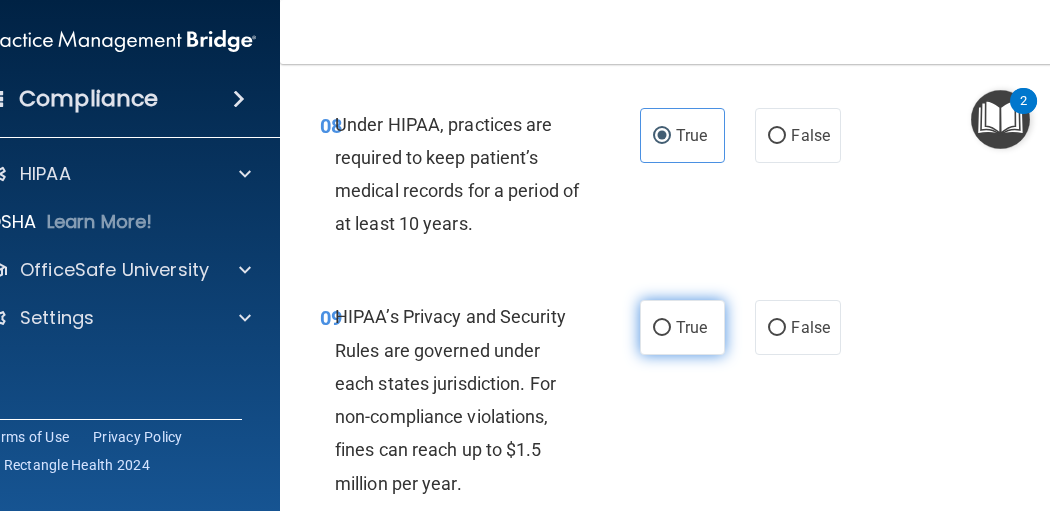 click on "True" at bounding box center (691, 327) 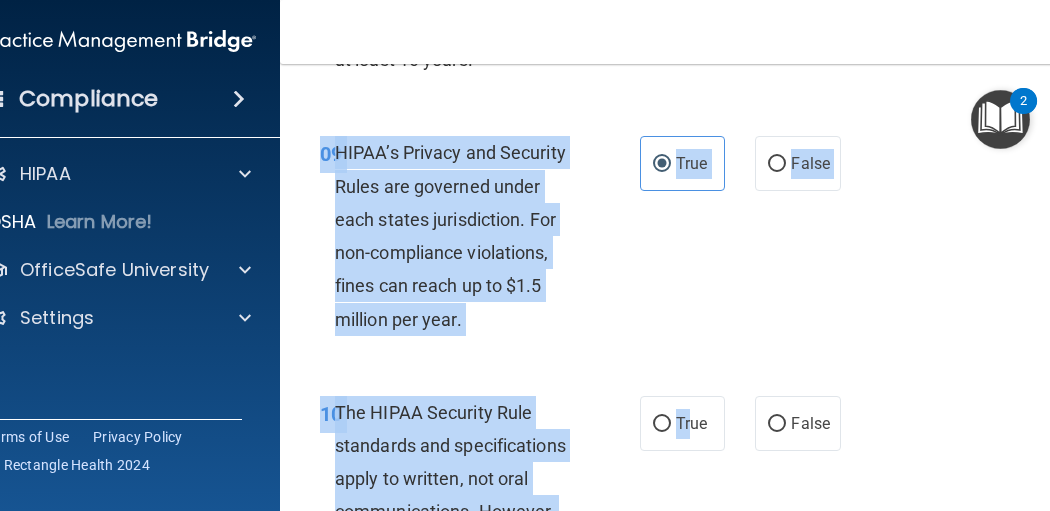 click on "01       A business associate agreement is required with organizations or persons where inadvertent contact with protected health information may result.  Like in the case of janitorial services?                 True           False                       02       The HIPAA Privacy Rule permits a covered entity to disclose protected health information about a decedent to family members or other persons involved in the care of the decedent?                 True           False                       03       A practice is not required to disclose protected health information to law enforcement officials without the patient’s consent when the practice receives  a court order or subpoena.                 True           False                       04       A practice is required to respond to a request for PHI to law enforcement about a victim of a crime if the victim is unable to respond and the PHI is not intended to be used against the victim.                 True           False" at bounding box center [685, 1693] 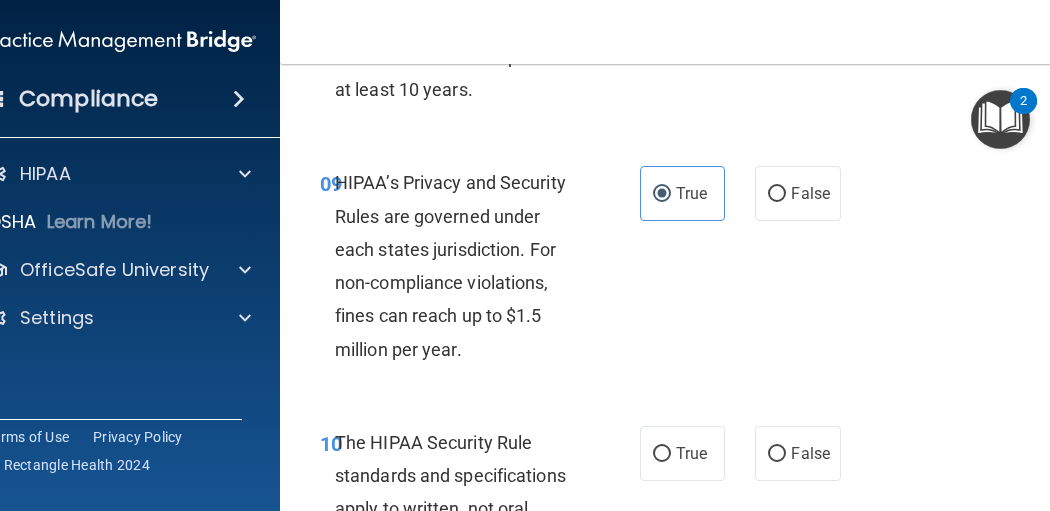 click on "09       HIPAA’s Privacy and Security Rules are governed under each states jurisdiction.  For non-compliance violations, fines can reach up to $1.5 million per year.                 True           False" at bounding box center [685, 270] 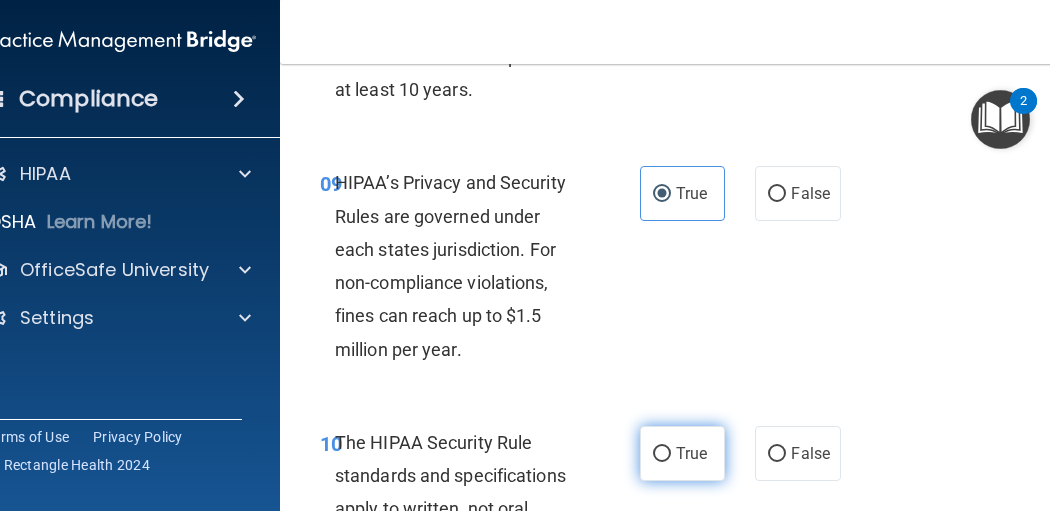 click on "True" at bounding box center (682, 453) 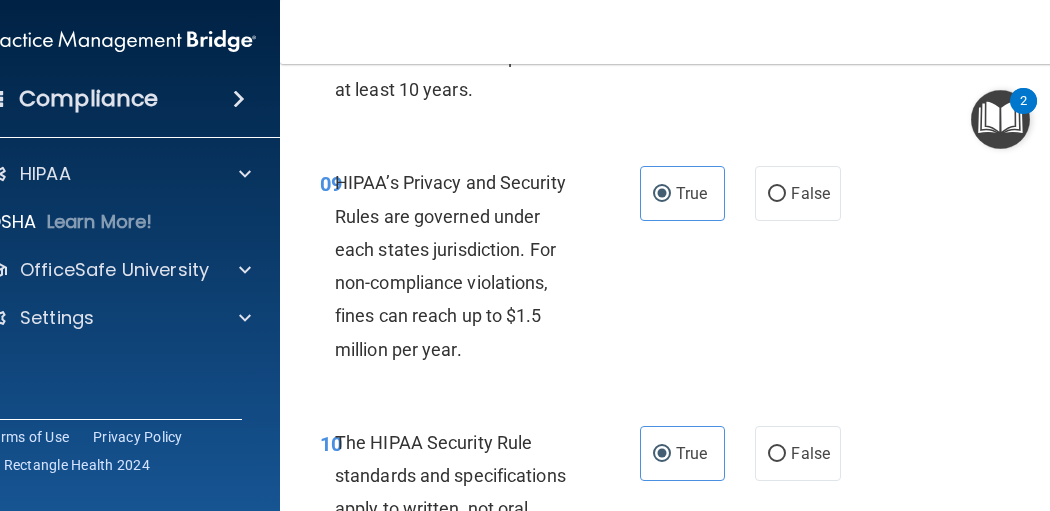 scroll, scrollTop: 2400, scrollLeft: 0, axis: vertical 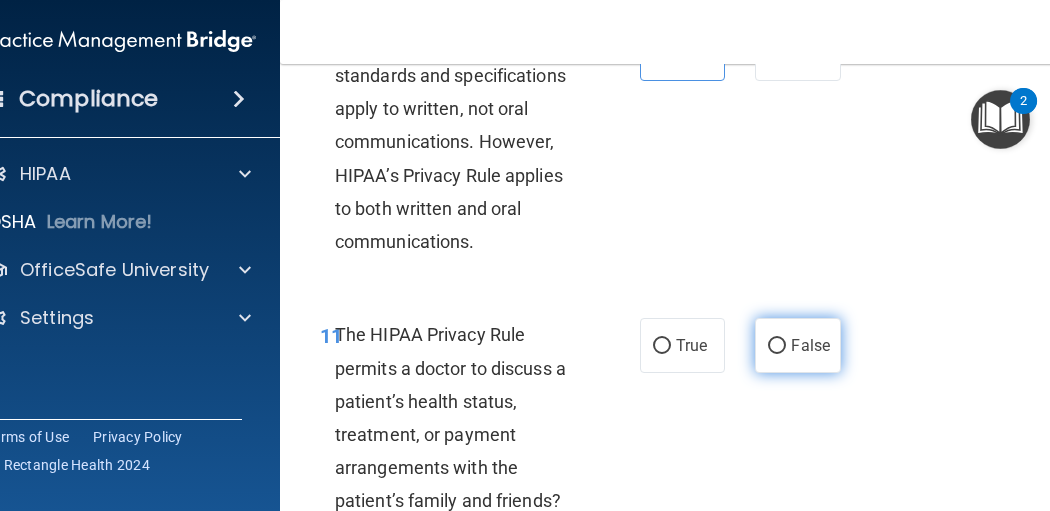 click on "False" at bounding box center [810, 345] 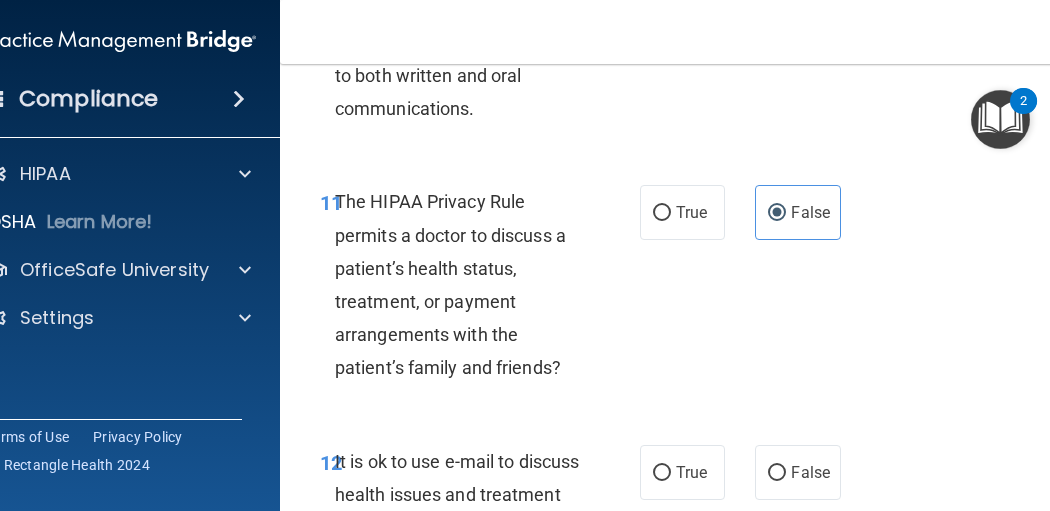 scroll, scrollTop: 2666, scrollLeft: 0, axis: vertical 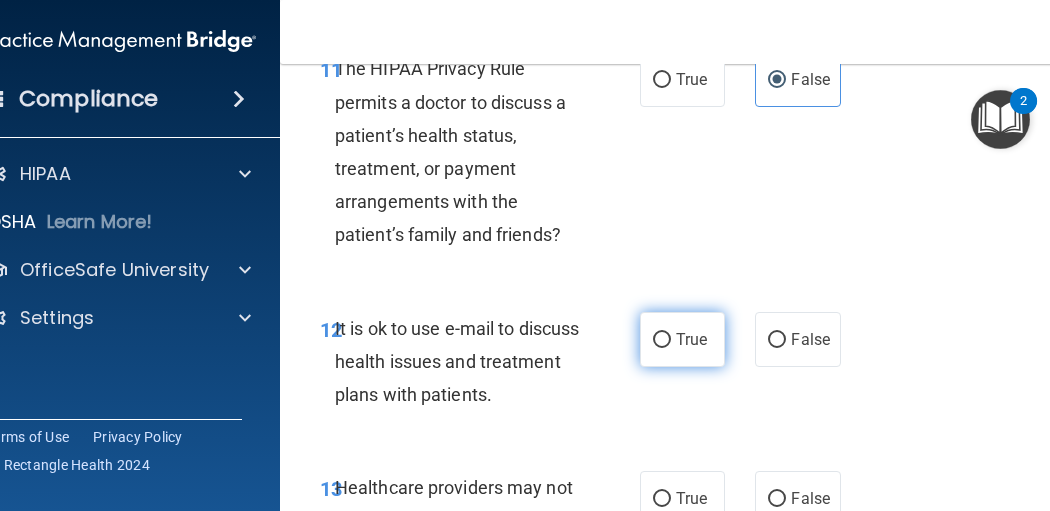 click on "True" at bounding box center (682, 339) 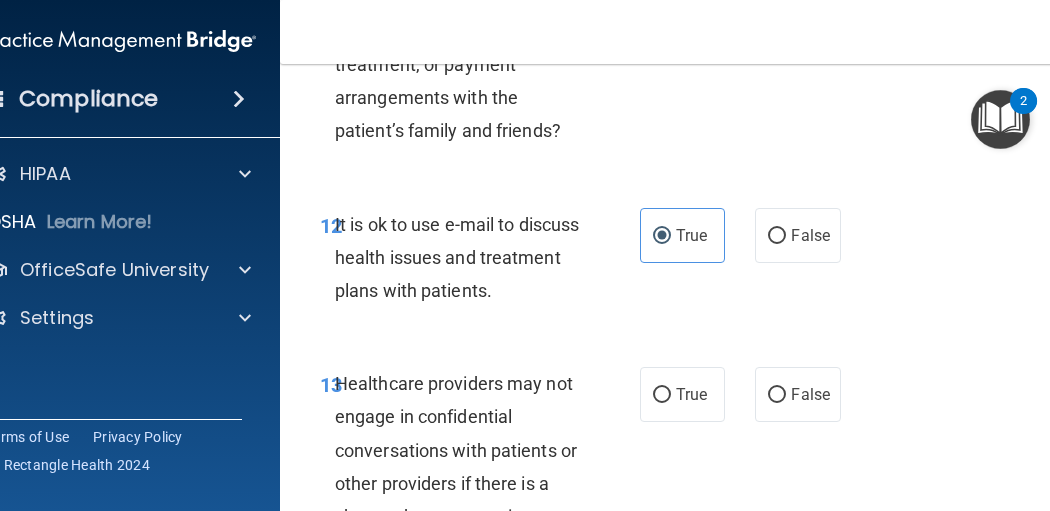 scroll, scrollTop: 2800, scrollLeft: 0, axis: vertical 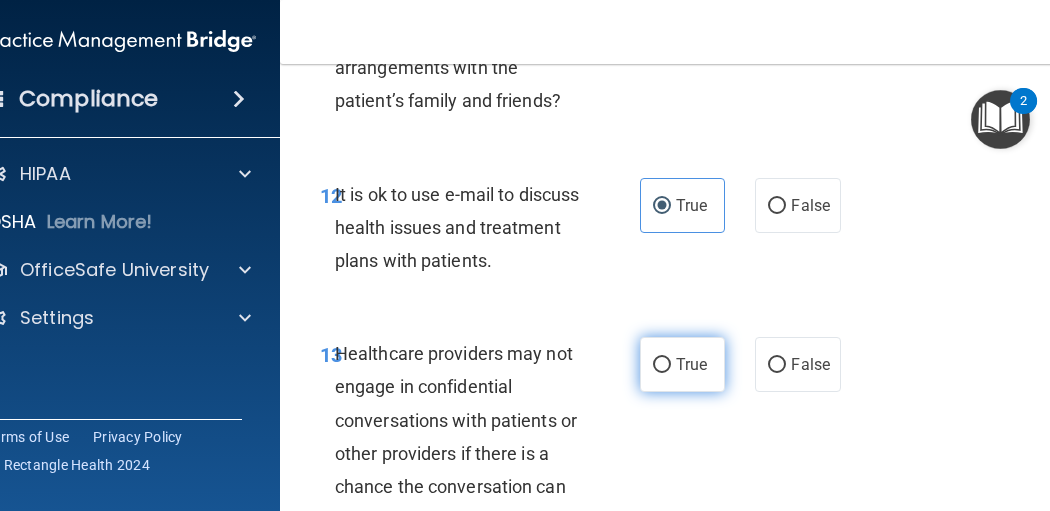 click on "True" at bounding box center (682, 364) 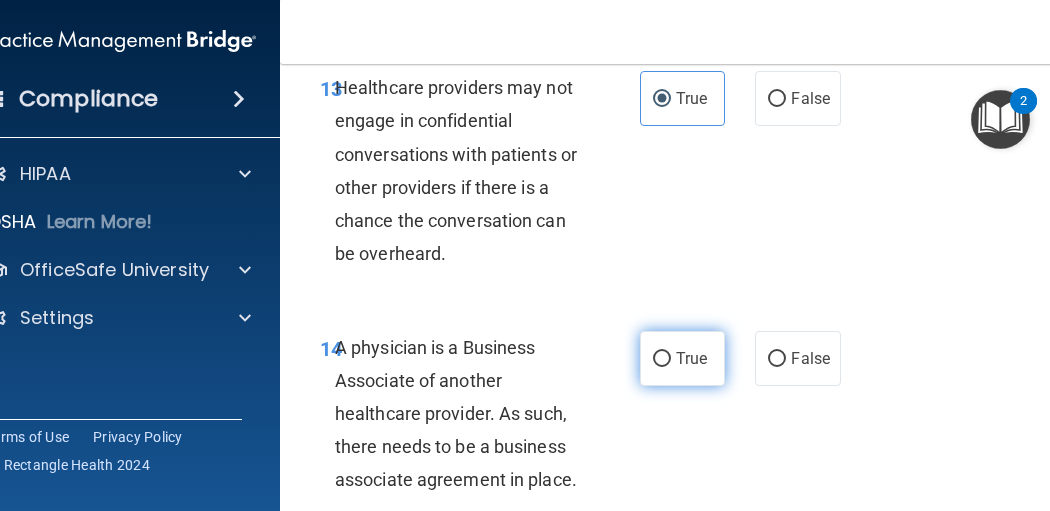 click on "True" at bounding box center (682, 358) 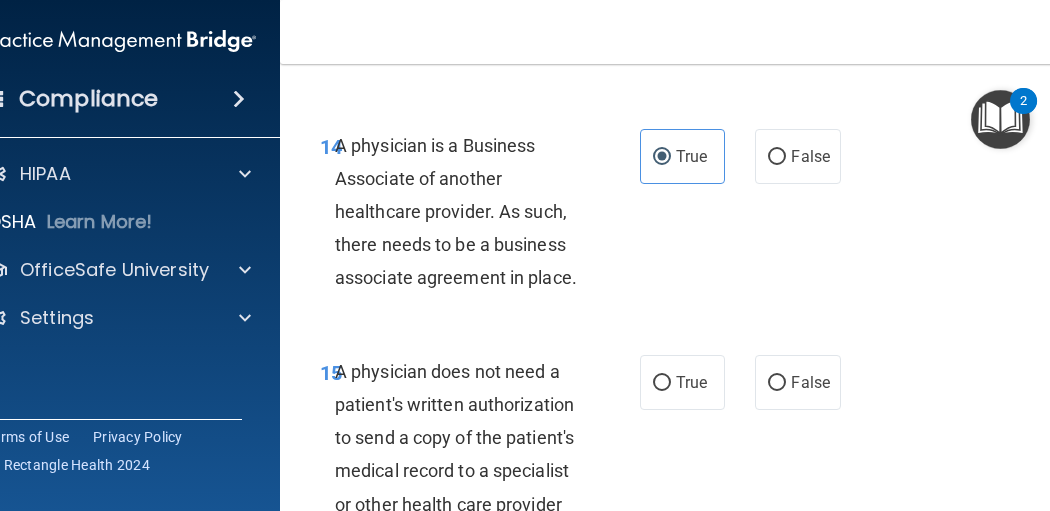 scroll, scrollTop: 3466, scrollLeft: 0, axis: vertical 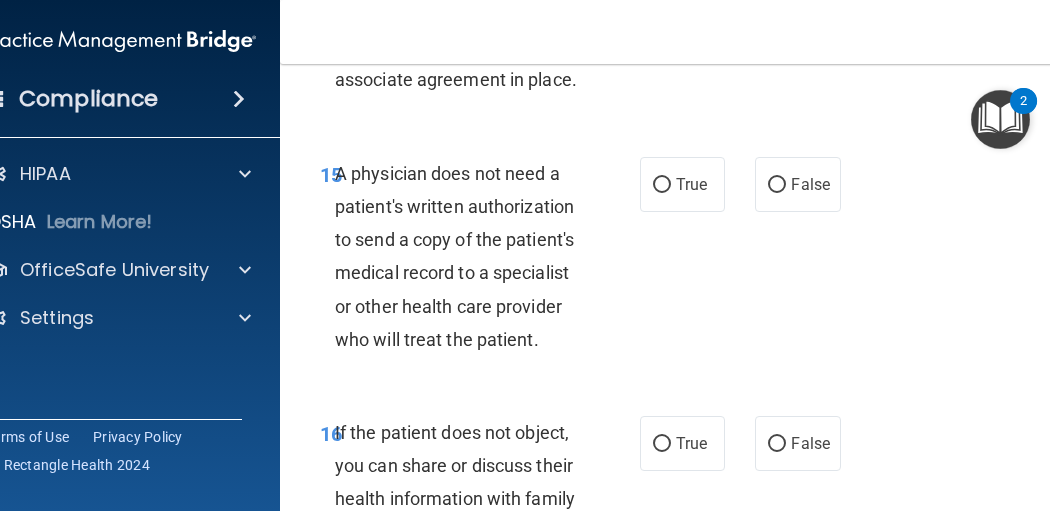 drag, startPoint x: 777, startPoint y: 195, endPoint x: 755, endPoint y: 399, distance: 205.18285 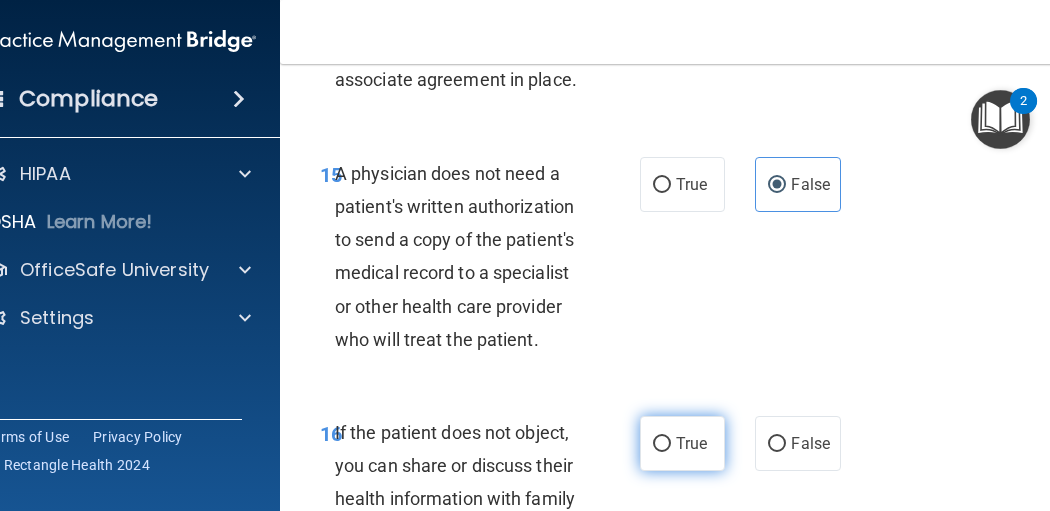 click on "True" at bounding box center [662, 444] 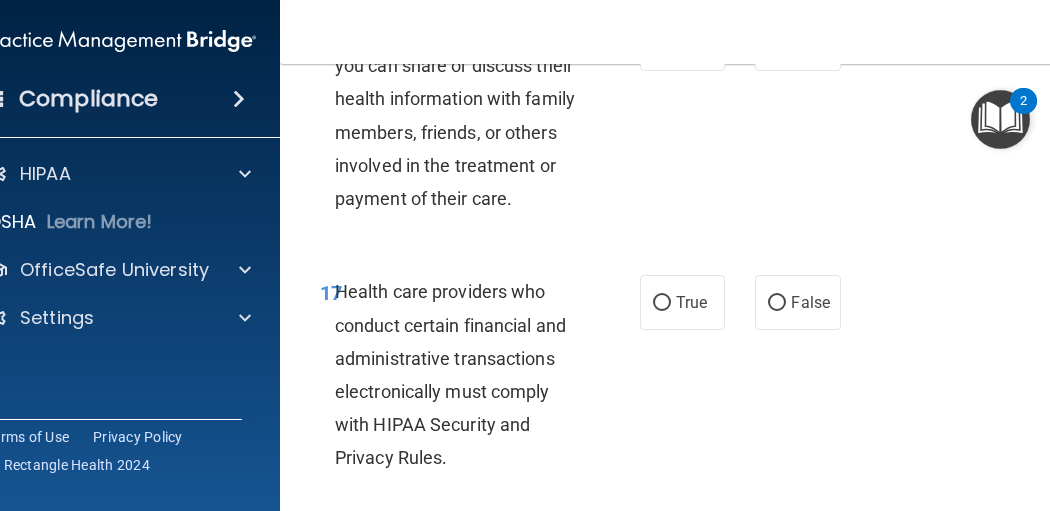 scroll, scrollTop: 4000, scrollLeft: 0, axis: vertical 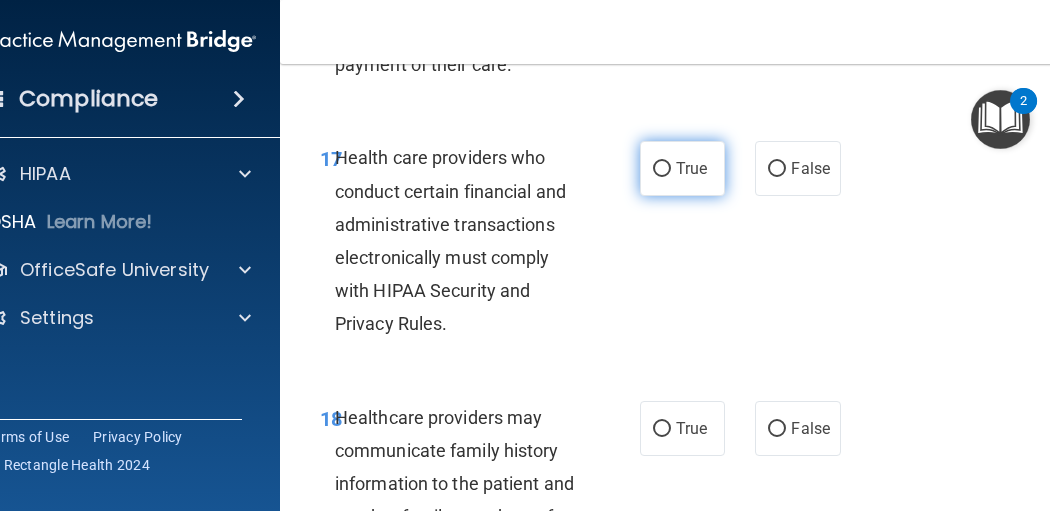 click on "True" at bounding box center (682, 168) 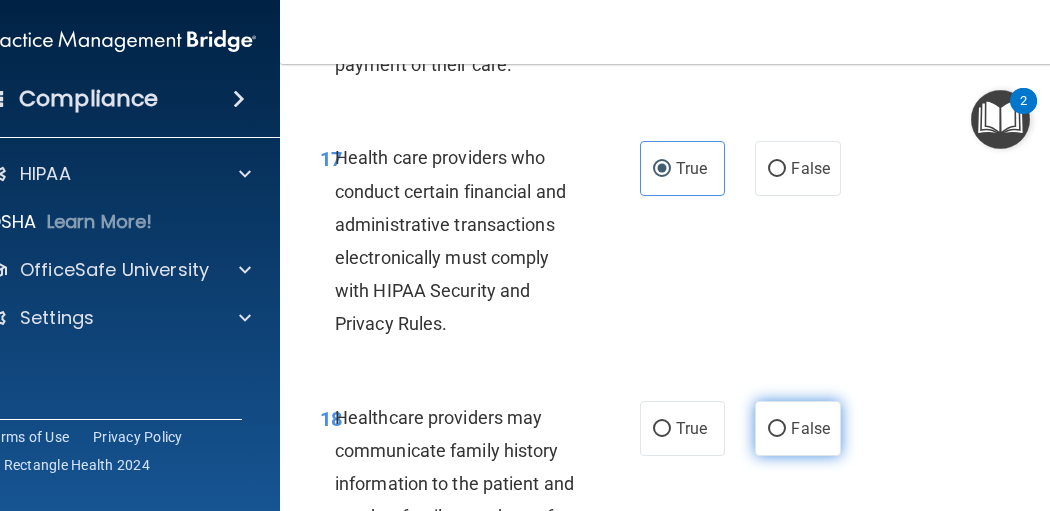 click on "False" at bounding box center (777, 429) 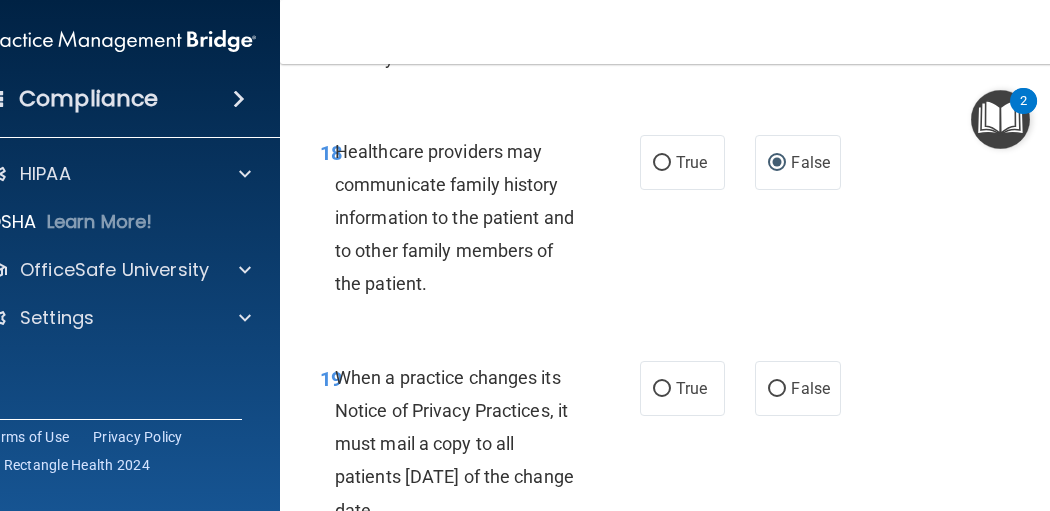 scroll, scrollTop: 4400, scrollLeft: 0, axis: vertical 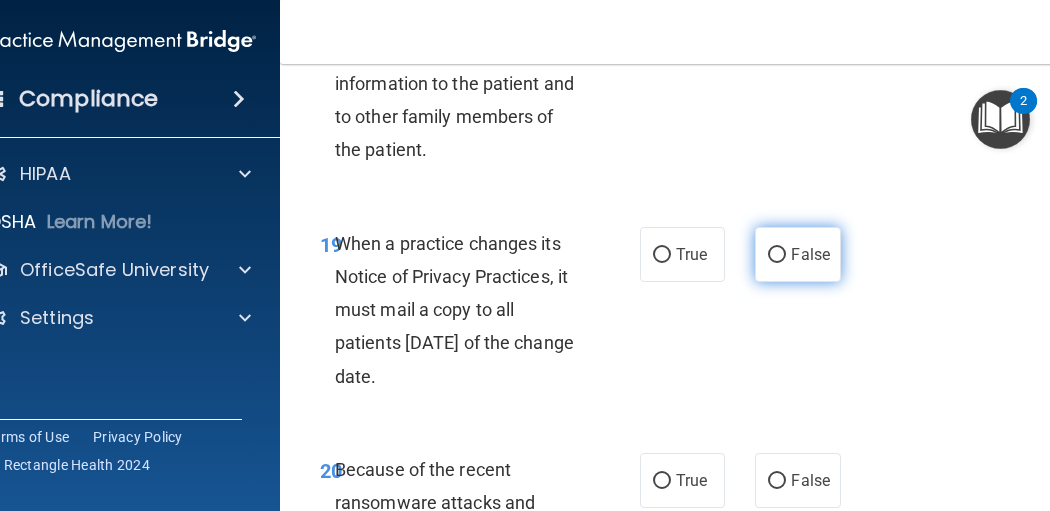 click on "False" at bounding box center (810, 254) 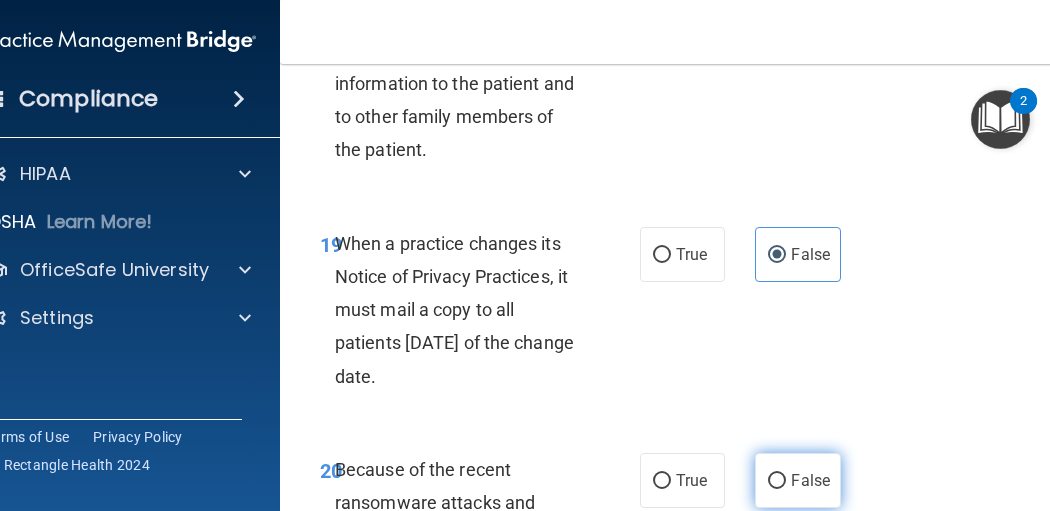 click on "False" at bounding box center (797, 480) 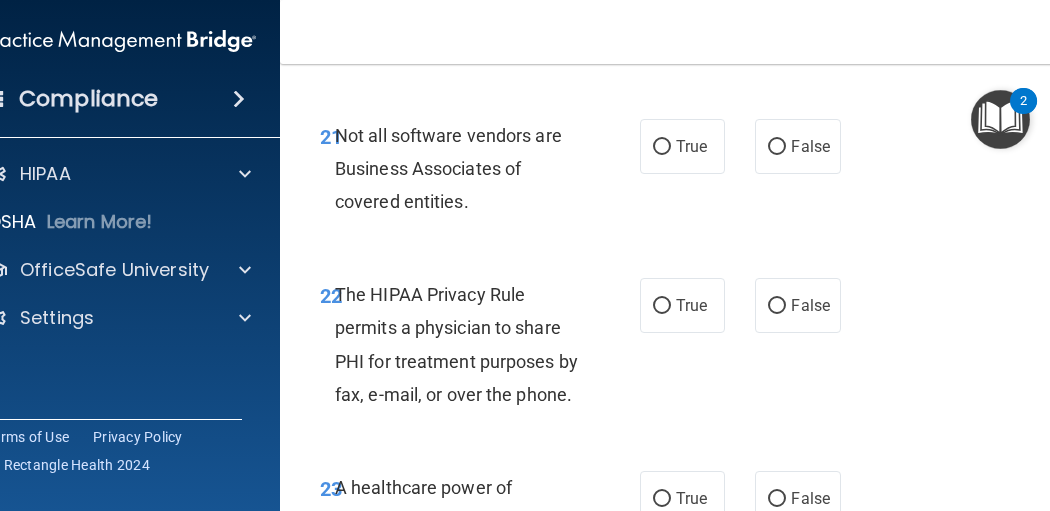scroll, scrollTop: 5066, scrollLeft: 0, axis: vertical 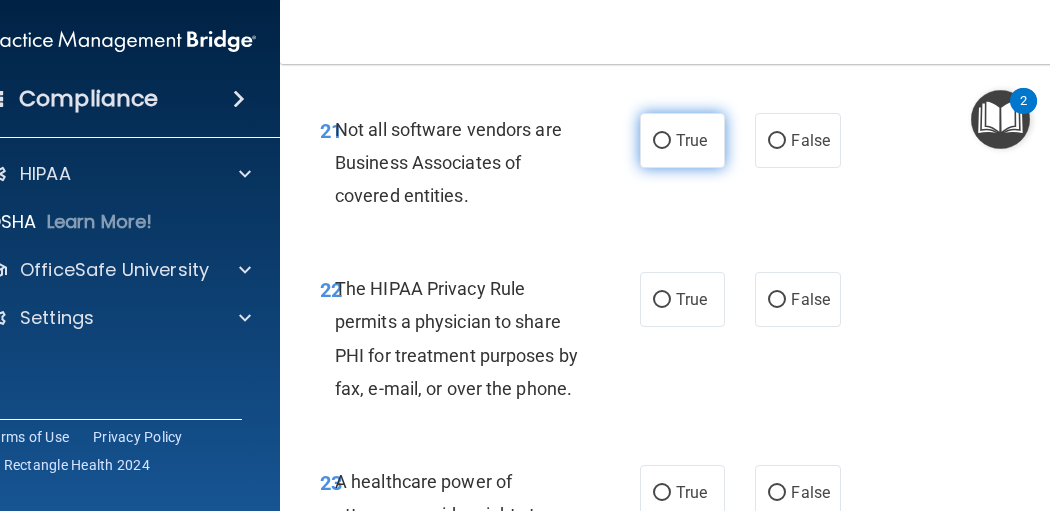 click on "True" at bounding box center [691, 140] 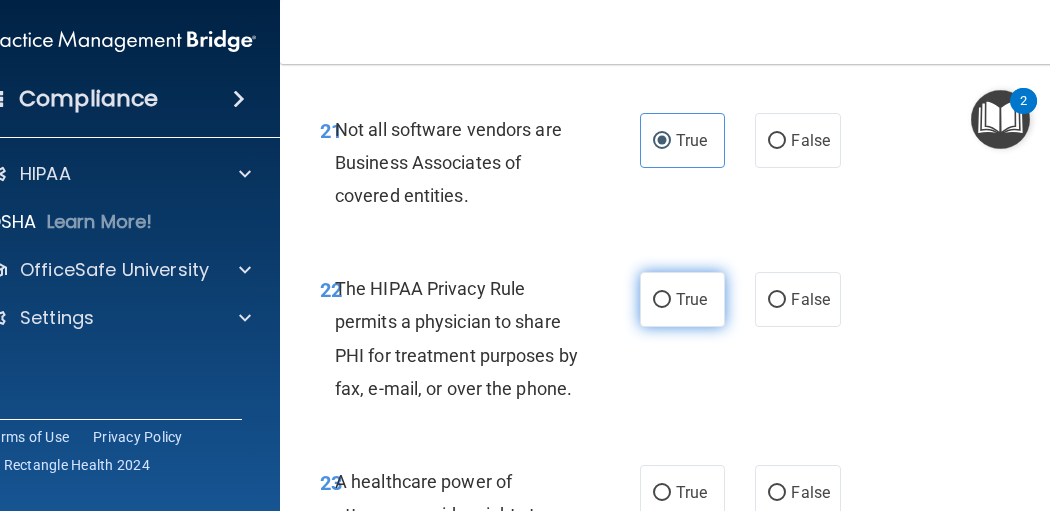 click on "True" at bounding box center [682, 299] 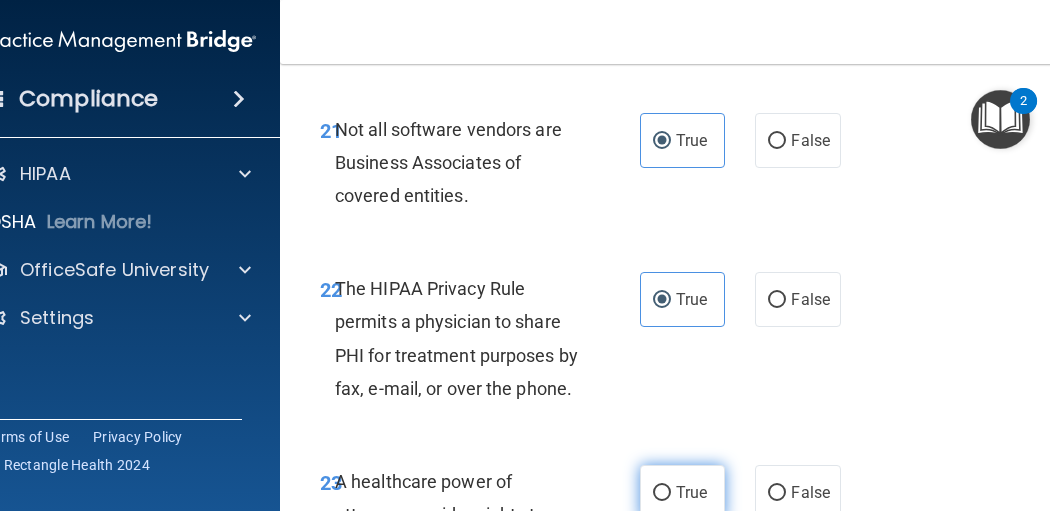 click on "True" at bounding box center (682, 492) 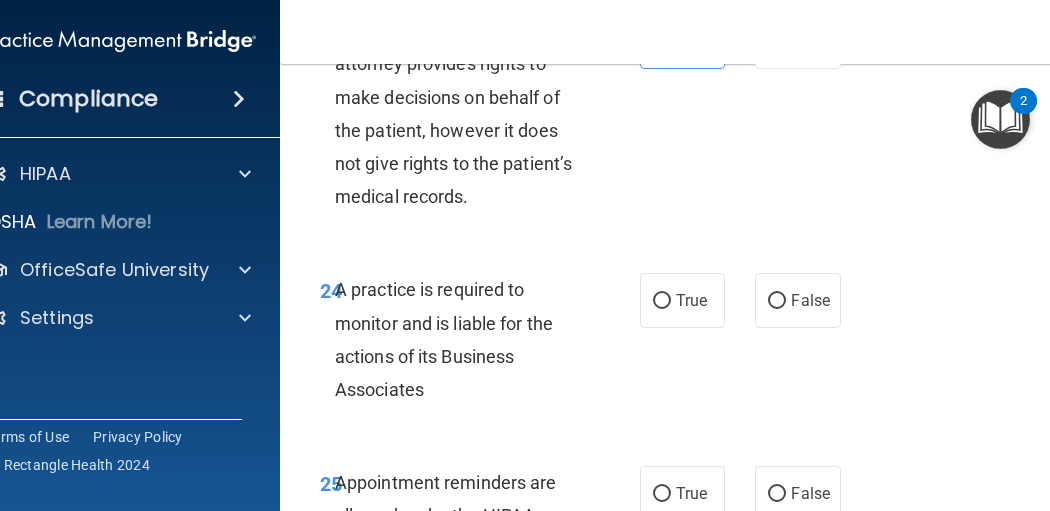 scroll, scrollTop: 5600, scrollLeft: 0, axis: vertical 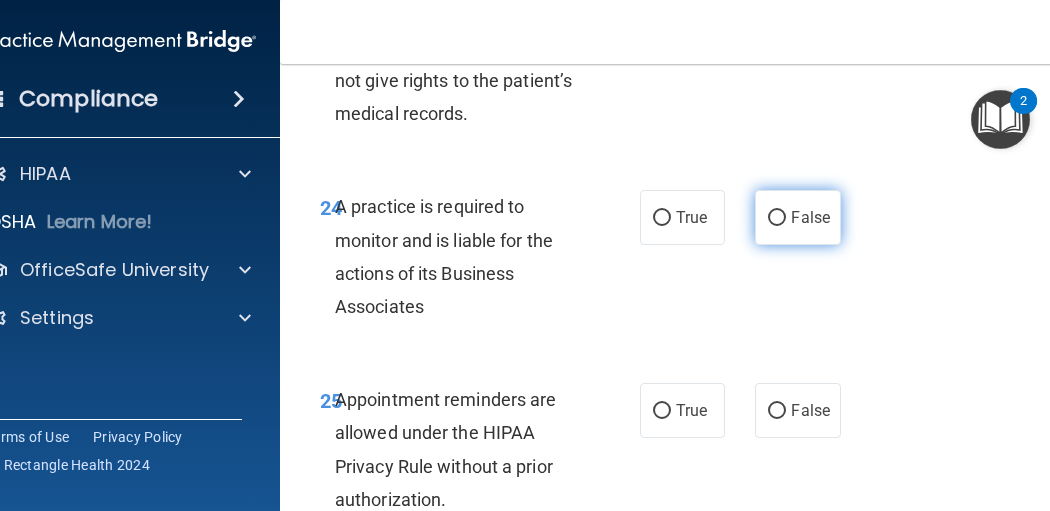 click on "False" at bounding box center [797, 217] 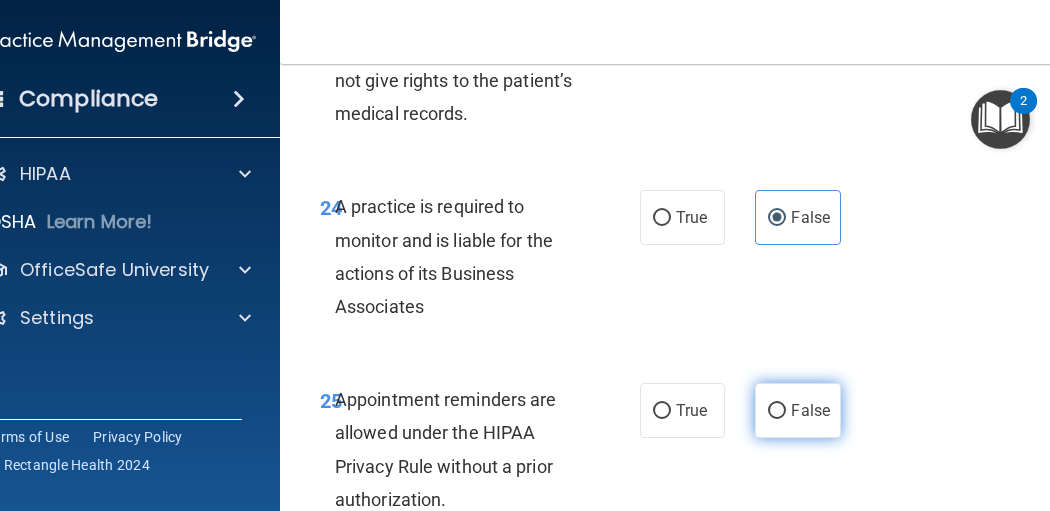 click on "False" at bounding box center (777, 411) 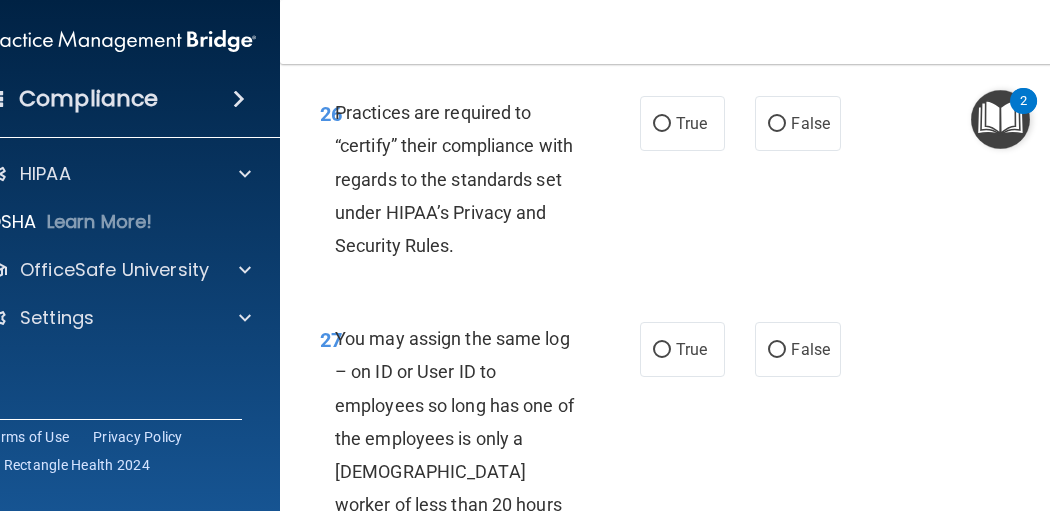 scroll, scrollTop: 6133, scrollLeft: 0, axis: vertical 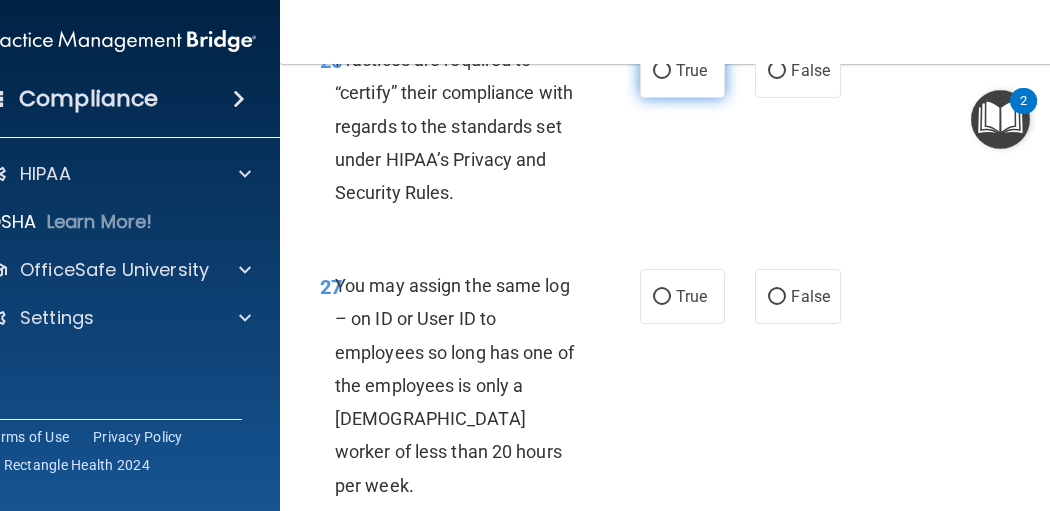 click on "True" at bounding box center (691, 70) 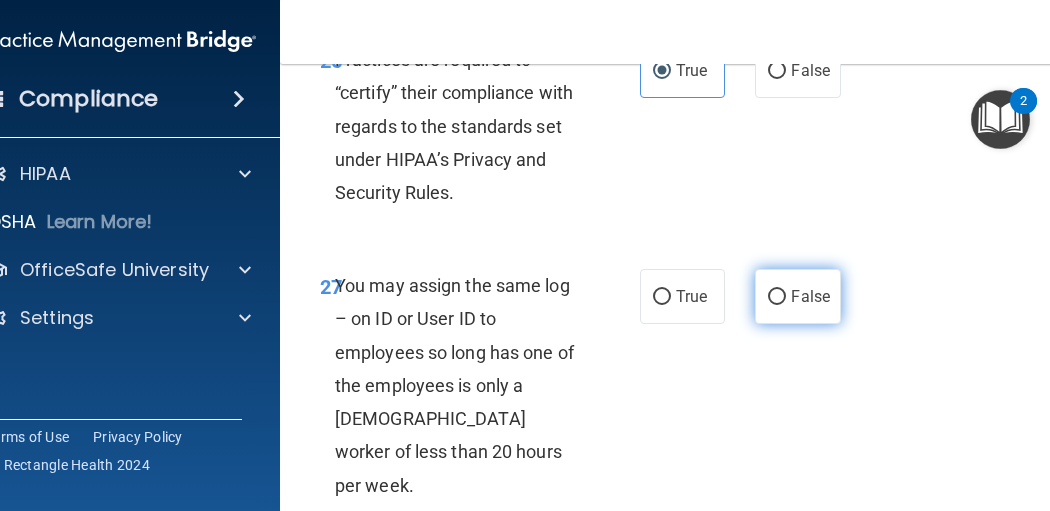 click on "False" at bounding box center (797, 296) 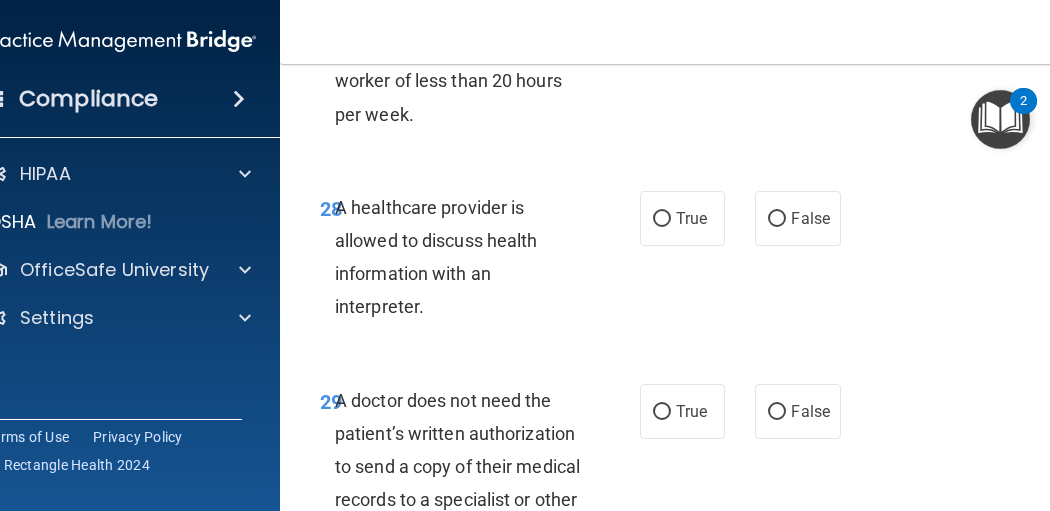 scroll, scrollTop: 6533, scrollLeft: 0, axis: vertical 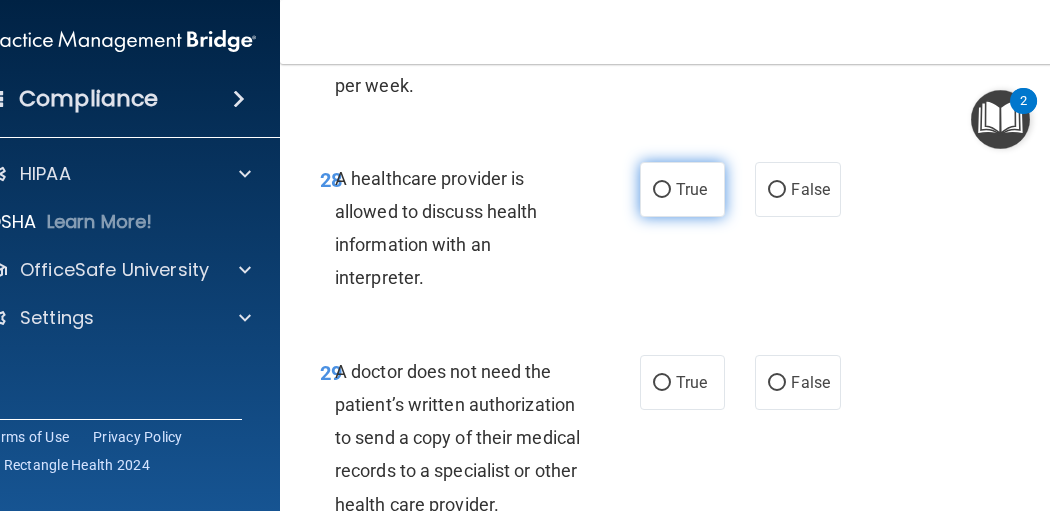 click on "True" at bounding box center [682, 189] 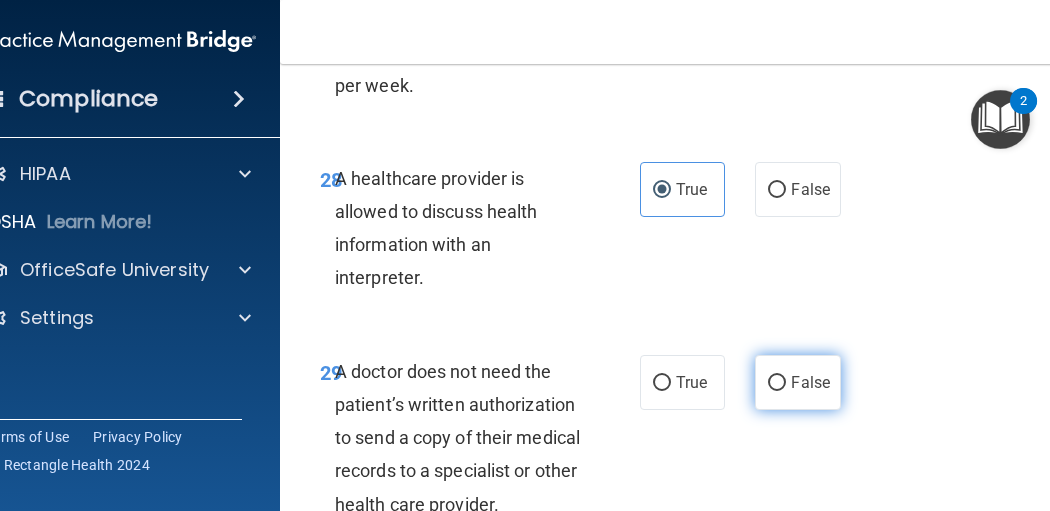 click on "False" at bounding box center [797, 382] 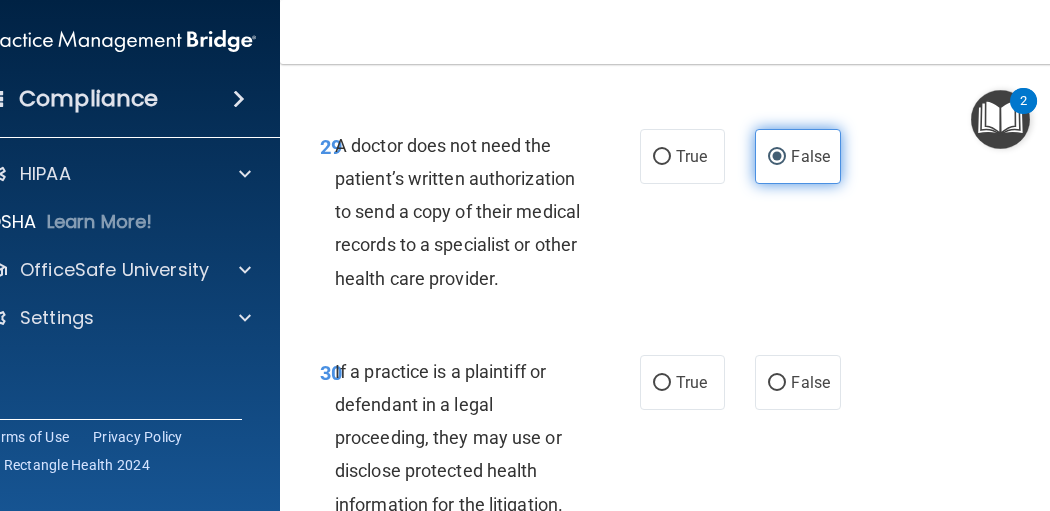 scroll, scrollTop: 6800, scrollLeft: 0, axis: vertical 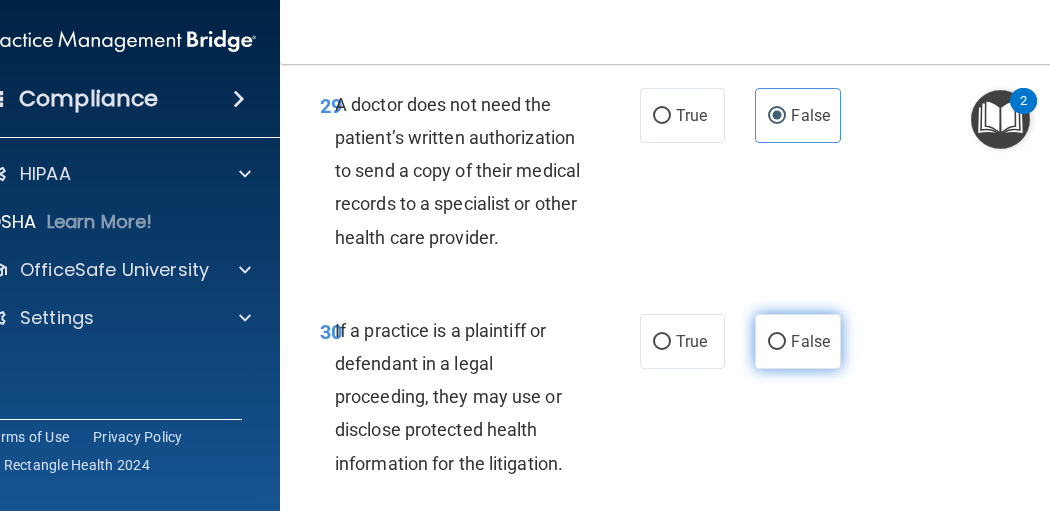 click on "False" at bounding box center (797, 341) 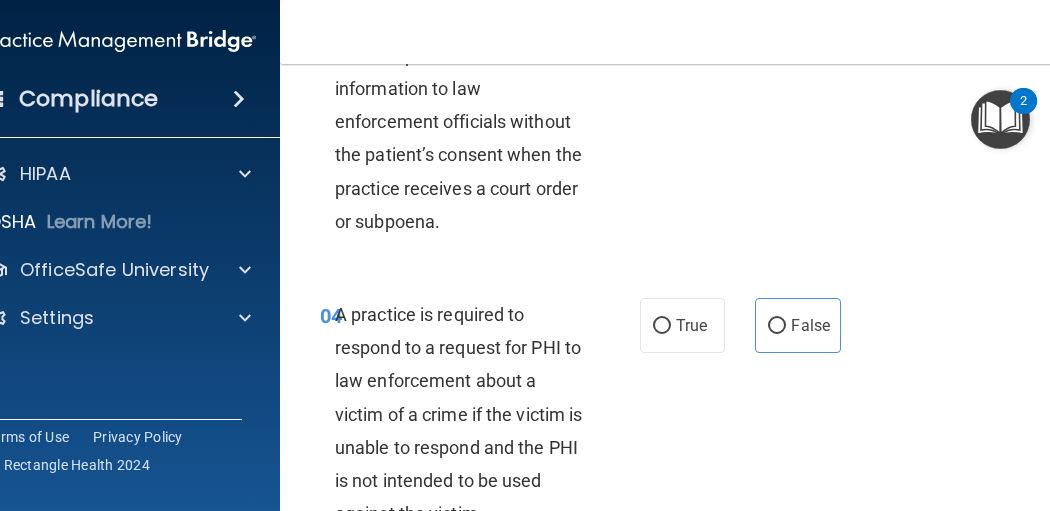 scroll, scrollTop: 767, scrollLeft: 0, axis: vertical 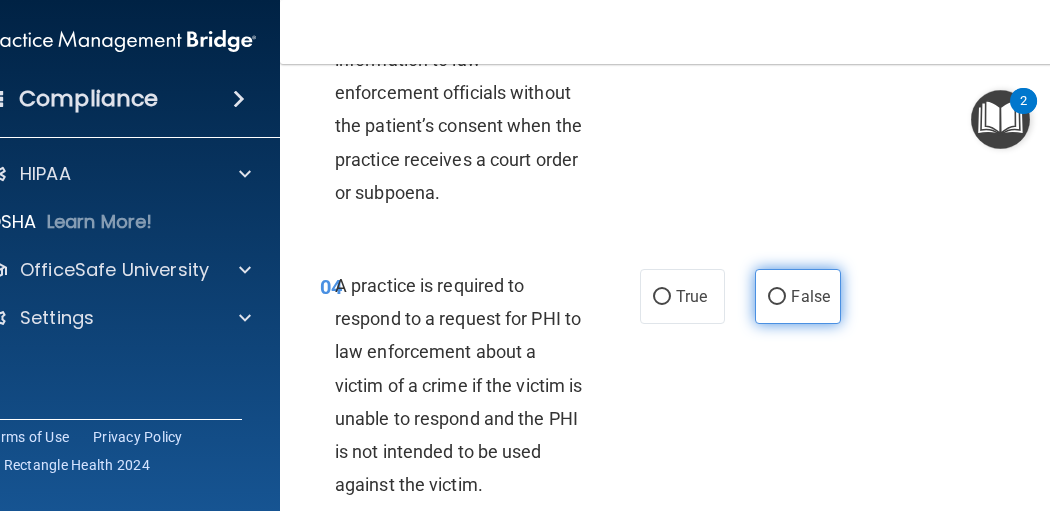 click on "False" at bounding box center (810, 296) 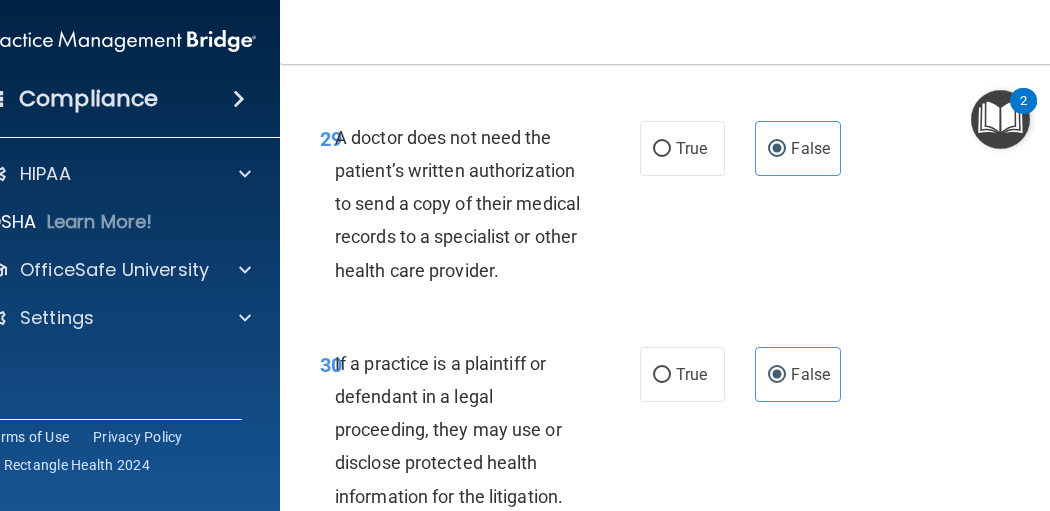 scroll, scrollTop: 6900, scrollLeft: 0, axis: vertical 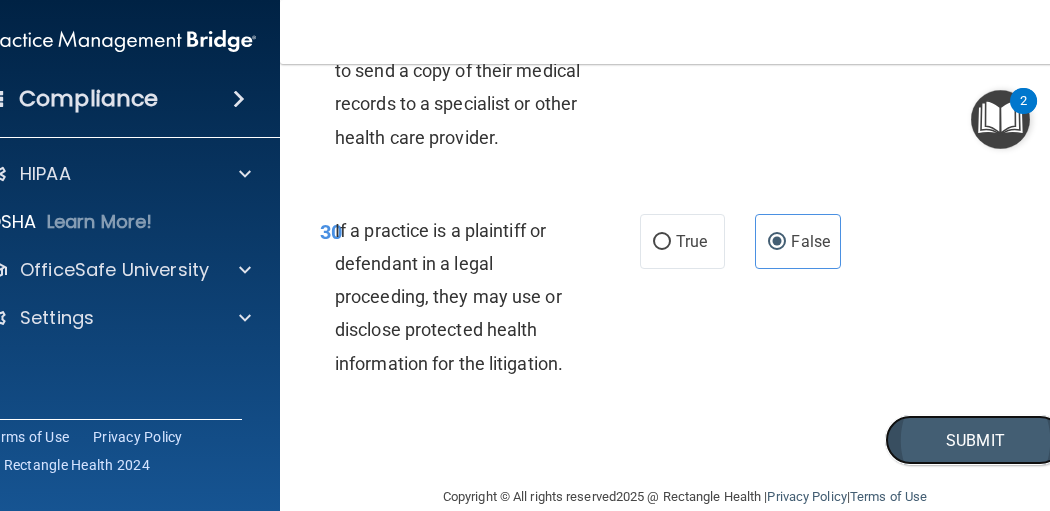 click on "Submit" at bounding box center (975, 440) 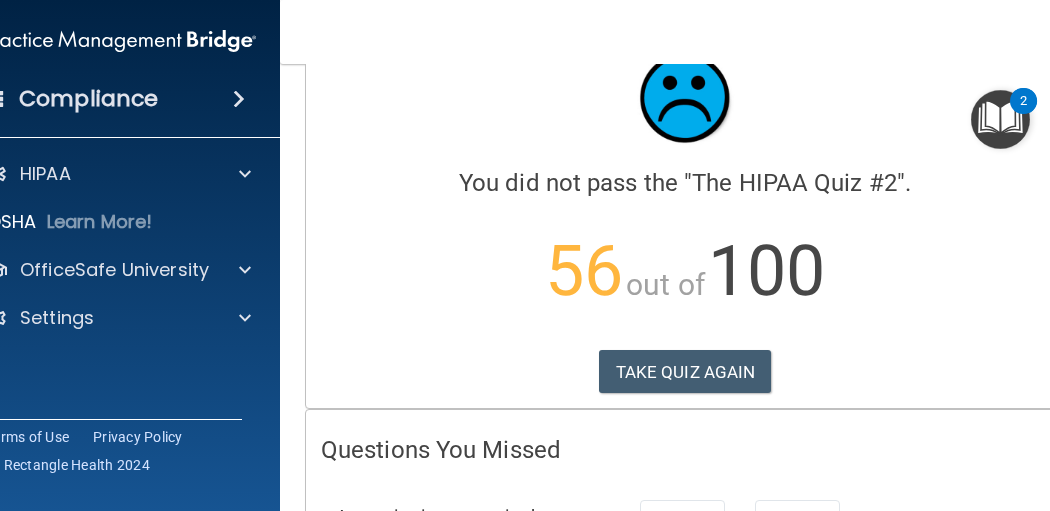 scroll, scrollTop: 0, scrollLeft: 0, axis: both 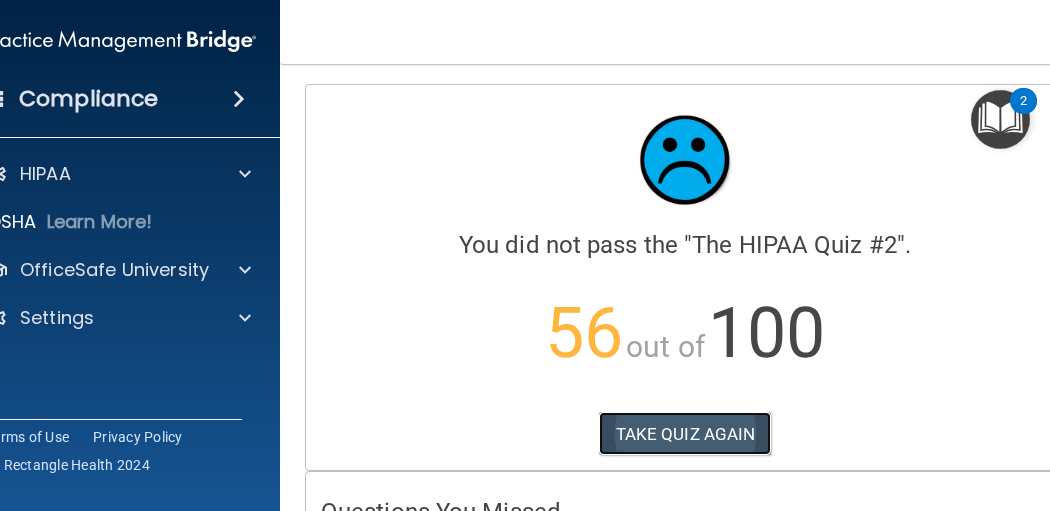 click on "TAKE QUIZ AGAIN" at bounding box center (685, 434) 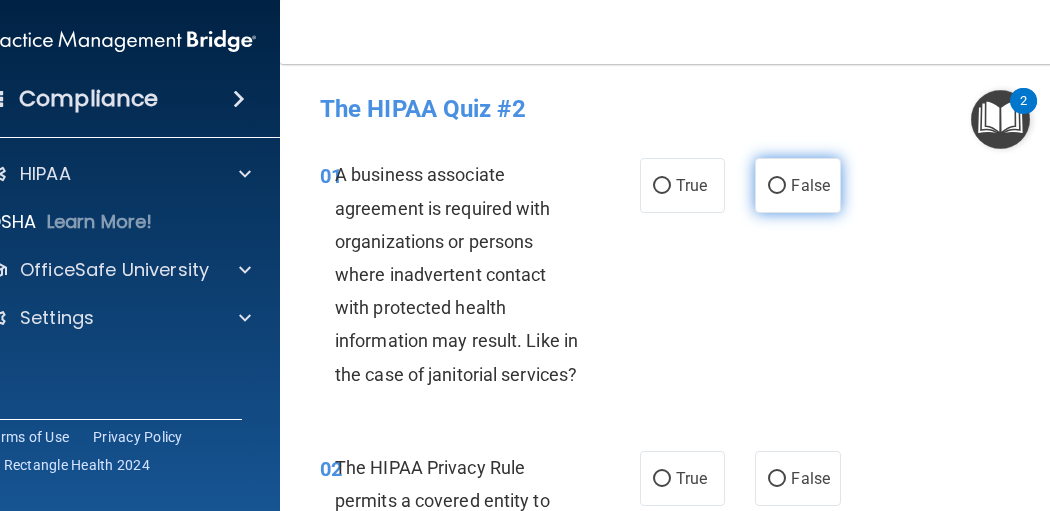 drag, startPoint x: 770, startPoint y: 190, endPoint x: 739, endPoint y: 229, distance: 49.819675 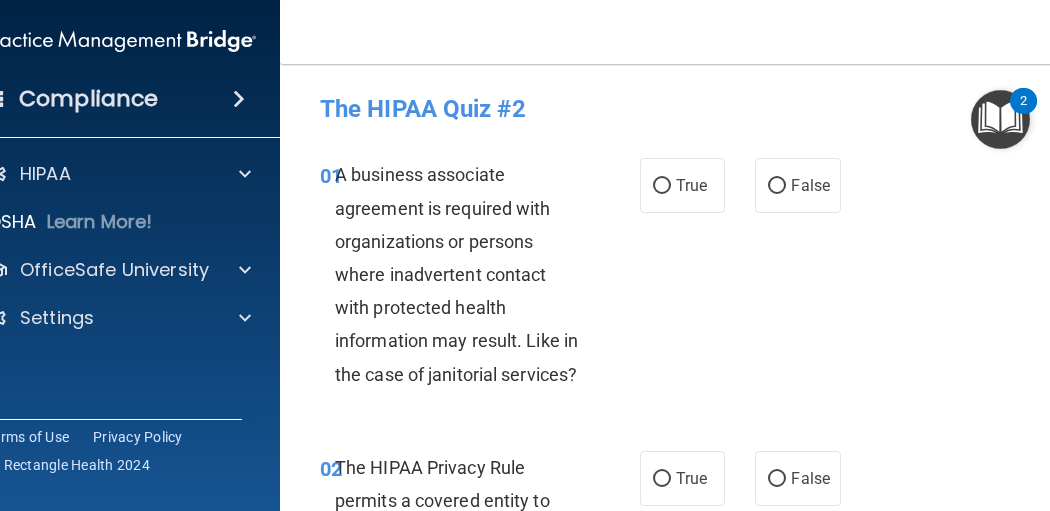 click on "False" at bounding box center (777, 186) 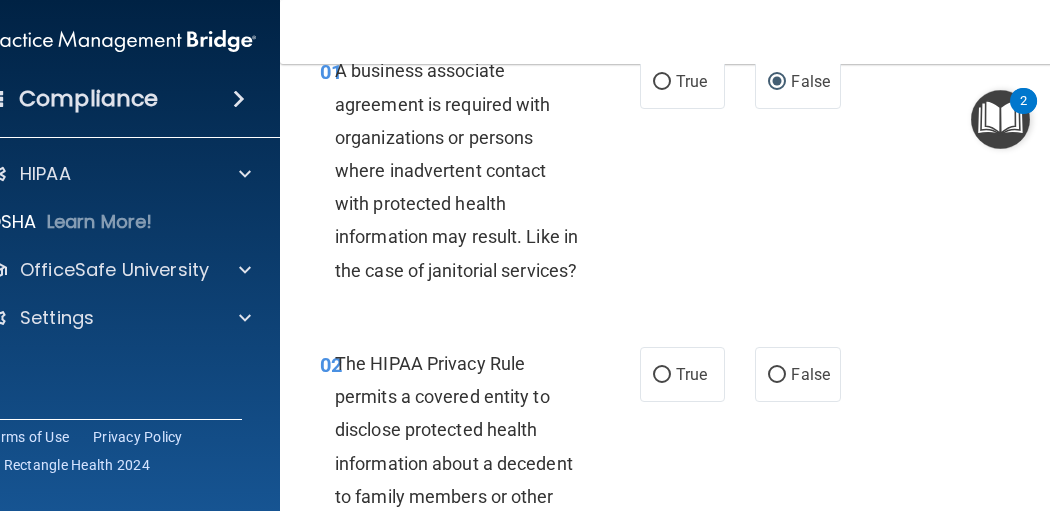 scroll, scrollTop: 133, scrollLeft: 0, axis: vertical 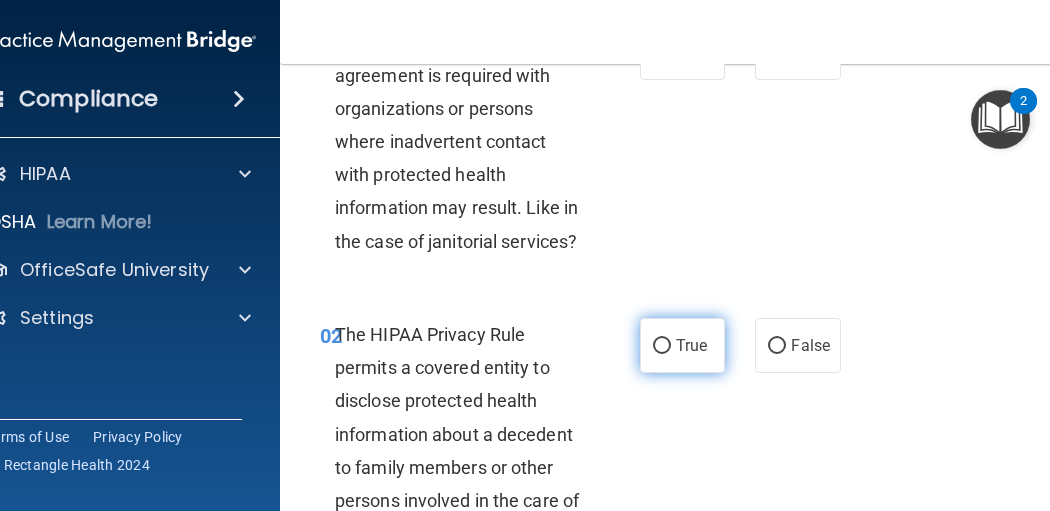 click on "True" at bounding box center [662, 346] 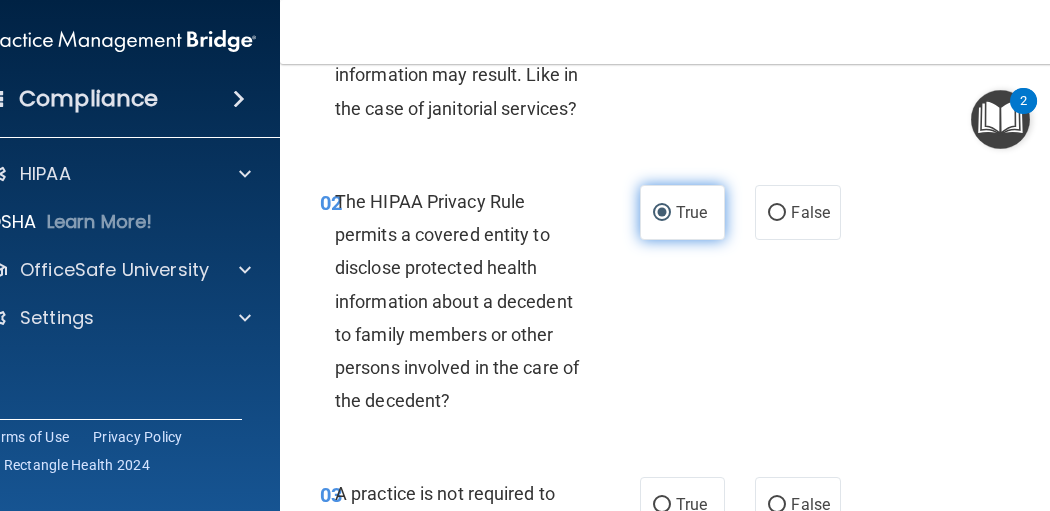 scroll, scrollTop: 400, scrollLeft: 0, axis: vertical 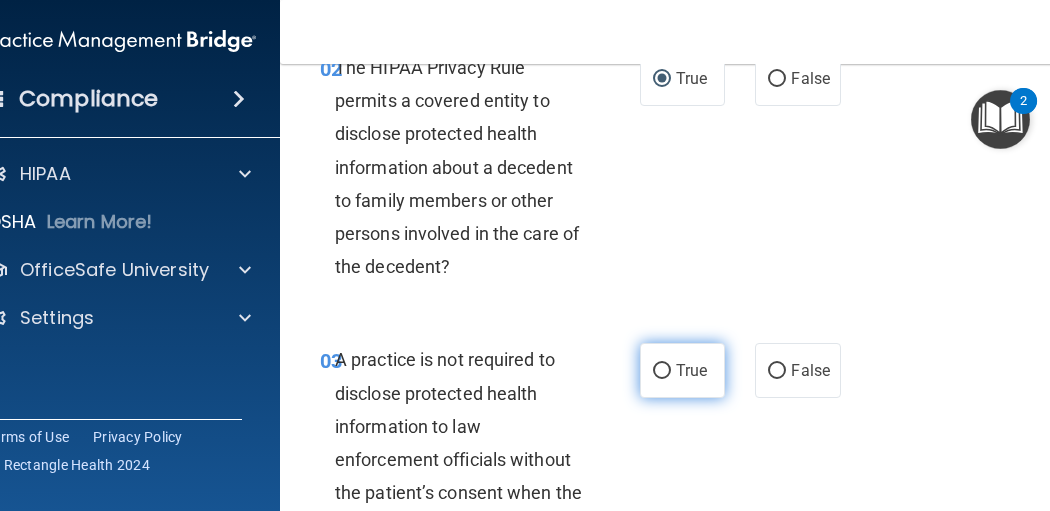 click on "True" at bounding box center [691, 370] 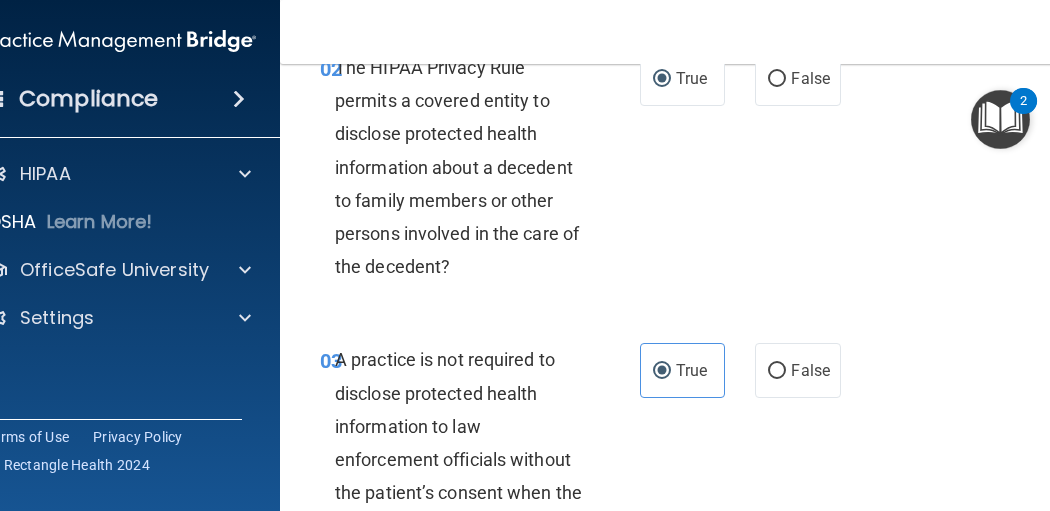 scroll, scrollTop: 666, scrollLeft: 0, axis: vertical 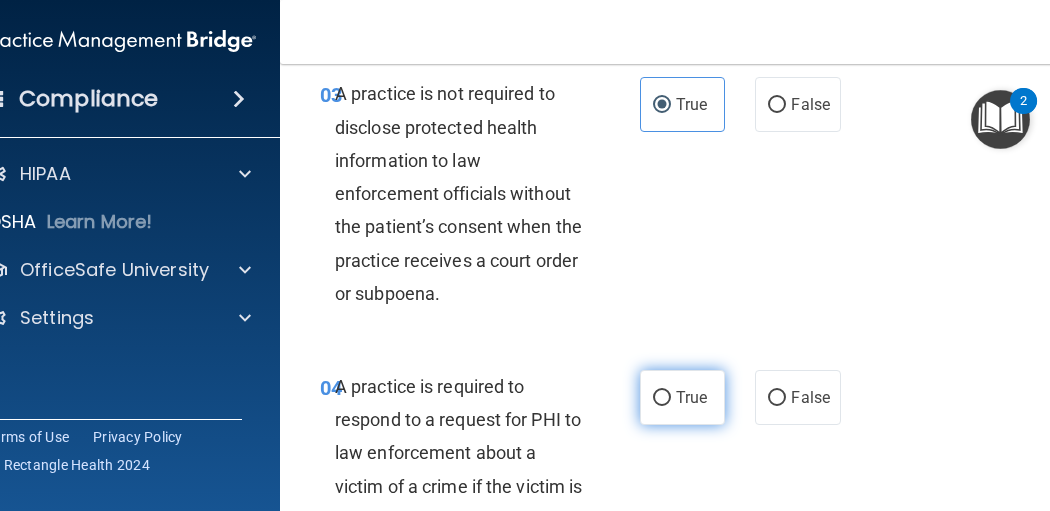 click on "True" at bounding box center [682, 397] 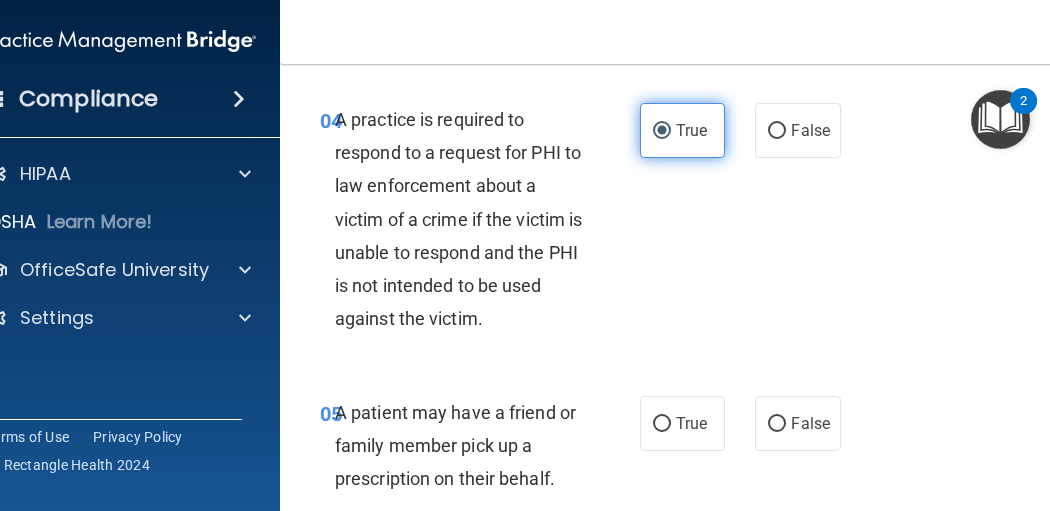 scroll, scrollTop: 1066, scrollLeft: 0, axis: vertical 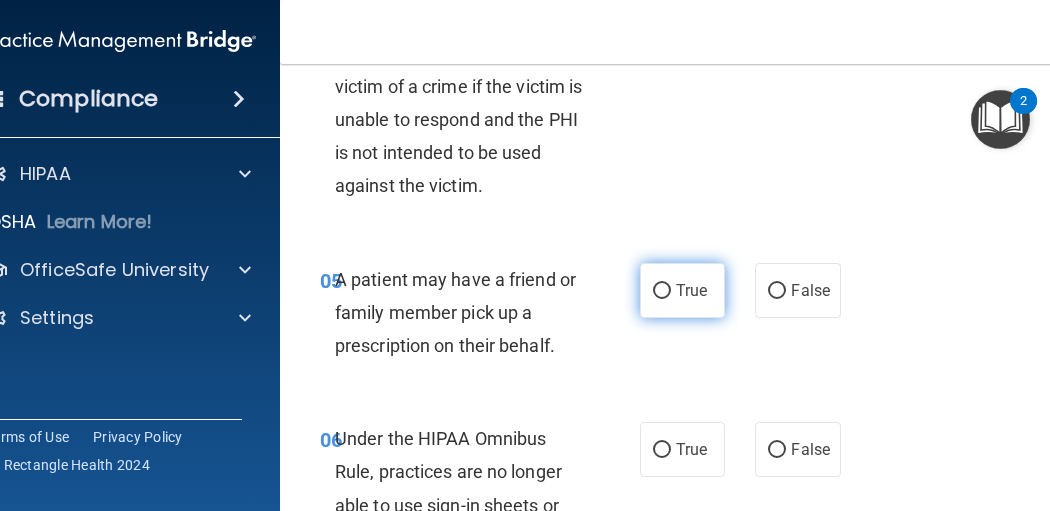 click on "True" at bounding box center (682, 290) 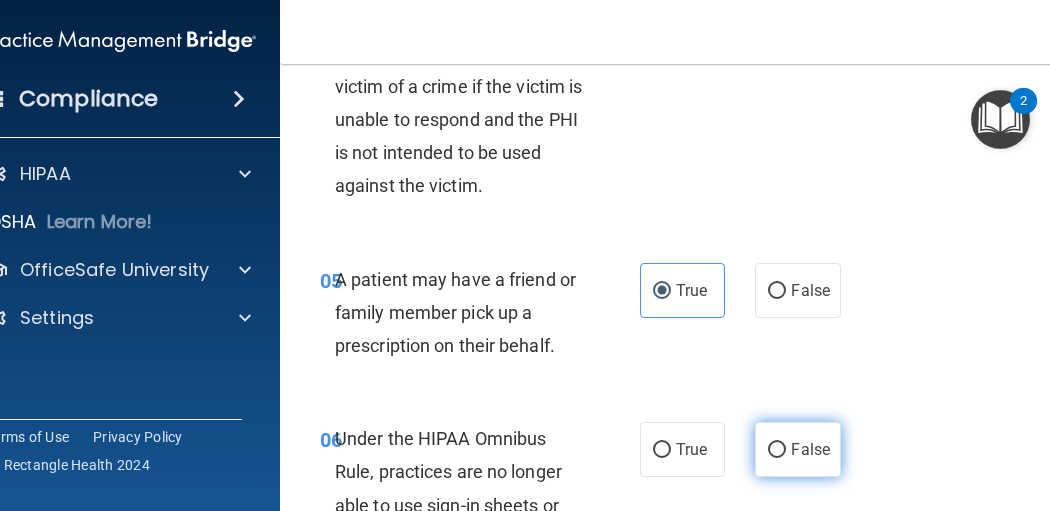 click on "False" at bounding box center [797, 449] 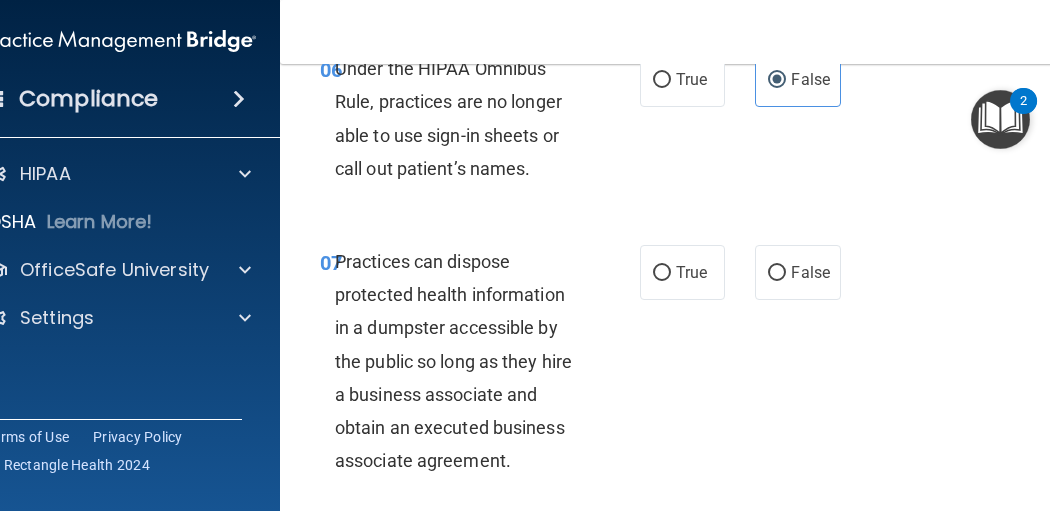 scroll, scrollTop: 1466, scrollLeft: 0, axis: vertical 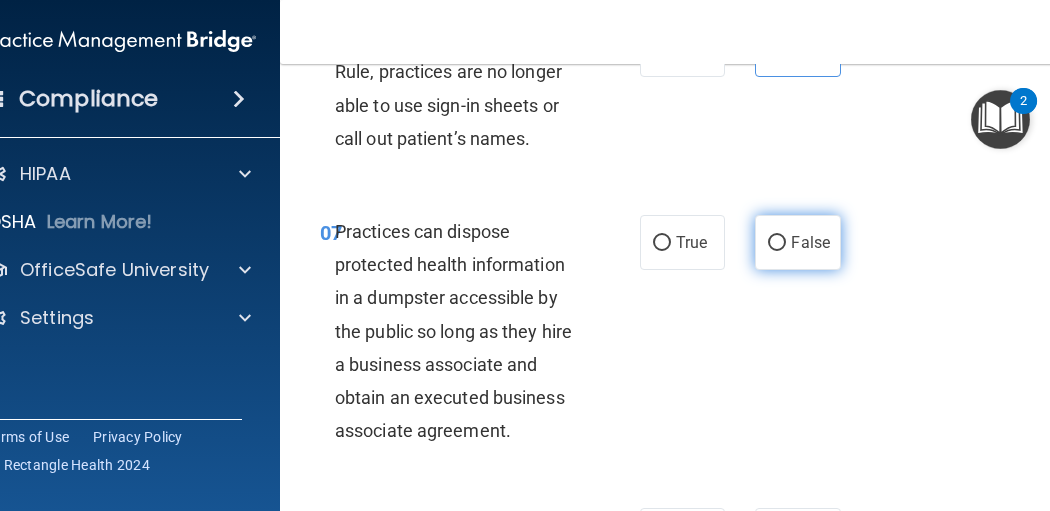 click on "False" at bounding box center (797, 242) 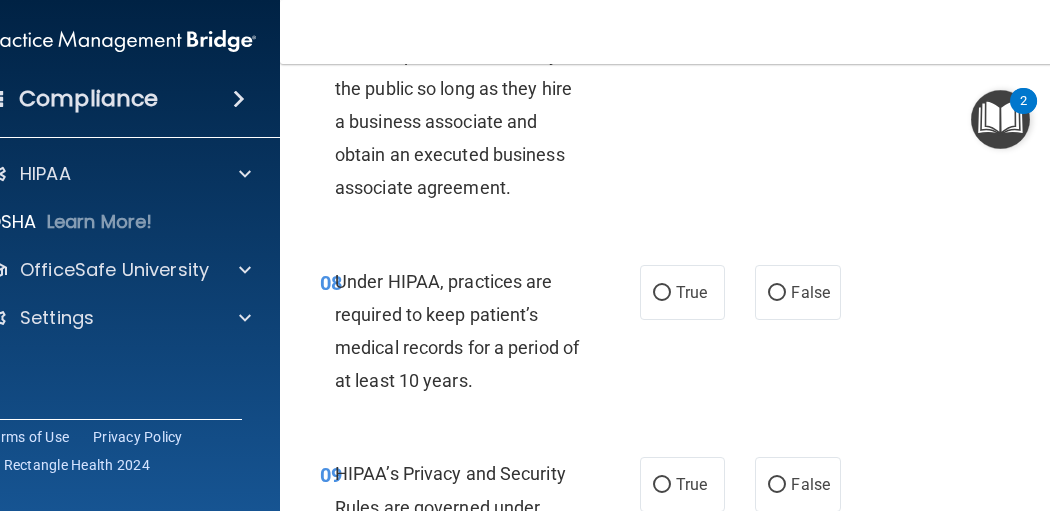 scroll, scrollTop: 1866, scrollLeft: 0, axis: vertical 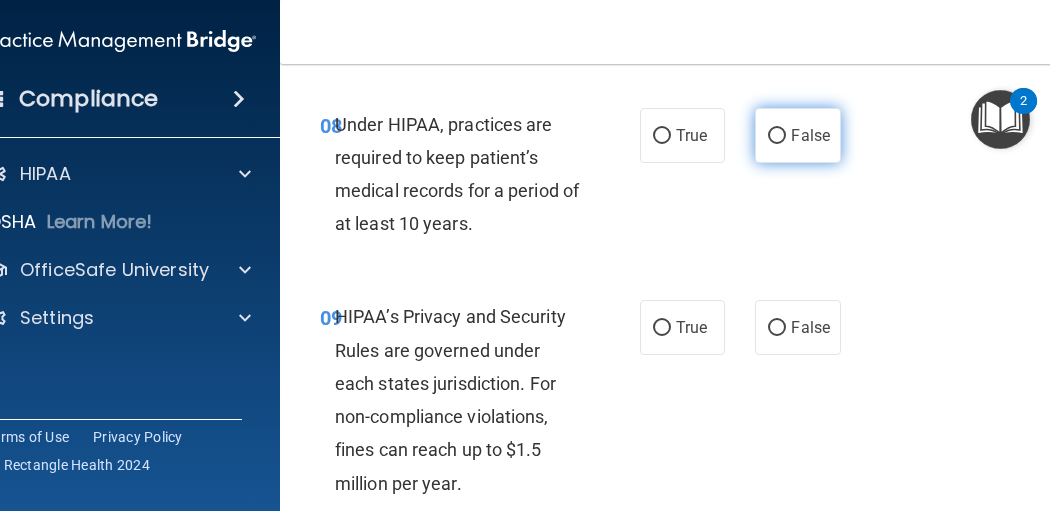 click on "False" at bounding box center (810, 135) 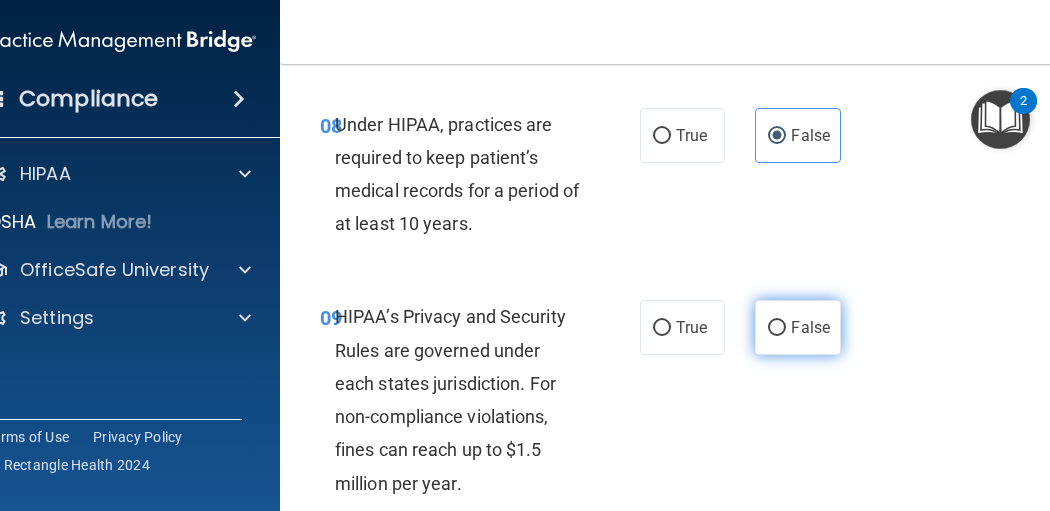 click on "False" at bounding box center [797, 327] 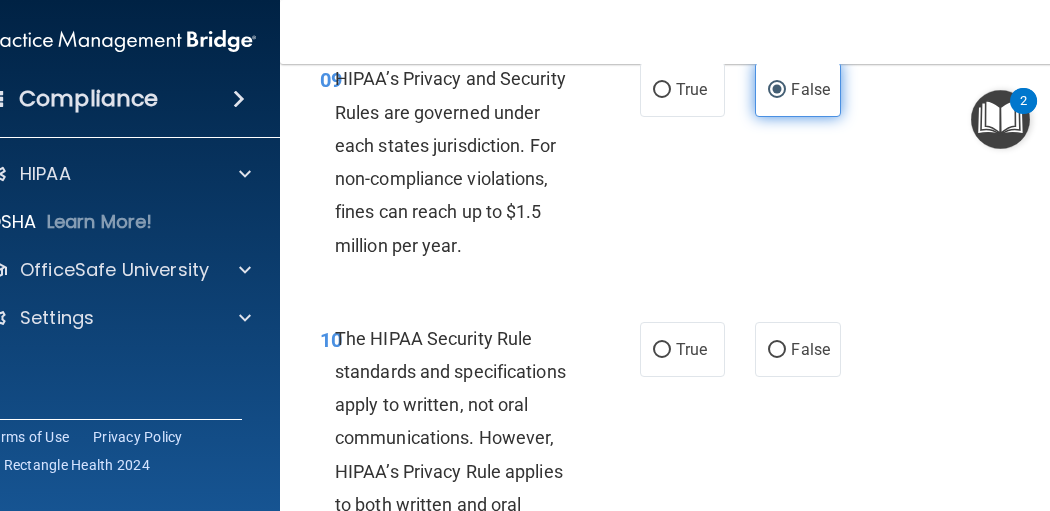 scroll, scrollTop: 2133, scrollLeft: 0, axis: vertical 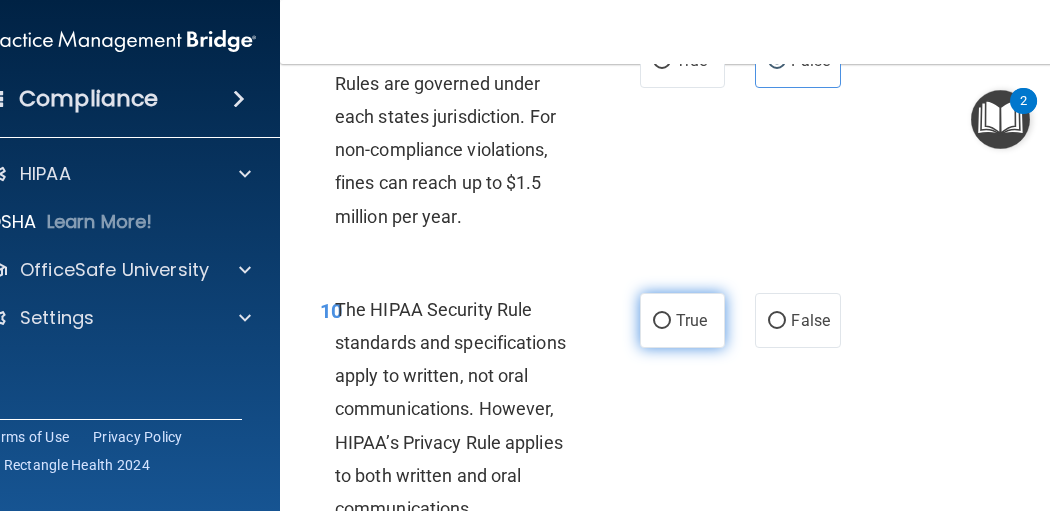 click on "True" at bounding box center [662, 321] 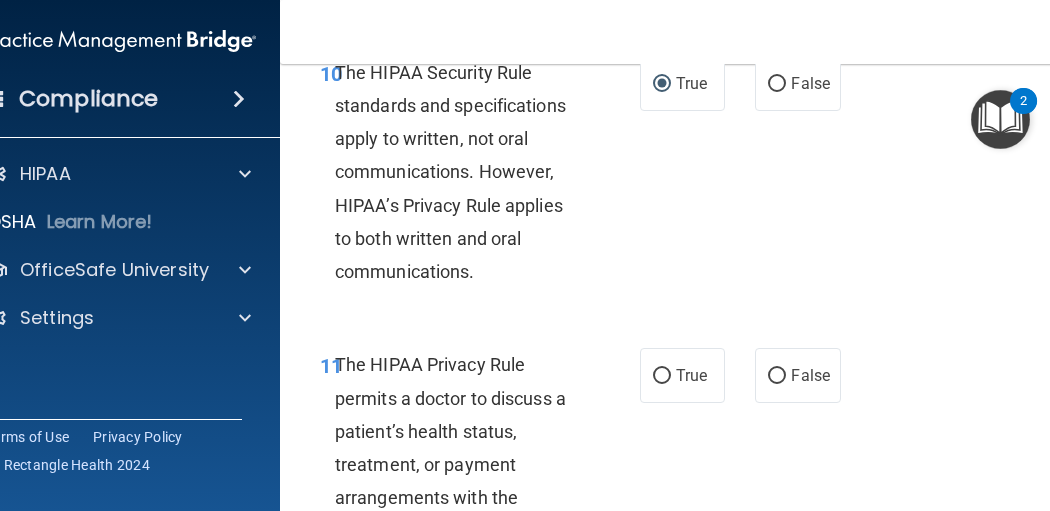 scroll, scrollTop: 2400, scrollLeft: 0, axis: vertical 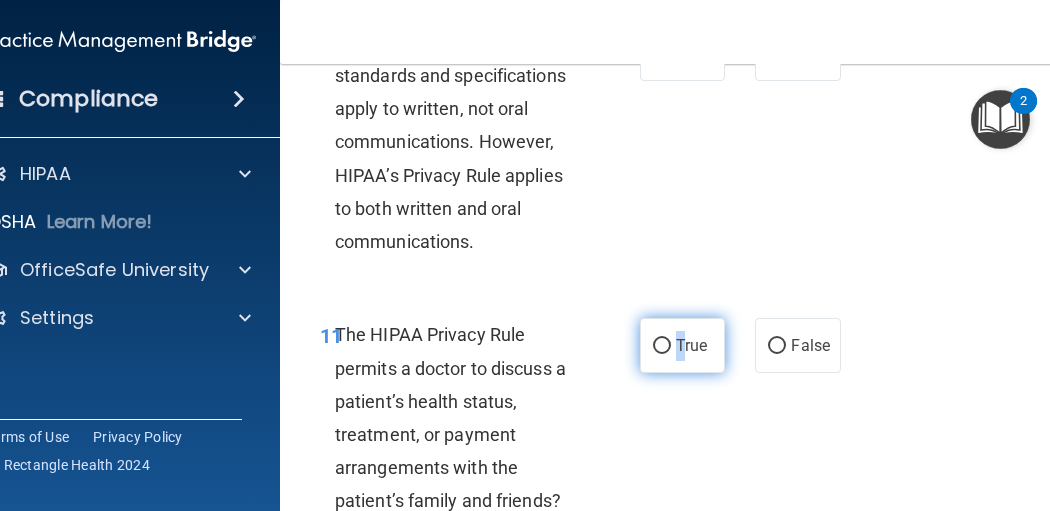 click on "True" at bounding box center [682, 345] 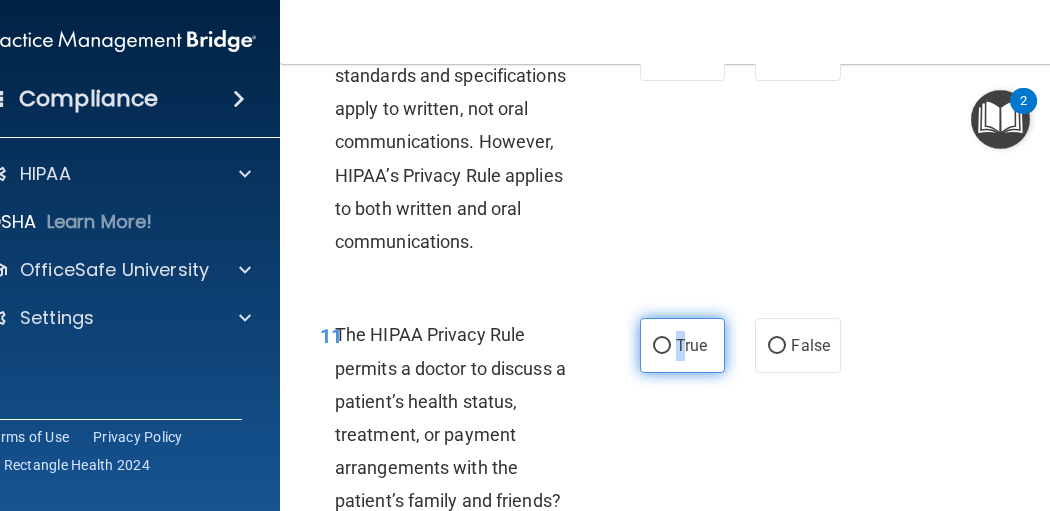 click on "True" at bounding box center (691, 345) 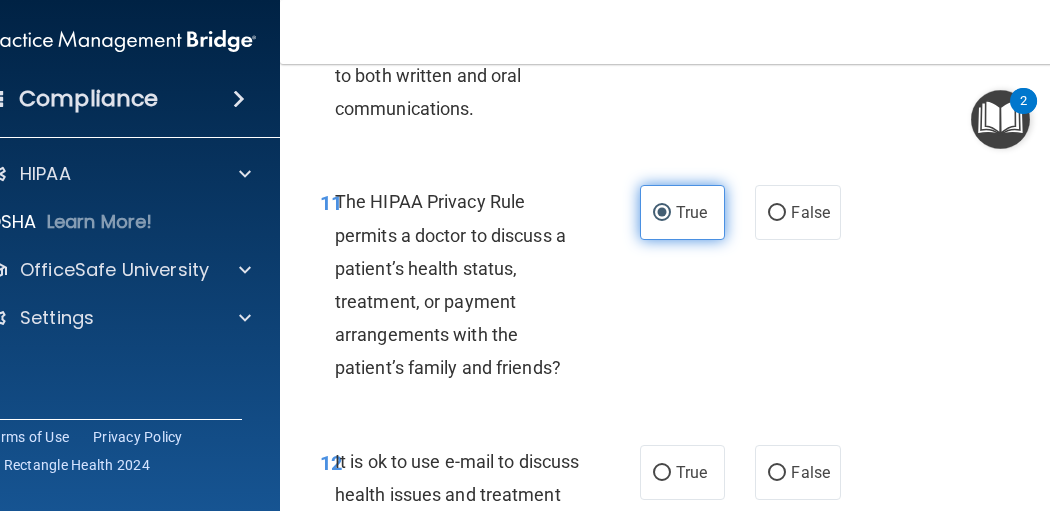 scroll, scrollTop: 2666, scrollLeft: 0, axis: vertical 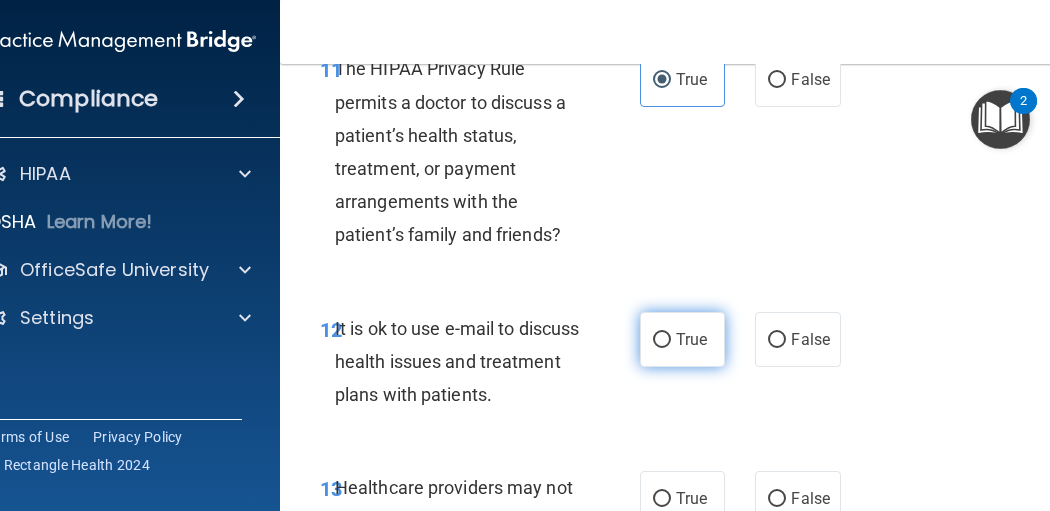 click on "True" at bounding box center [691, 339] 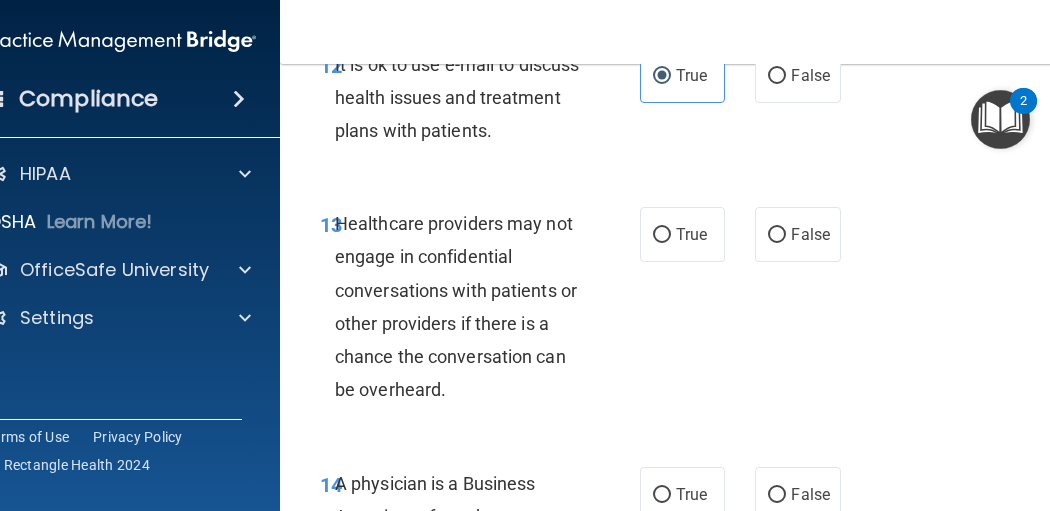 scroll, scrollTop: 2933, scrollLeft: 0, axis: vertical 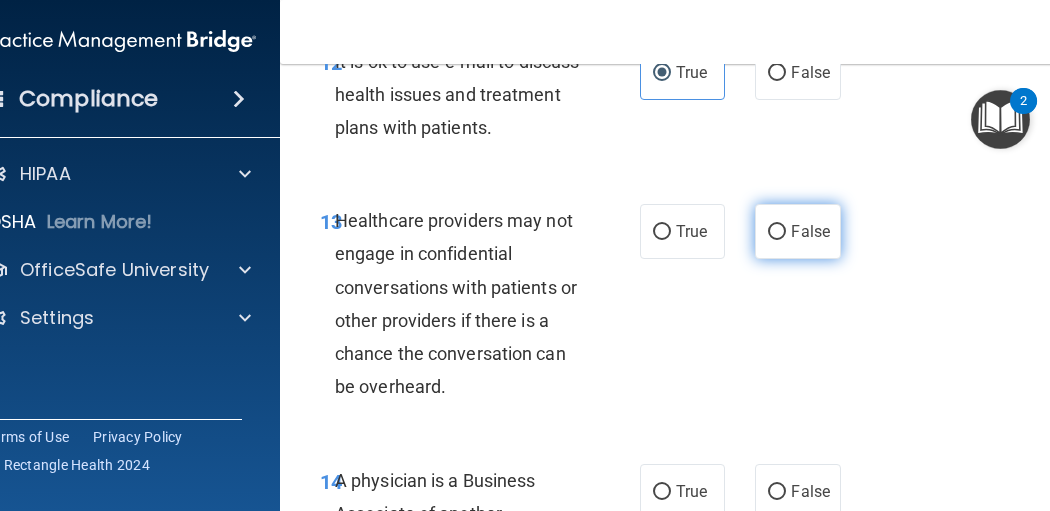 click on "False" at bounding box center (777, 232) 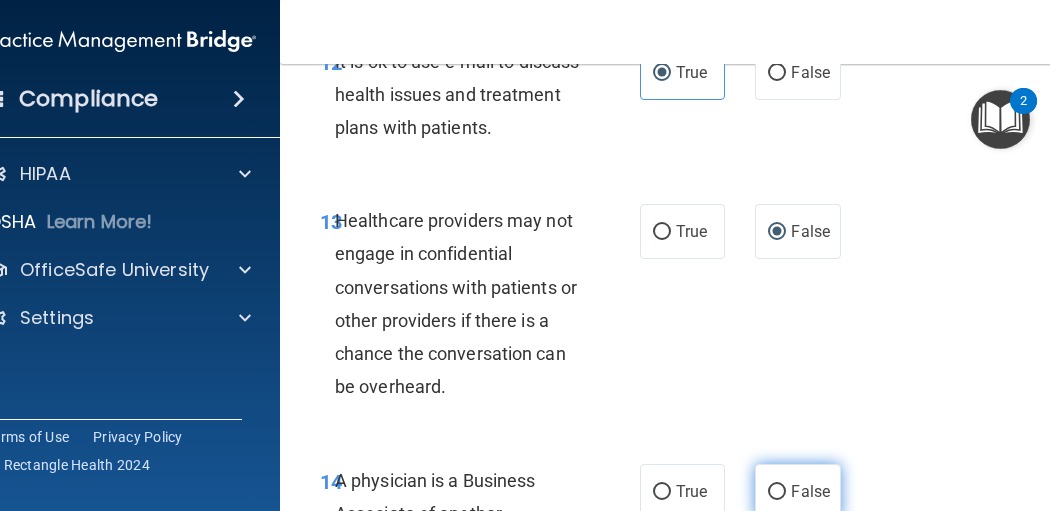 click on "False" at bounding box center (777, 492) 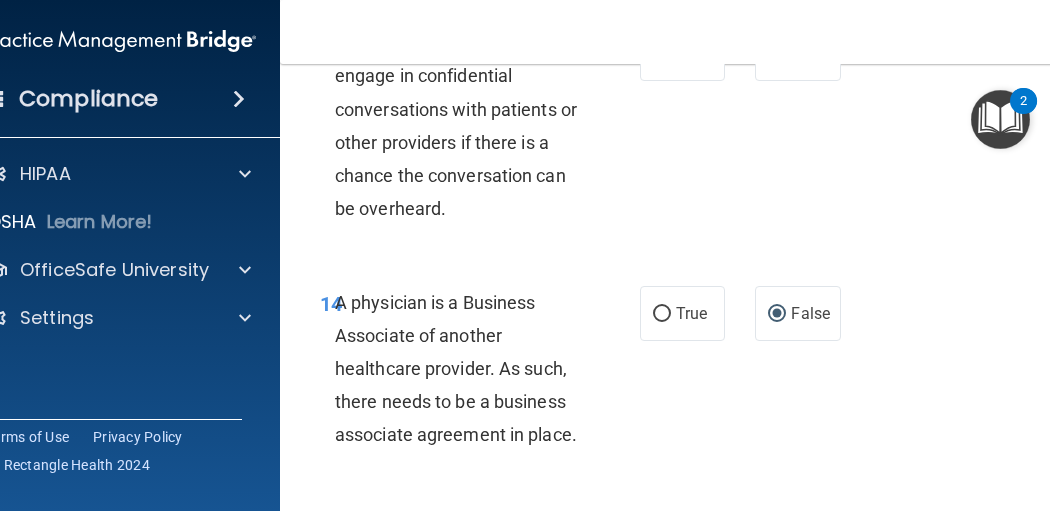 scroll, scrollTop: 3200, scrollLeft: 0, axis: vertical 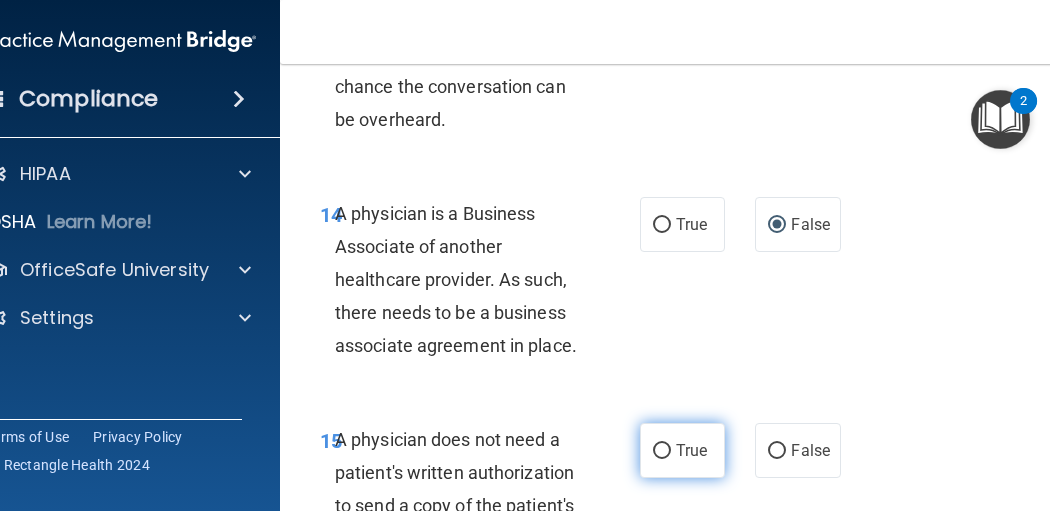 click on "True" at bounding box center (682, 450) 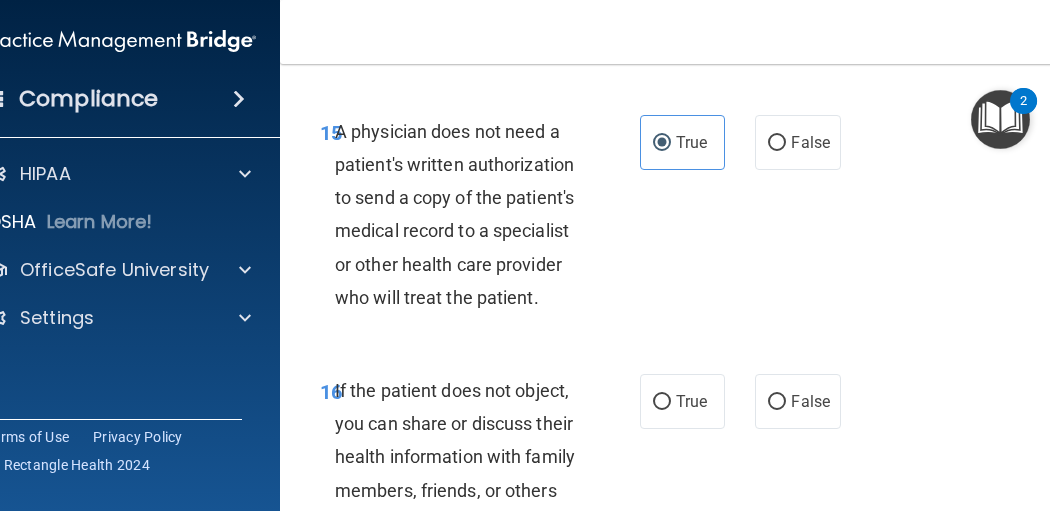scroll, scrollTop: 3600, scrollLeft: 0, axis: vertical 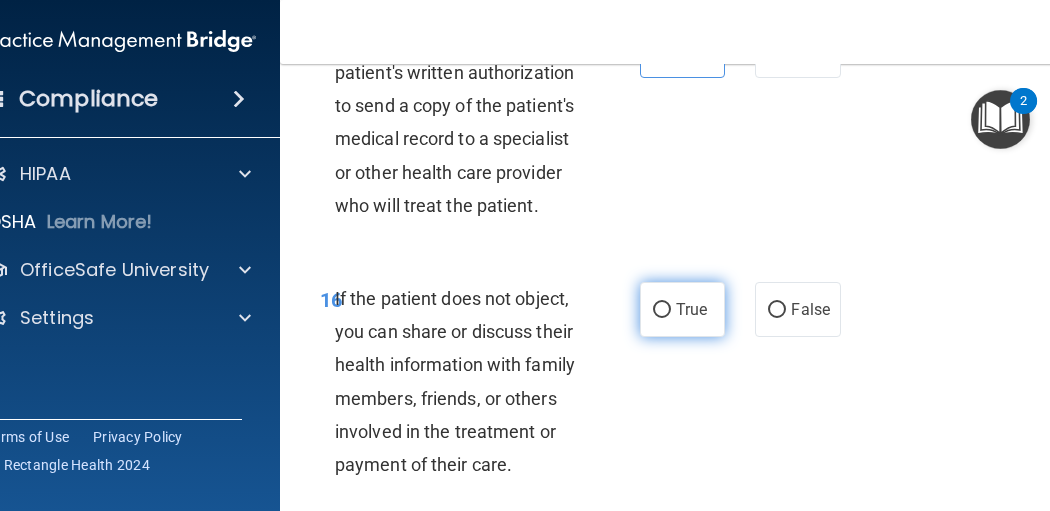 click on "True" at bounding box center (682, 309) 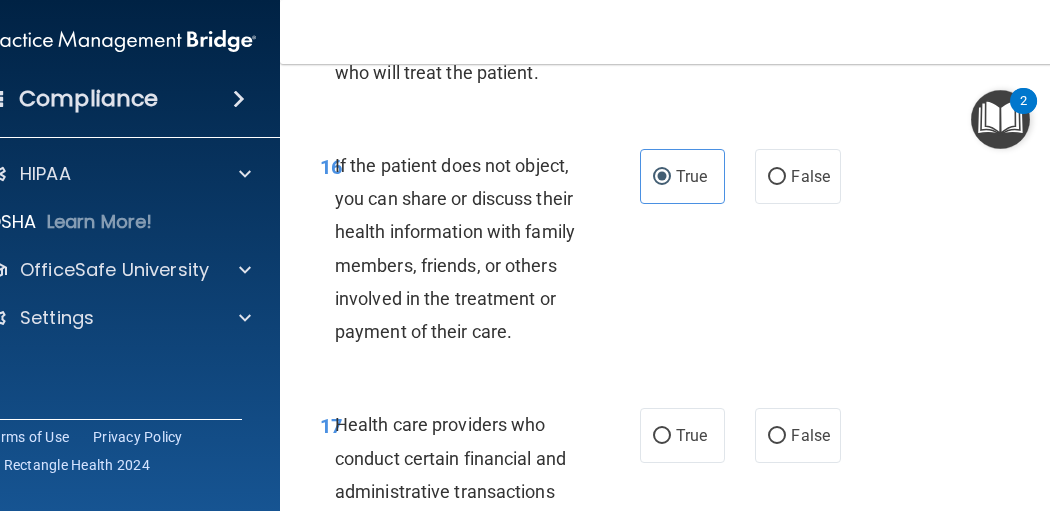 scroll, scrollTop: 3866, scrollLeft: 0, axis: vertical 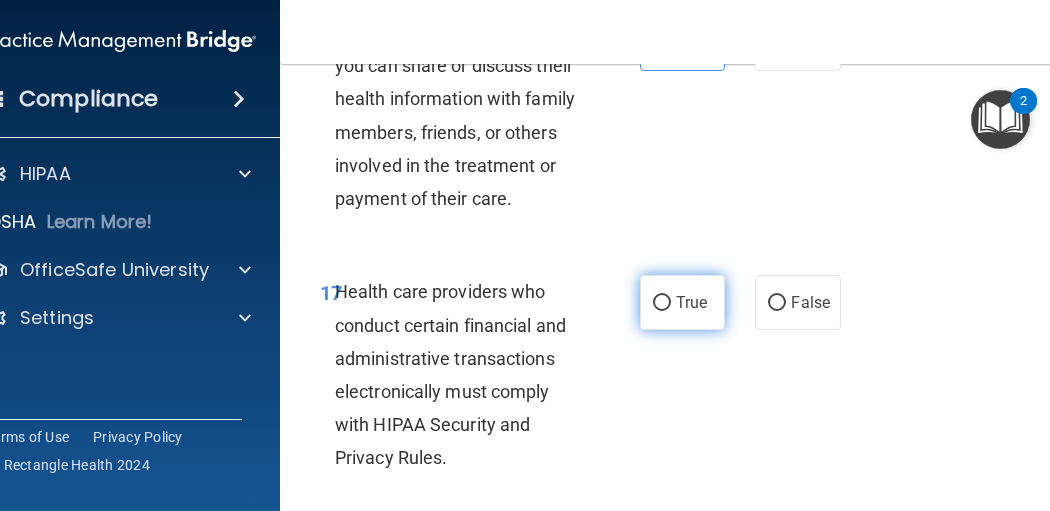 click on "True" at bounding box center [682, 302] 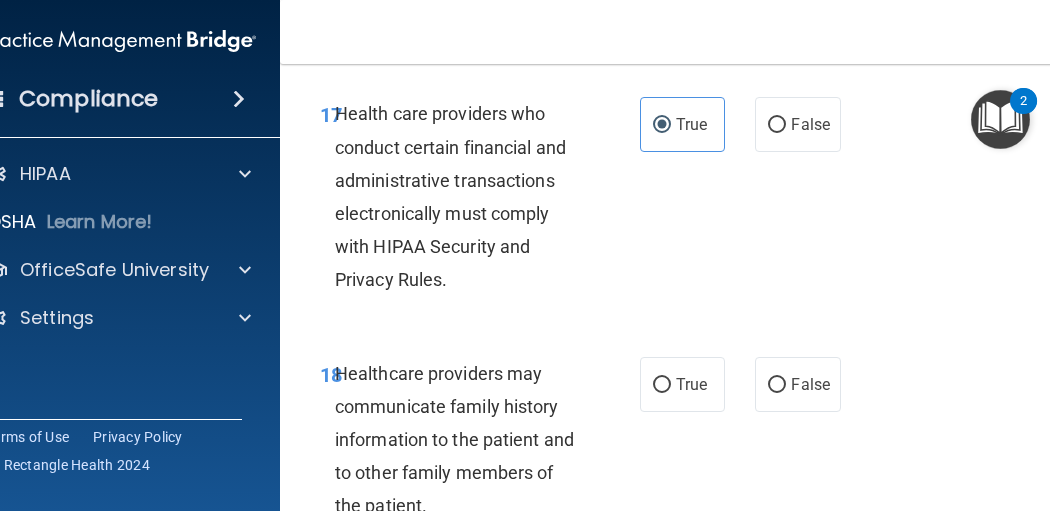 scroll, scrollTop: 4133, scrollLeft: 0, axis: vertical 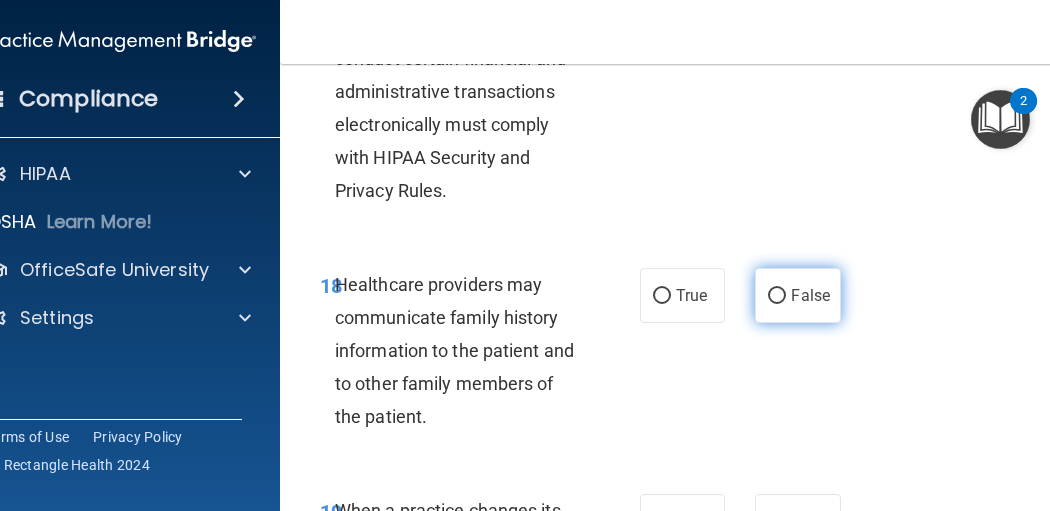 click on "False" at bounding box center (810, 295) 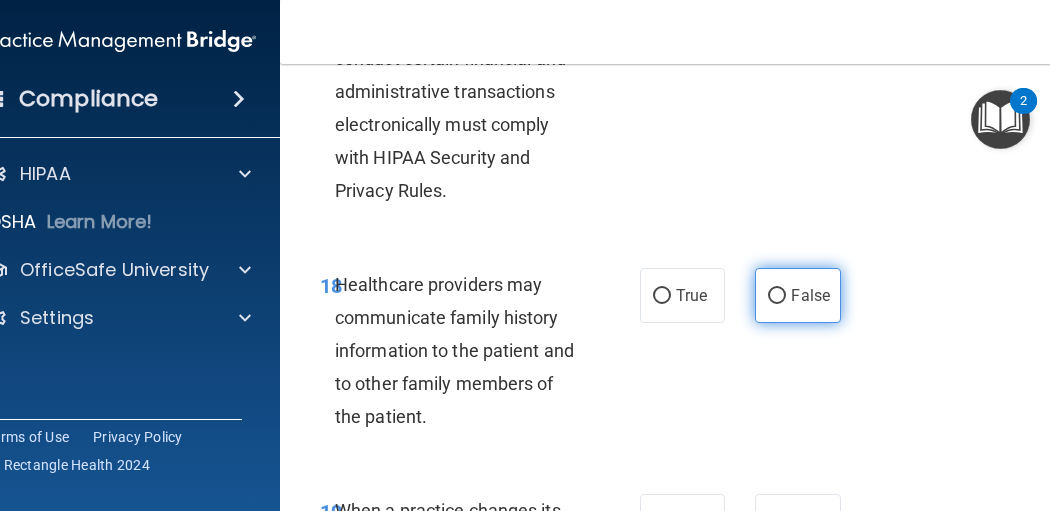 click on "False" at bounding box center [797, 295] 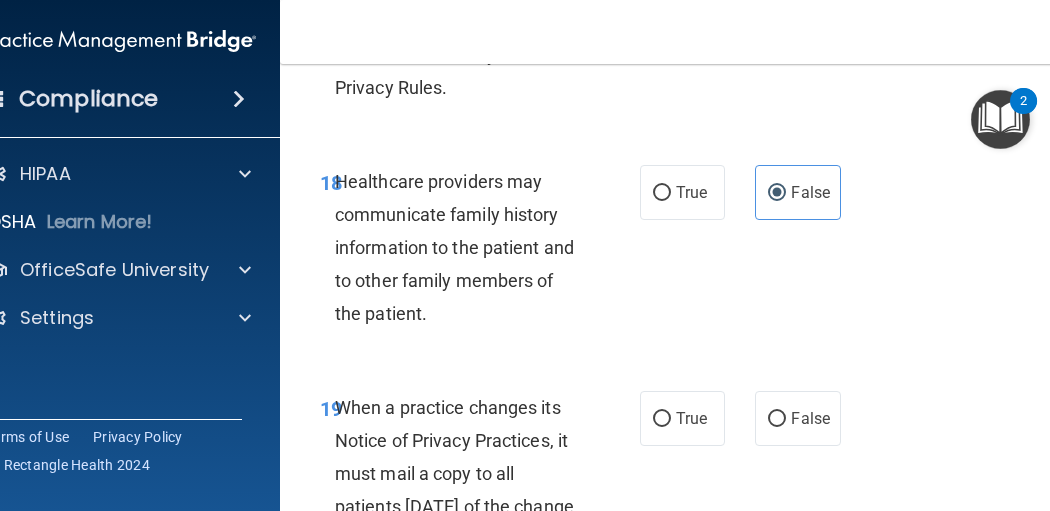 scroll, scrollTop: 4266, scrollLeft: 0, axis: vertical 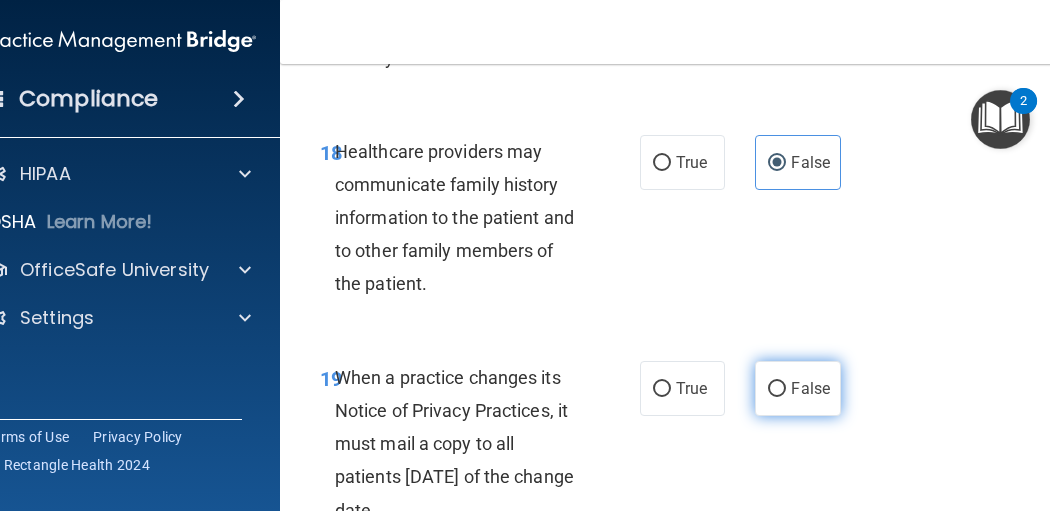 click on "False" at bounding box center [777, 389] 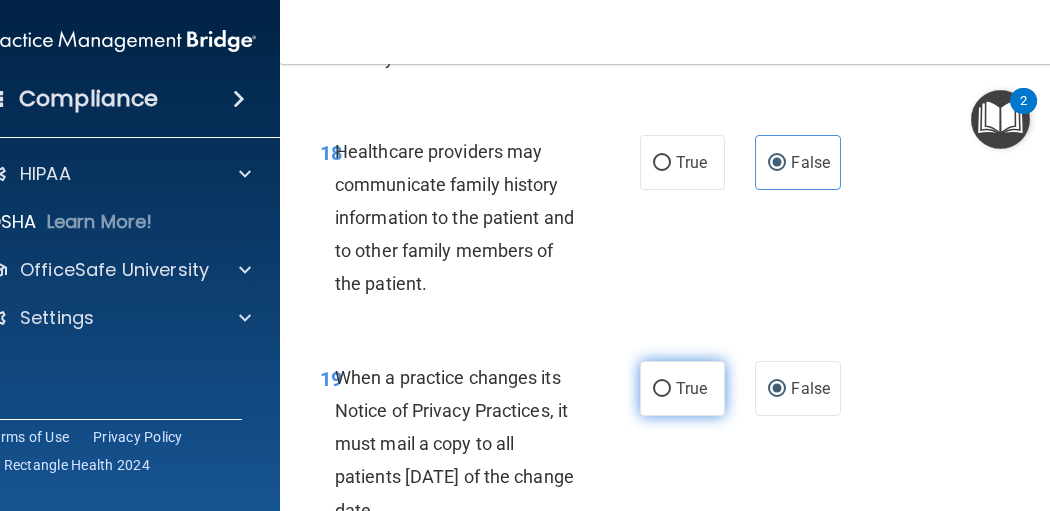 scroll, scrollTop: 4533, scrollLeft: 0, axis: vertical 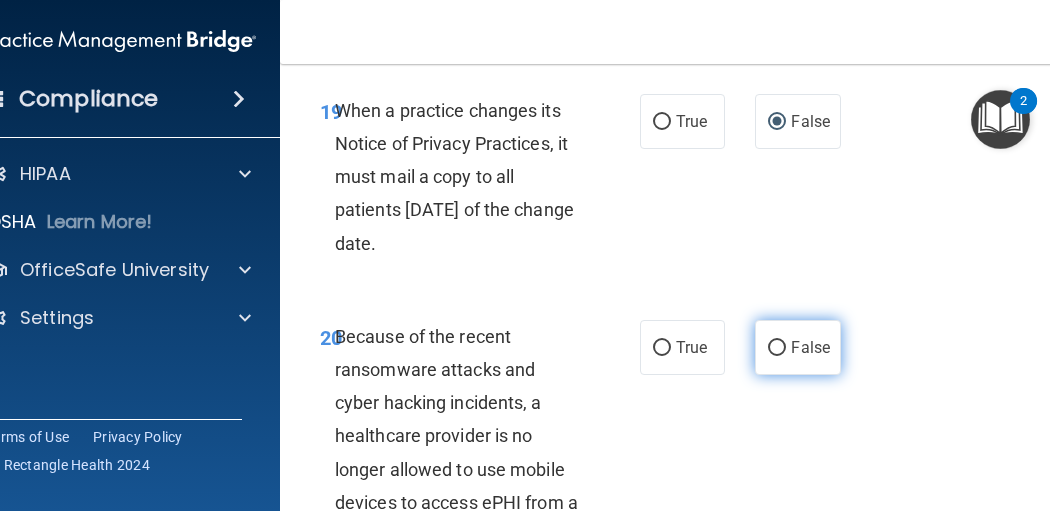 click on "False" at bounding box center (797, 347) 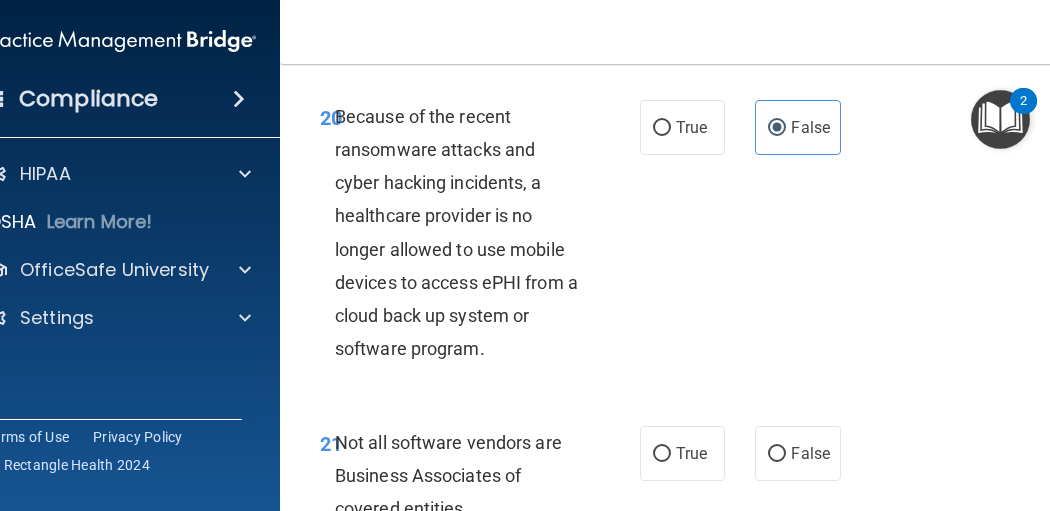 scroll, scrollTop: 4800, scrollLeft: 0, axis: vertical 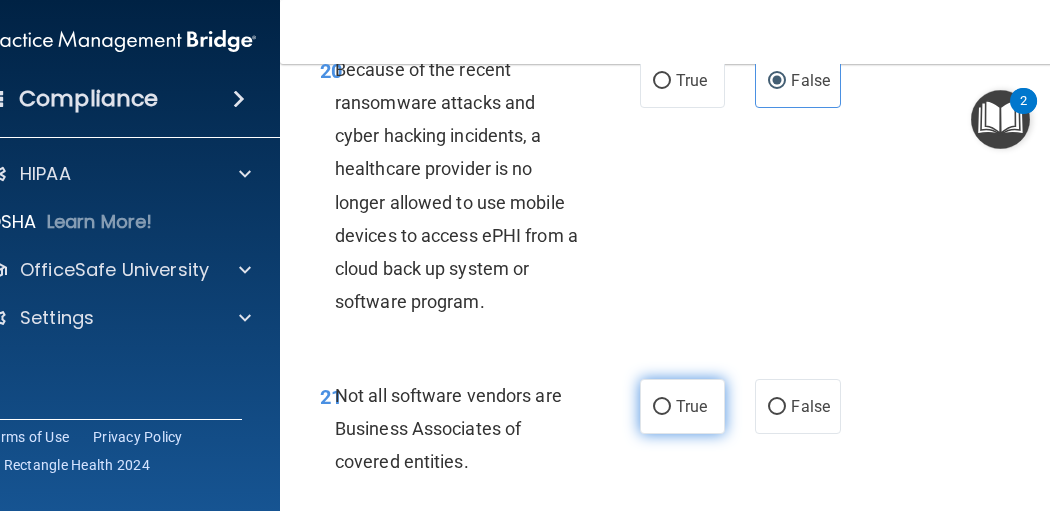click on "True" at bounding box center [682, 406] 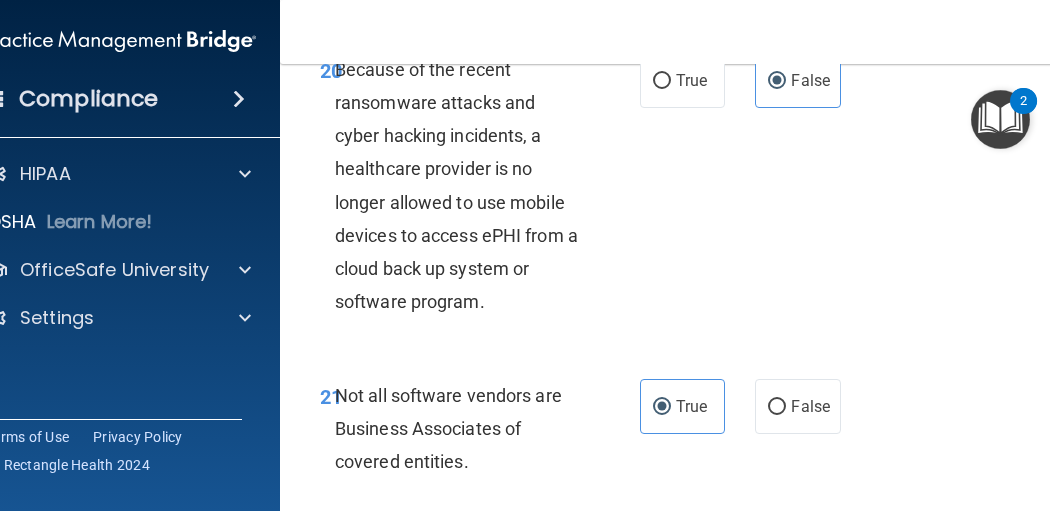 scroll, scrollTop: 5066, scrollLeft: 0, axis: vertical 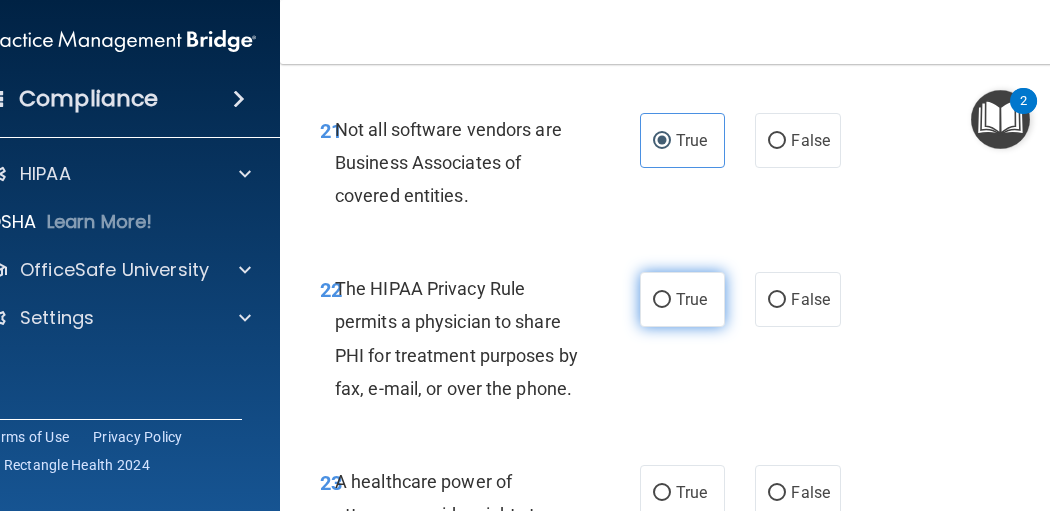 click on "True" at bounding box center [691, 299] 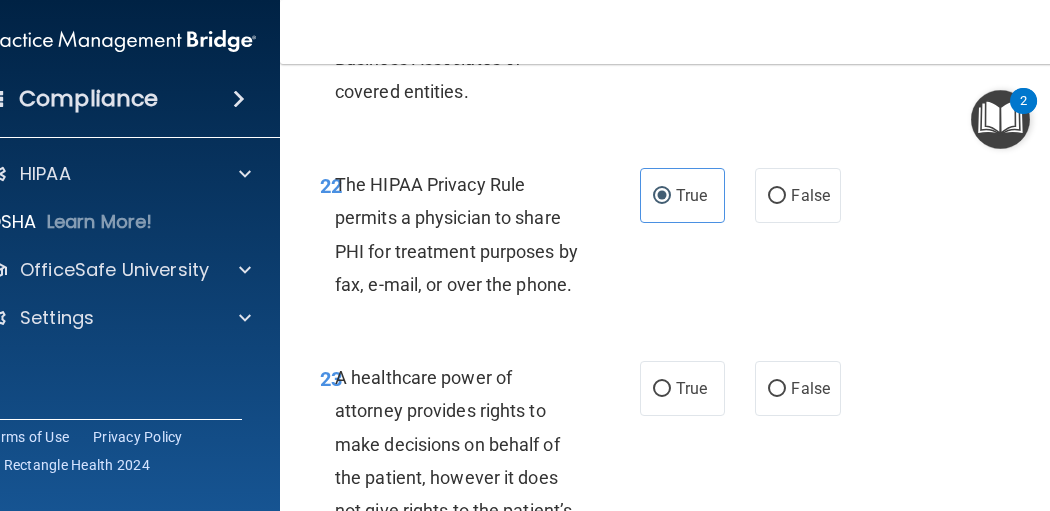 scroll, scrollTop: 5200, scrollLeft: 0, axis: vertical 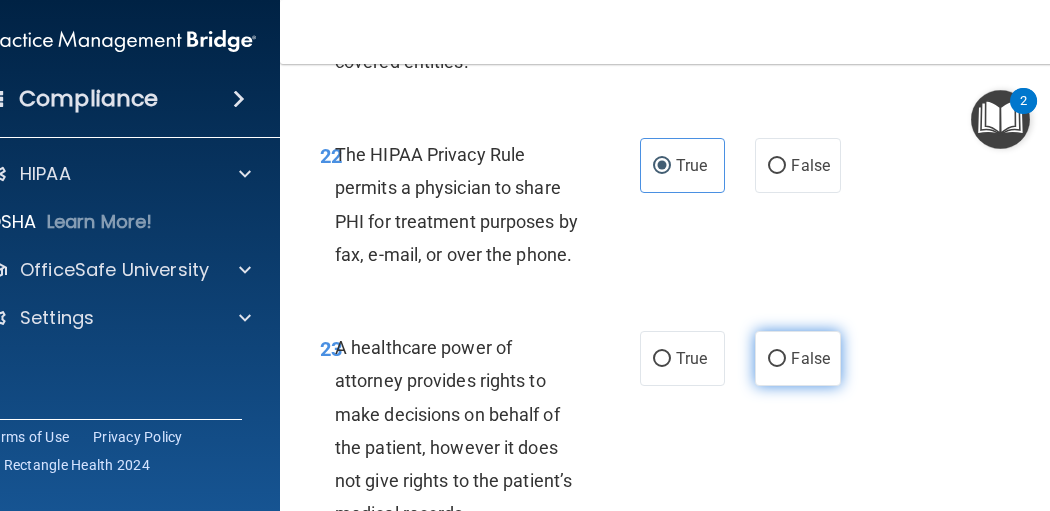 click on "False" at bounding box center [810, 358] 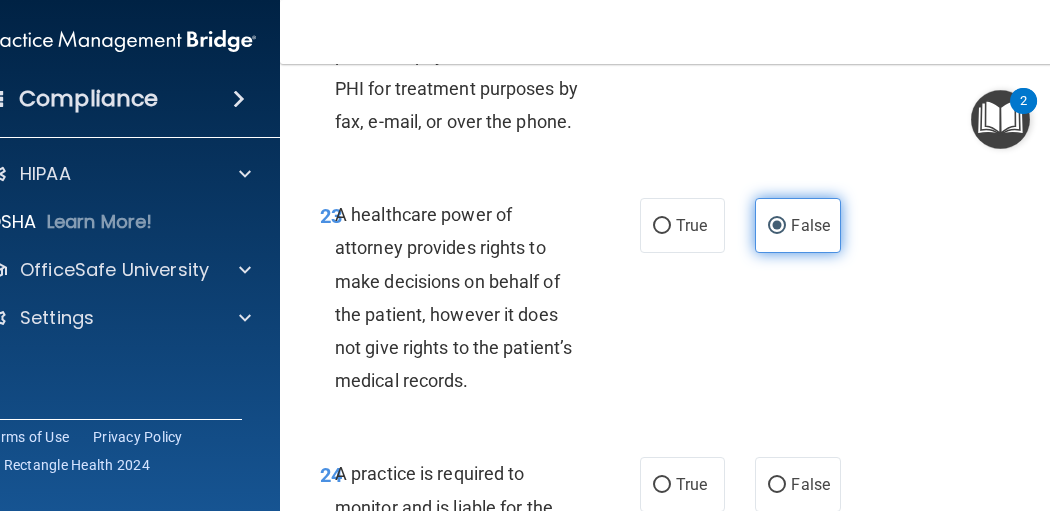 scroll, scrollTop: 5466, scrollLeft: 0, axis: vertical 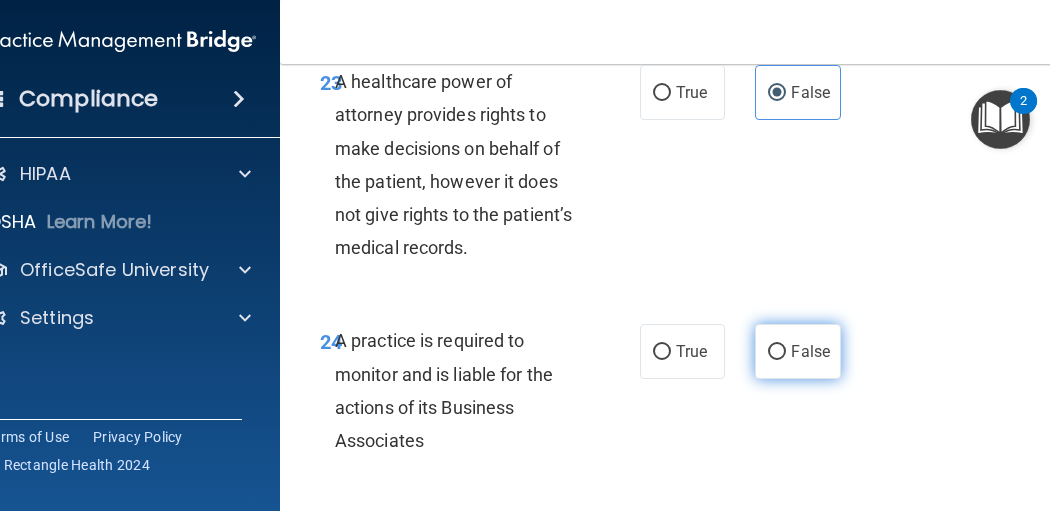 click on "False" at bounding box center (797, 351) 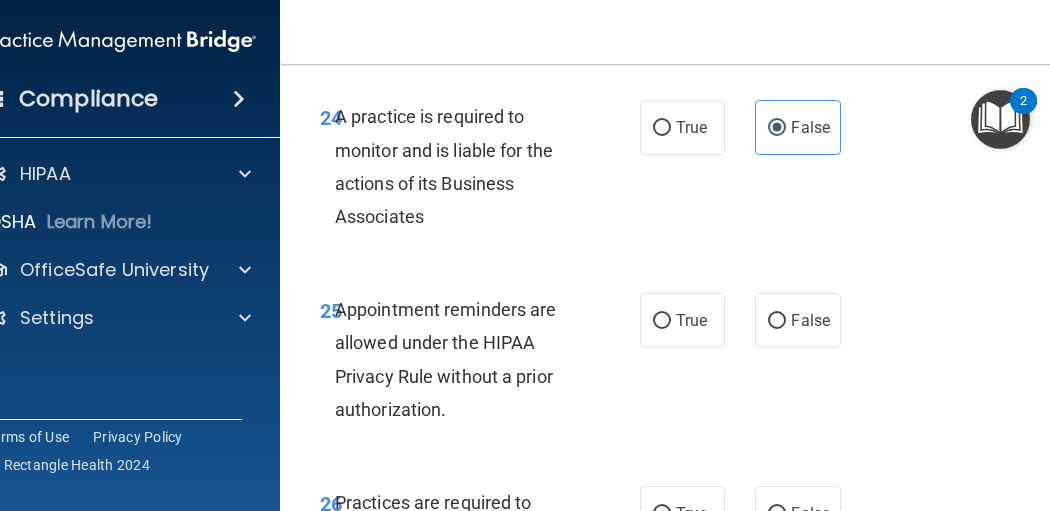 scroll, scrollTop: 5733, scrollLeft: 0, axis: vertical 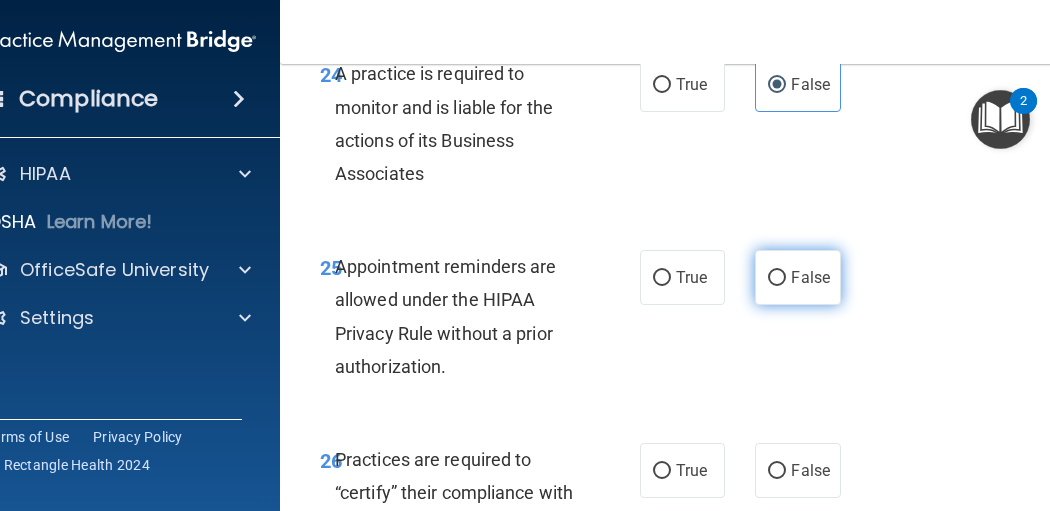 click on "False" at bounding box center [797, 277] 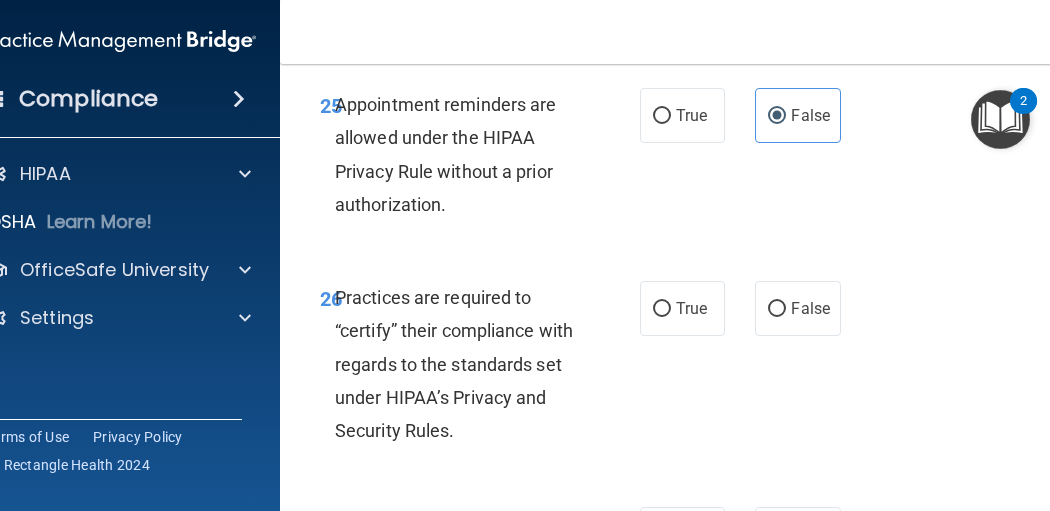 scroll, scrollTop: 5866, scrollLeft: 0, axis: vertical 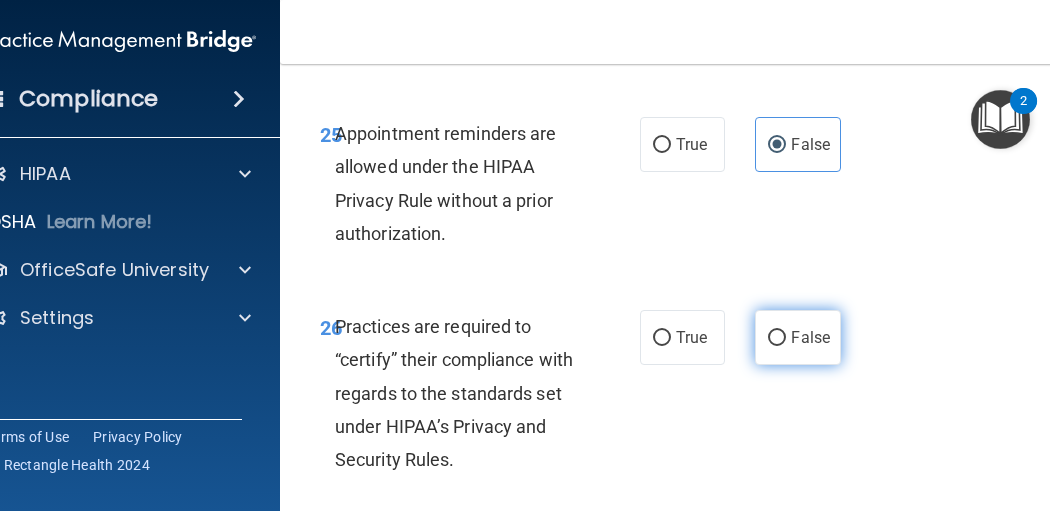 click on "False" at bounding box center [777, 338] 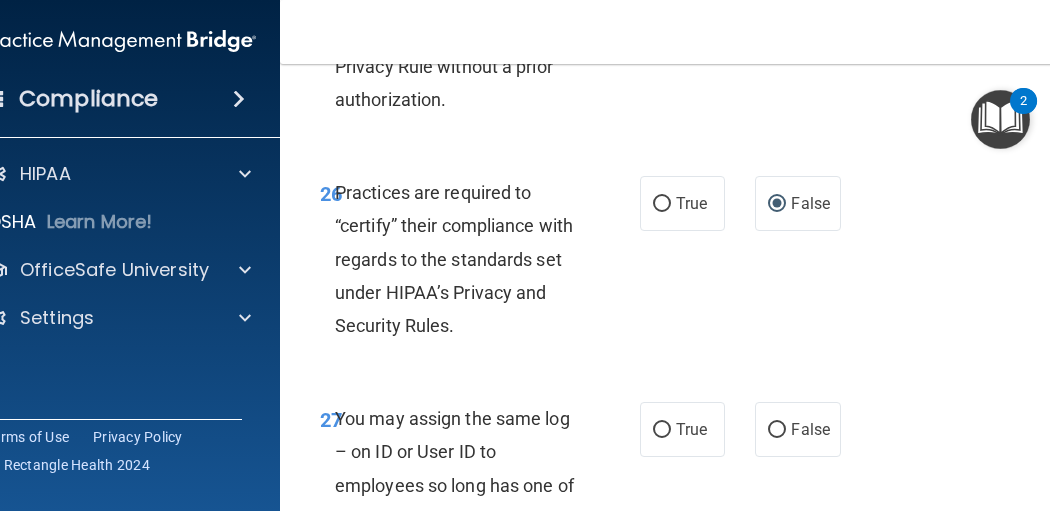 scroll, scrollTop: 6133, scrollLeft: 0, axis: vertical 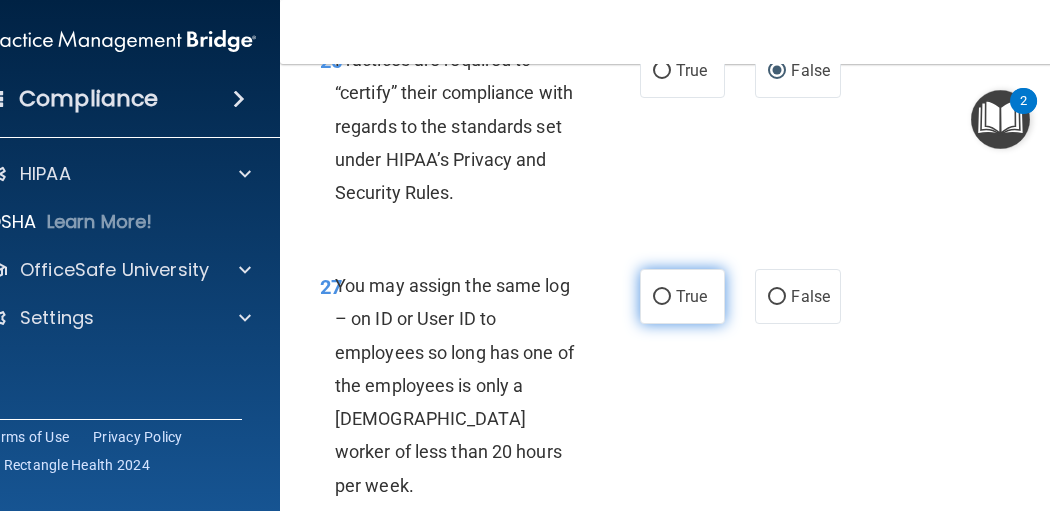 click on "True" at bounding box center [682, 296] 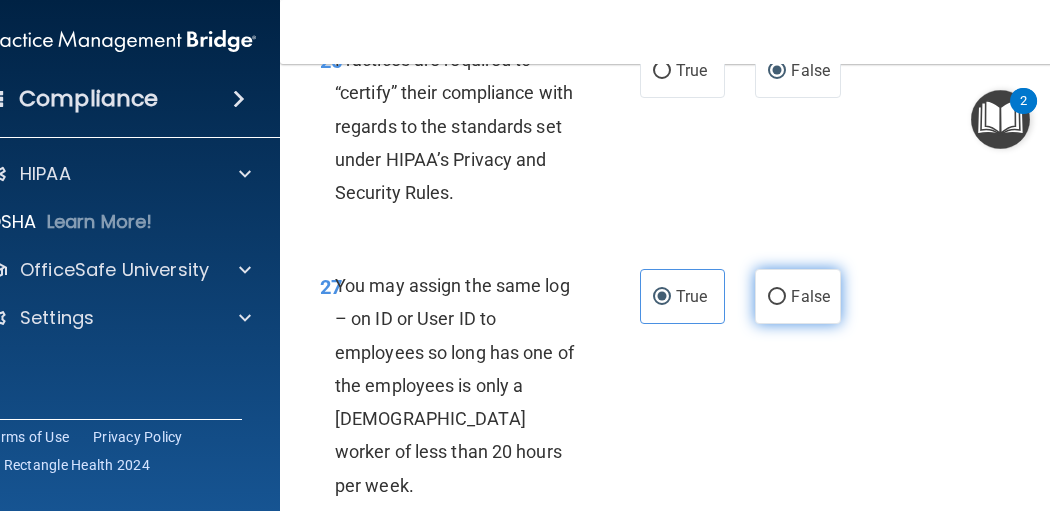 click on "False" at bounding box center [777, 297] 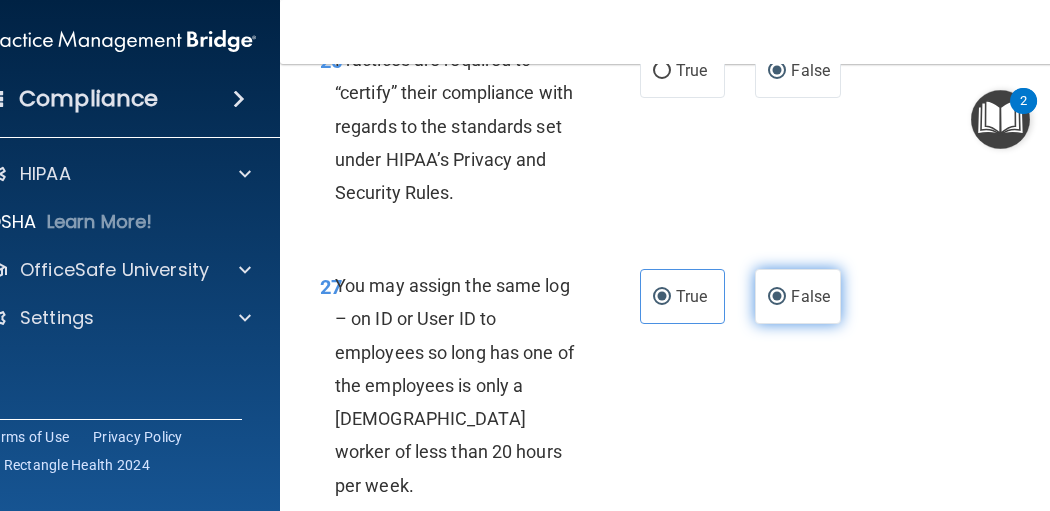radio on "false" 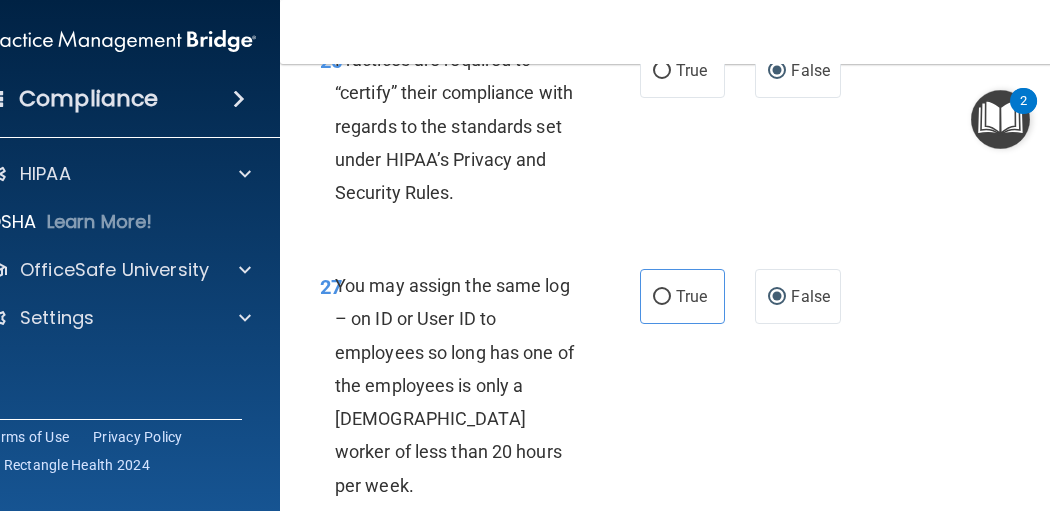 scroll, scrollTop: 6400, scrollLeft: 0, axis: vertical 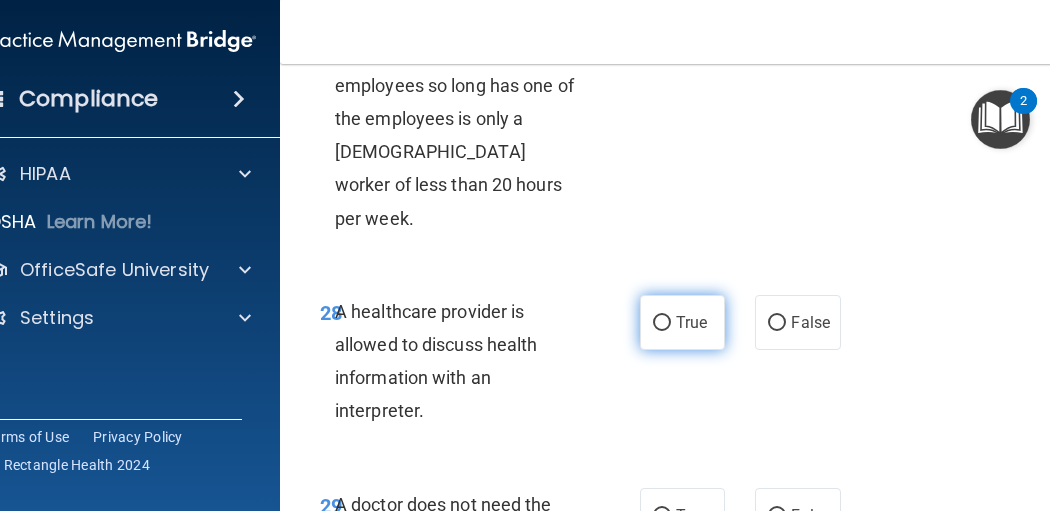 click on "True" at bounding box center (682, 322) 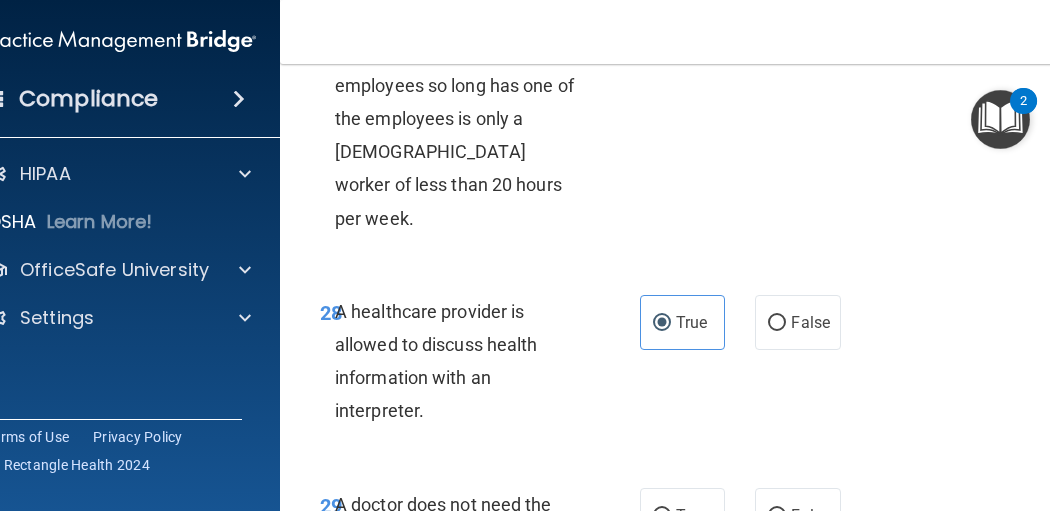 scroll, scrollTop: 6533, scrollLeft: 0, axis: vertical 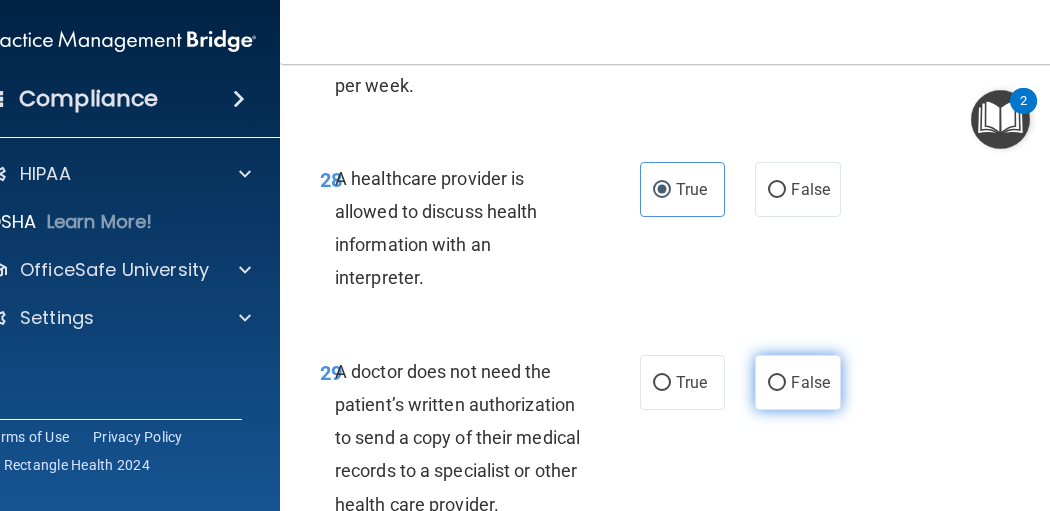 click on "False" at bounding box center (777, 383) 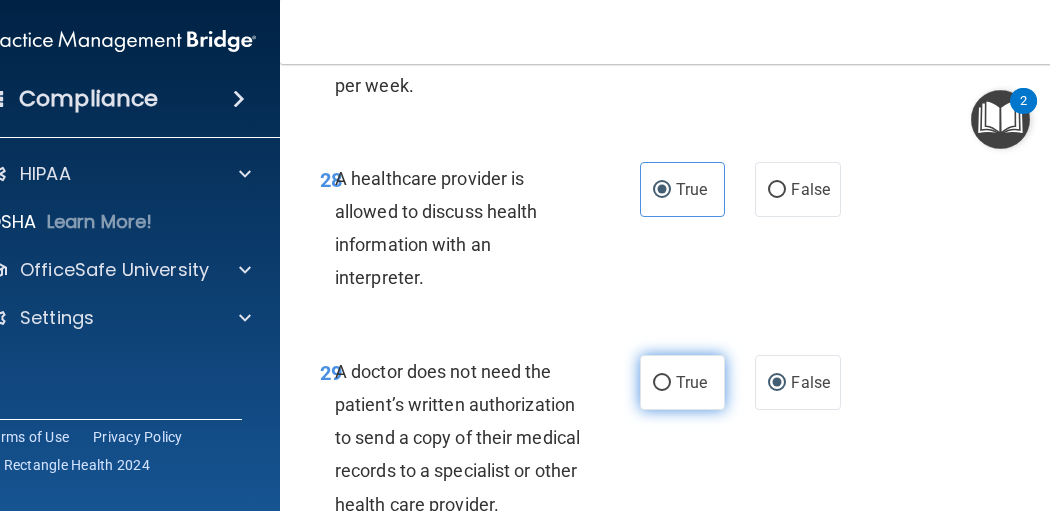 click on "True" at bounding box center [662, 383] 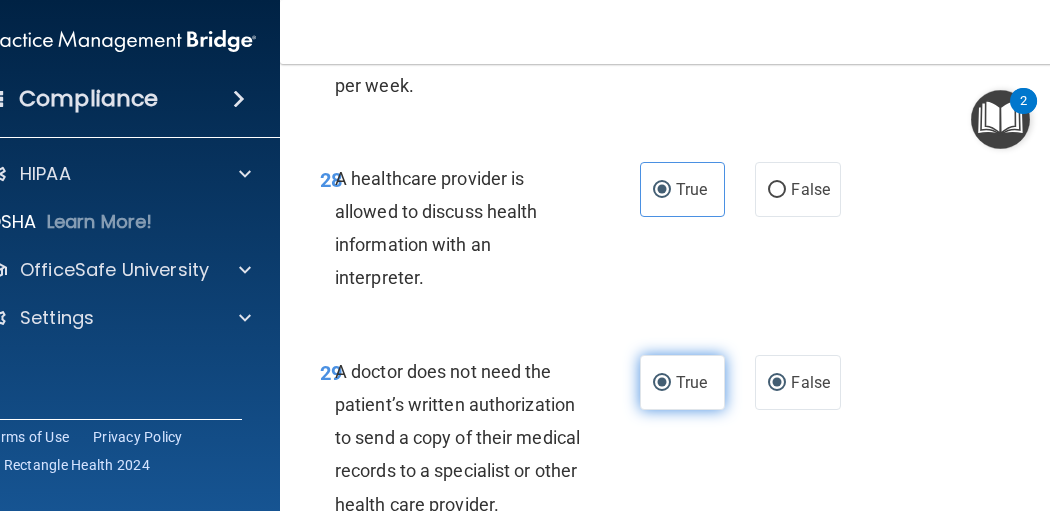 radio on "false" 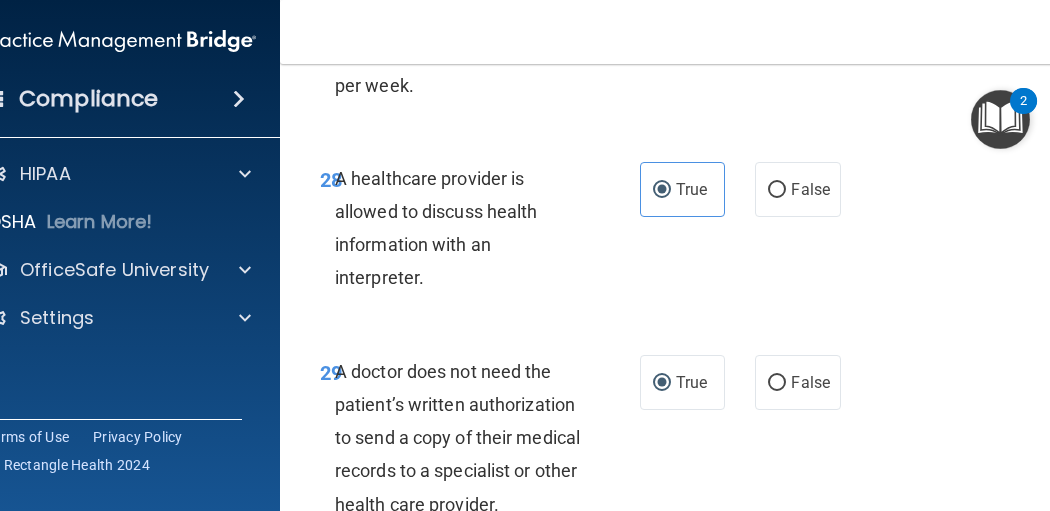scroll, scrollTop: 6900, scrollLeft: 0, axis: vertical 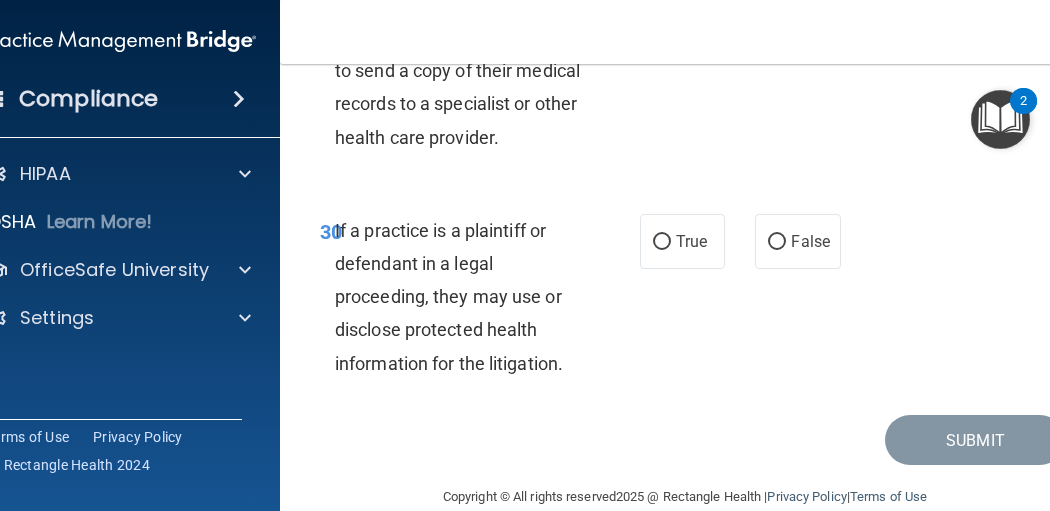 click on "30       If a practice is a plaintiff or defendant in a legal proceeding, they may use or disclose protected health information for the litigation.                 True           False" at bounding box center [685, 302] 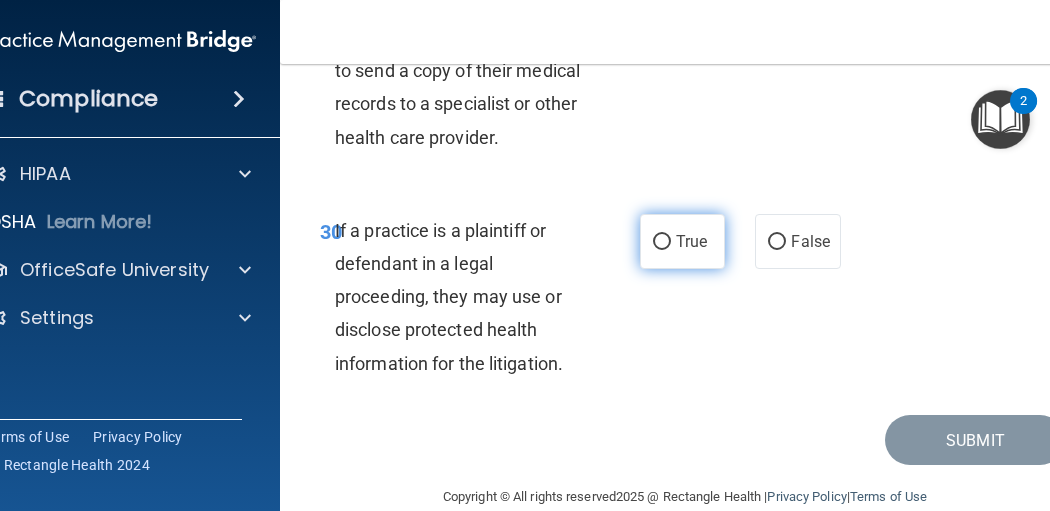 click on "True" at bounding box center (691, 241) 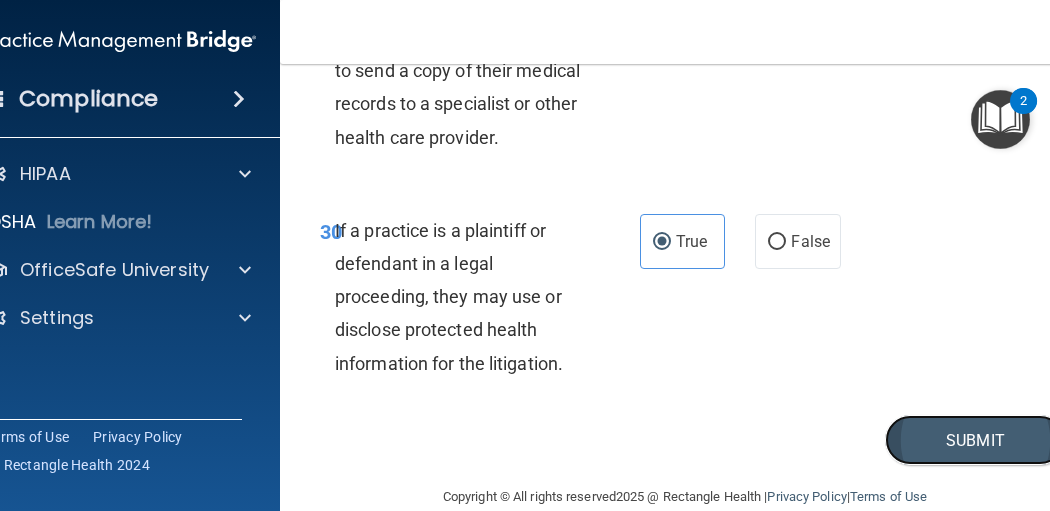 click on "Submit" at bounding box center (975, 440) 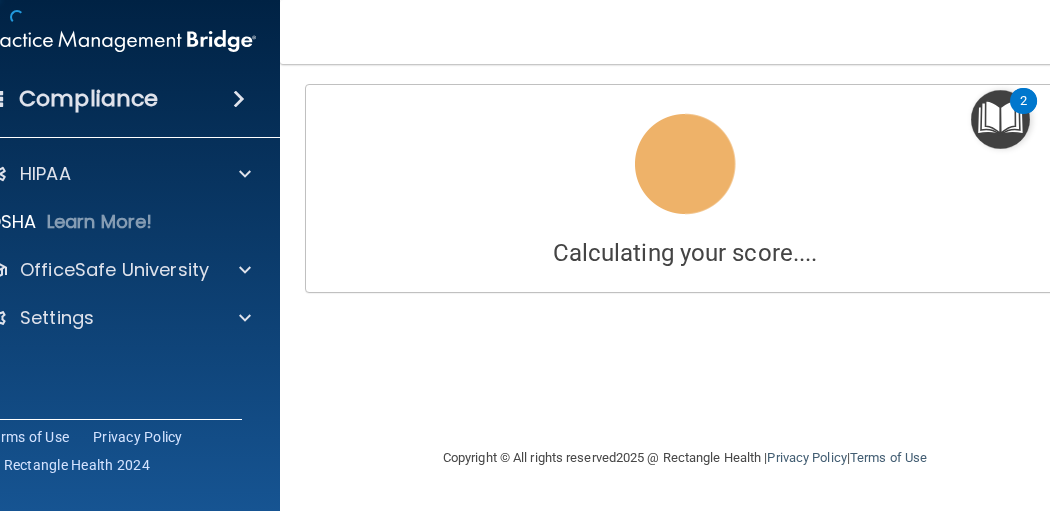 scroll, scrollTop: 0, scrollLeft: 0, axis: both 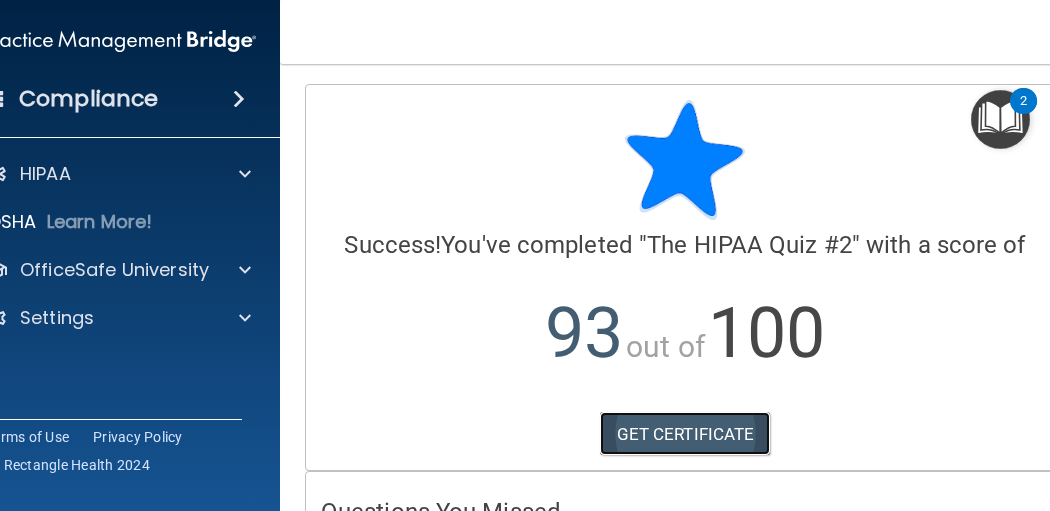 click on "GET CERTIFICATE" at bounding box center (685, 434) 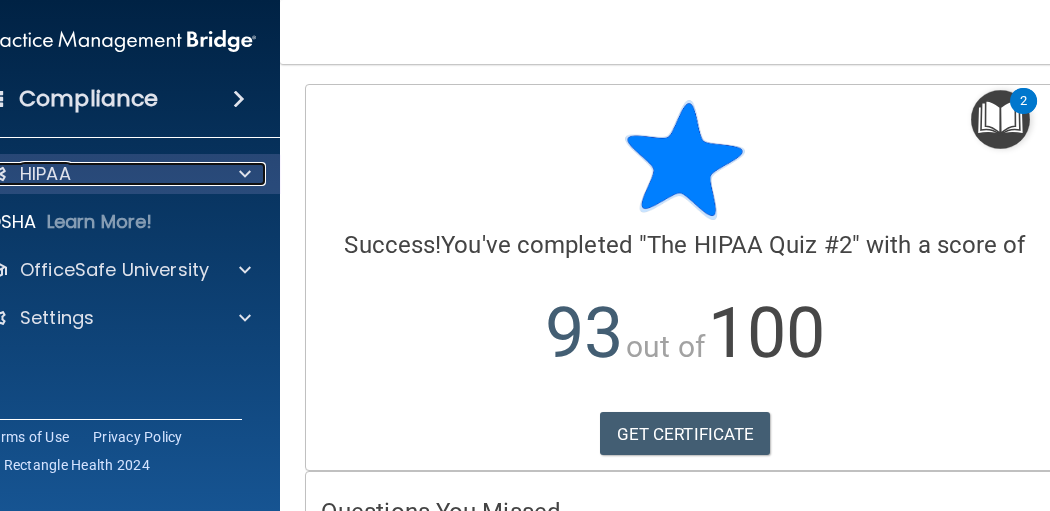 click at bounding box center [242, 174] 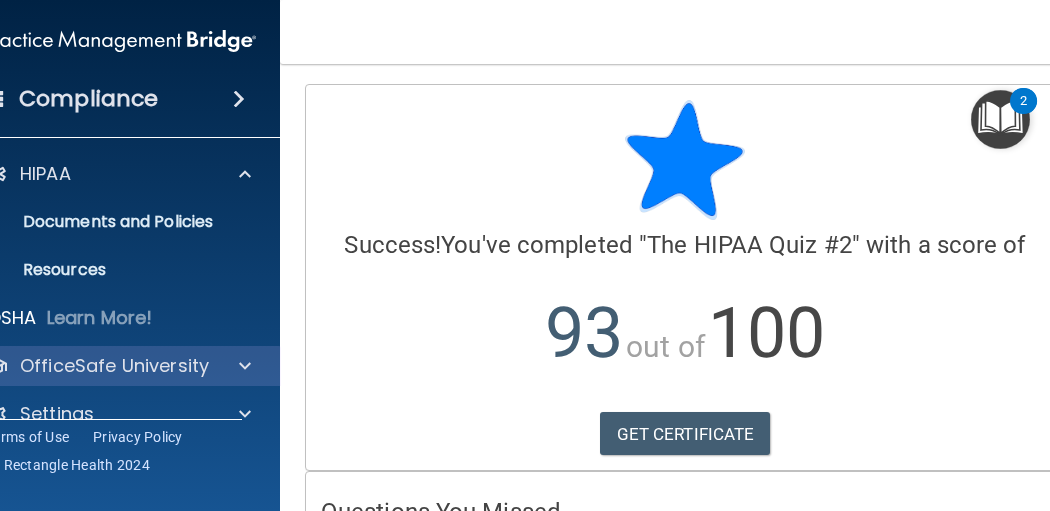 click on "OfficeSafe University" at bounding box center (120, 366) 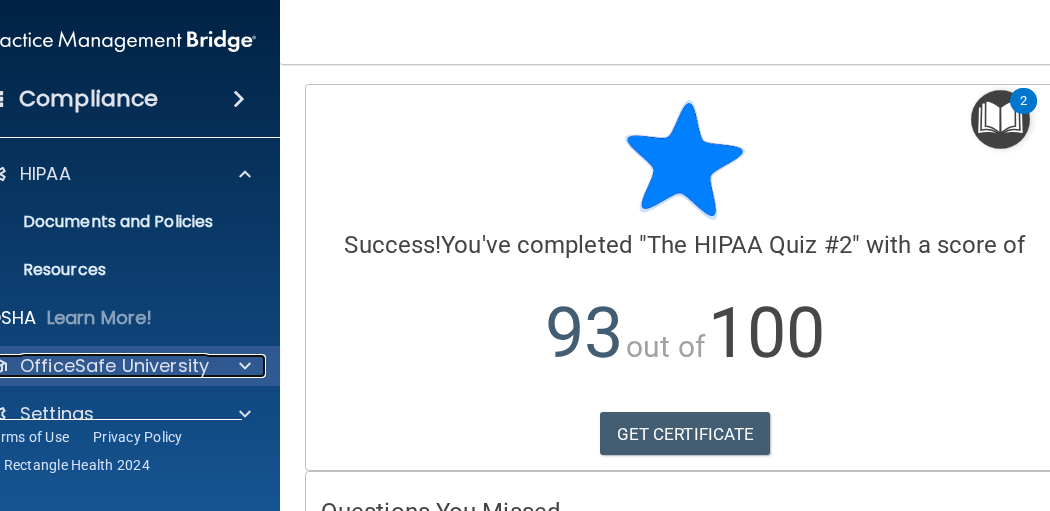 click at bounding box center [242, 366] 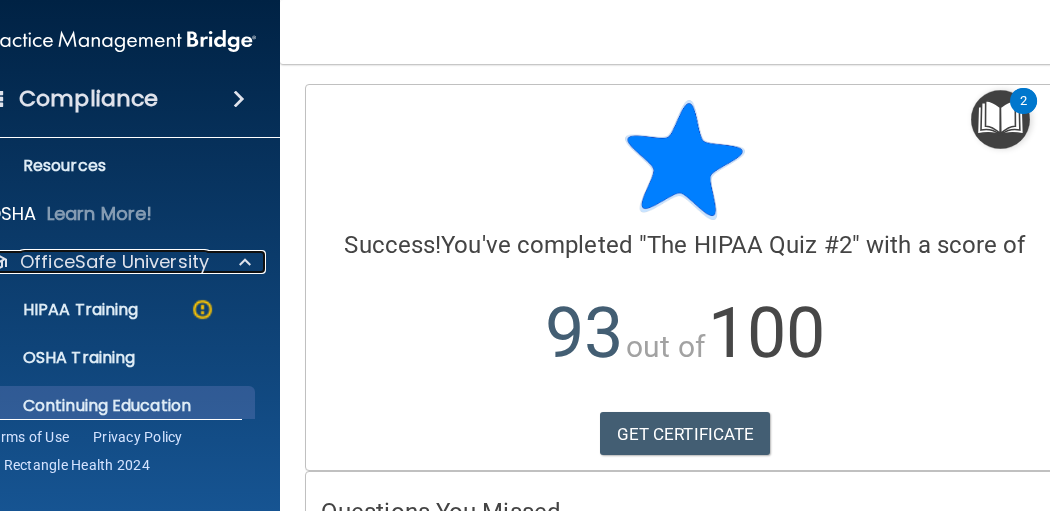scroll, scrollTop: 133, scrollLeft: 0, axis: vertical 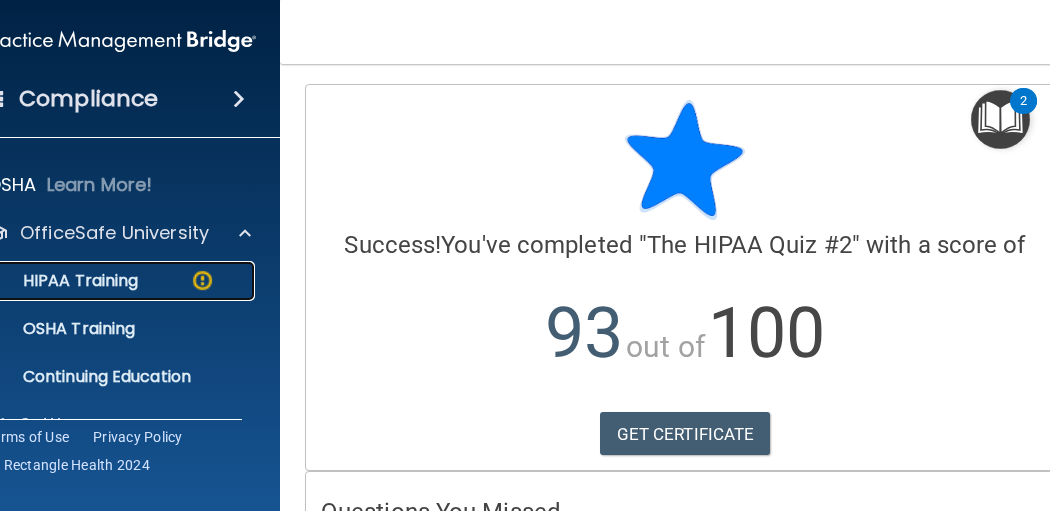click on "HIPAA Training" at bounding box center [97, 281] 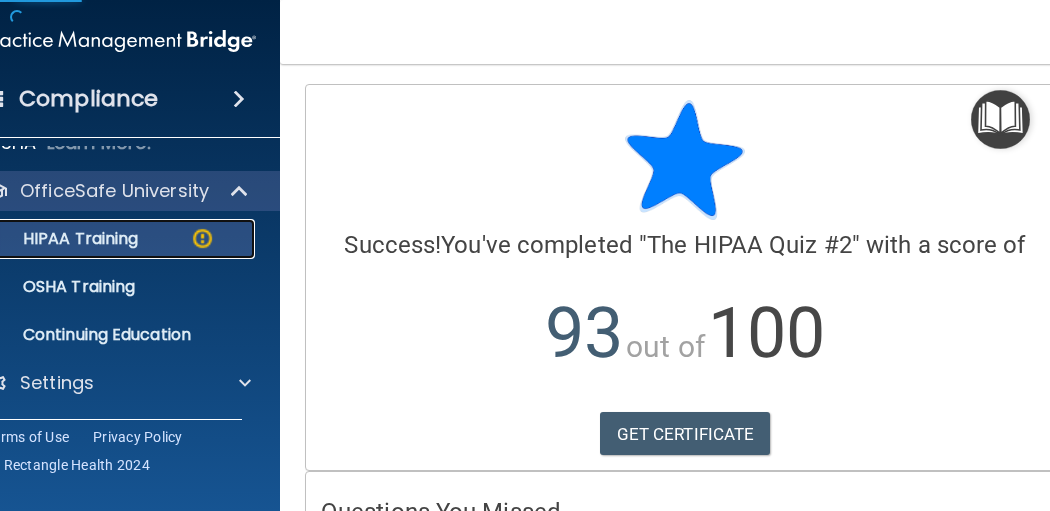 scroll, scrollTop: 78, scrollLeft: 0, axis: vertical 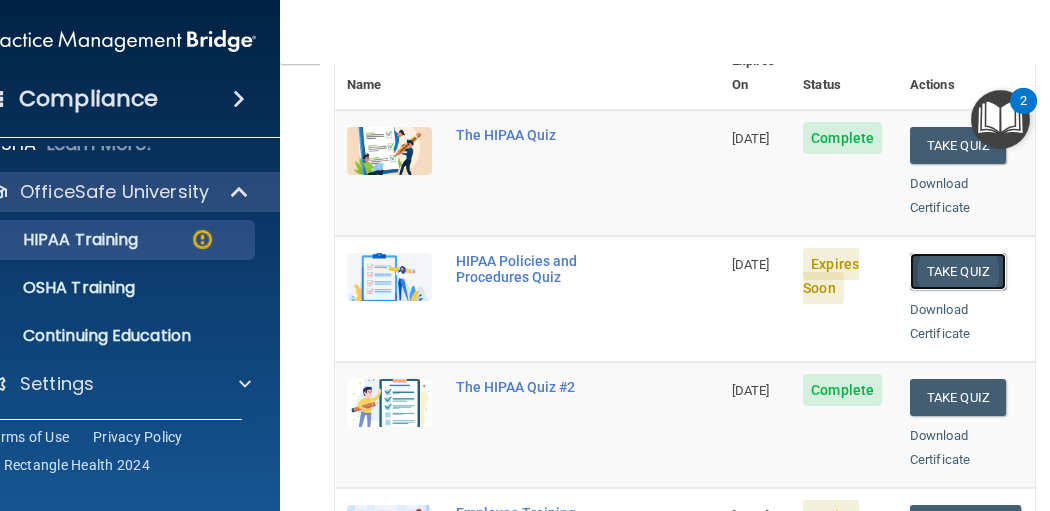 click on "Take Quiz" at bounding box center [958, 271] 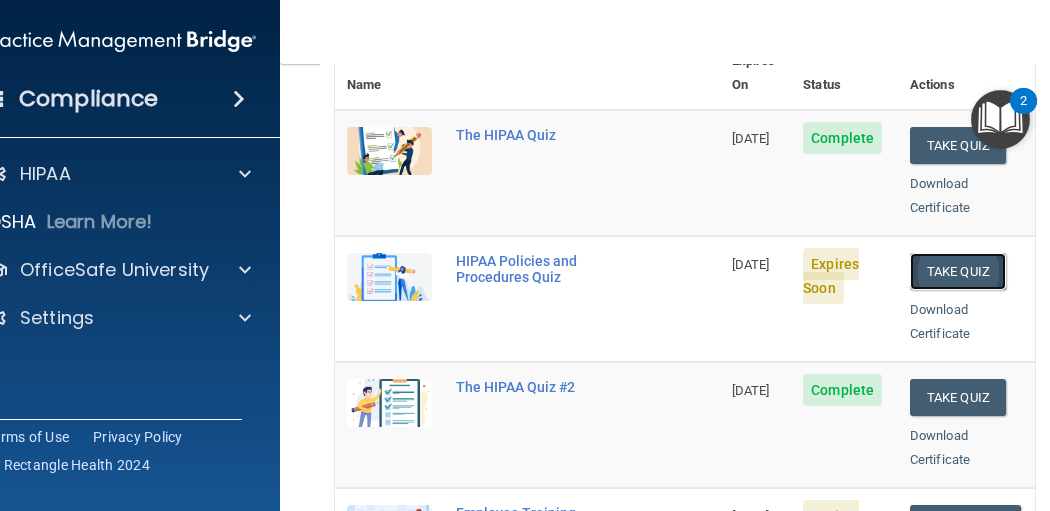 scroll, scrollTop: 0, scrollLeft: 0, axis: both 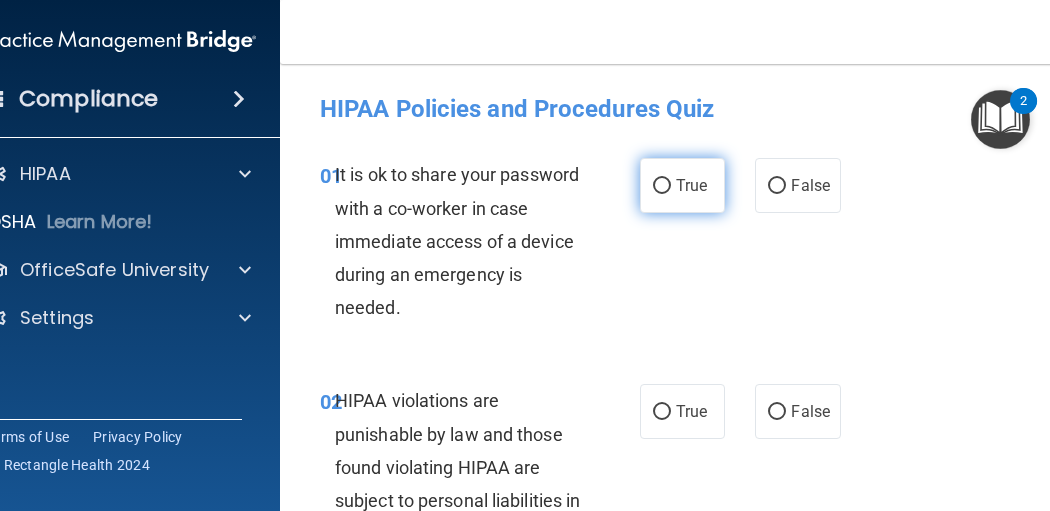 click on "True" at bounding box center (691, 185) 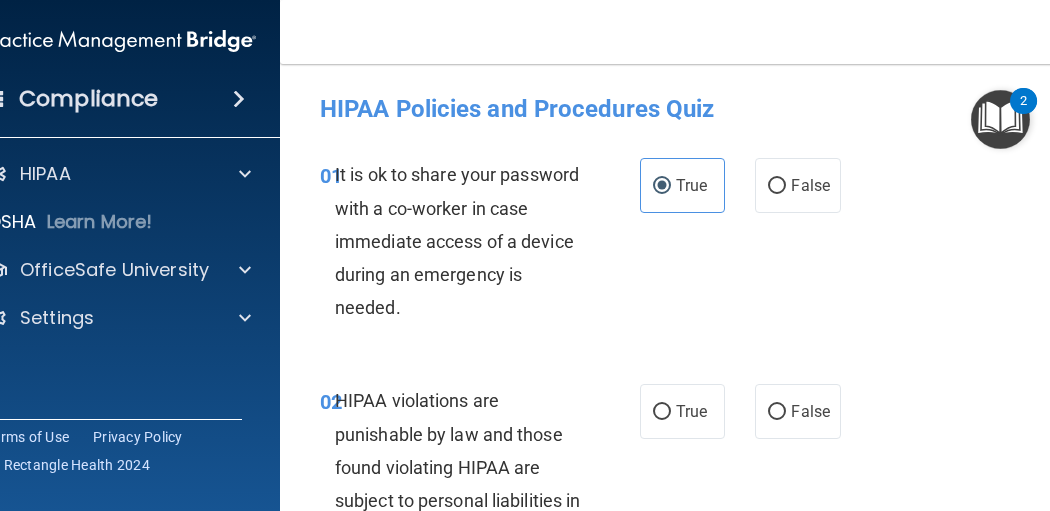 scroll, scrollTop: 133, scrollLeft: 0, axis: vertical 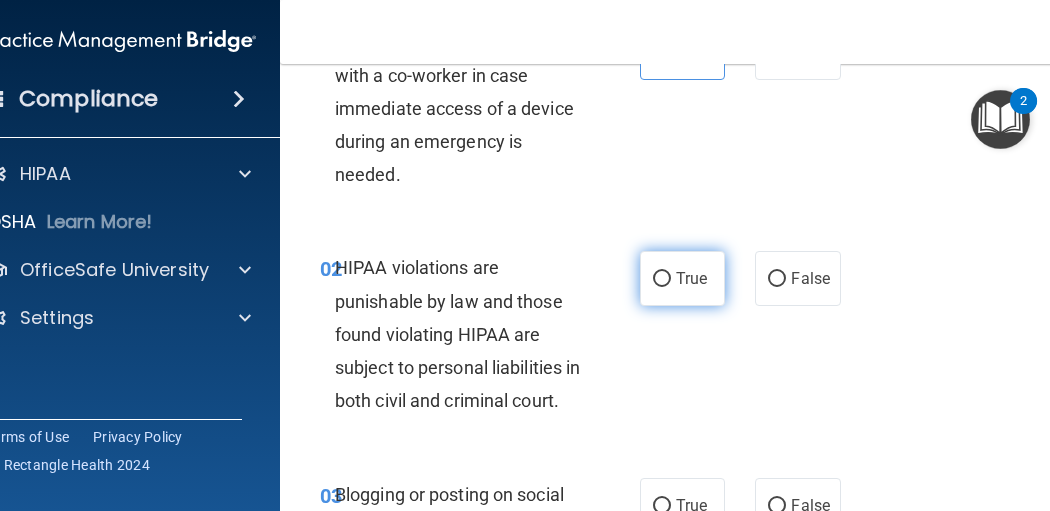 click on "True" at bounding box center [682, 278] 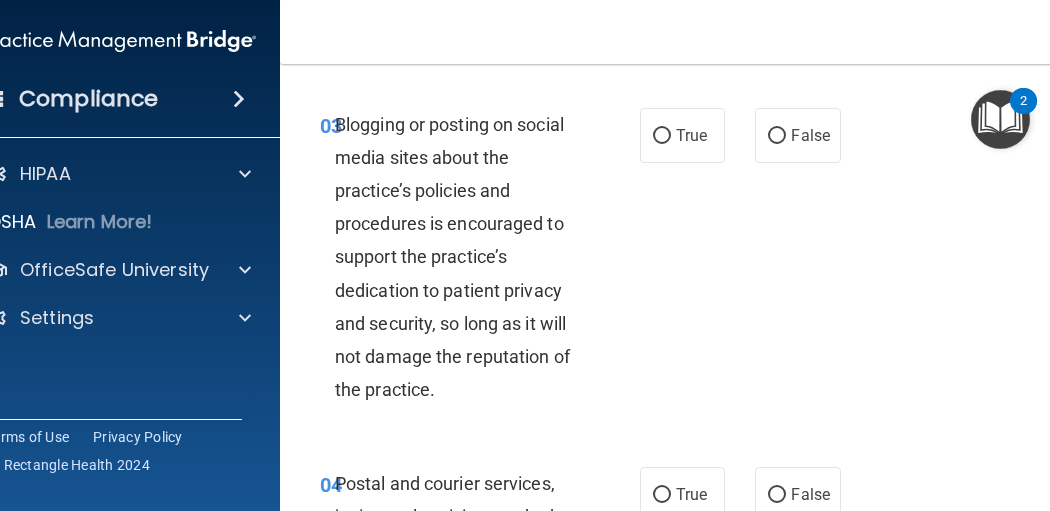 scroll, scrollTop: 533, scrollLeft: 0, axis: vertical 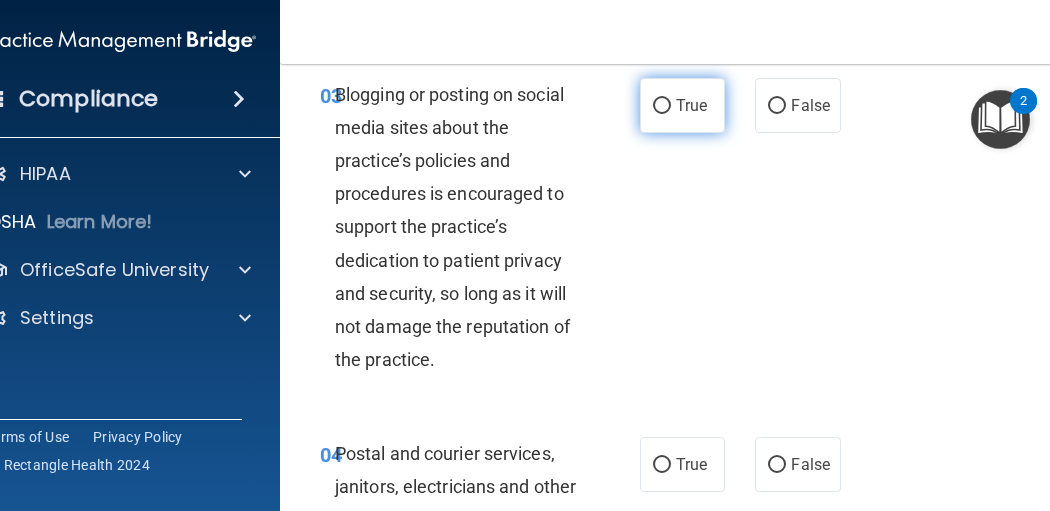 click on "True" at bounding box center (682, 105) 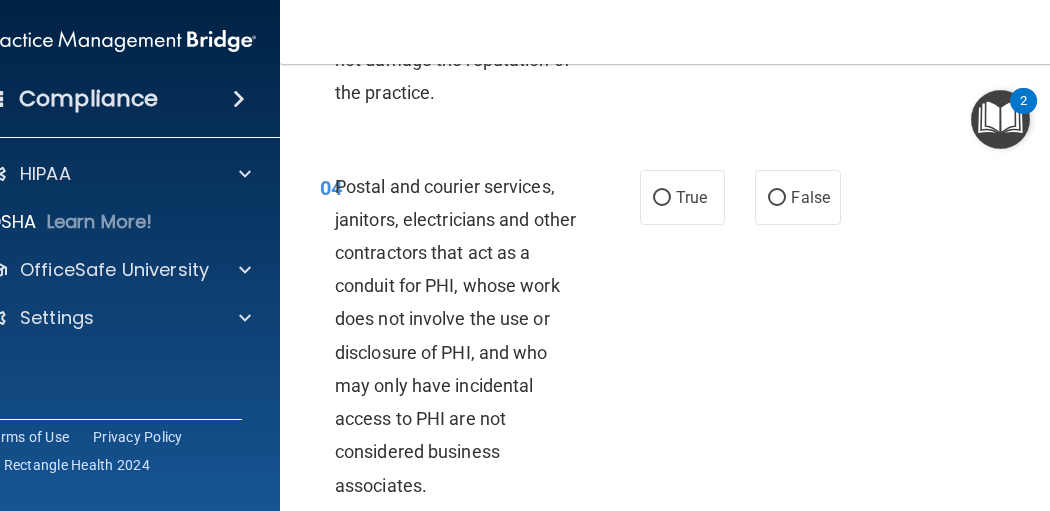 scroll, scrollTop: 933, scrollLeft: 0, axis: vertical 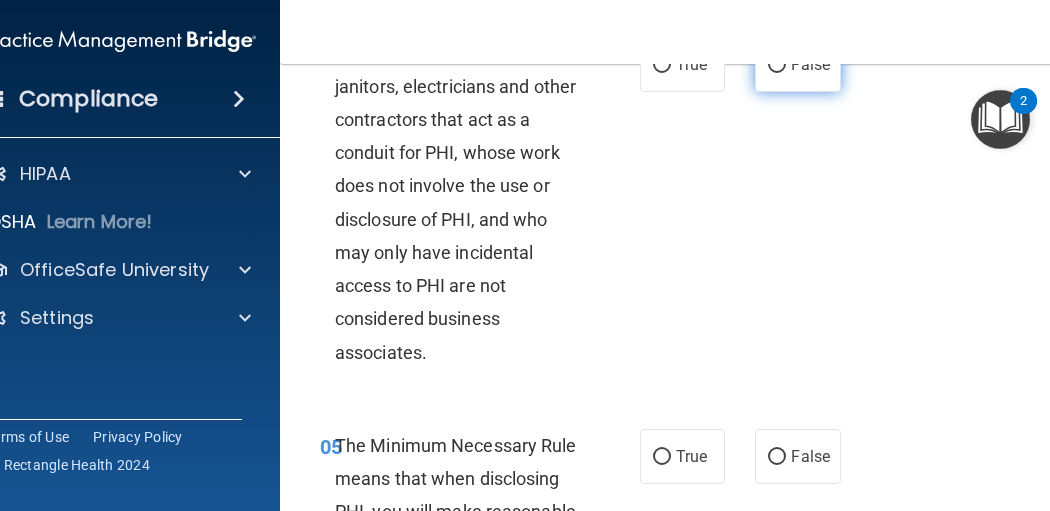 click on "False" at bounding box center [777, 65] 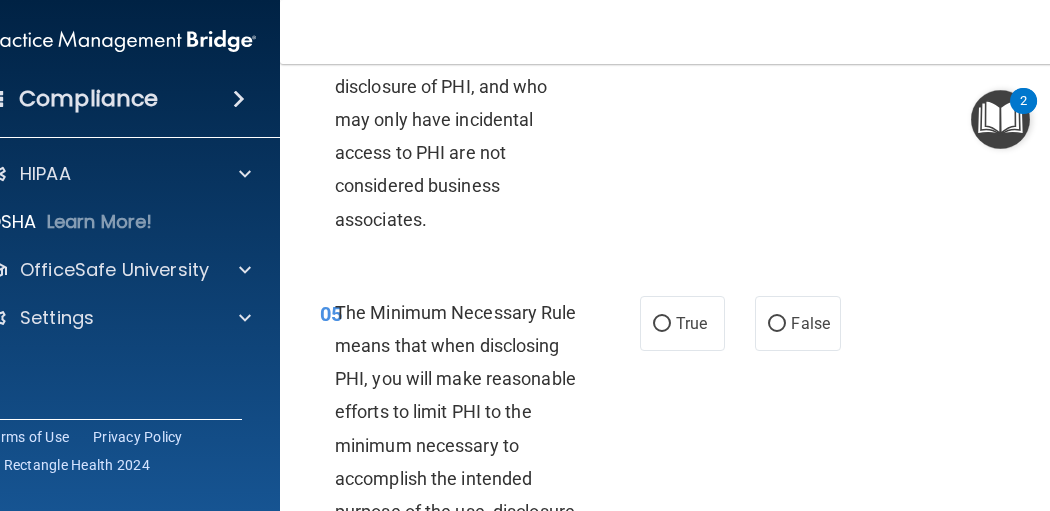 scroll, scrollTop: 1200, scrollLeft: 0, axis: vertical 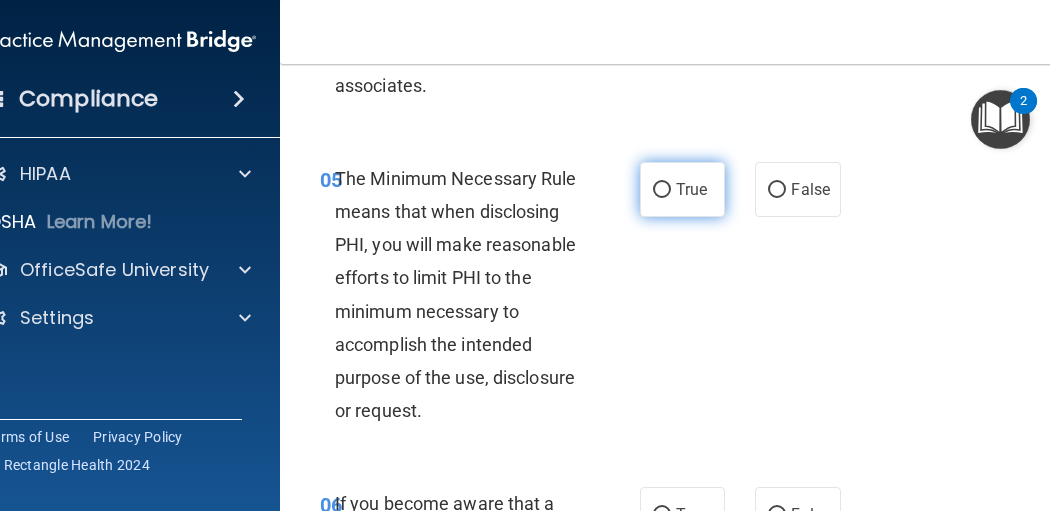 click on "True" at bounding box center [691, 189] 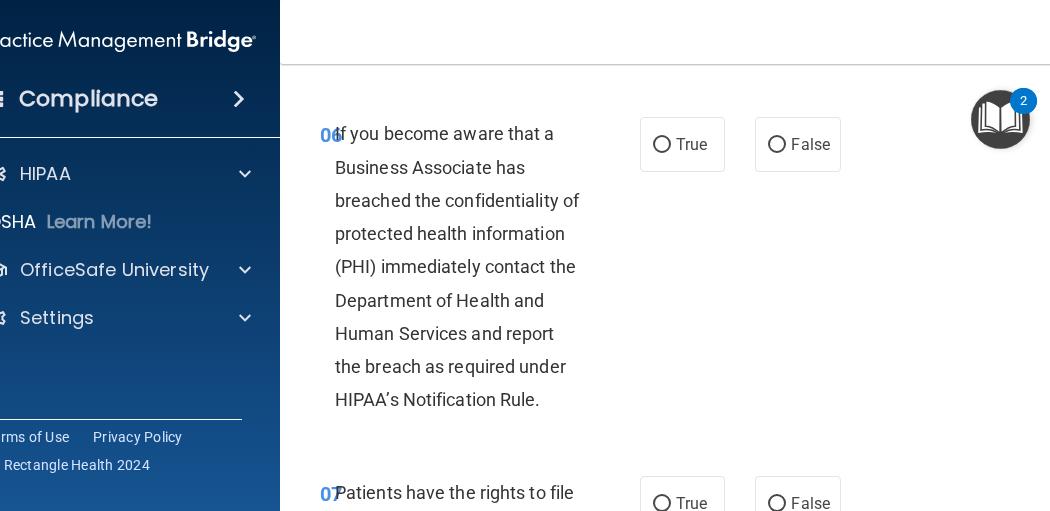 scroll, scrollTop: 1600, scrollLeft: 0, axis: vertical 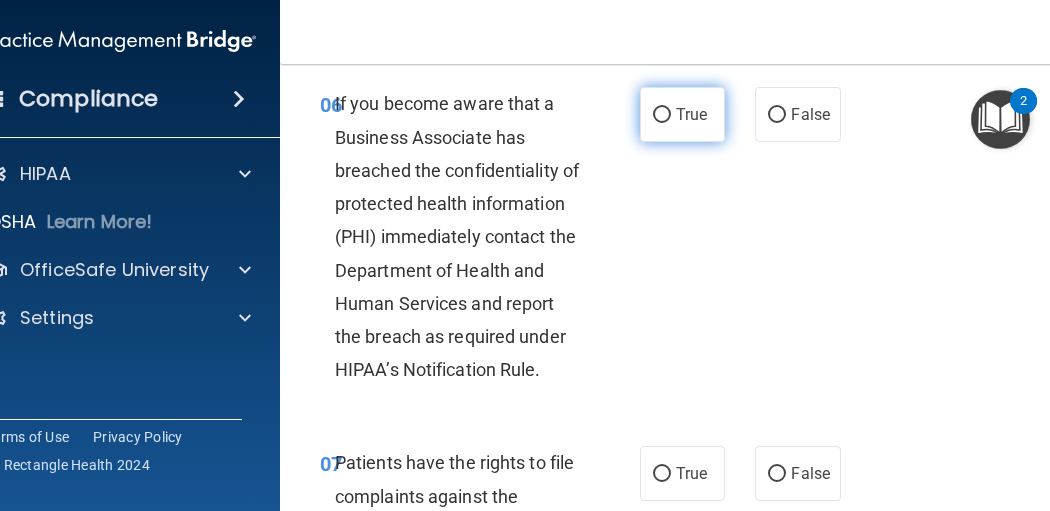 click on "True" at bounding box center (691, 114) 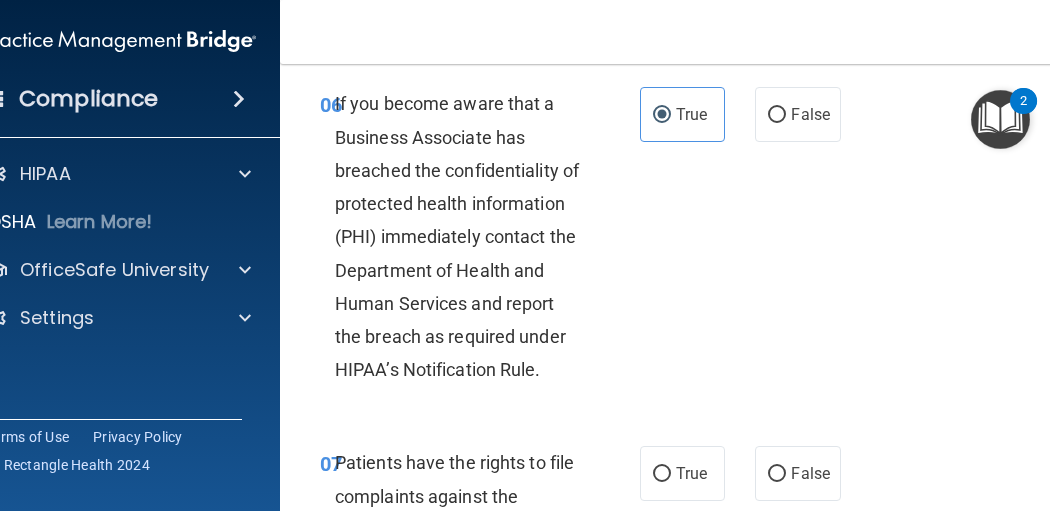 scroll, scrollTop: 1866, scrollLeft: 0, axis: vertical 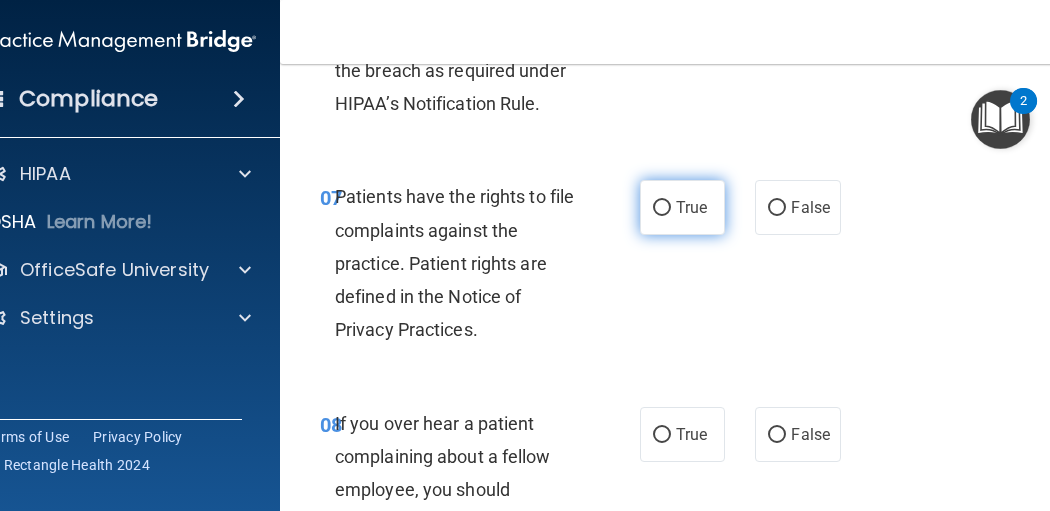 click on "True" at bounding box center (682, 207) 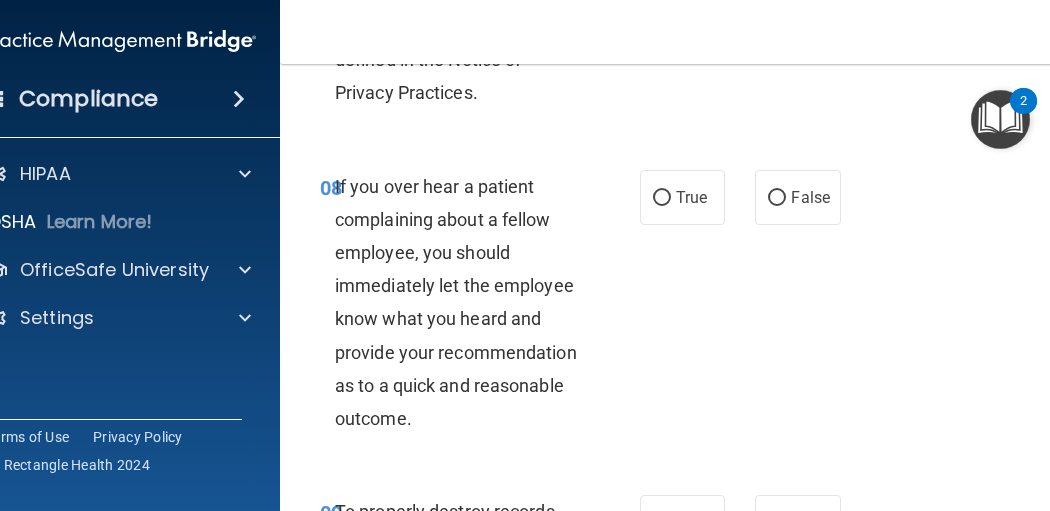 scroll, scrollTop: 2133, scrollLeft: 0, axis: vertical 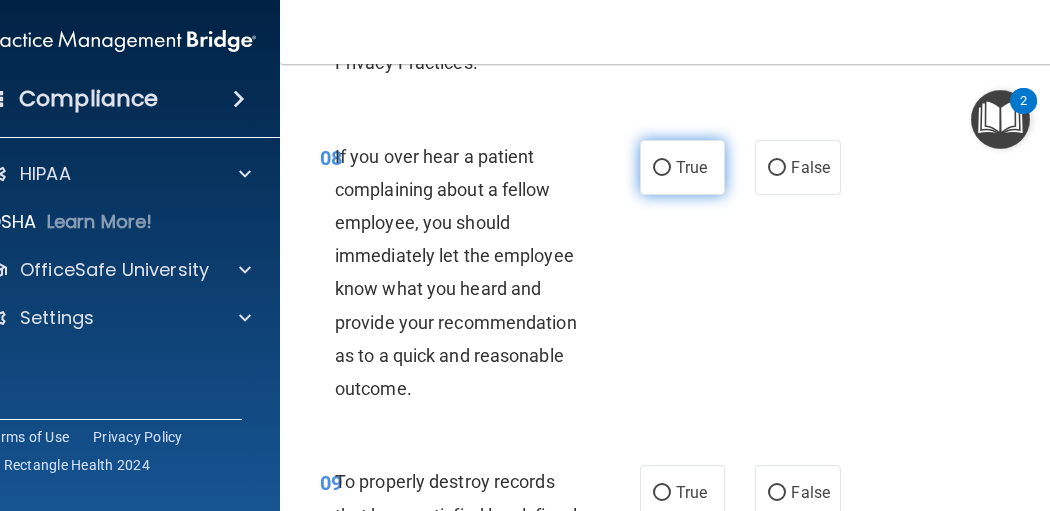 click on "True" at bounding box center (662, 168) 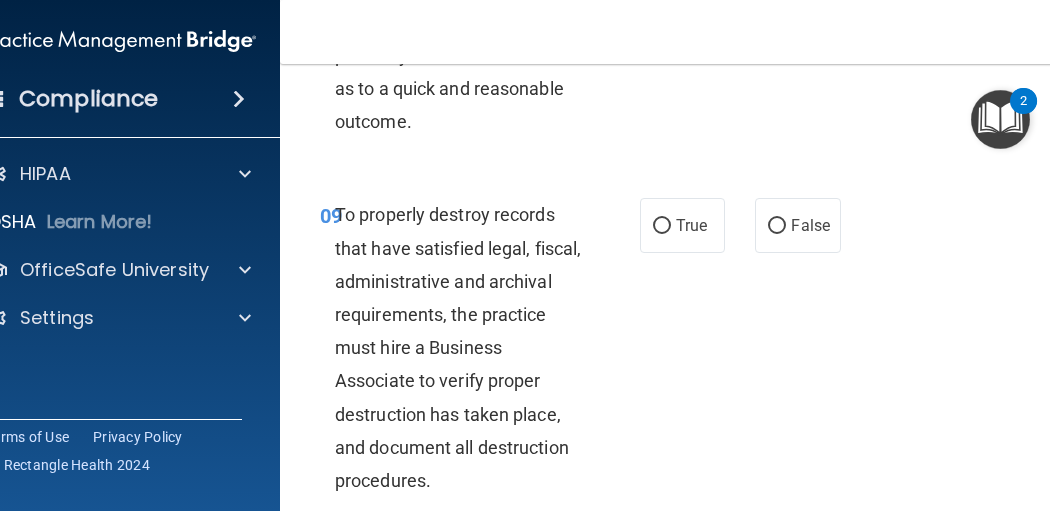 scroll, scrollTop: 2533, scrollLeft: 0, axis: vertical 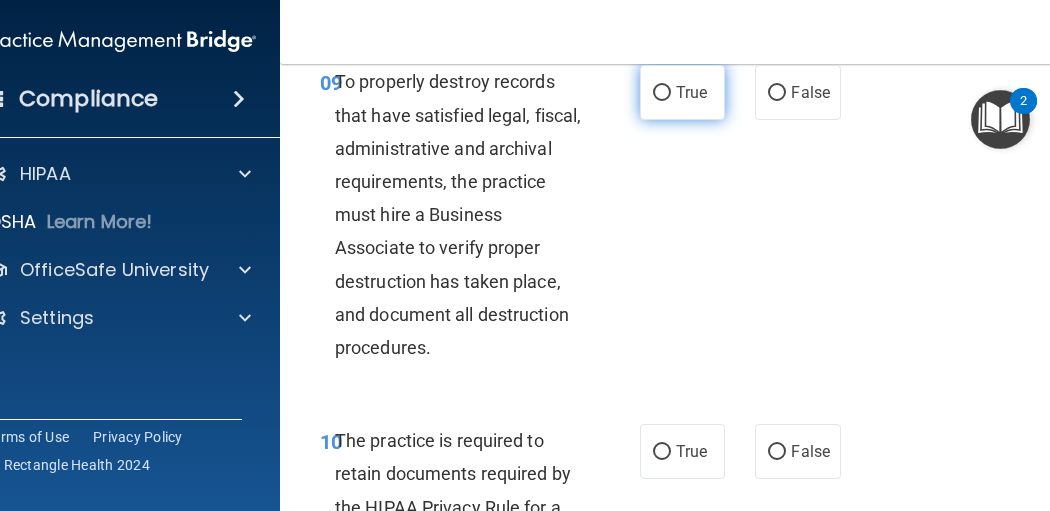 click on "True" at bounding box center (682, 92) 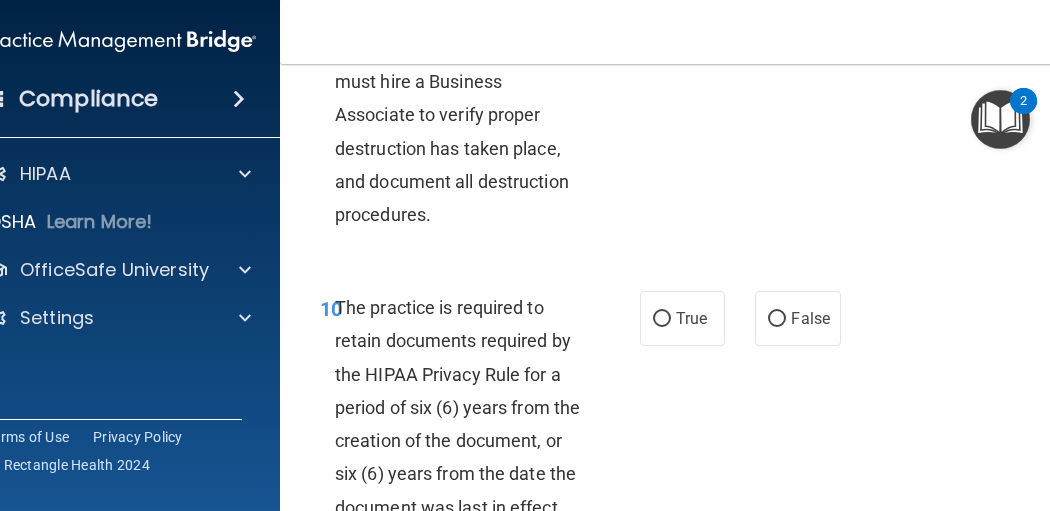 scroll, scrollTop: 2800, scrollLeft: 0, axis: vertical 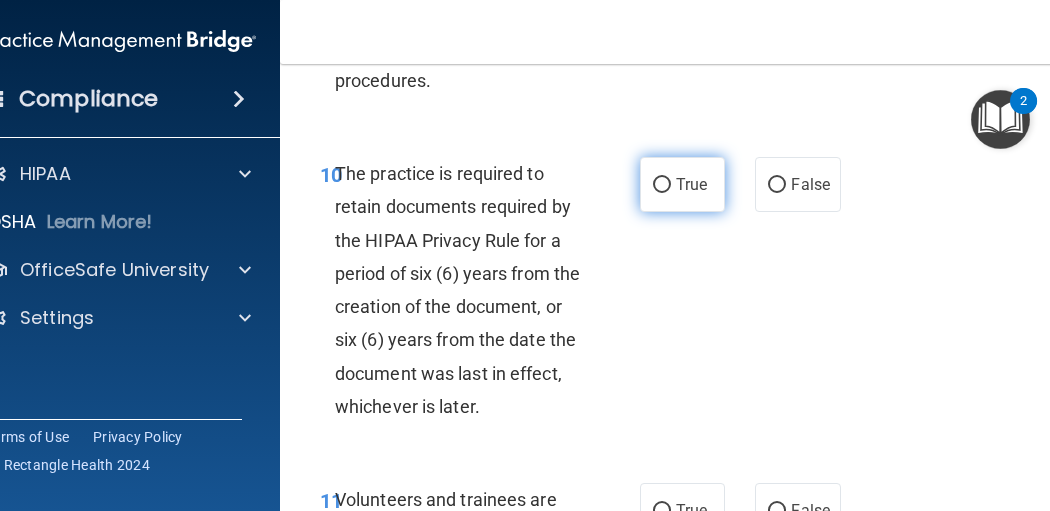 click on "True" at bounding box center [662, 185] 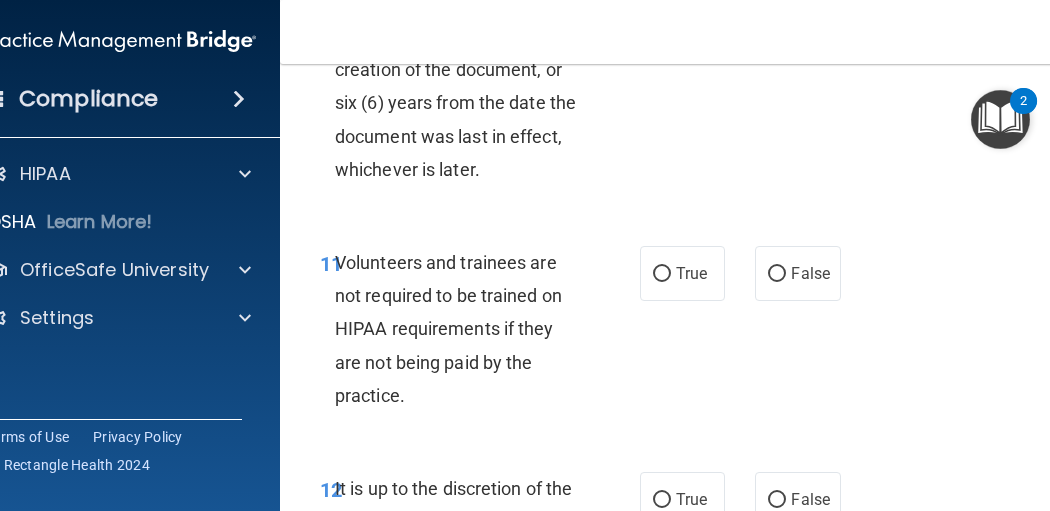 scroll, scrollTop: 3066, scrollLeft: 0, axis: vertical 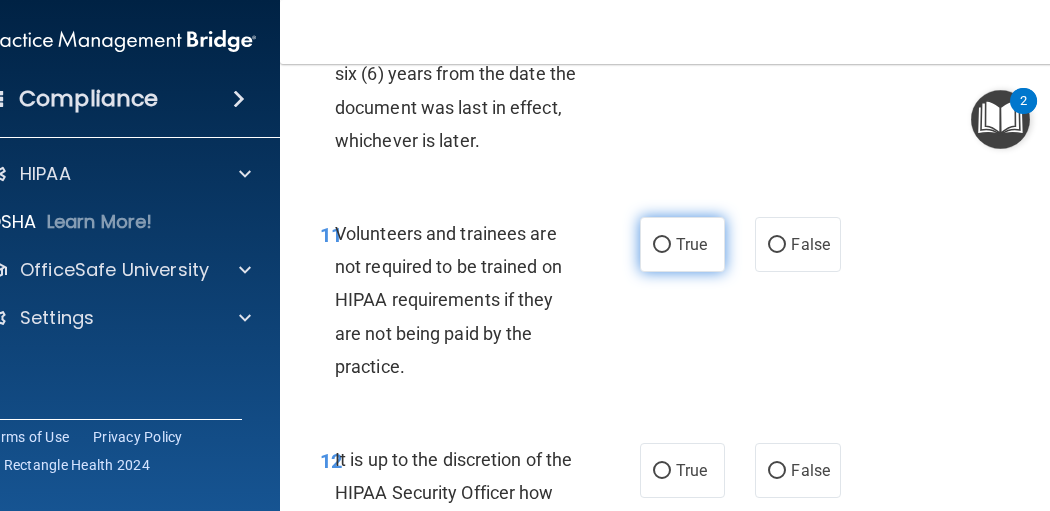 click on "True" at bounding box center [662, 245] 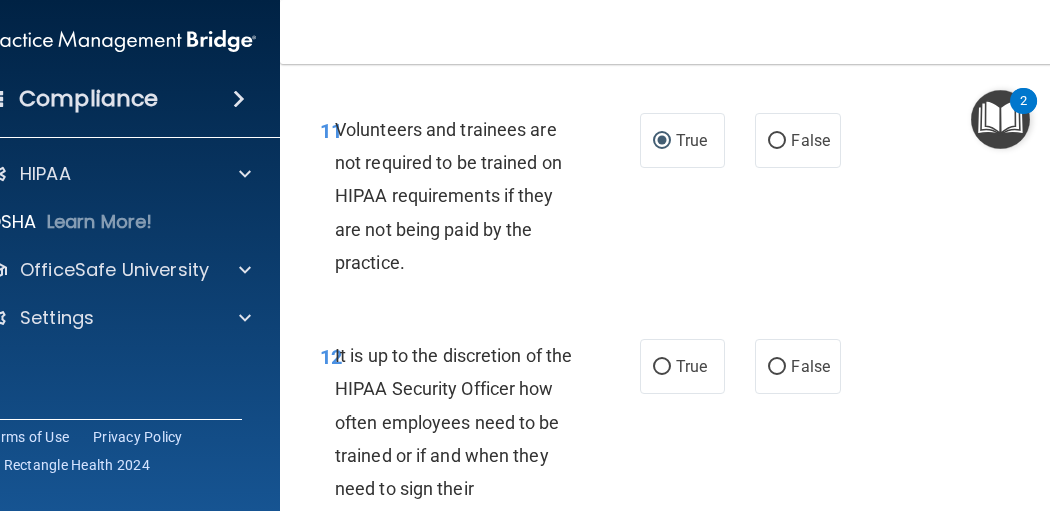scroll, scrollTop: 3200, scrollLeft: 0, axis: vertical 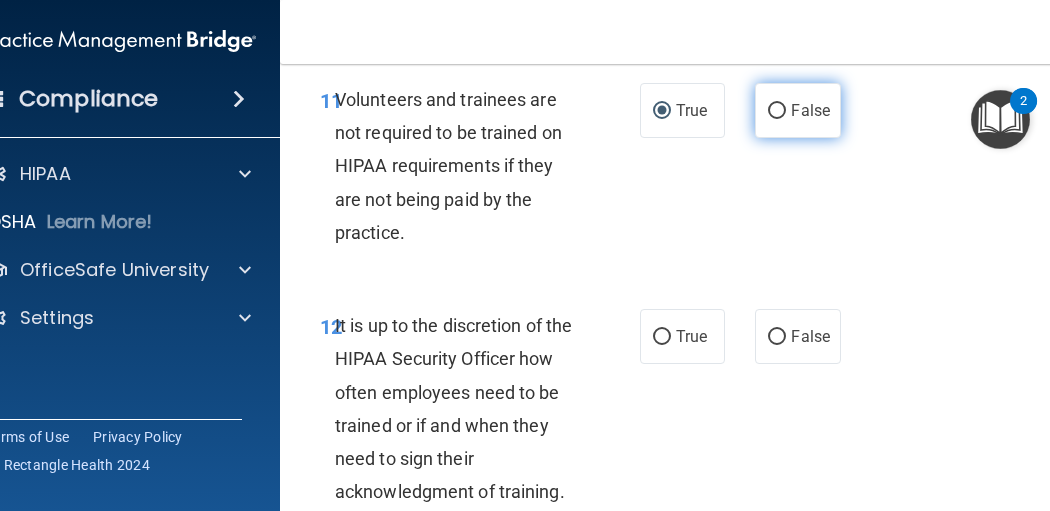 click on "False" at bounding box center (797, 110) 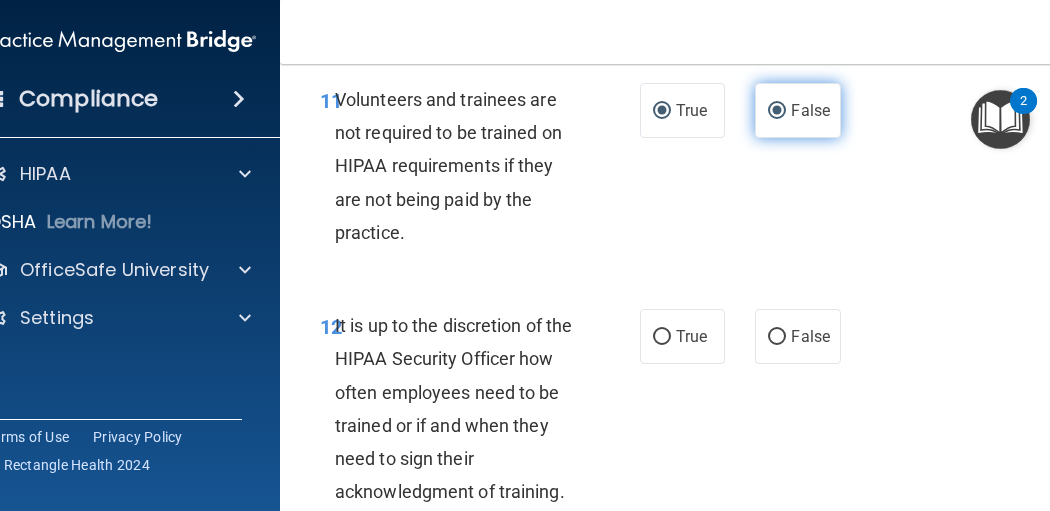 radio on "false" 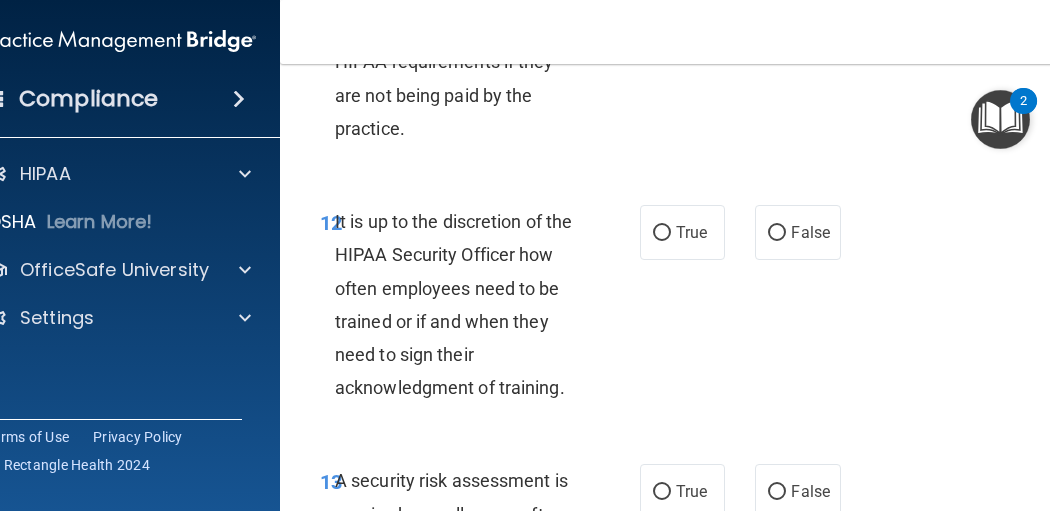 scroll, scrollTop: 3333, scrollLeft: 0, axis: vertical 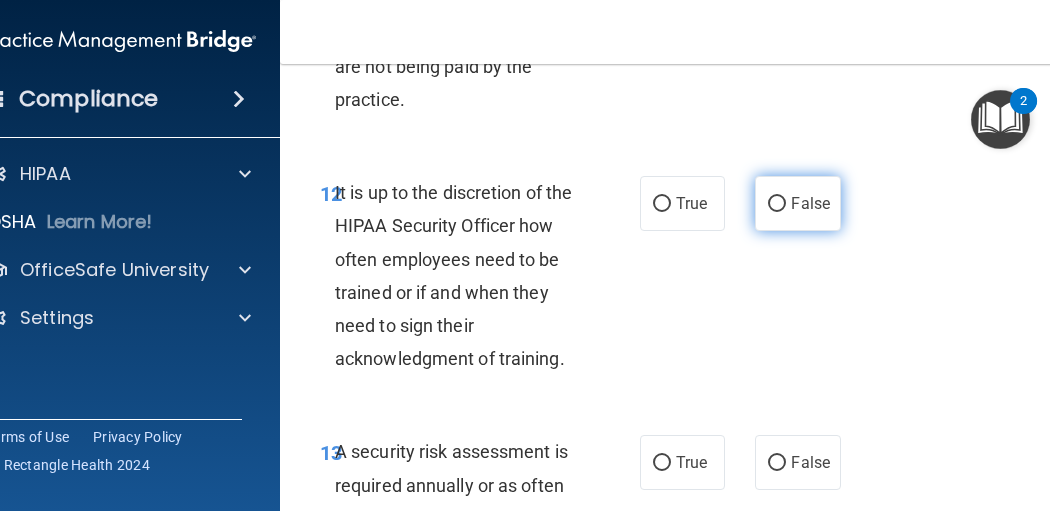 click on "False" at bounding box center [777, 204] 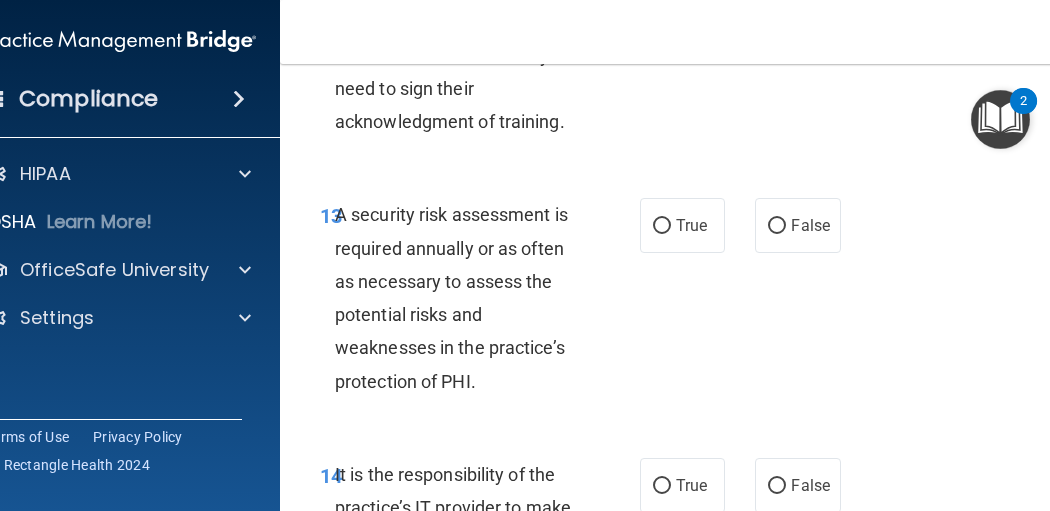 scroll, scrollTop: 3600, scrollLeft: 0, axis: vertical 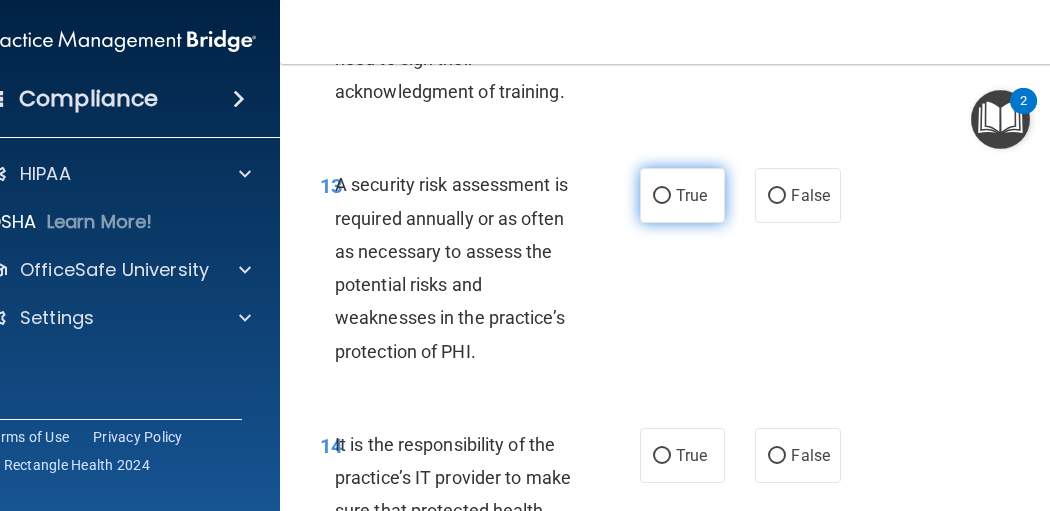 click on "True" at bounding box center [682, 195] 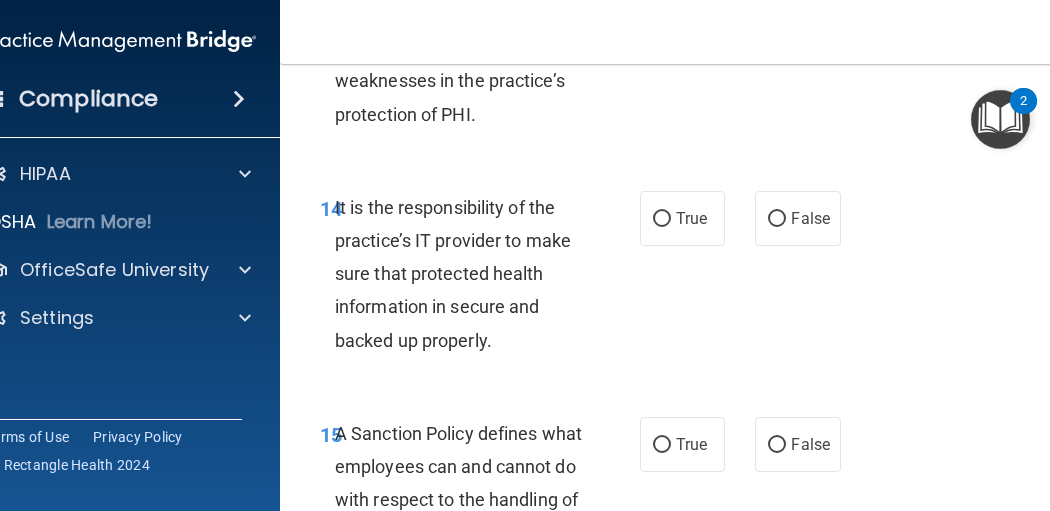 scroll, scrollTop: 3866, scrollLeft: 0, axis: vertical 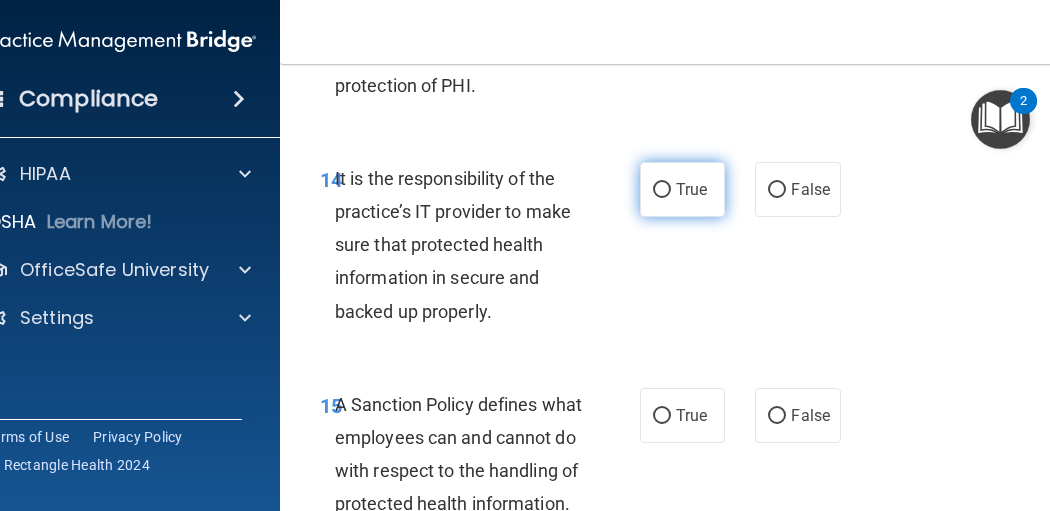 click on "True" at bounding box center [691, 189] 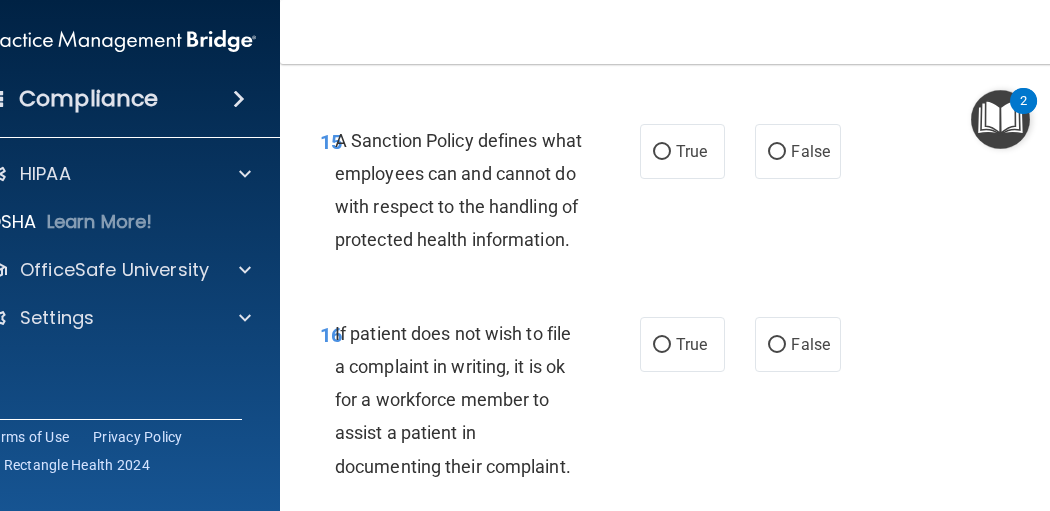 scroll, scrollTop: 4133, scrollLeft: 0, axis: vertical 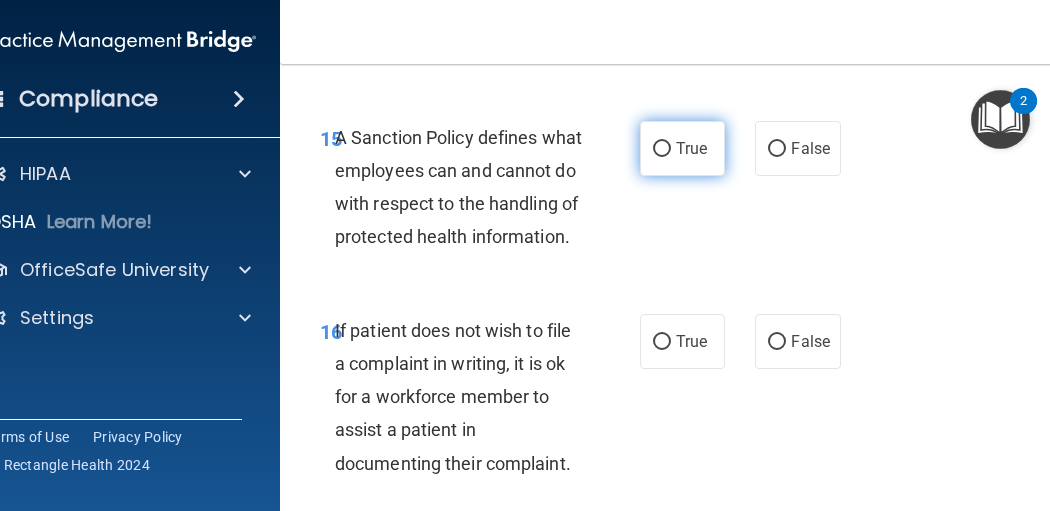 click on "True" at bounding box center (682, 148) 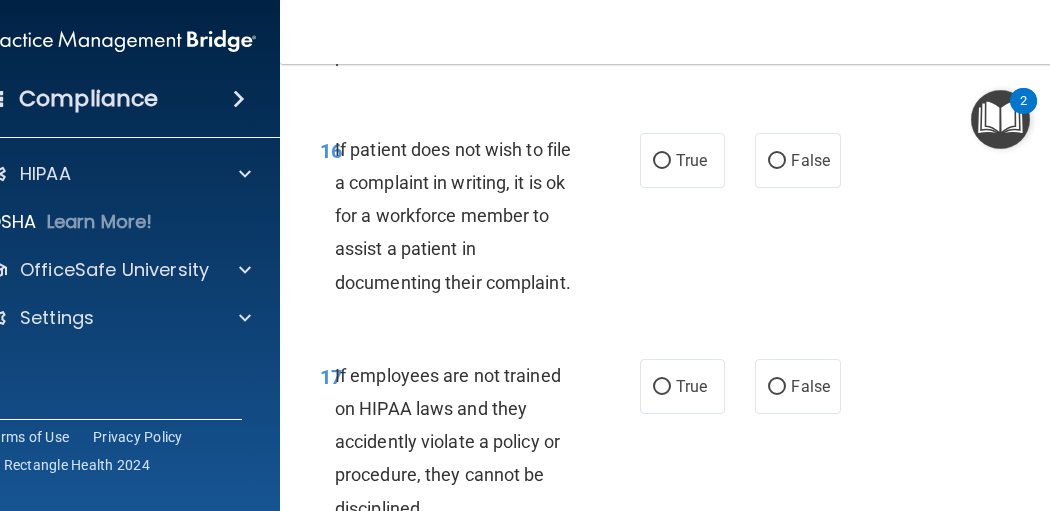 scroll, scrollTop: 4400, scrollLeft: 0, axis: vertical 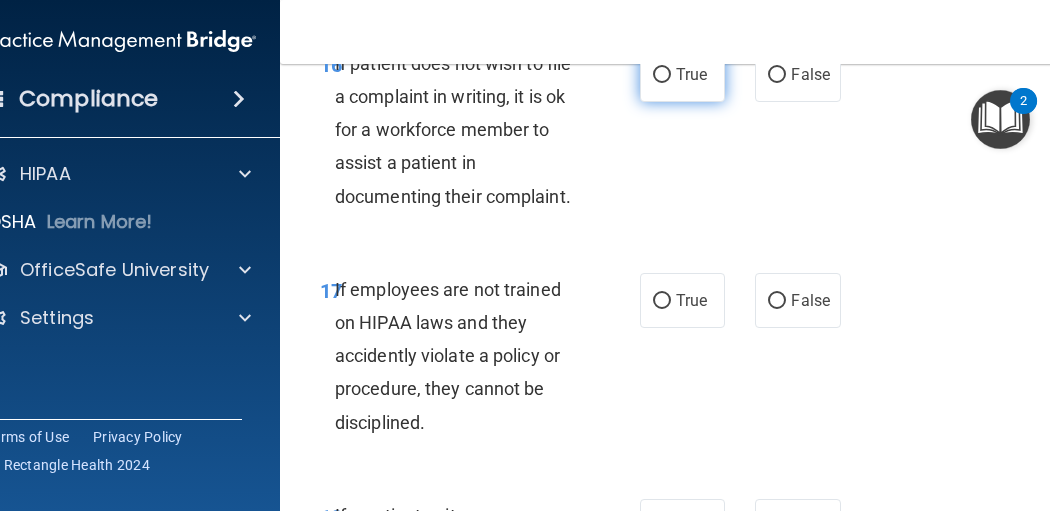 click on "True" at bounding box center [662, 75] 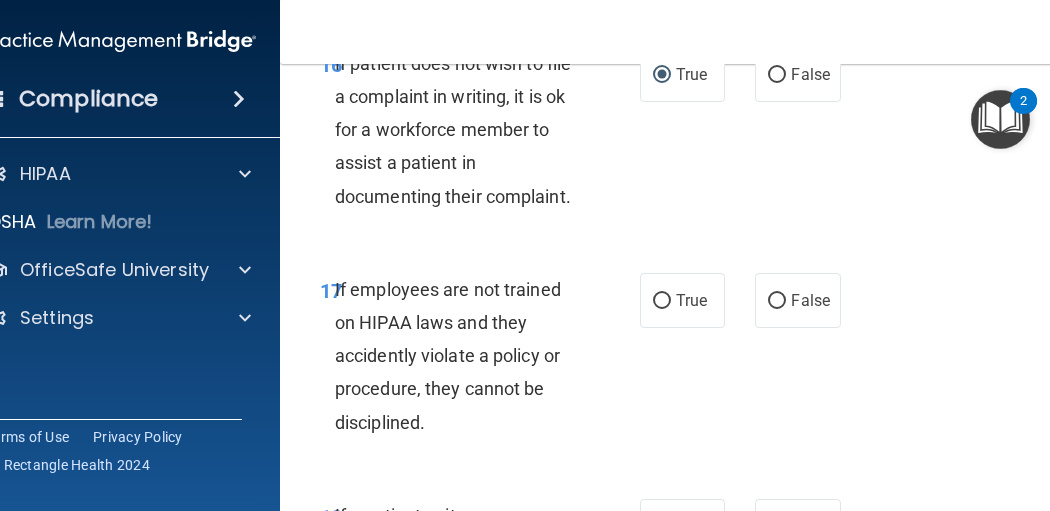 scroll, scrollTop: 4533, scrollLeft: 0, axis: vertical 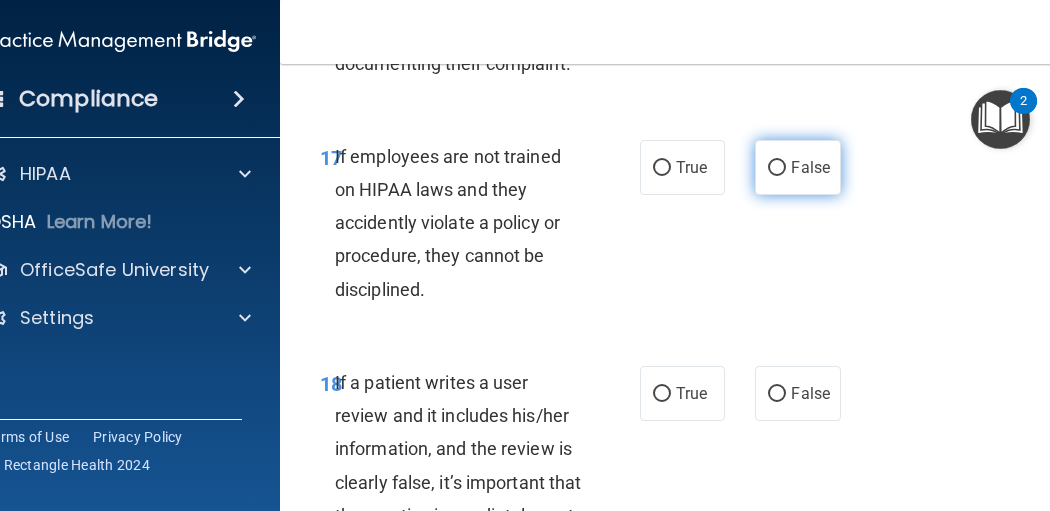 click on "False" at bounding box center [777, 168] 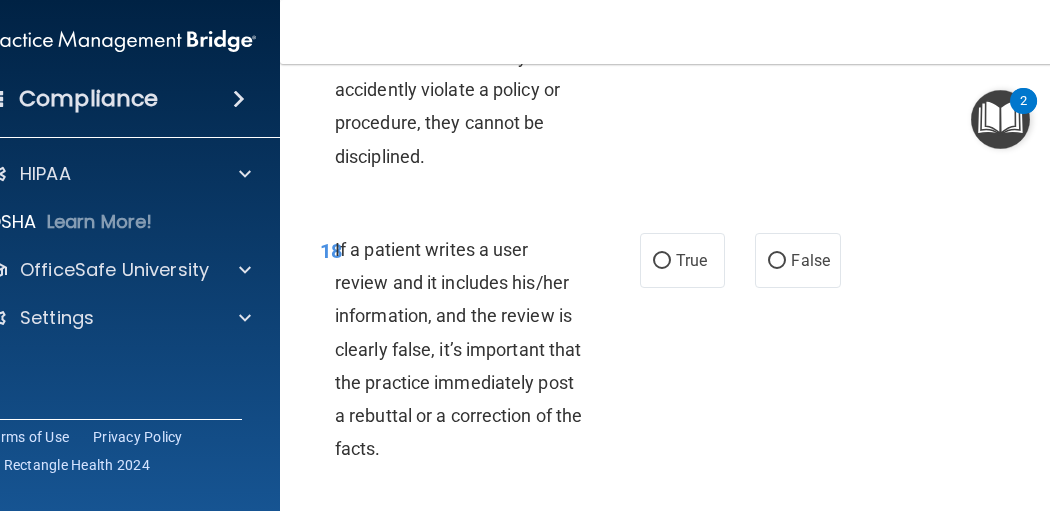 scroll, scrollTop: 4800, scrollLeft: 0, axis: vertical 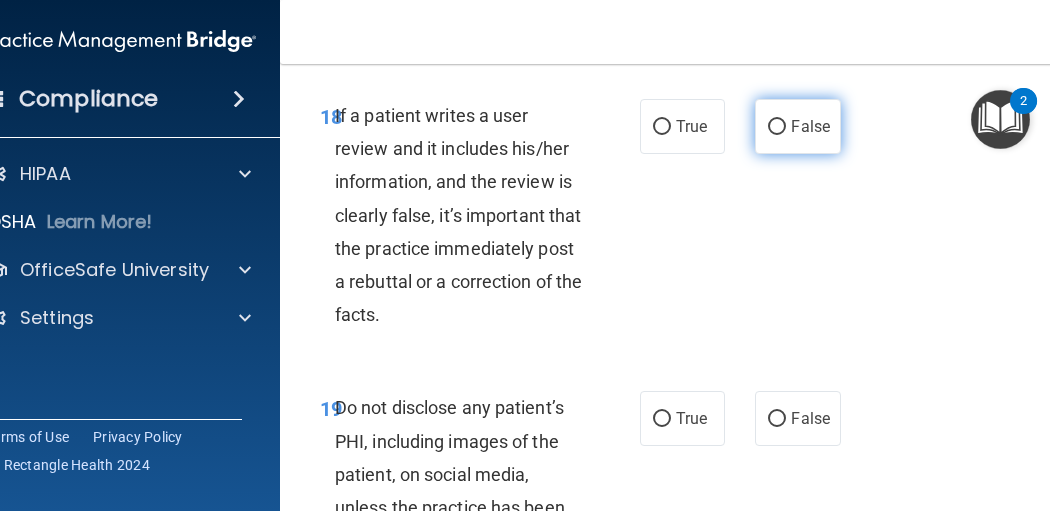 click on "False" at bounding box center [797, 126] 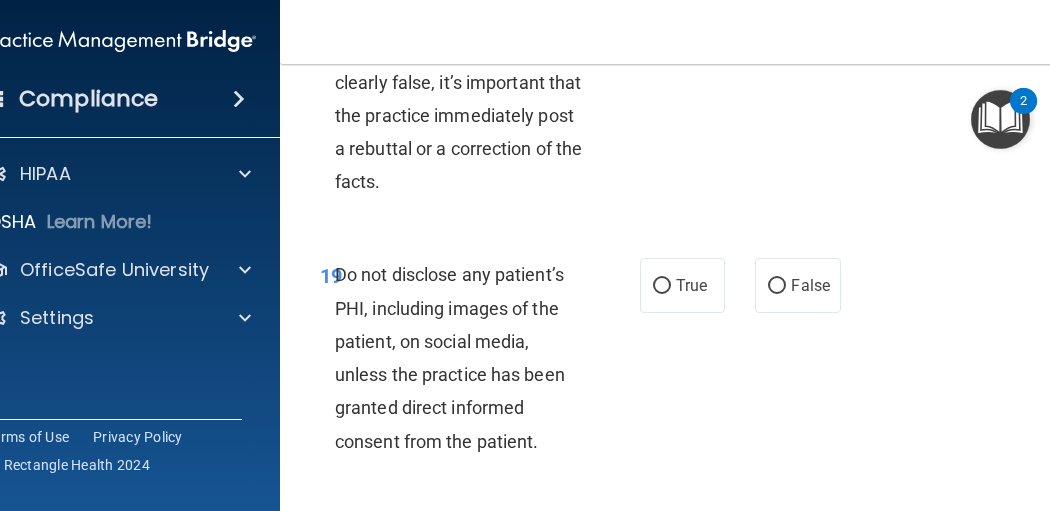 scroll, scrollTop: 5066, scrollLeft: 0, axis: vertical 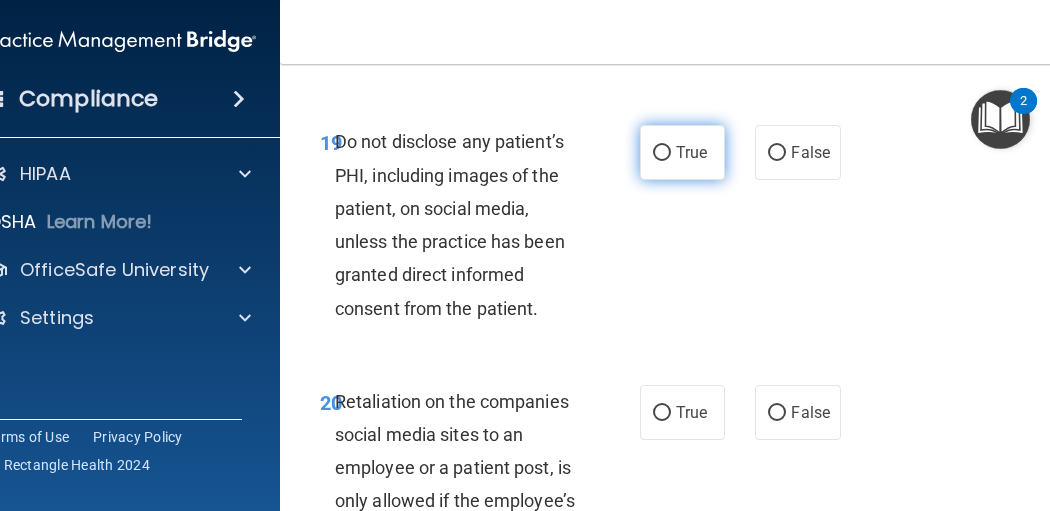 click on "True" at bounding box center [682, 152] 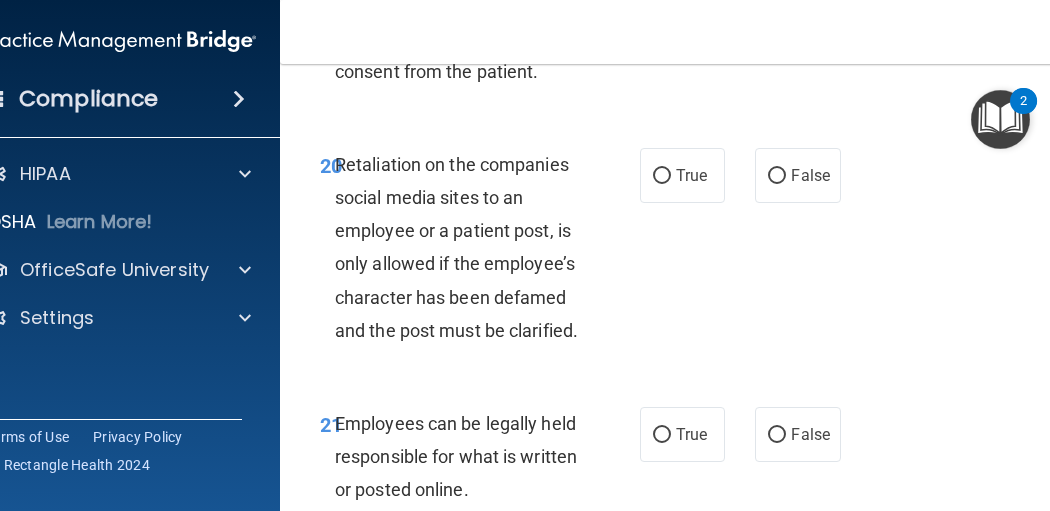 scroll, scrollTop: 5333, scrollLeft: 0, axis: vertical 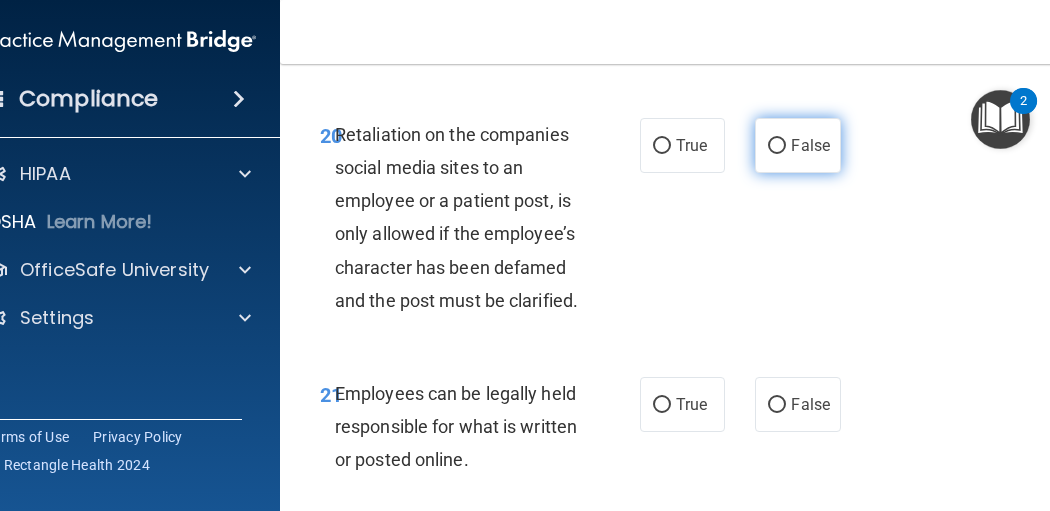 click on "False" at bounding box center (810, 145) 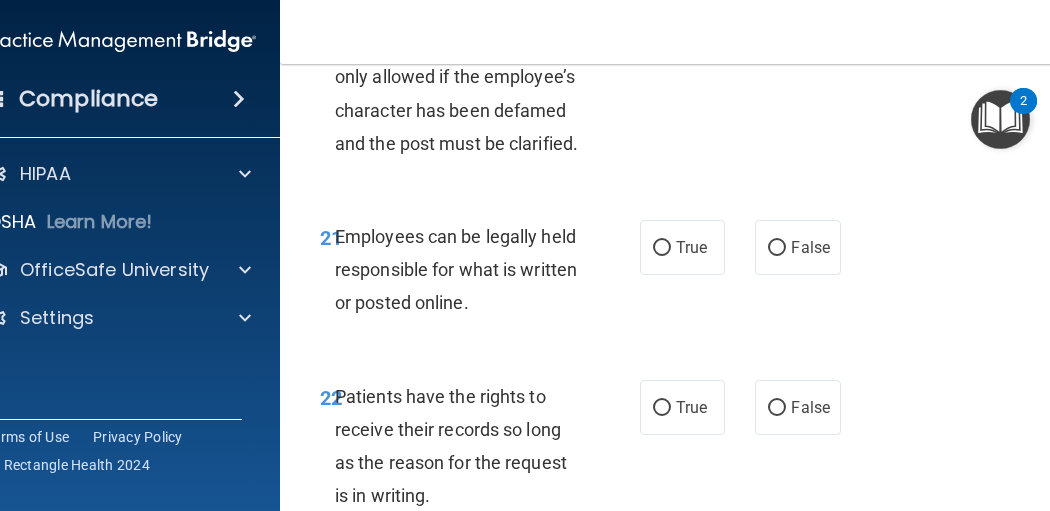 scroll, scrollTop: 5600, scrollLeft: 0, axis: vertical 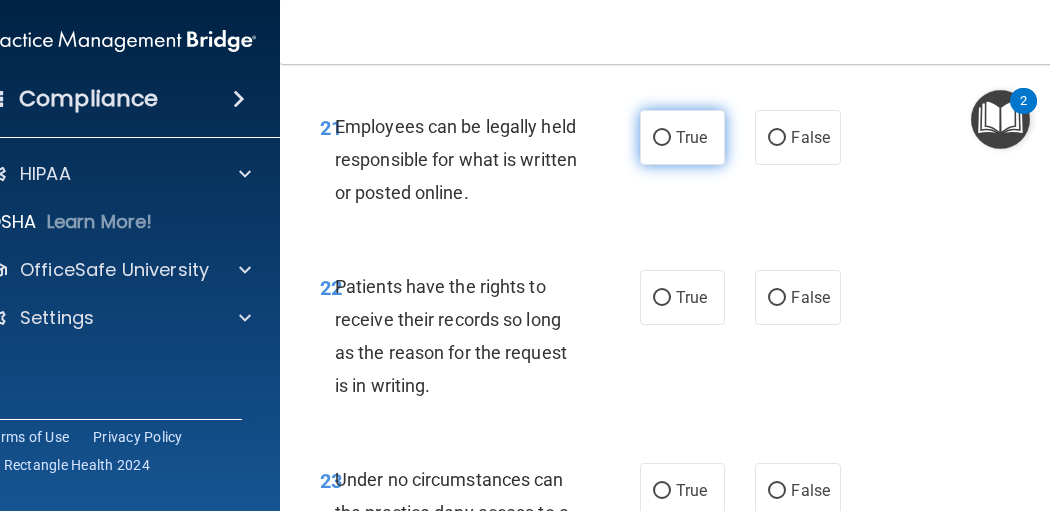 click on "True" at bounding box center (682, 137) 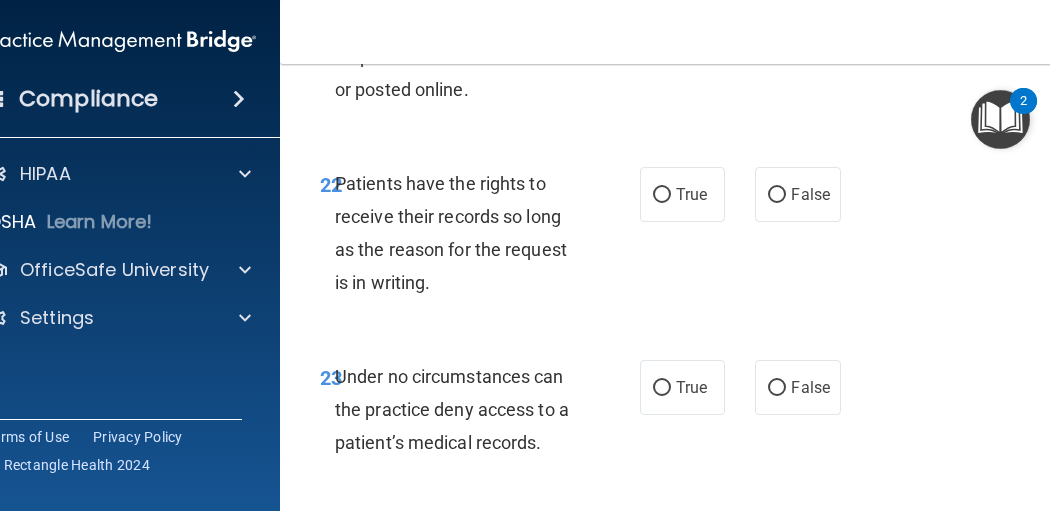 scroll, scrollTop: 5733, scrollLeft: 0, axis: vertical 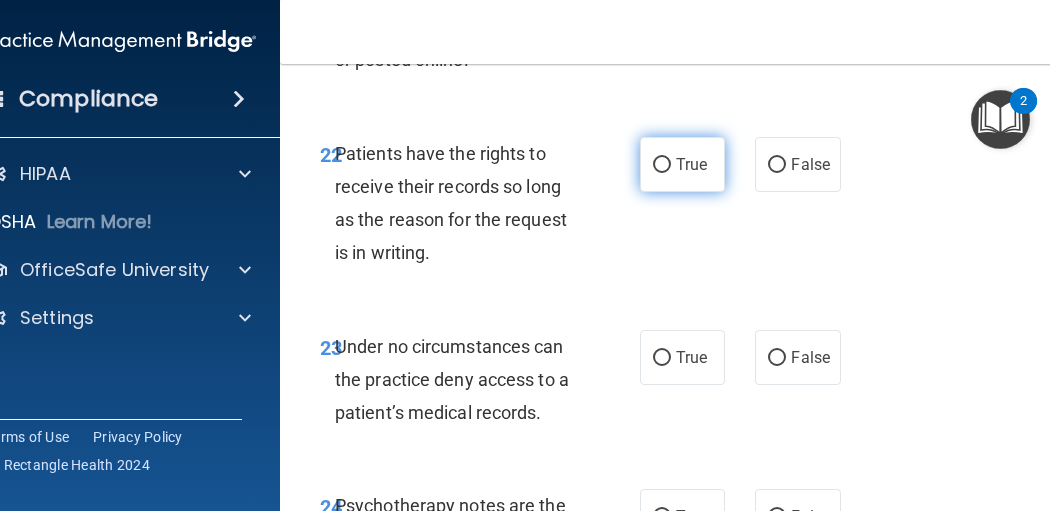 click on "True" at bounding box center (682, 164) 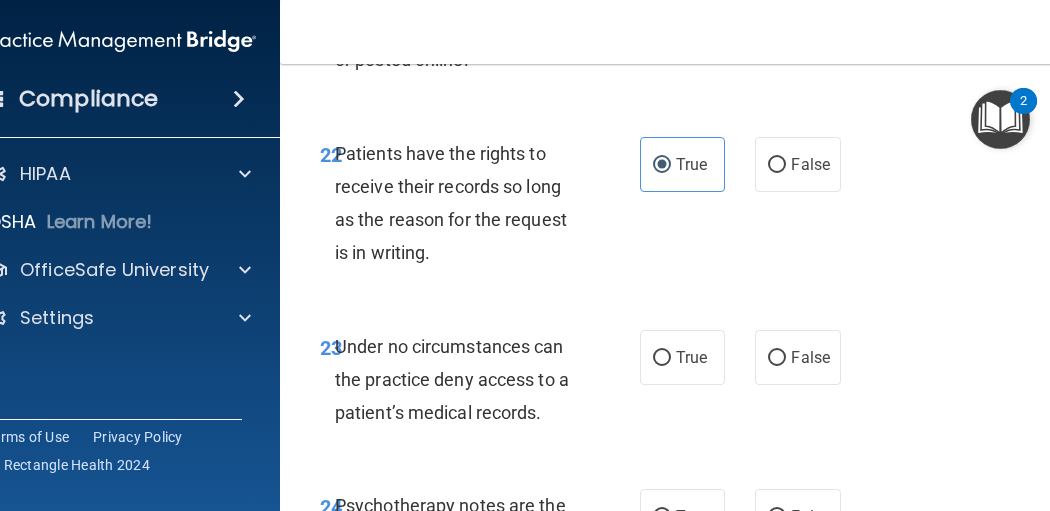 scroll, scrollTop: 5866, scrollLeft: 0, axis: vertical 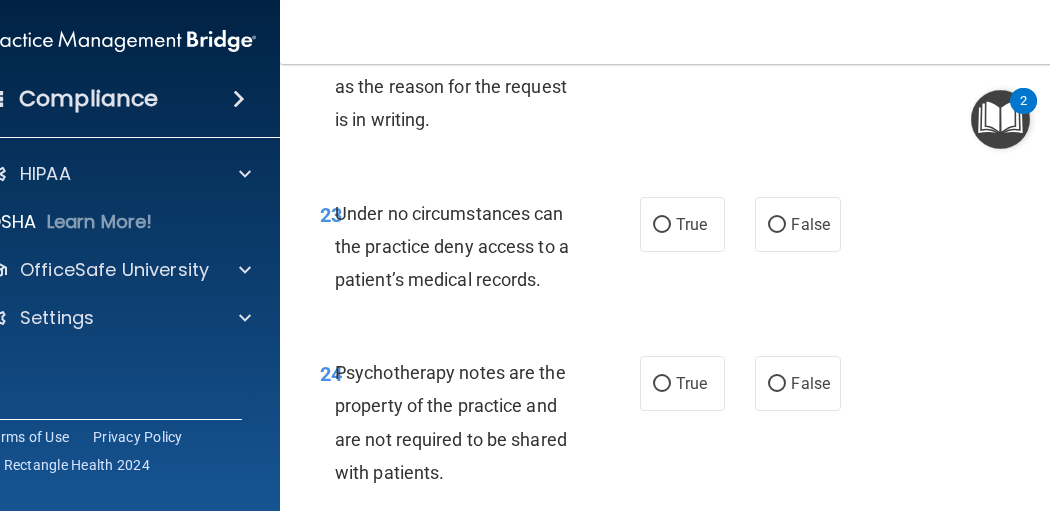 drag, startPoint x: 764, startPoint y: 295, endPoint x: 745, endPoint y: 317, distance: 29.068884 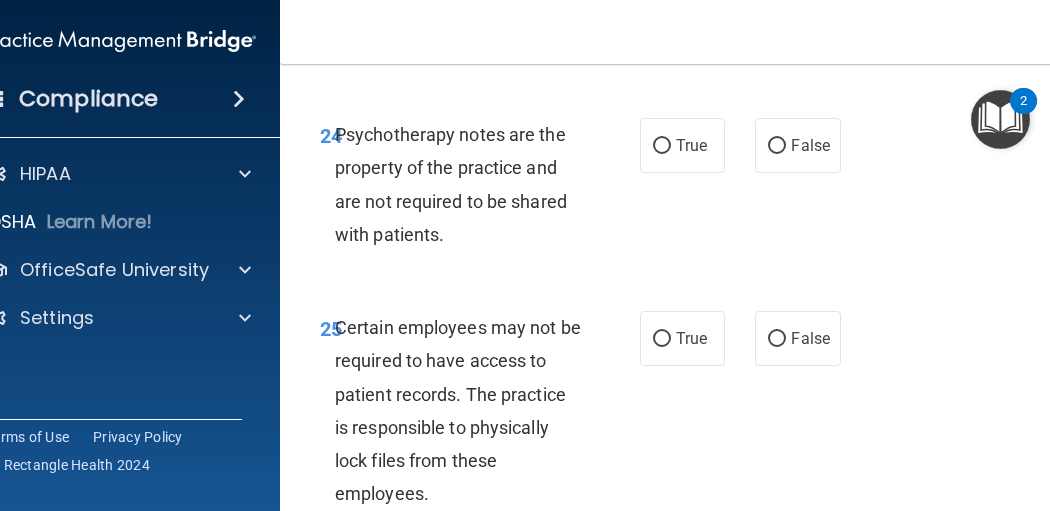 scroll, scrollTop: 6133, scrollLeft: 0, axis: vertical 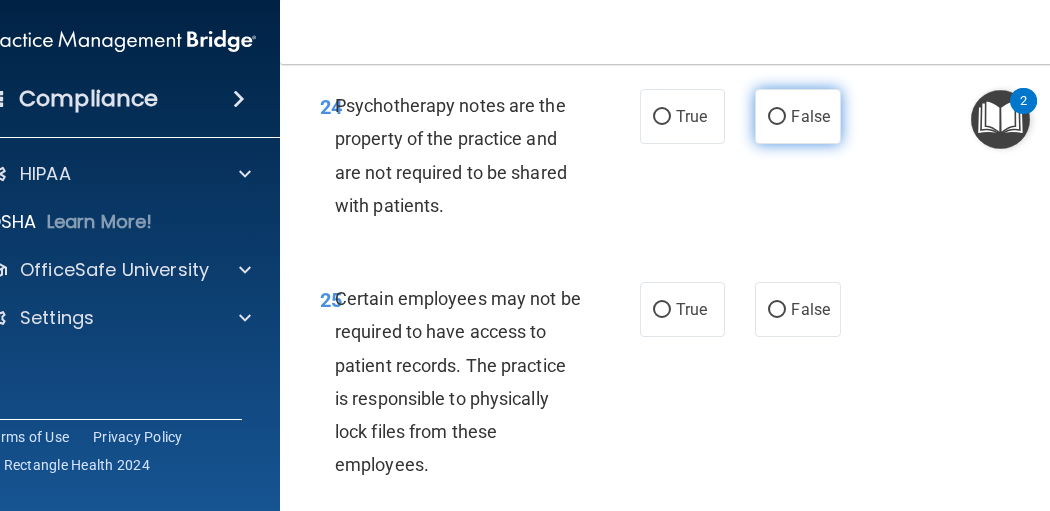 click on "False" at bounding box center [797, 116] 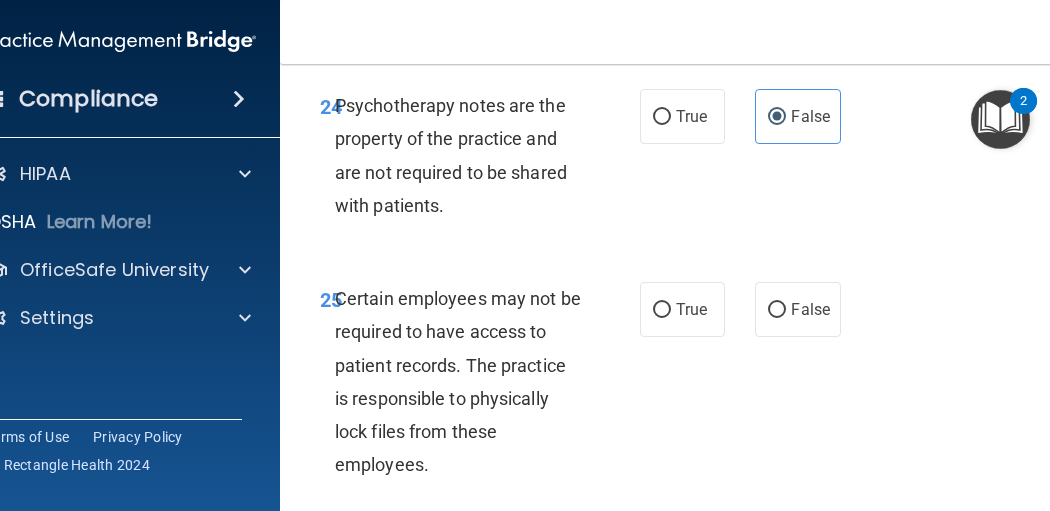 scroll, scrollTop: 6266, scrollLeft: 0, axis: vertical 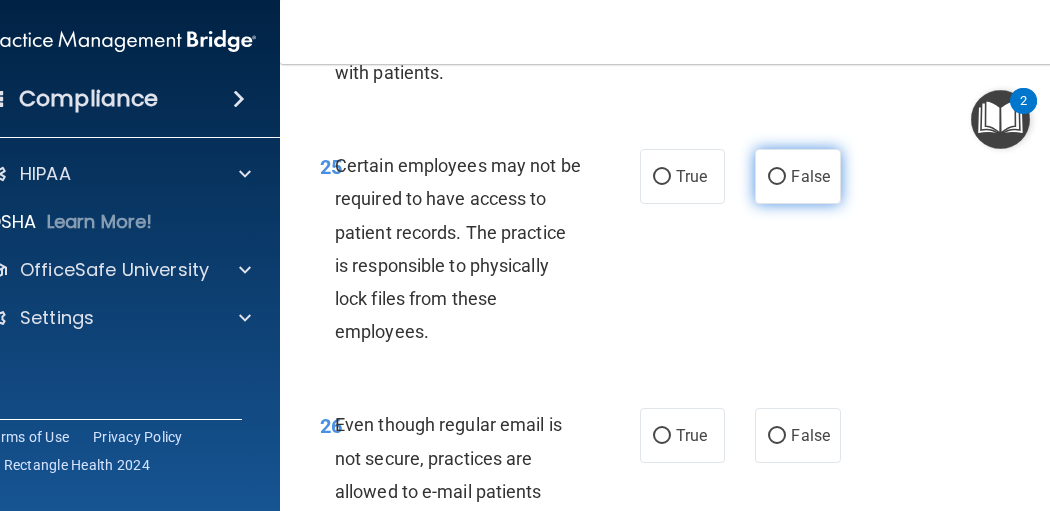 click on "False" at bounding box center [797, 176] 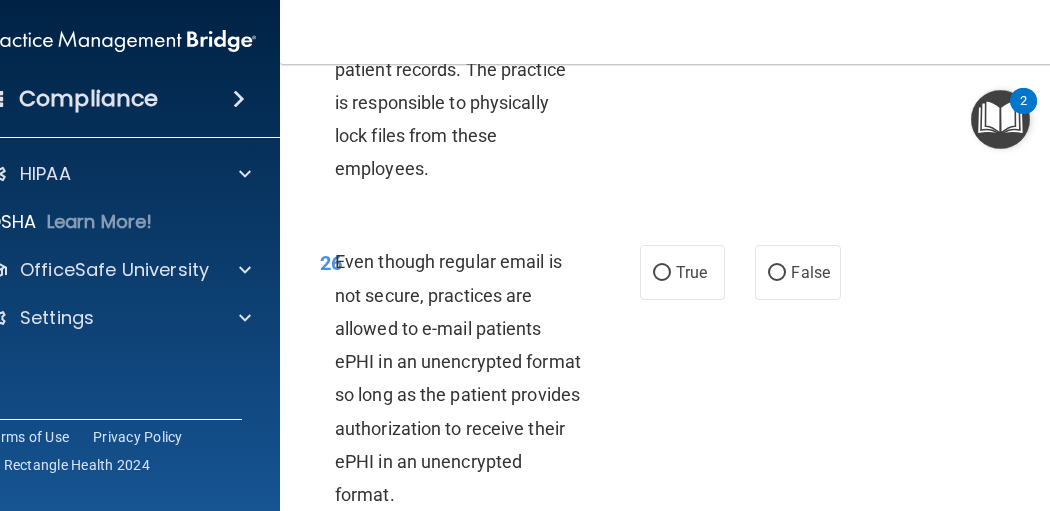 scroll, scrollTop: 6400, scrollLeft: 0, axis: vertical 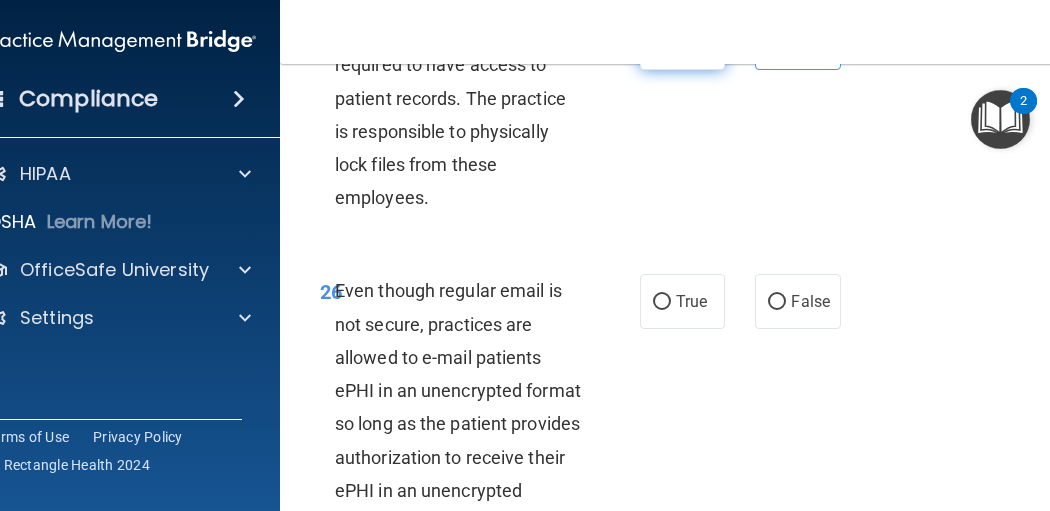 click on "True" at bounding box center [682, 42] 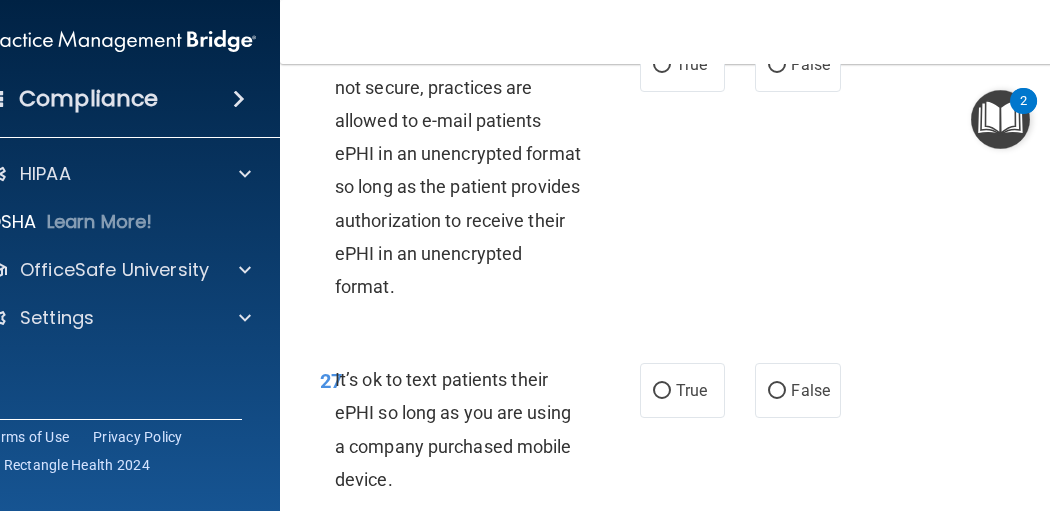 scroll, scrollTop: 6666, scrollLeft: 0, axis: vertical 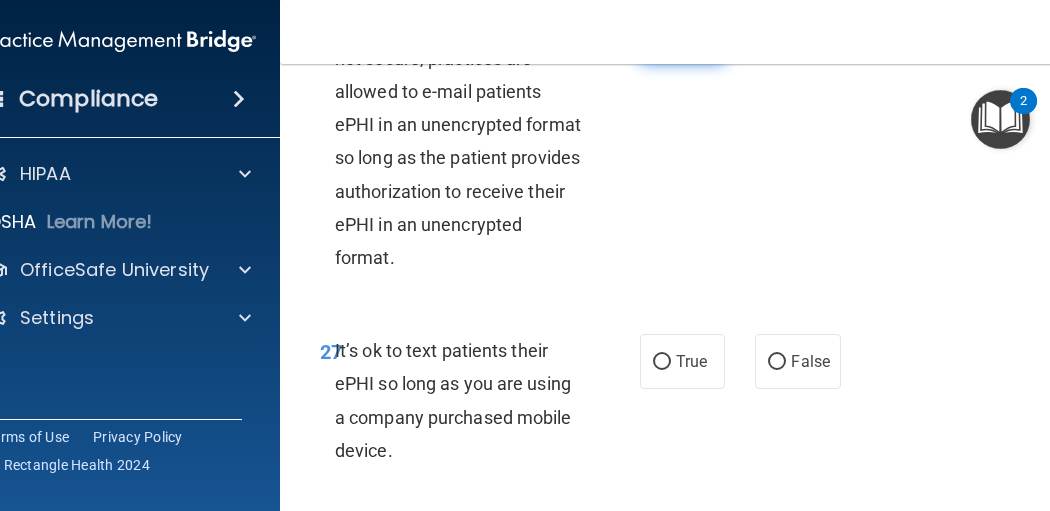 click on "True" at bounding box center (691, 35) 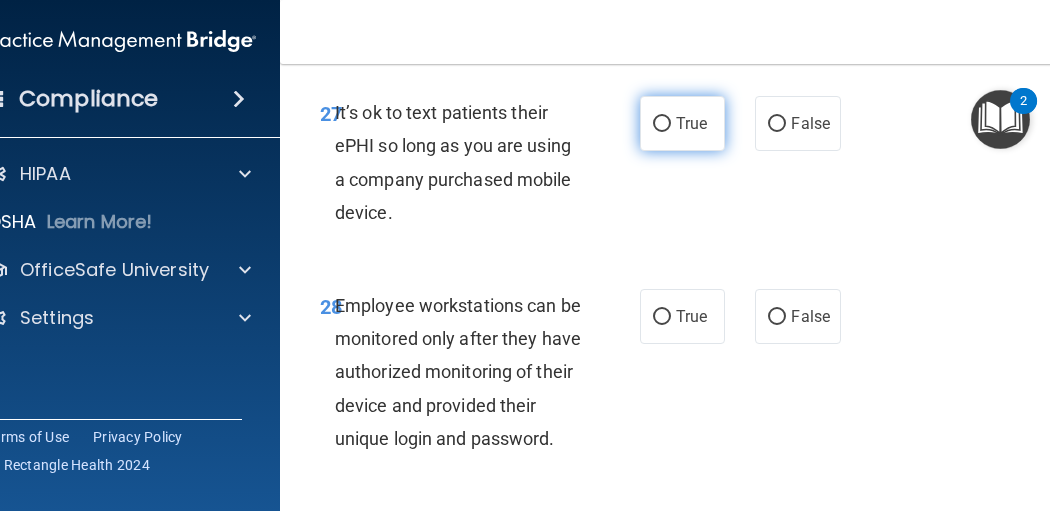 scroll, scrollTop: 6933, scrollLeft: 0, axis: vertical 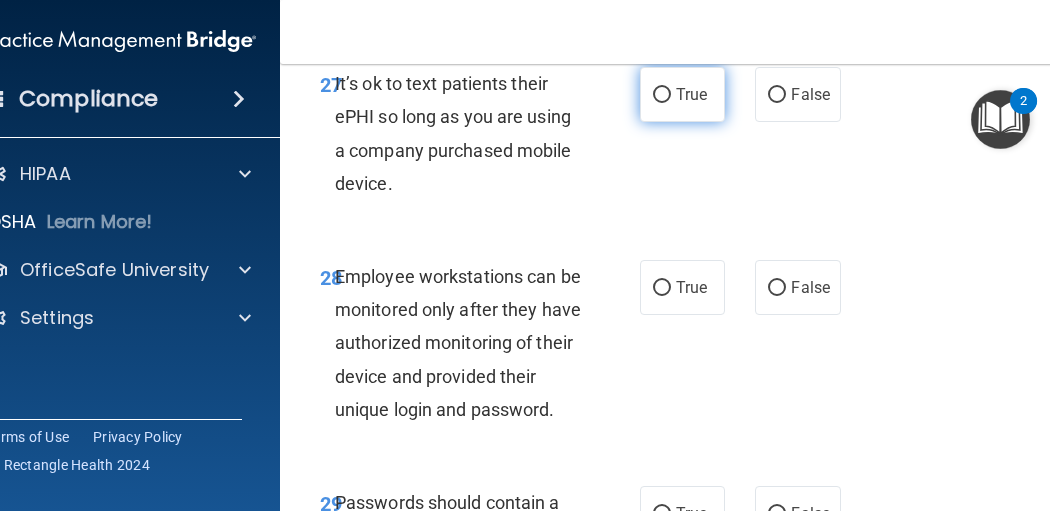click on "True" at bounding box center [682, 94] 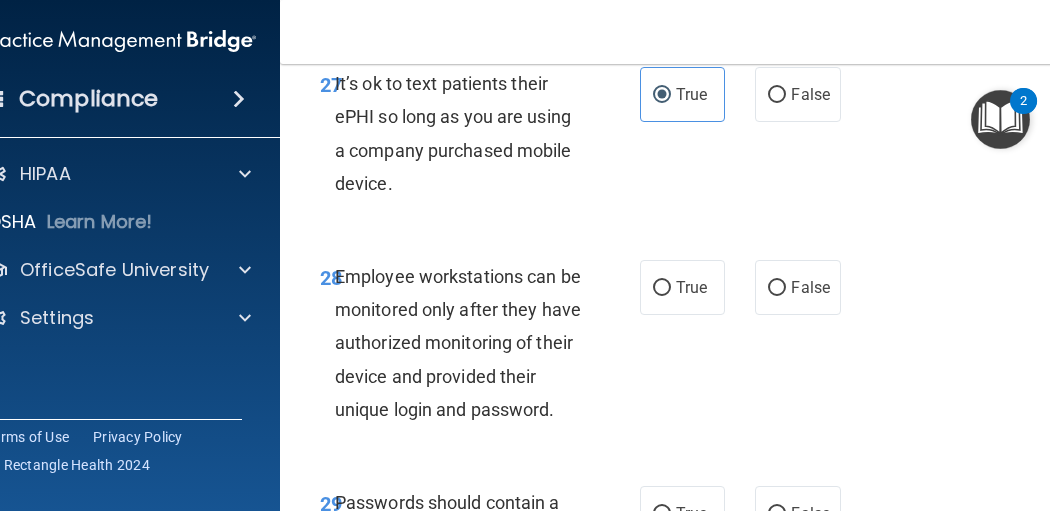 scroll, scrollTop: 7066, scrollLeft: 0, axis: vertical 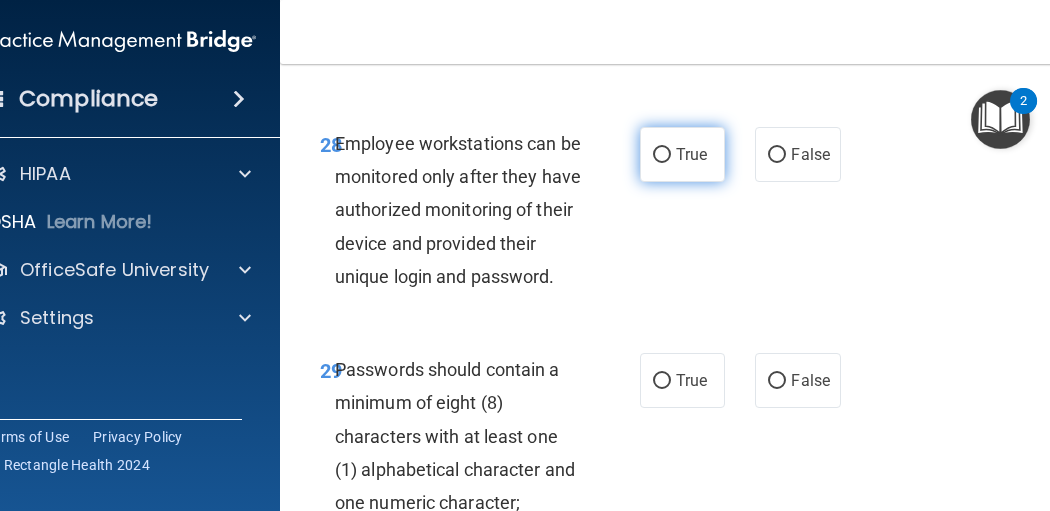 click on "True" at bounding box center (691, 154) 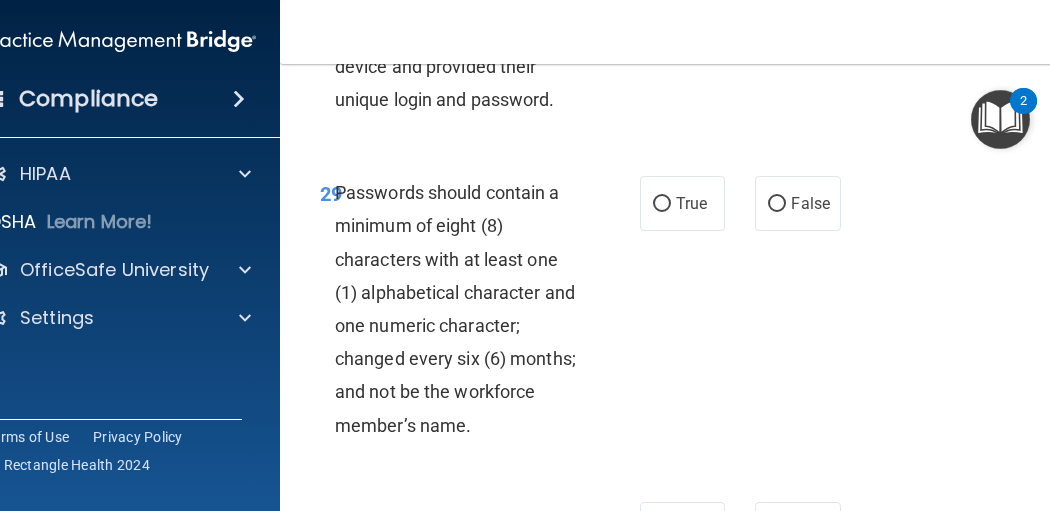 scroll, scrollTop: 7333, scrollLeft: 0, axis: vertical 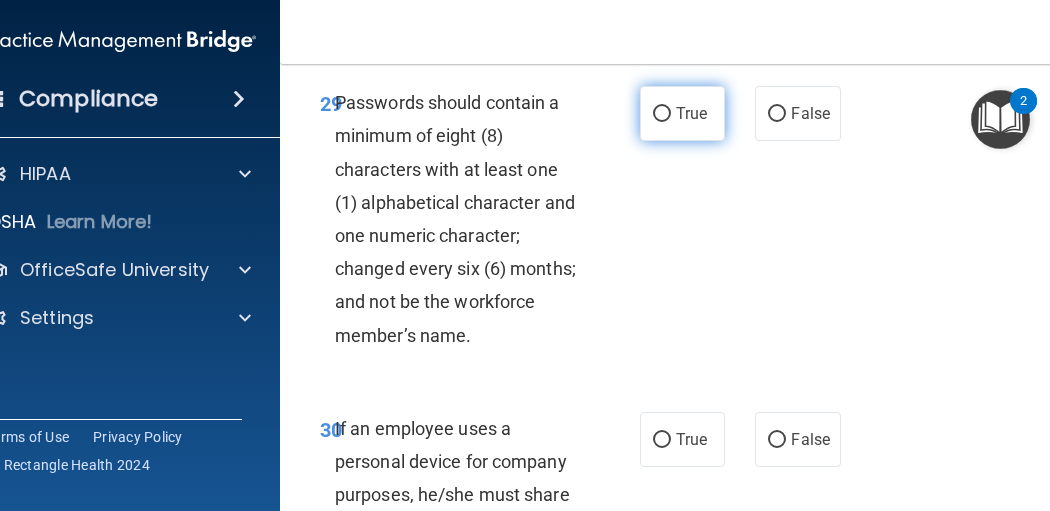 click on "True" at bounding box center (682, 113) 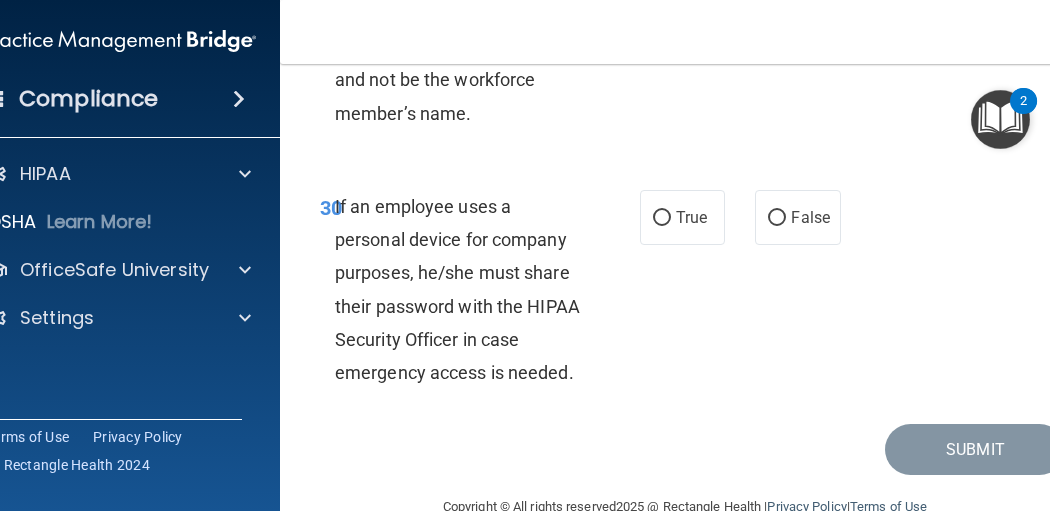 scroll, scrollTop: 7600, scrollLeft: 0, axis: vertical 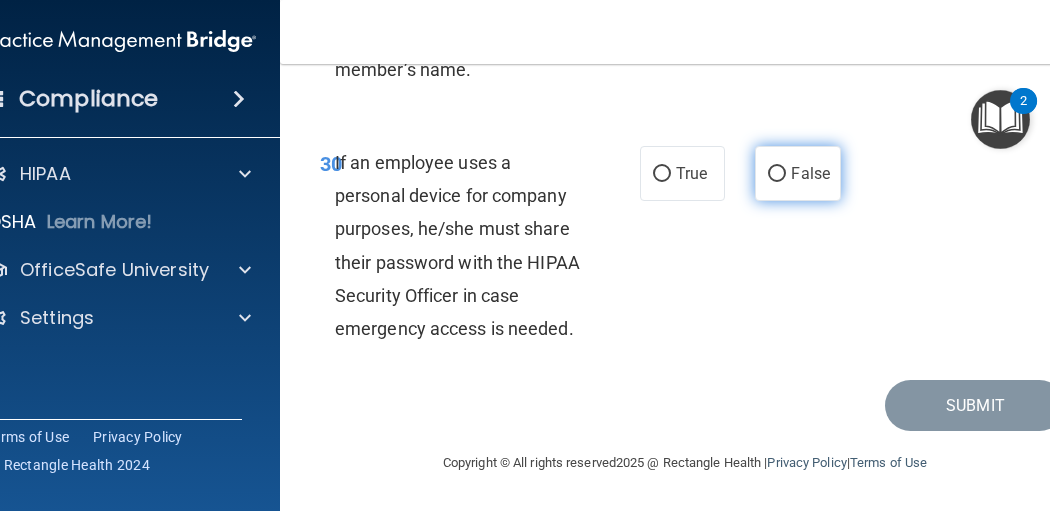 click on "False" at bounding box center (797, 173) 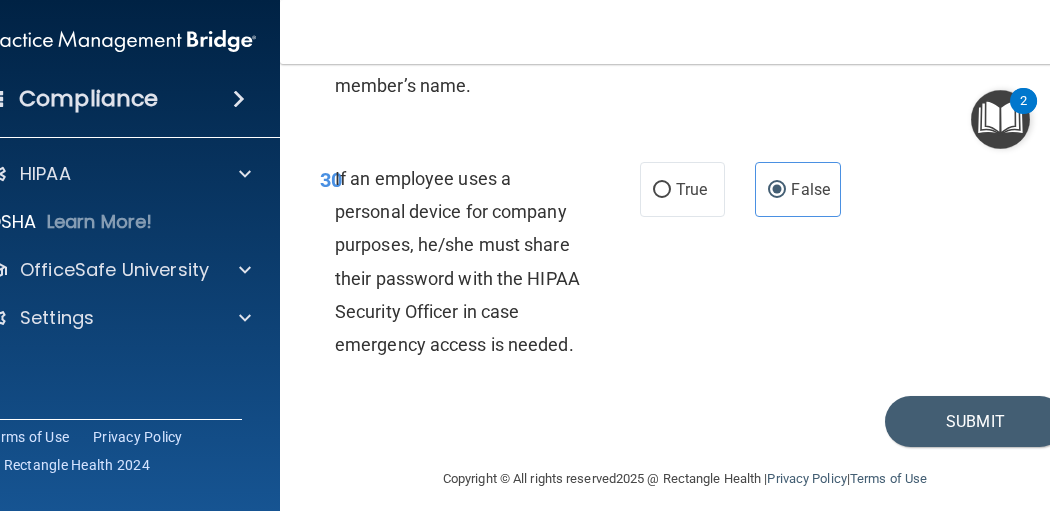 scroll, scrollTop: 7665, scrollLeft: 0, axis: vertical 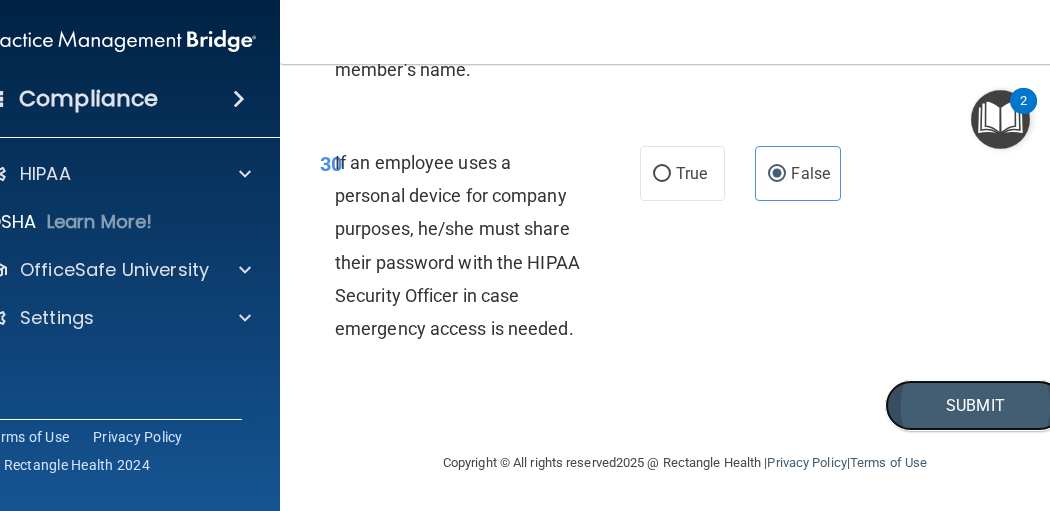 click on "Submit" at bounding box center (975, 405) 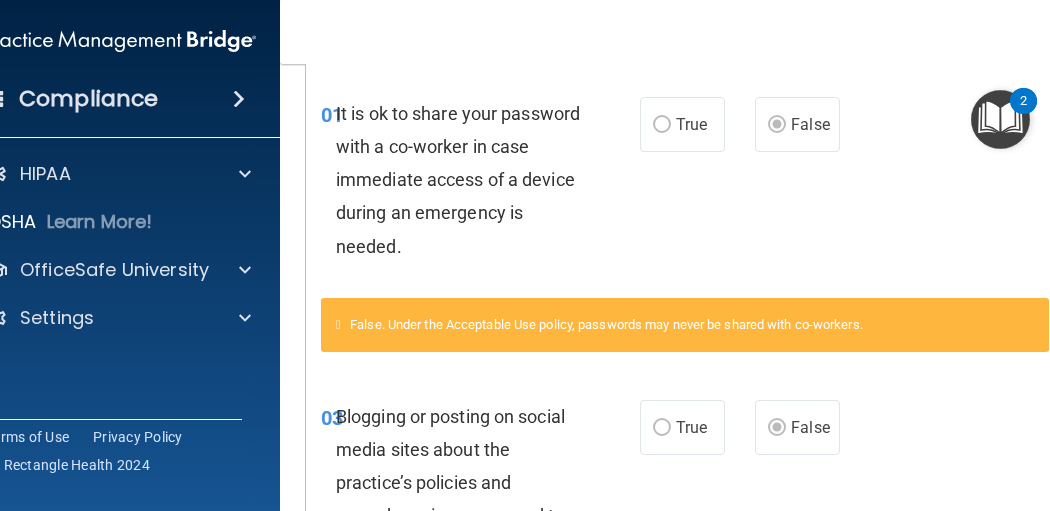 scroll, scrollTop: 0, scrollLeft: 0, axis: both 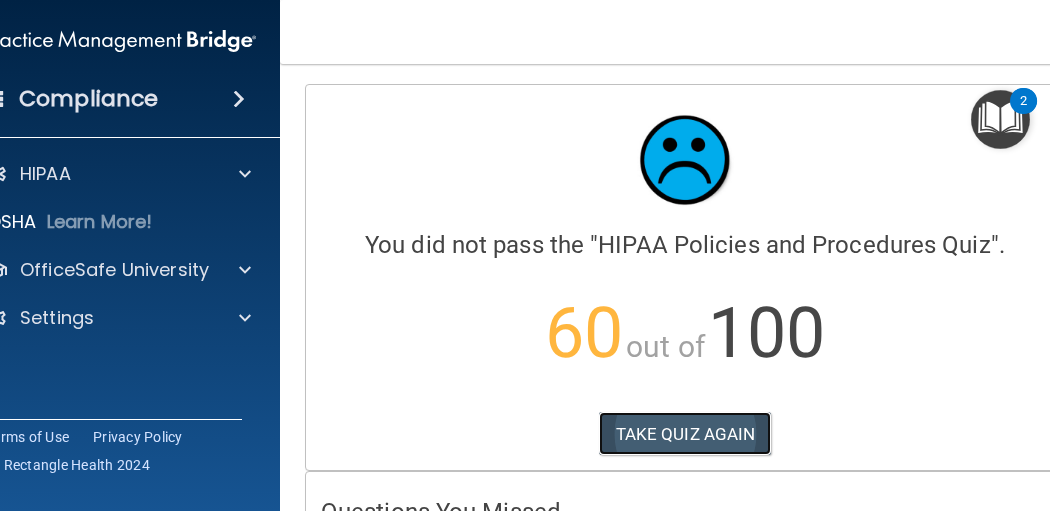 click on "TAKE QUIZ AGAIN" at bounding box center [685, 434] 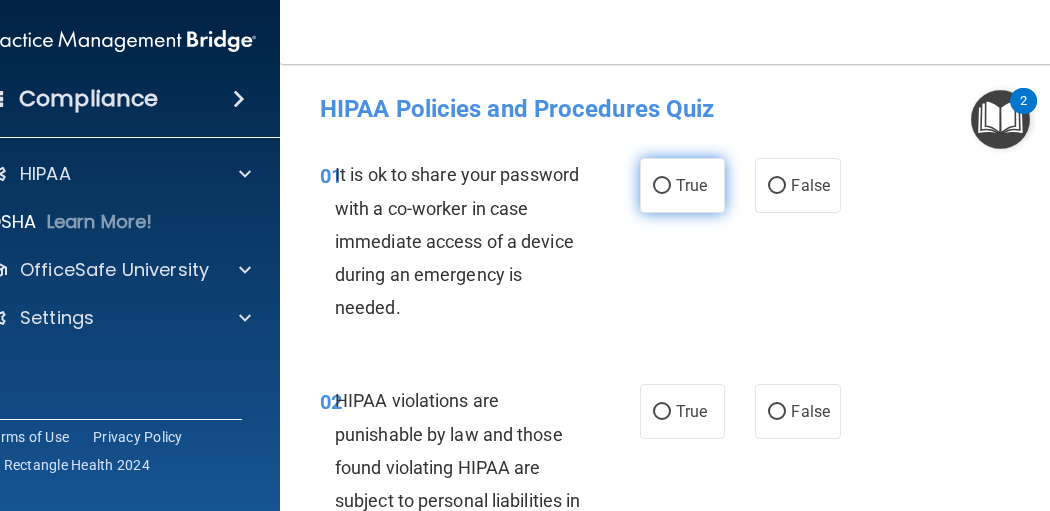 click on "True" at bounding box center (682, 185) 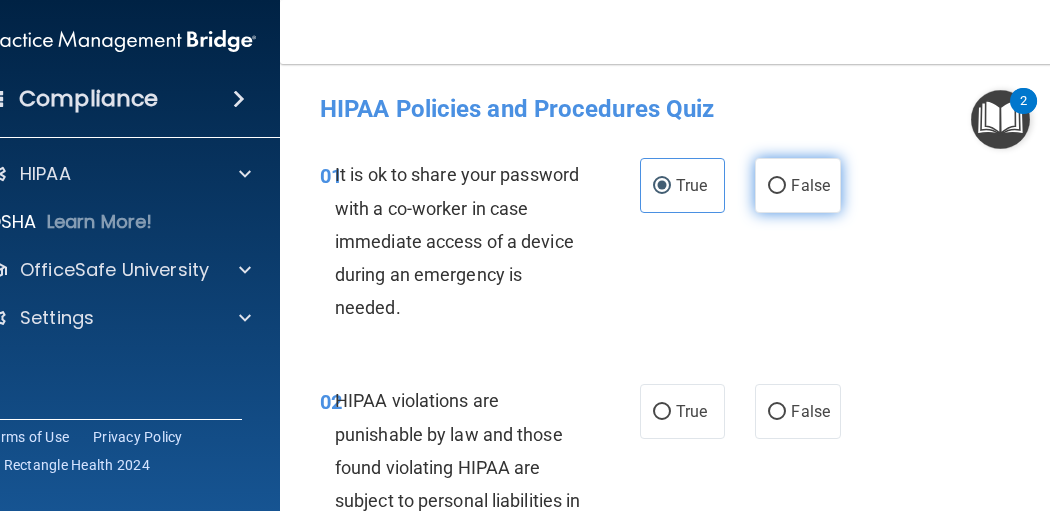click on "False" at bounding box center (810, 185) 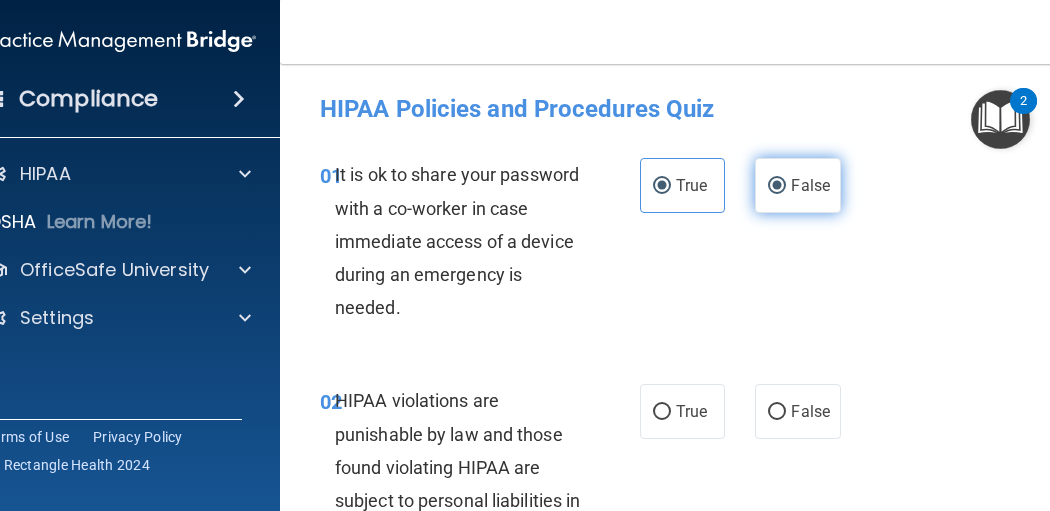 radio on "false" 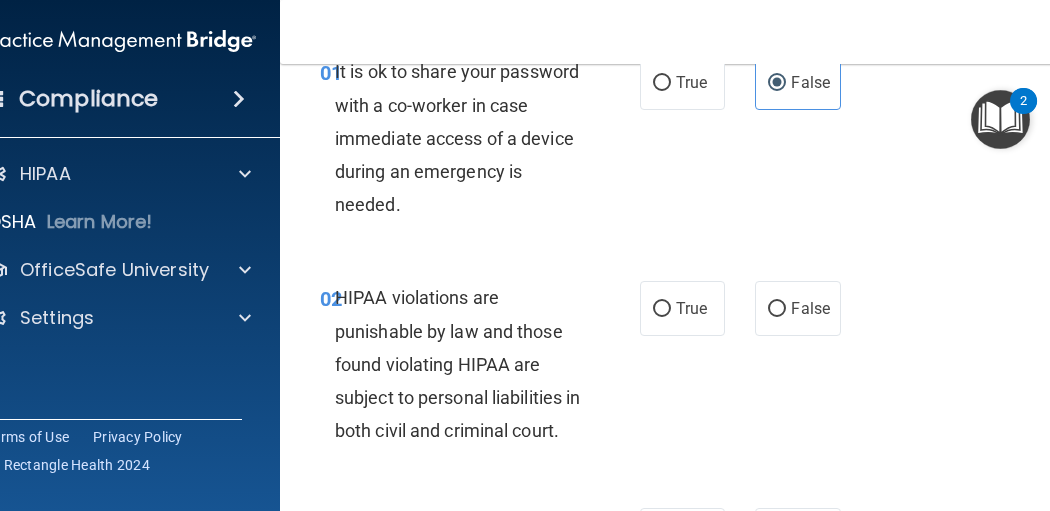 scroll, scrollTop: 133, scrollLeft: 0, axis: vertical 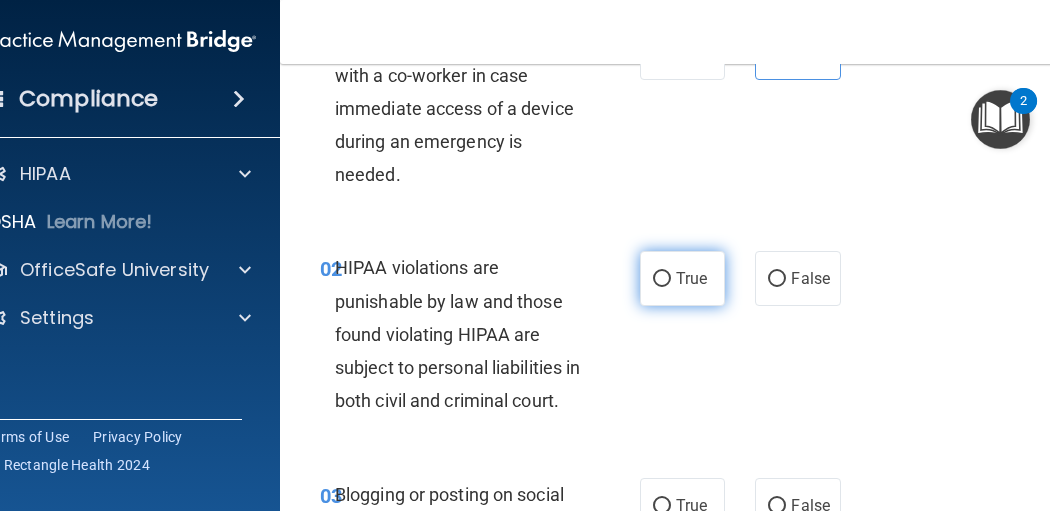 click on "True" at bounding box center [682, 278] 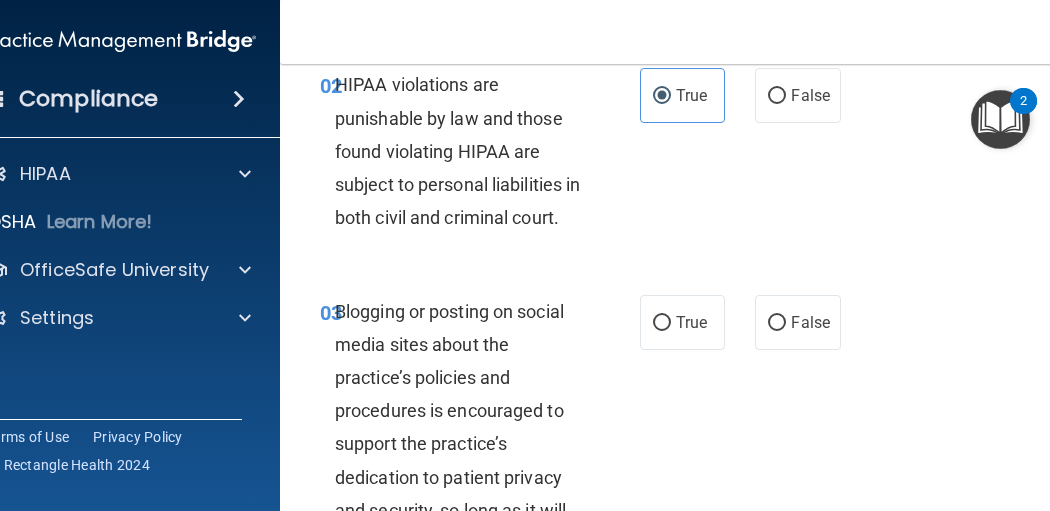 scroll, scrollTop: 400, scrollLeft: 0, axis: vertical 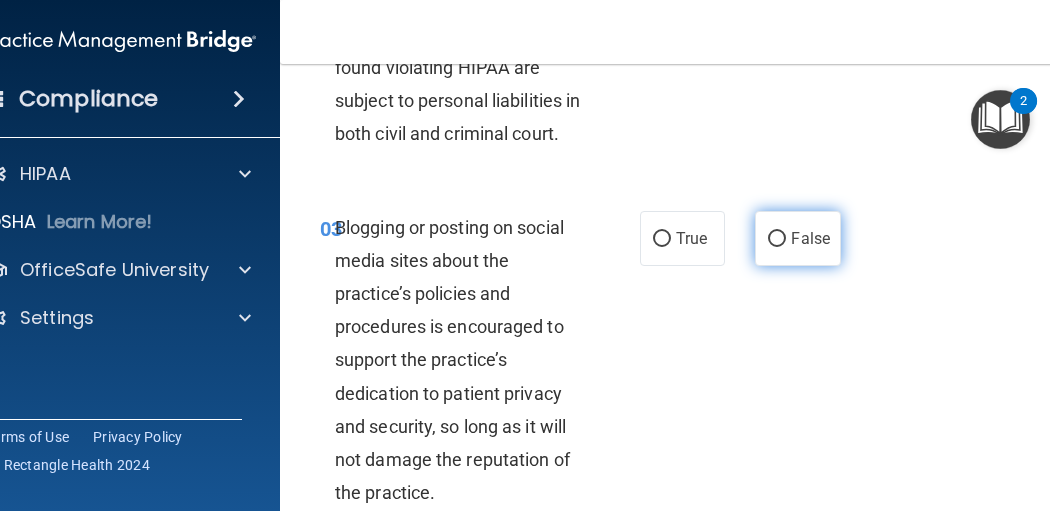 click on "False" at bounding box center [797, 238] 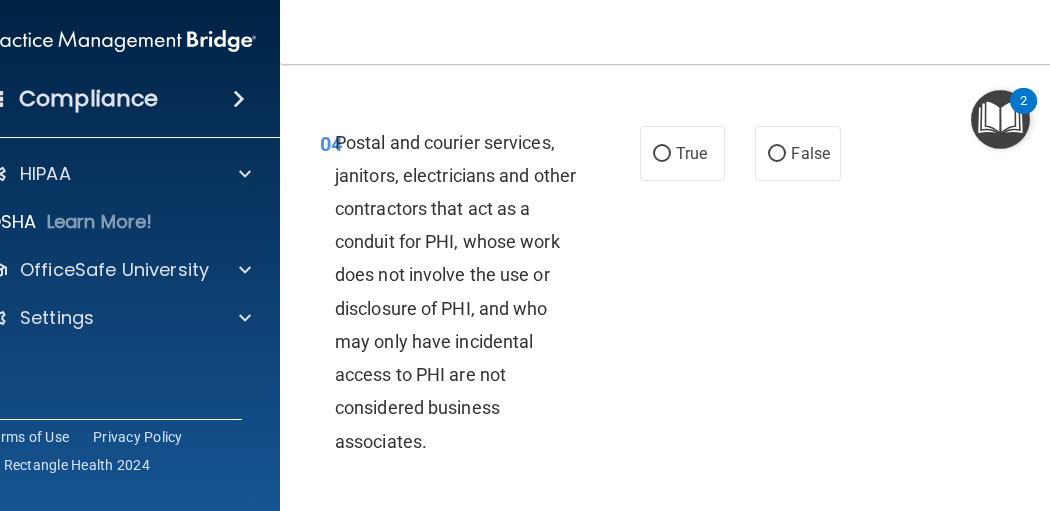 scroll, scrollTop: 933, scrollLeft: 0, axis: vertical 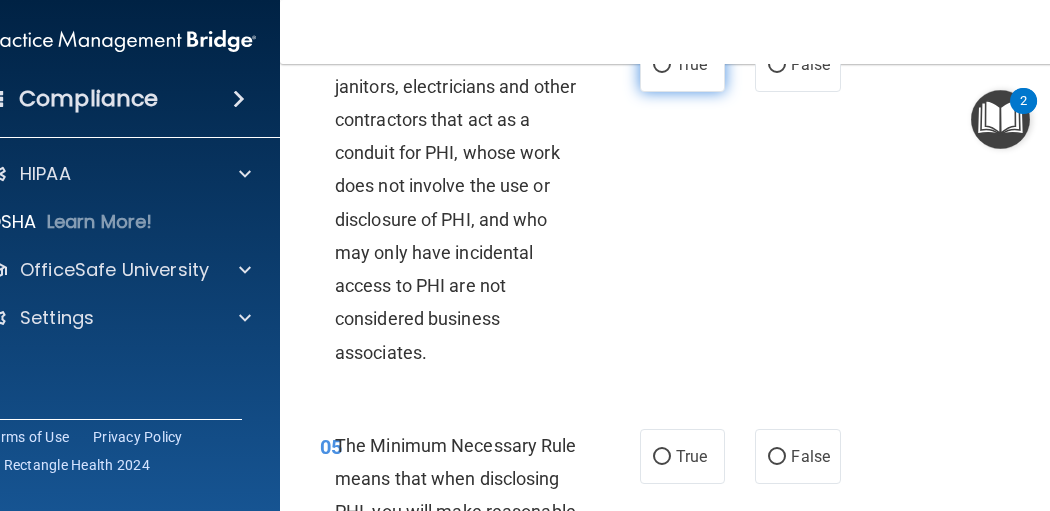 click on "True" at bounding box center [682, 64] 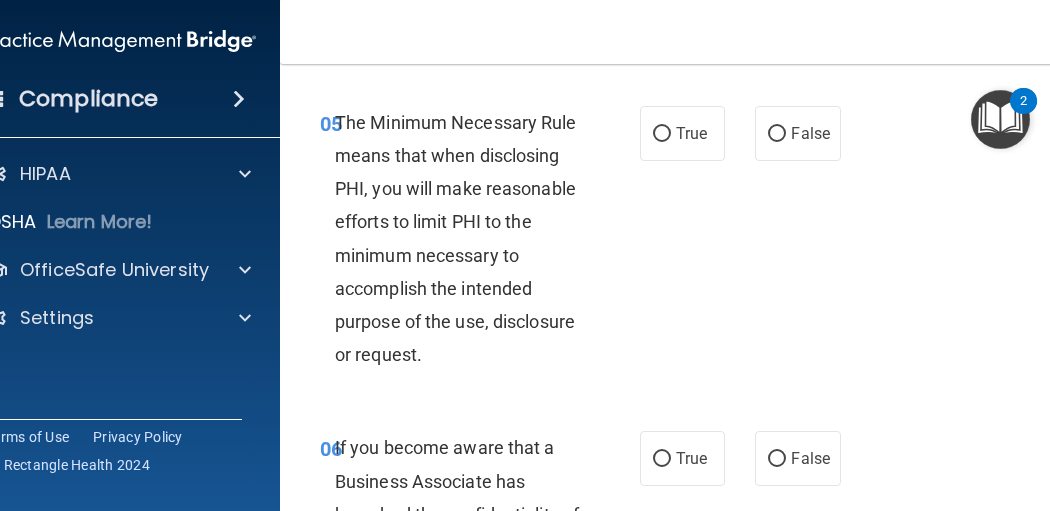 scroll, scrollTop: 1333, scrollLeft: 0, axis: vertical 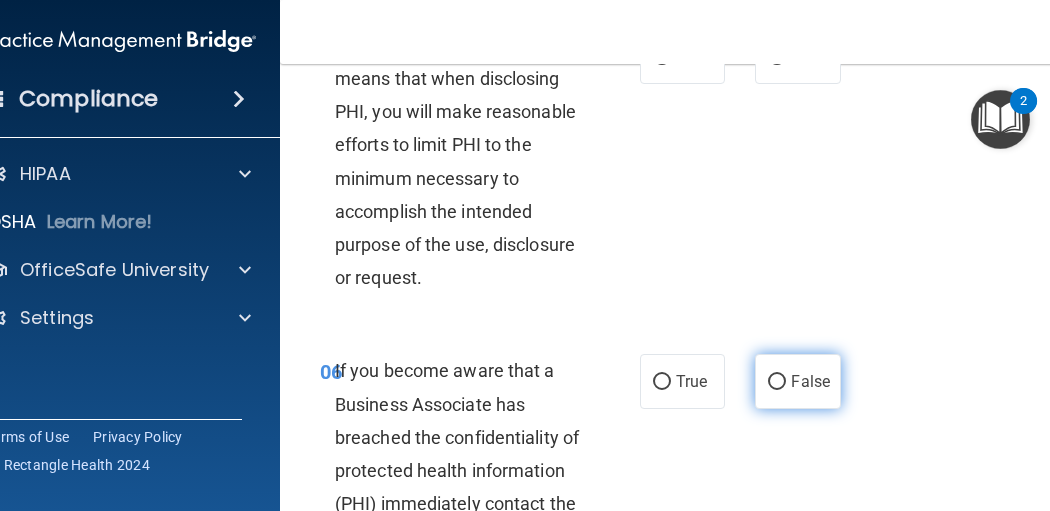 click on "False" at bounding box center (810, 381) 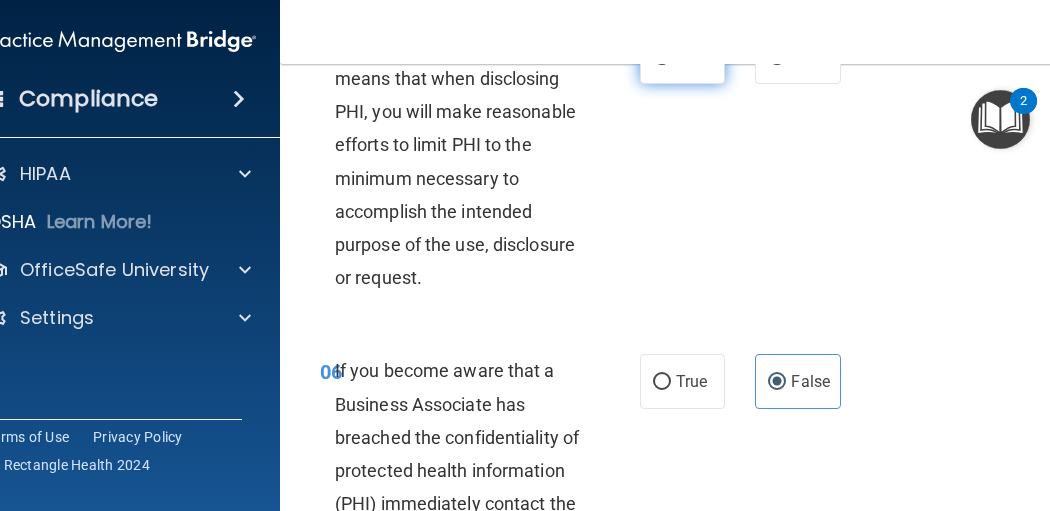drag, startPoint x: 686, startPoint y: 70, endPoint x: 683, endPoint y: 80, distance: 10.440307 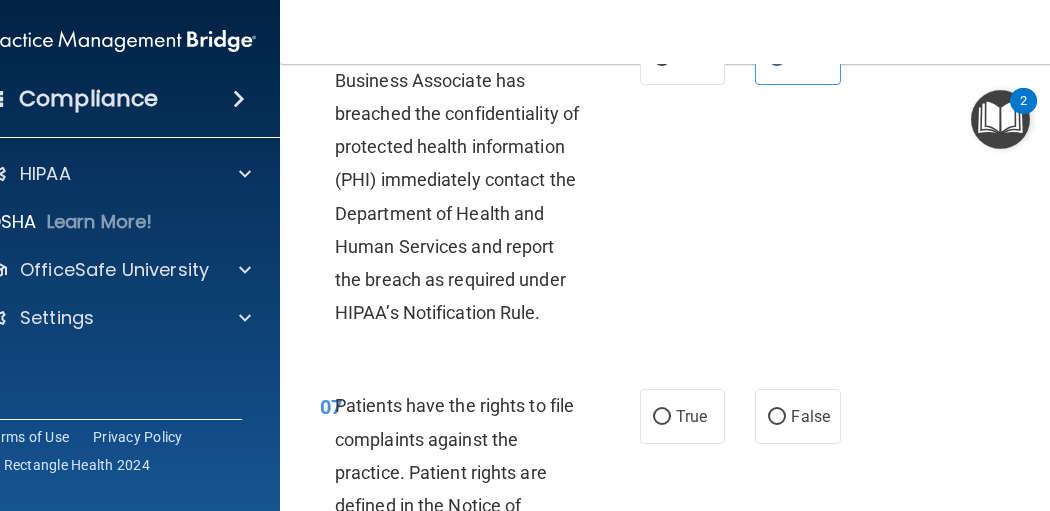scroll, scrollTop: 1733, scrollLeft: 0, axis: vertical 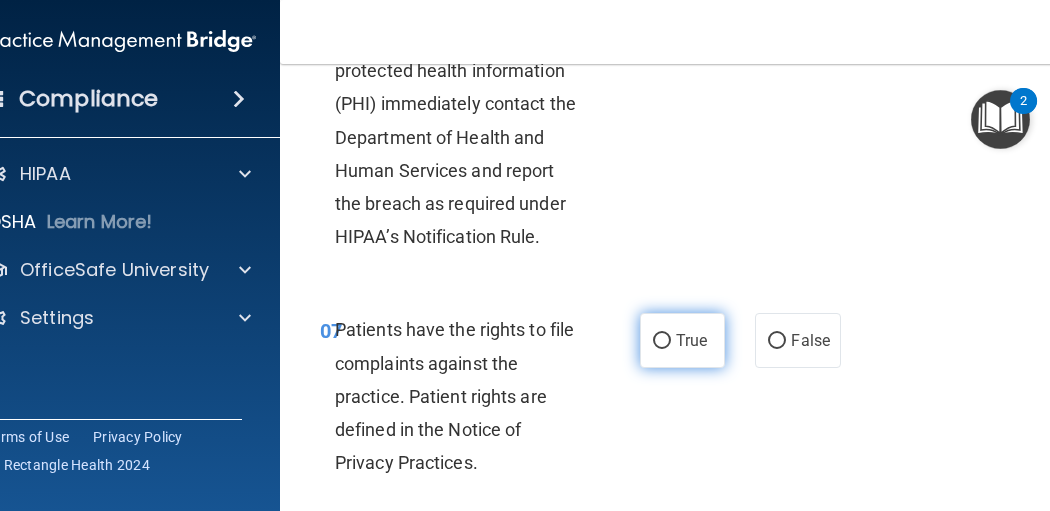click on "True" at bounding box center [691, 340] 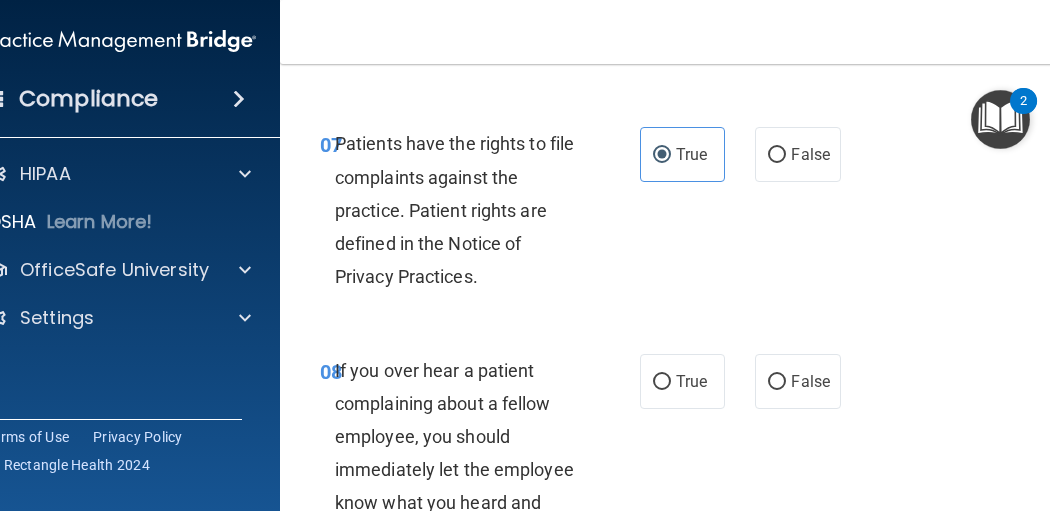scroll, scrollTop: 2000, scrollLeft: 0, axis: vertical 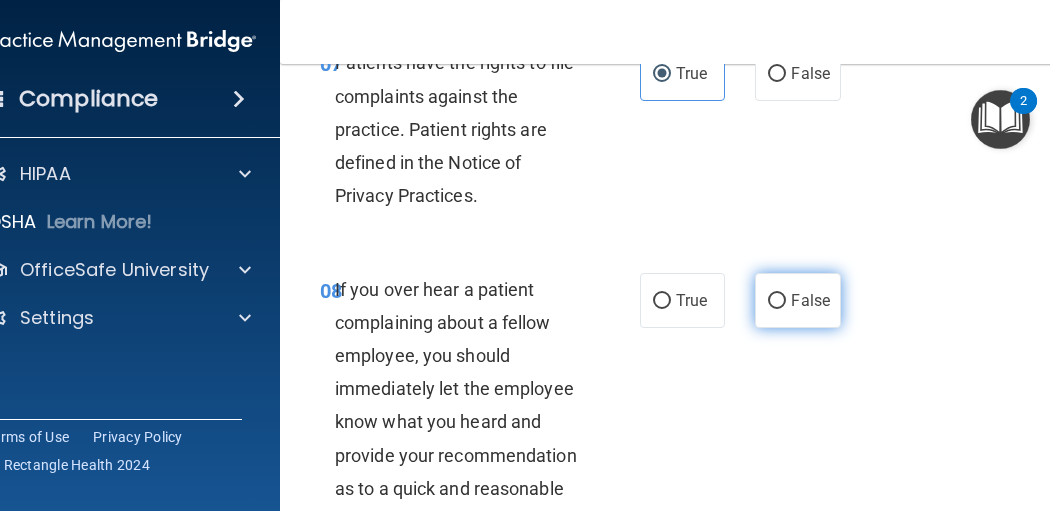 click on "False" at bounding box center (797, 300) 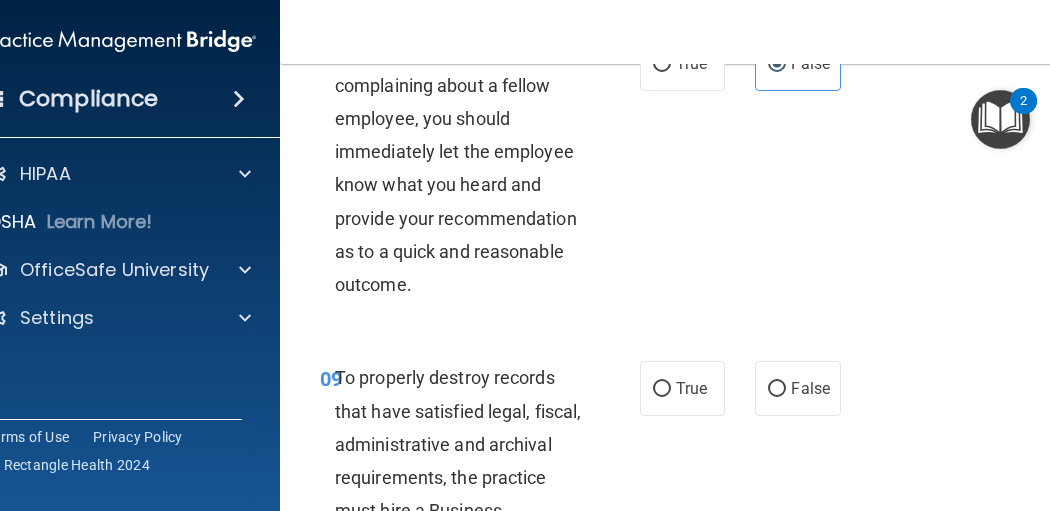 scroll, scrollTop: 2266, scrollLeft: 0, axis: vertical 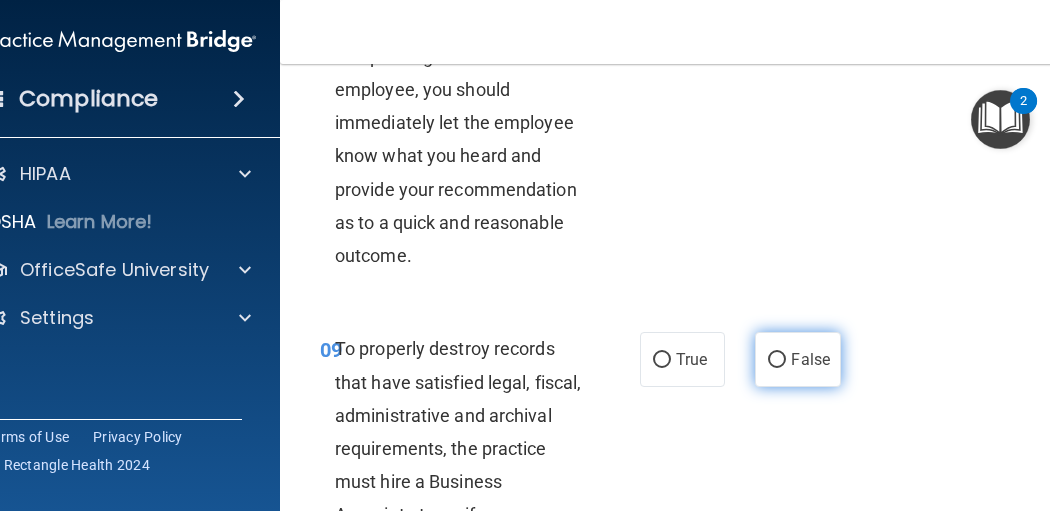 click on "False" at bounding box center [797, 359] 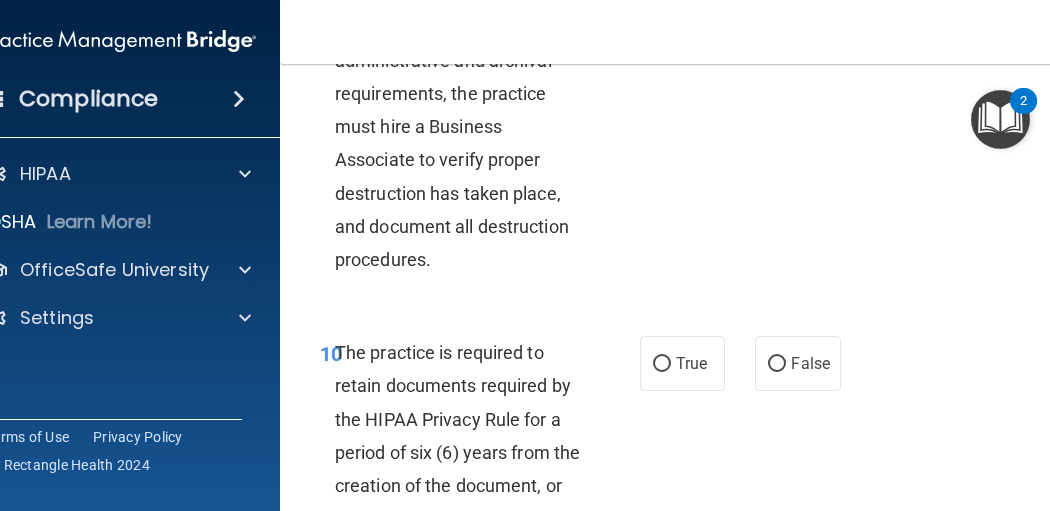 scroll, scrollTop: 2666, scrollLeft: 0, axis: vertical 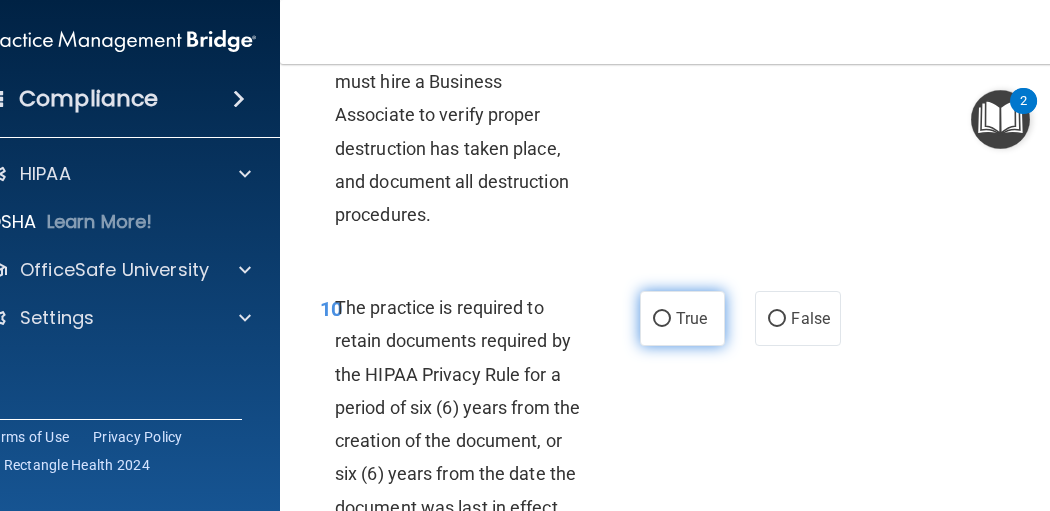 click on "True" at bounding box center (691, 318) 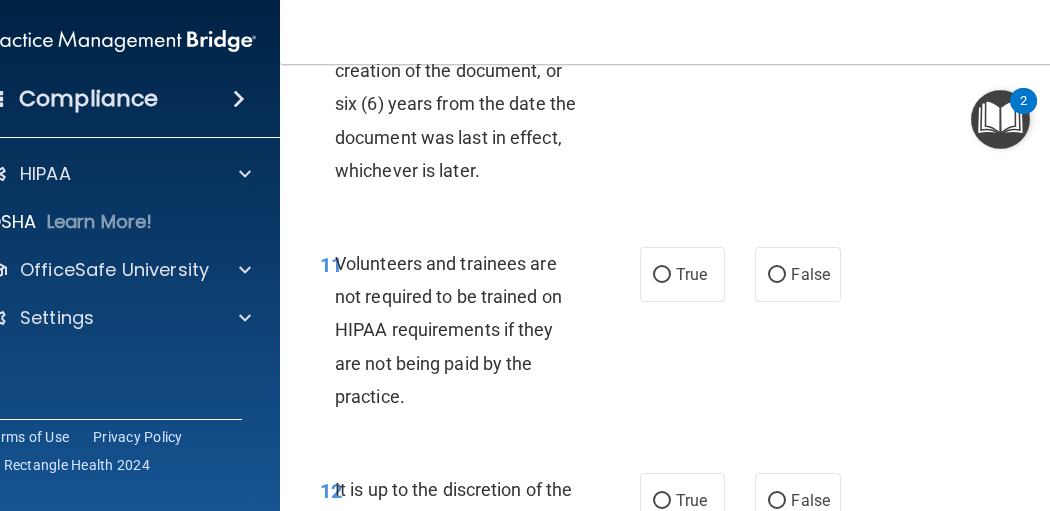 scroll, scrollTop: 3066, scrollLeft: 0, axis: vertical 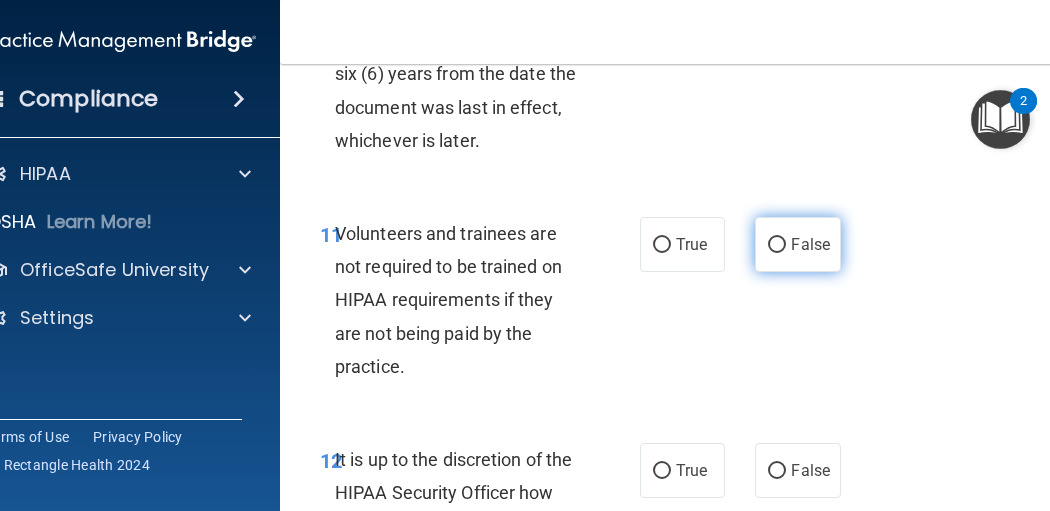 click on "False" at bounding box center (810, 244) 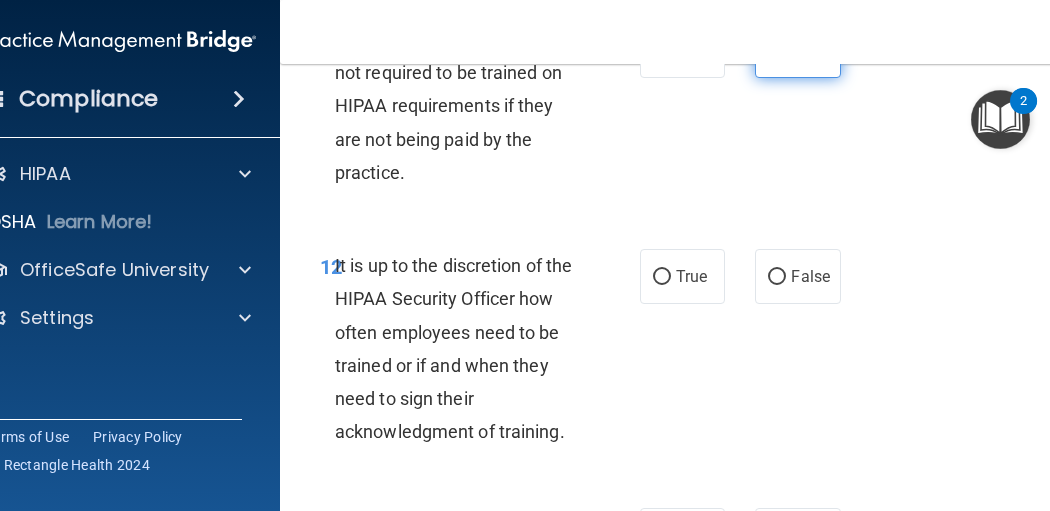 scroll, scrollTop: 3333, scrollLeft: 0, axis: vertical 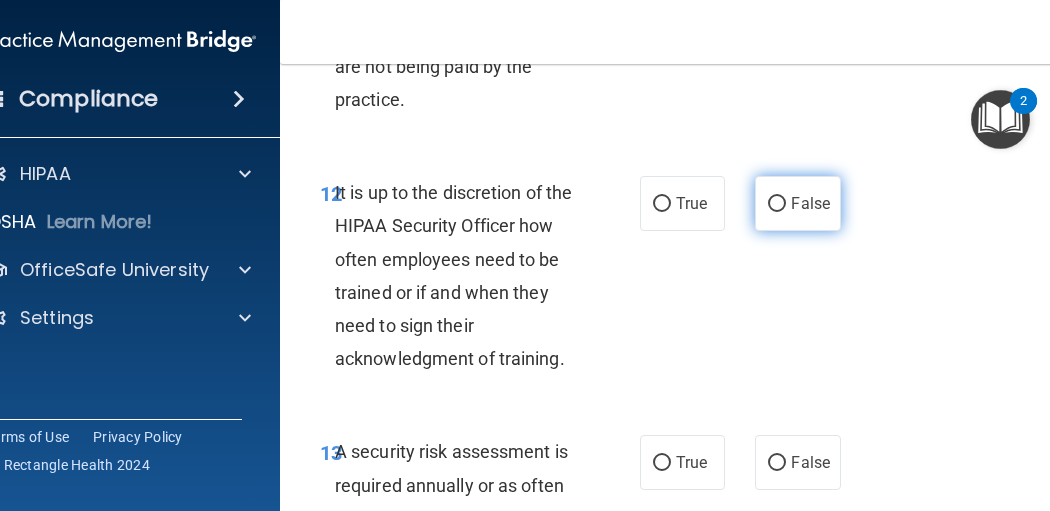 click on "False" at bounding box center [810, 203] 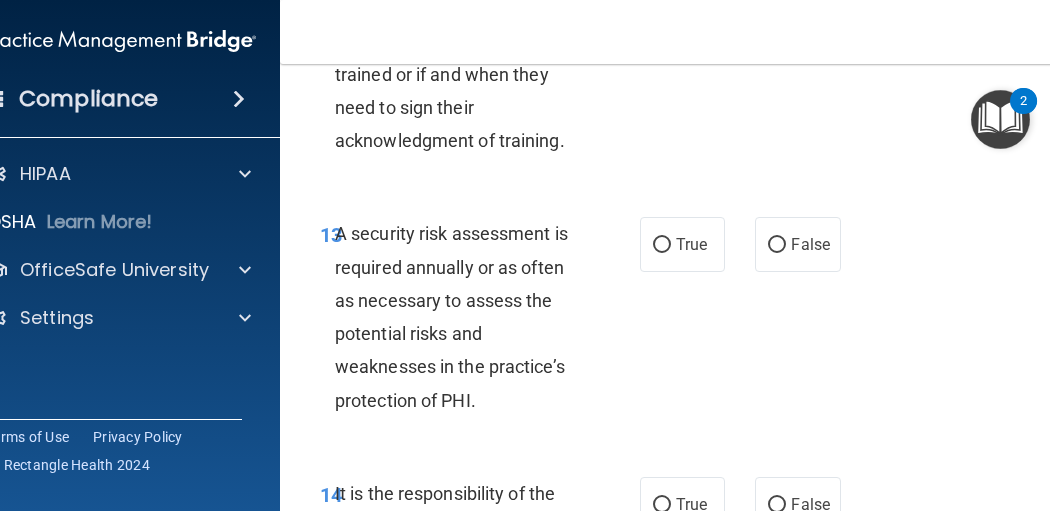 scroll, scrollTop: 3600, scrollLeft: 0, axis: vertical 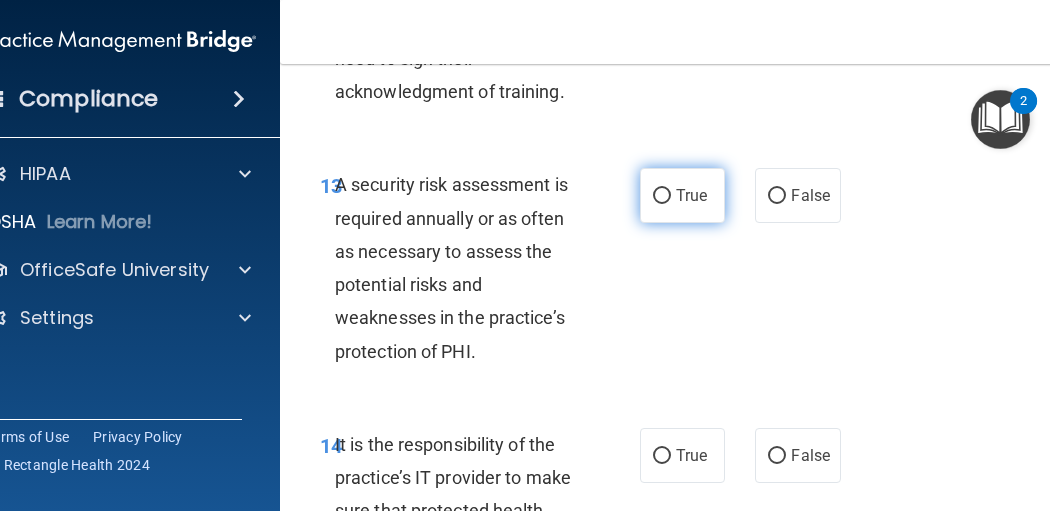 click on "True" at bounding box center (691, 195) 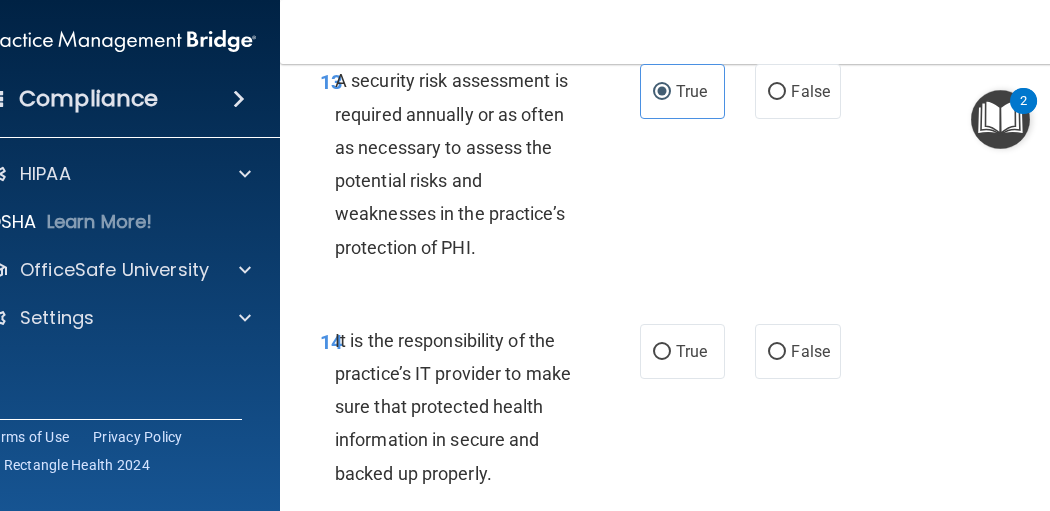 scroll, scrollTop: 3733, scrollLeft: 0, axis: vertical 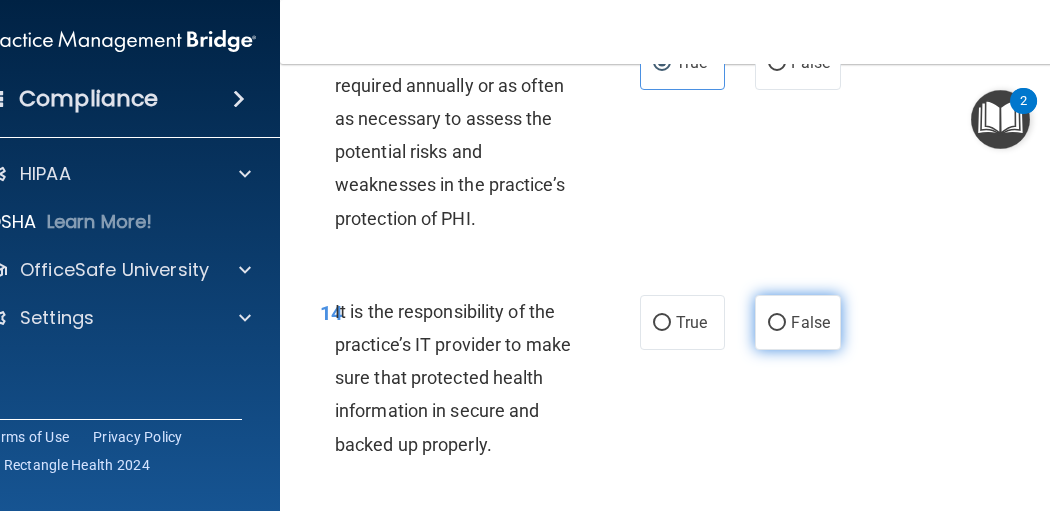 click on "False" at bounding box center [797, 322] 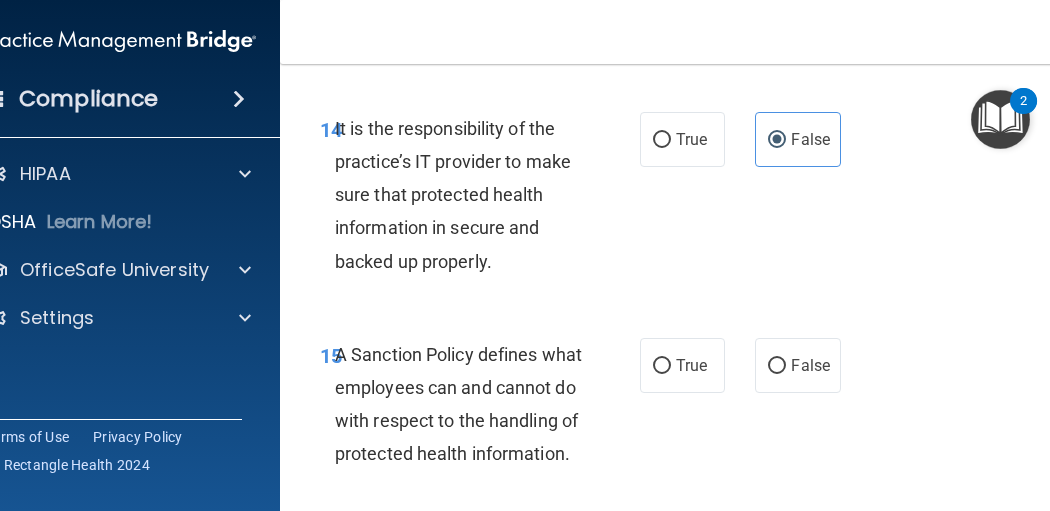 scroll, scrollTop: 4000, scrollLeft: 0, axis: vertical 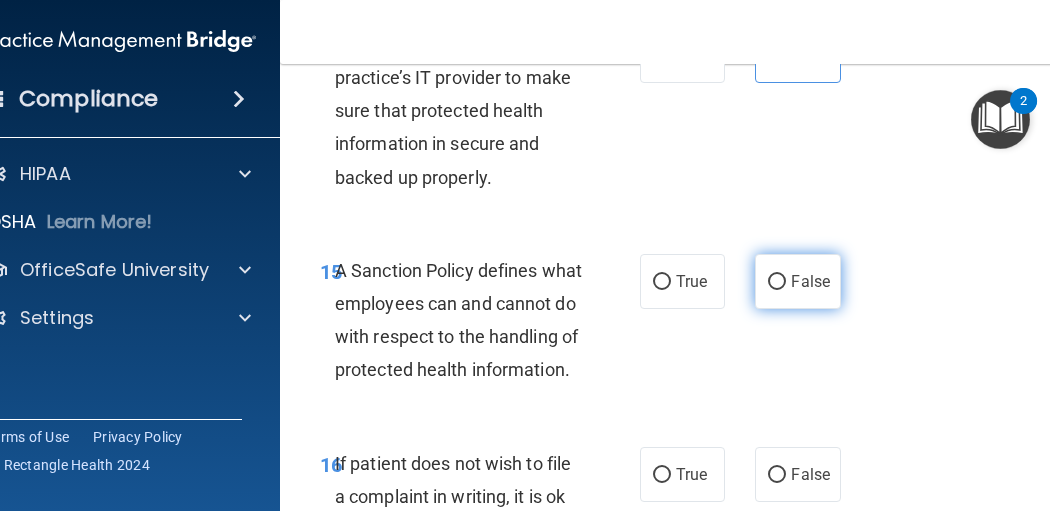 click on "False" at bounding box center [797, 281] 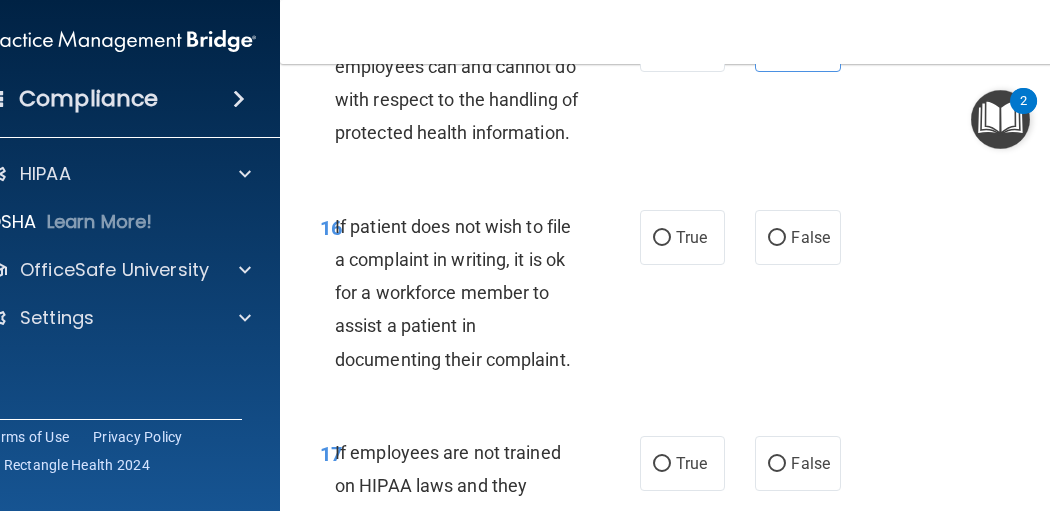 scroll, scrollTop: 4266, scrollLeft: 0, axis: vertical 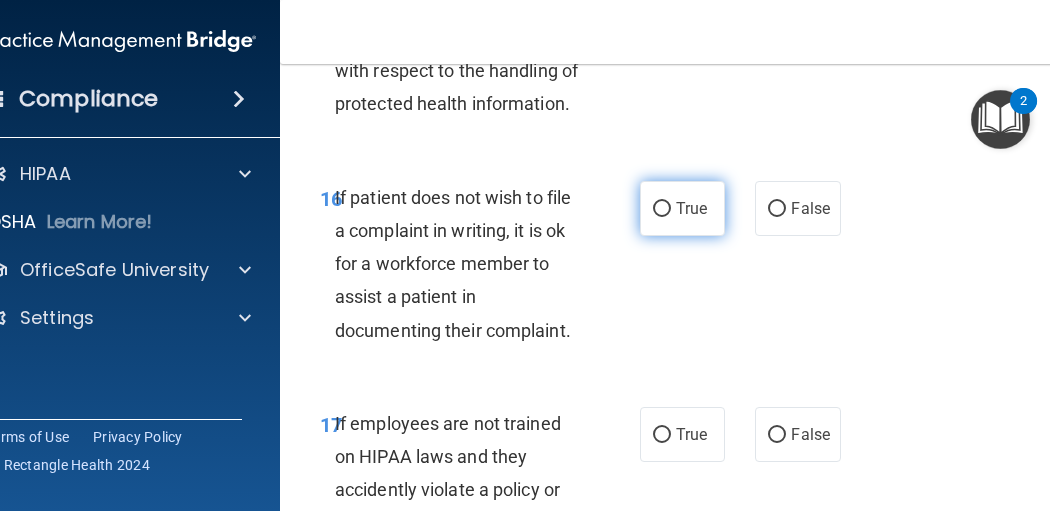 click on "True" at bounding box center [682, 208] 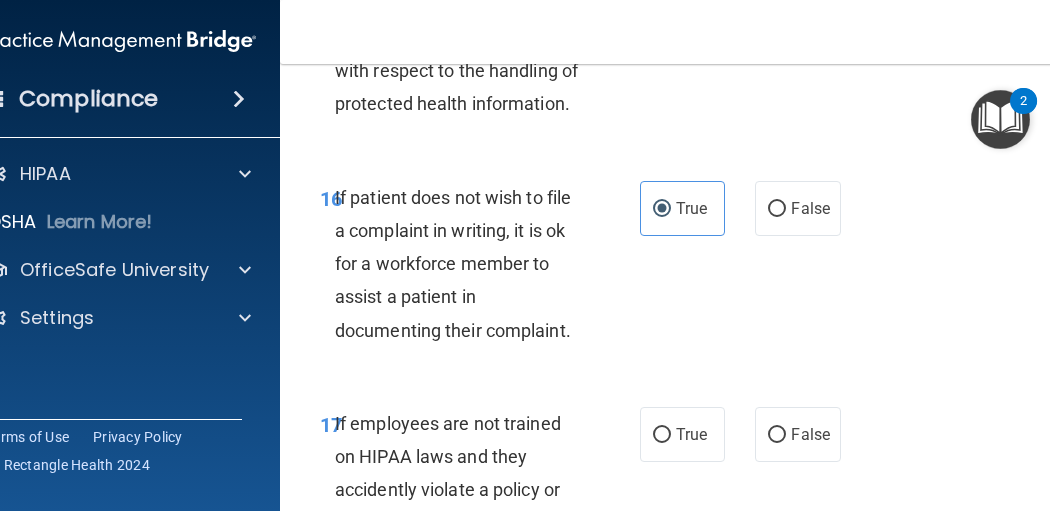 scroll, scrollTop: 4400, scrollLeft: 0, axis: vertical 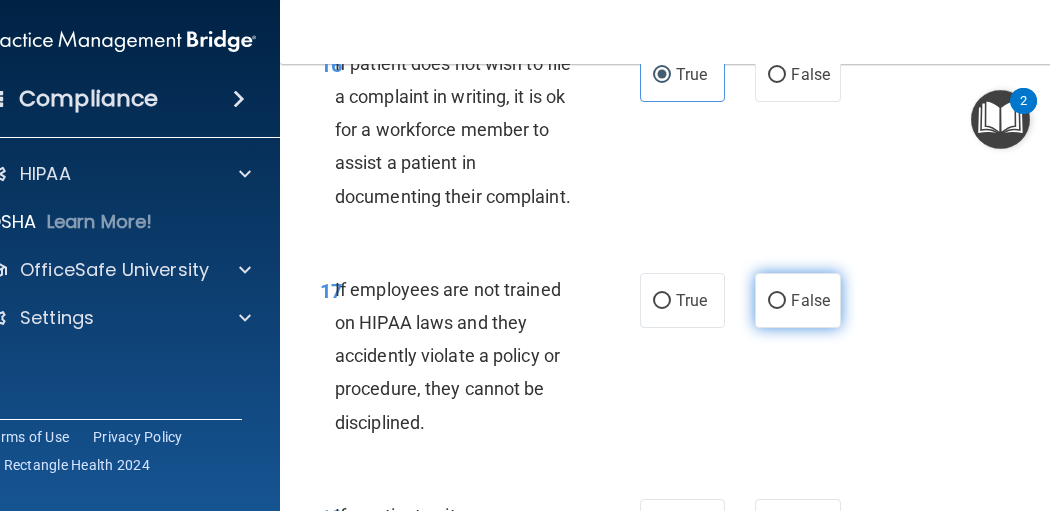 click on "False" at bounding box center [797, 300] 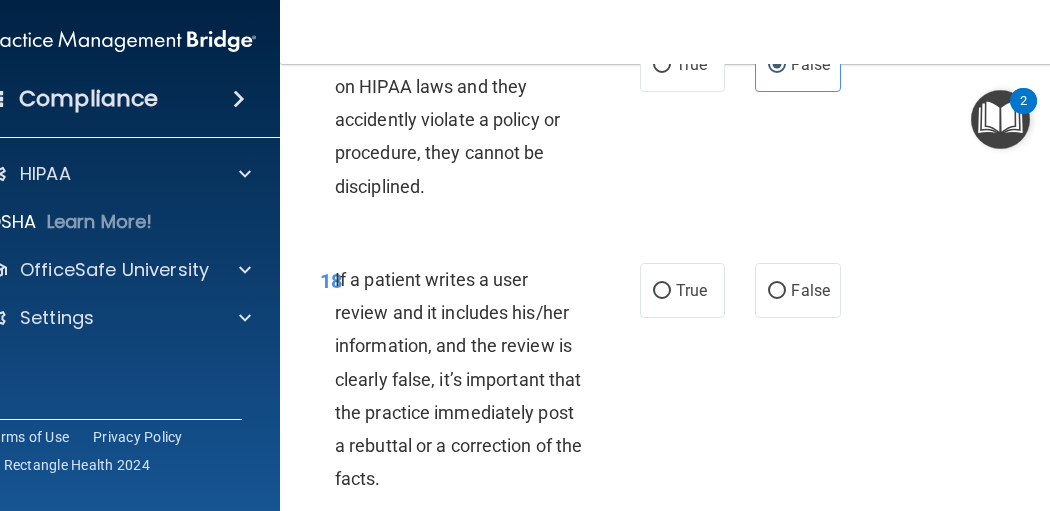 scroll, scrollTop: 4666, scrollLeft: 0, axis: vertical 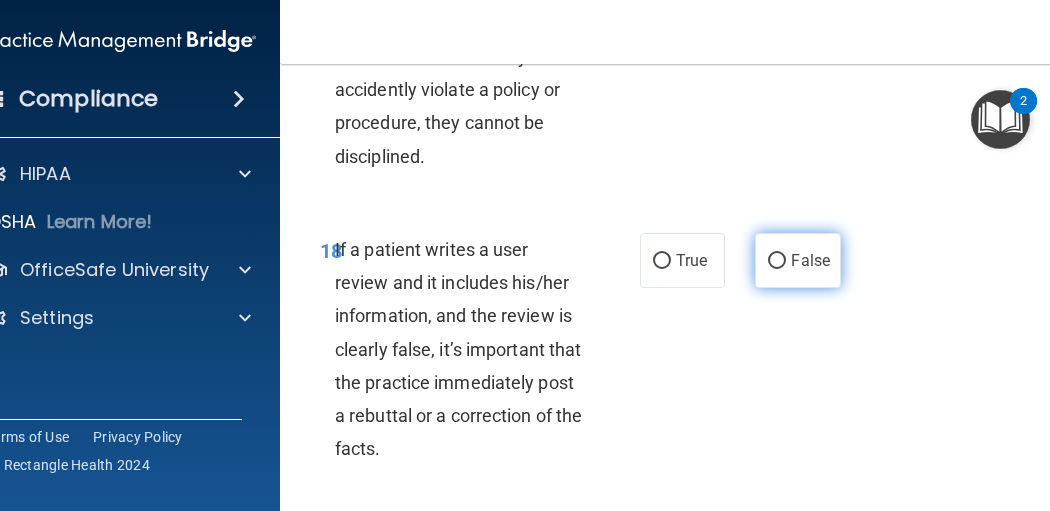 click on "False" at bounding box center (777, 261) 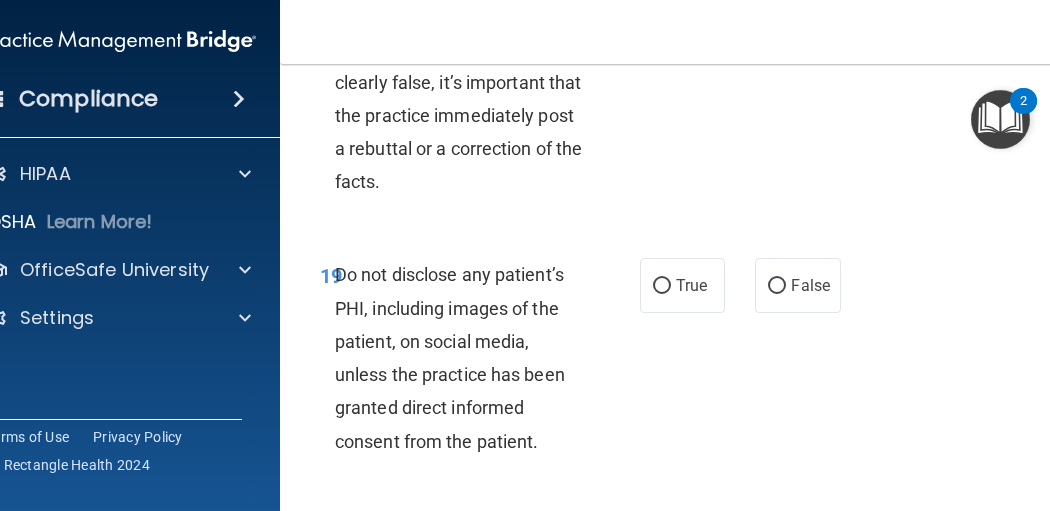 scroll, scrollTop: 5066, scrollLeft: 0, axis: vertical 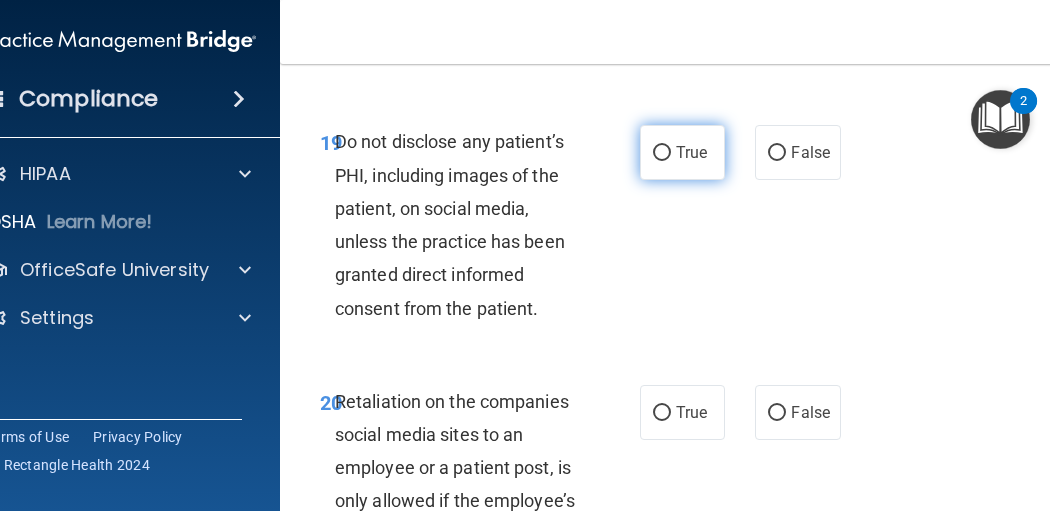 click on "True" at bounding box center (682, 152) 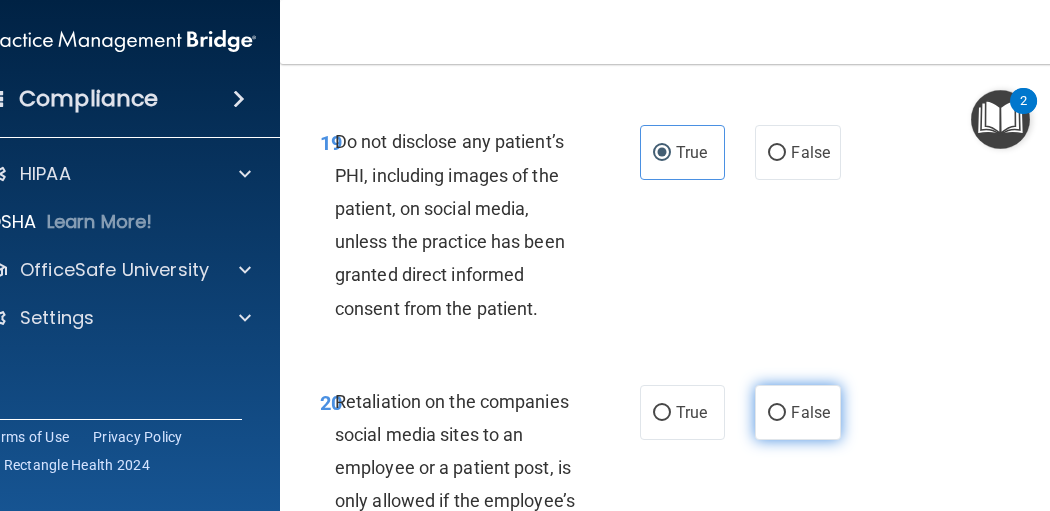 click on "False" at bounding box center [797, 412] 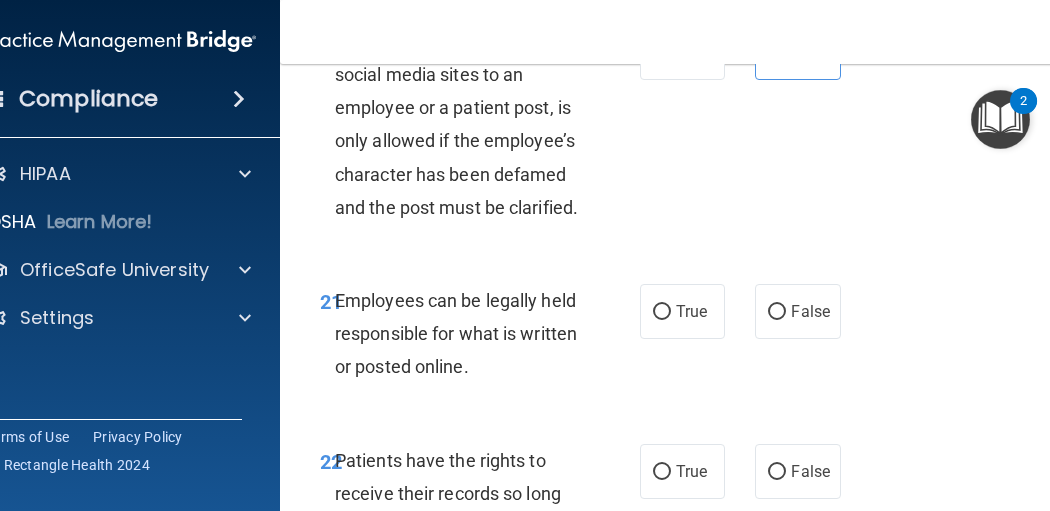 scroll, scrollTop: 5466, scrollLeft: 0, axis: vertical 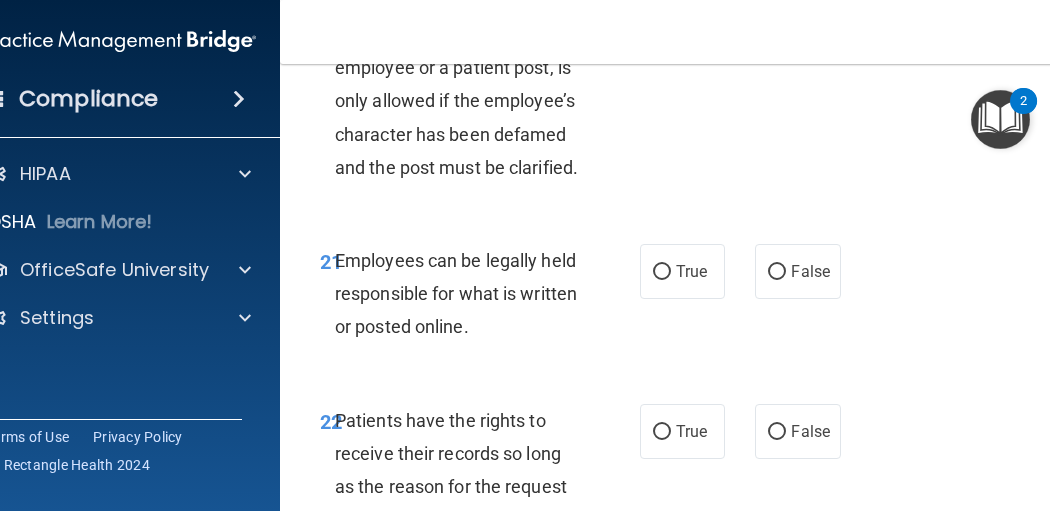 click on "21       Employees can be legally held responsible for what is written or posted online.                 True           False" at bounding box center (685, 299) 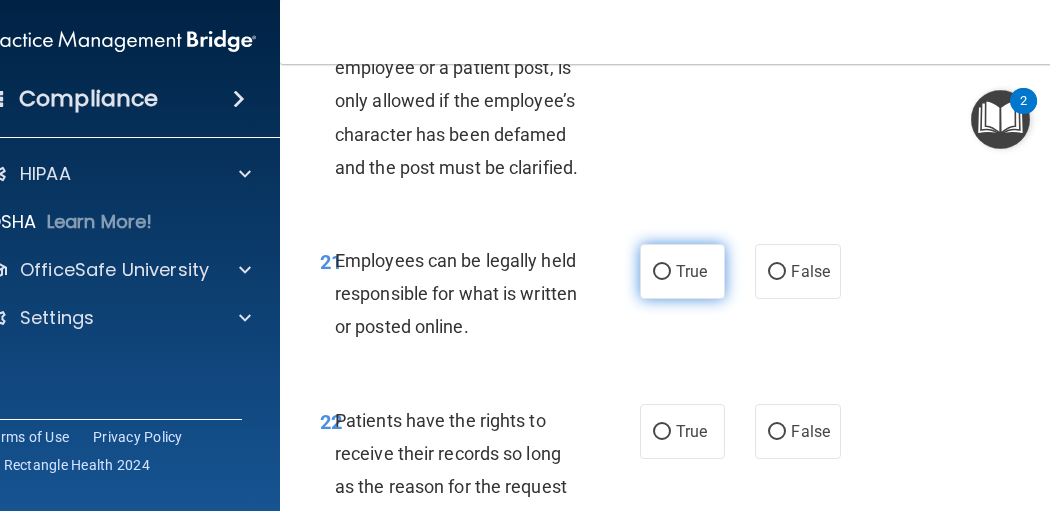 click on "True" at bounding box center (691, 271) 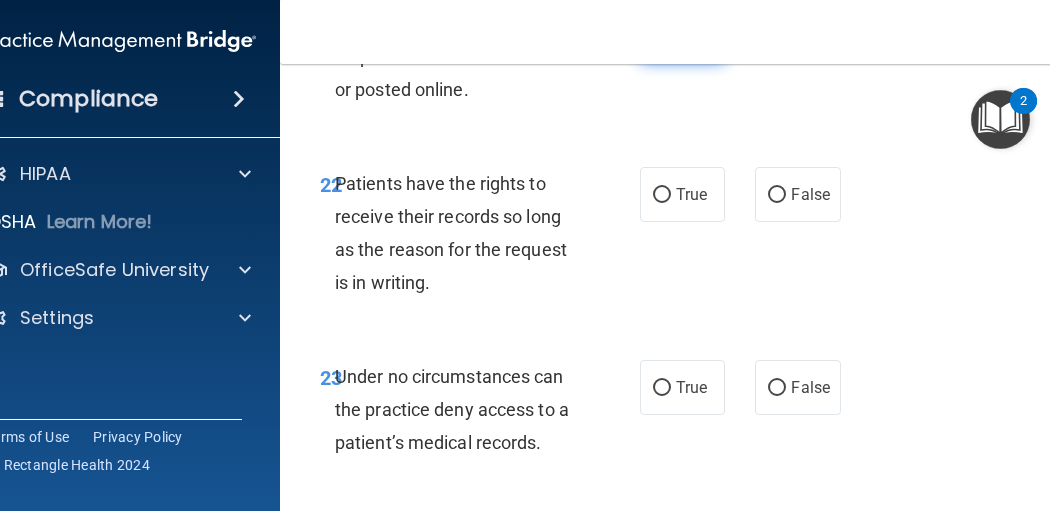 scroll, scrollTop: 5733, scrollLeft: 0, axis: vertical 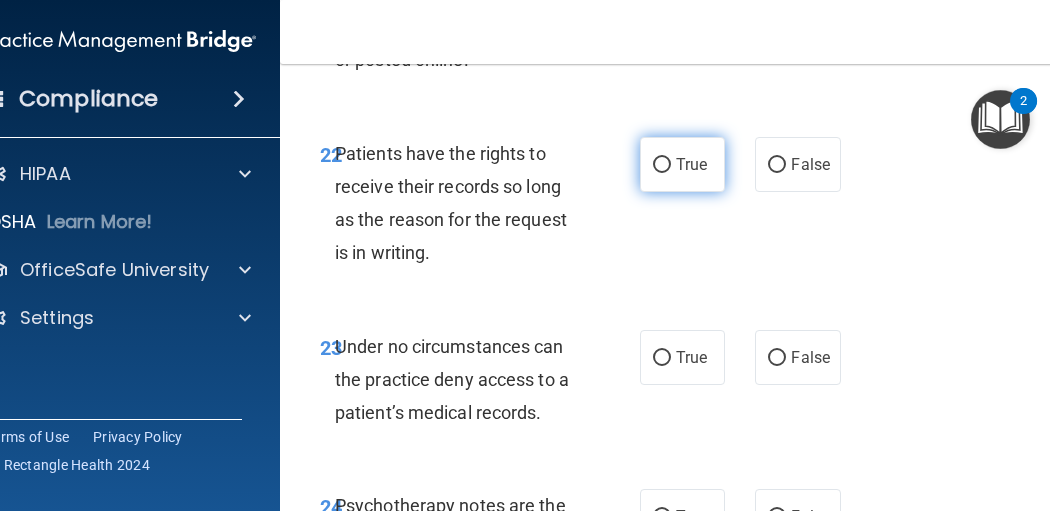 click on "True" at bounding box center (662, 165) 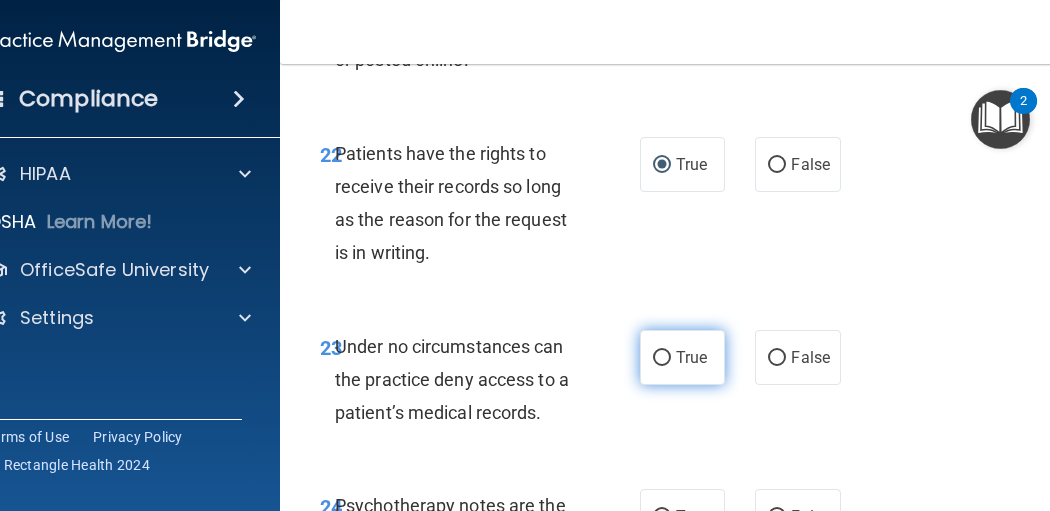 click on "True" at bounding box center (682, 357) 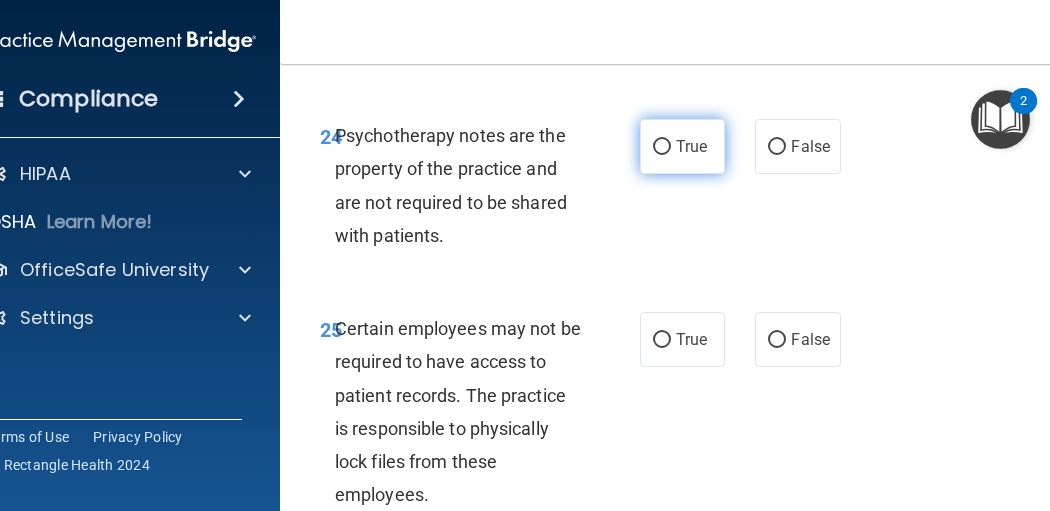 scroll, scrollTop: 6133, scrollLeft: 0, axis: vertical 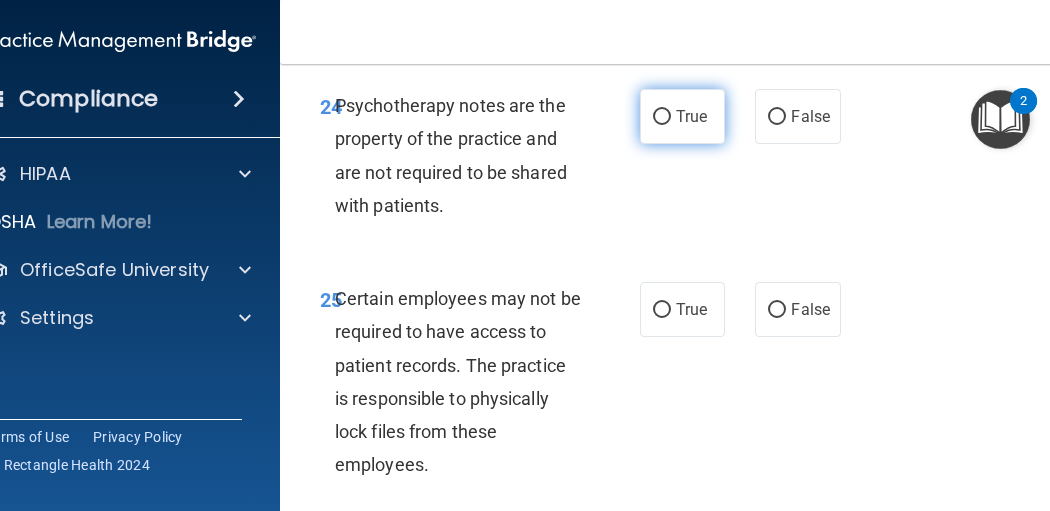 click on "True" at bounding box center [662, 117] 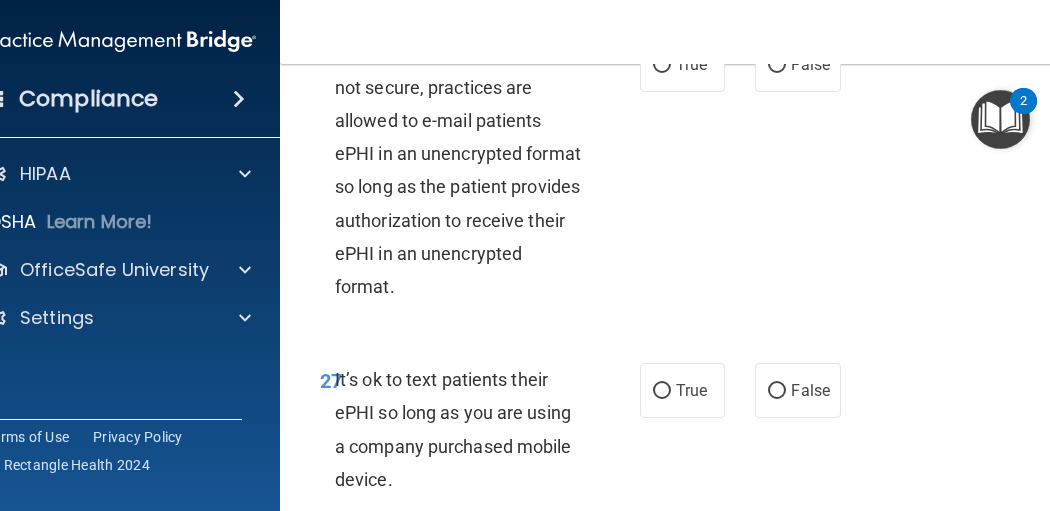 scroll, scrollTop: 6666, scrollLeft: 0, axis: vertical 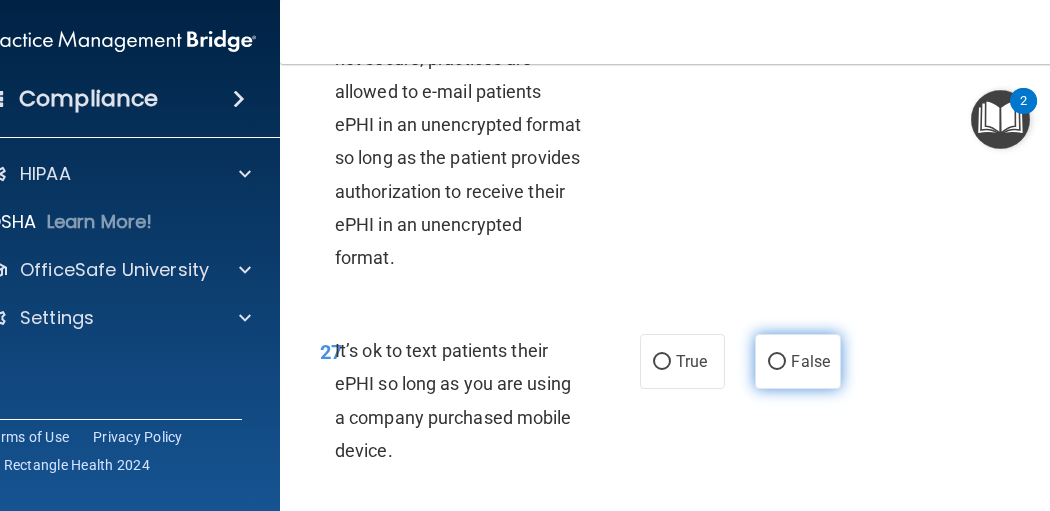 click on "False" at bounding box center (797, 361) 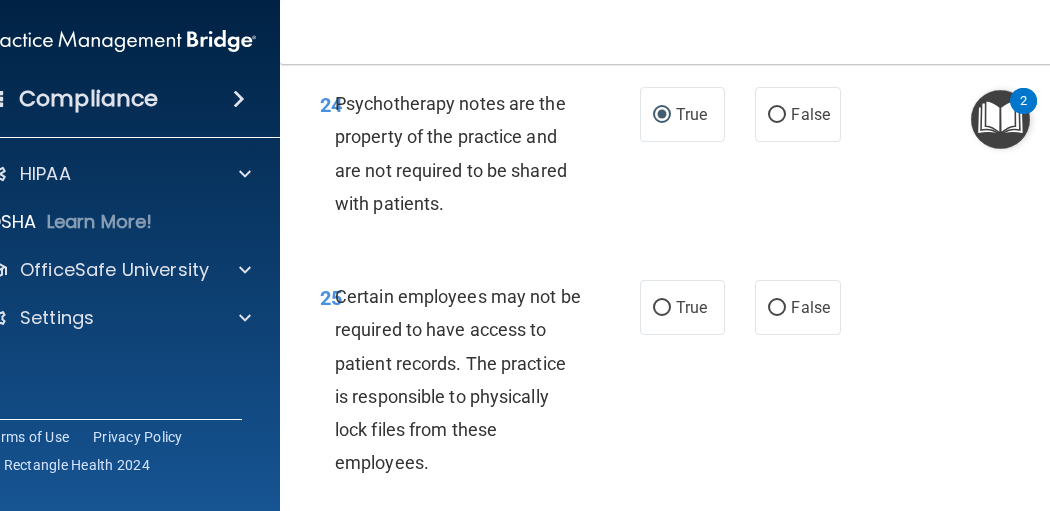 scroll, scrollTop: 6133, scrollLeft: 0, axis: vertical 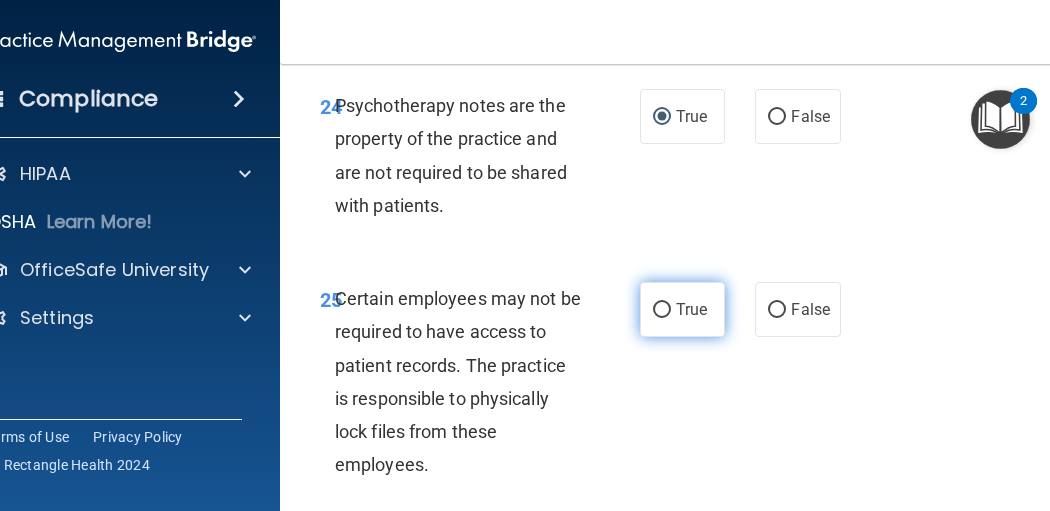 click on "True" at bounding box center [682, 309] 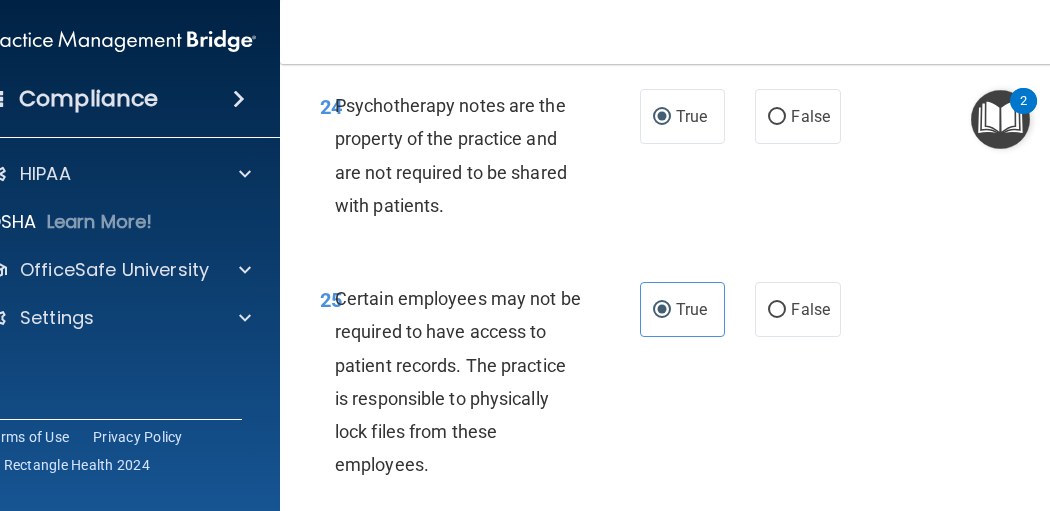 scroll, scrollTop: 6266, scrollLeft: 0, axis: vertical 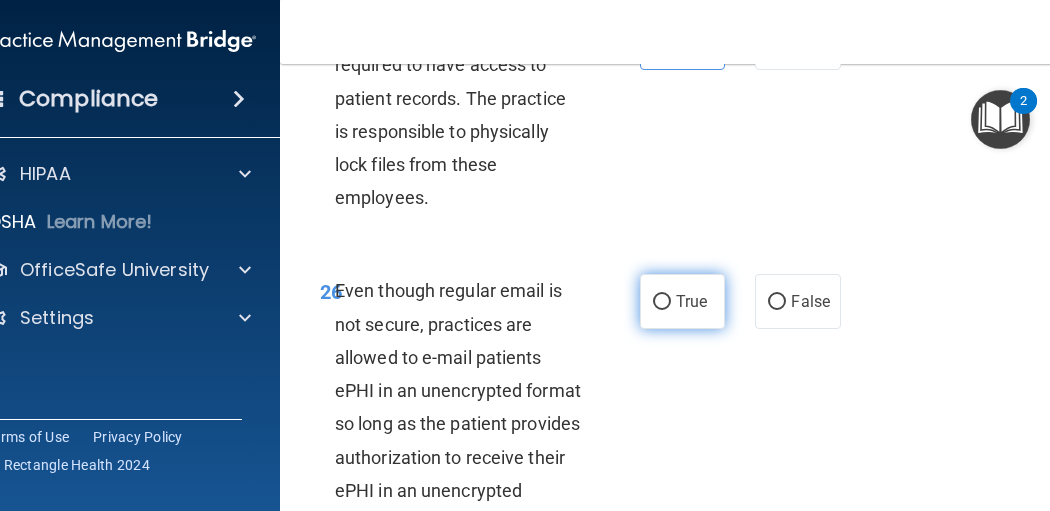 click on "True" at bounding box center (682, 301) 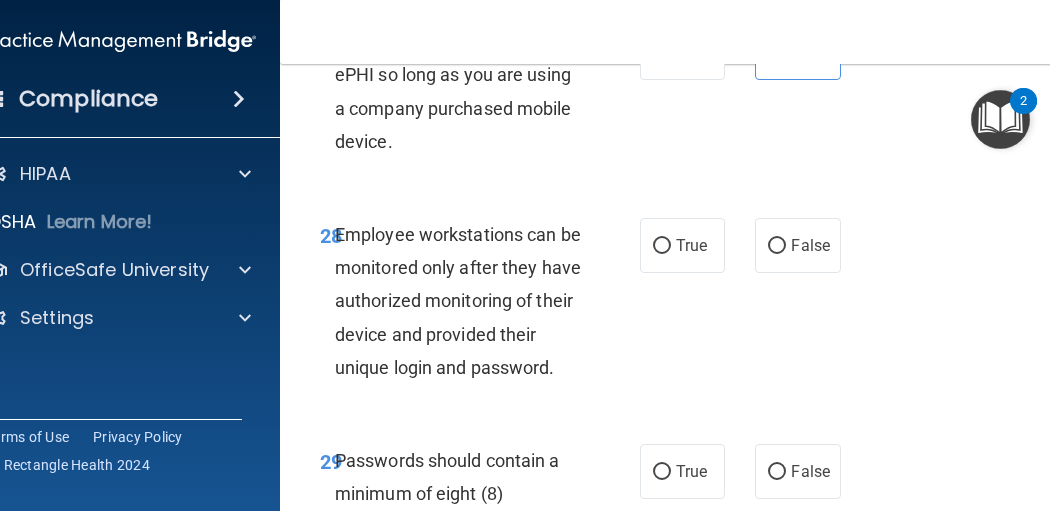 scroll, scrollTop: 7066, scrollLeft: 0, axis: vertical 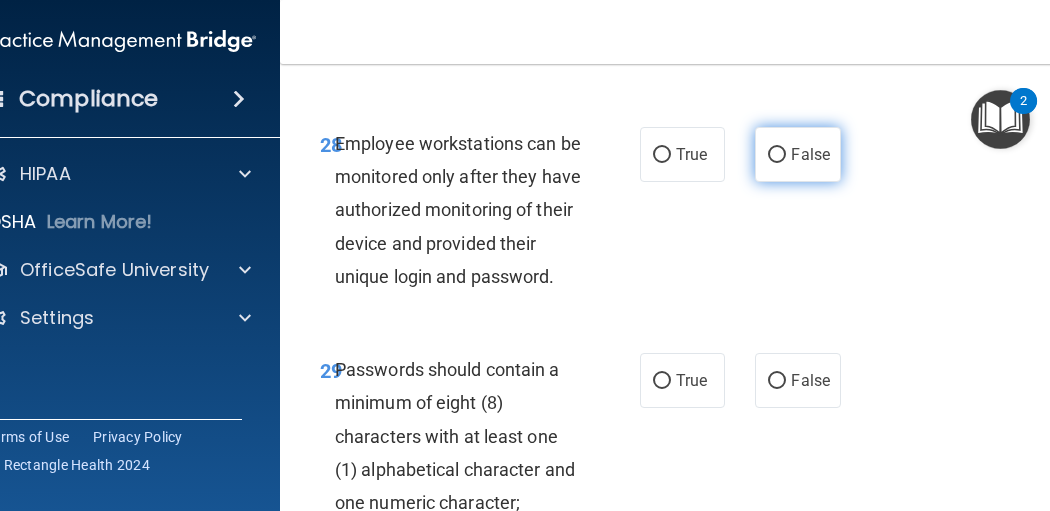 click on "False" at bounding box center (797, 154) 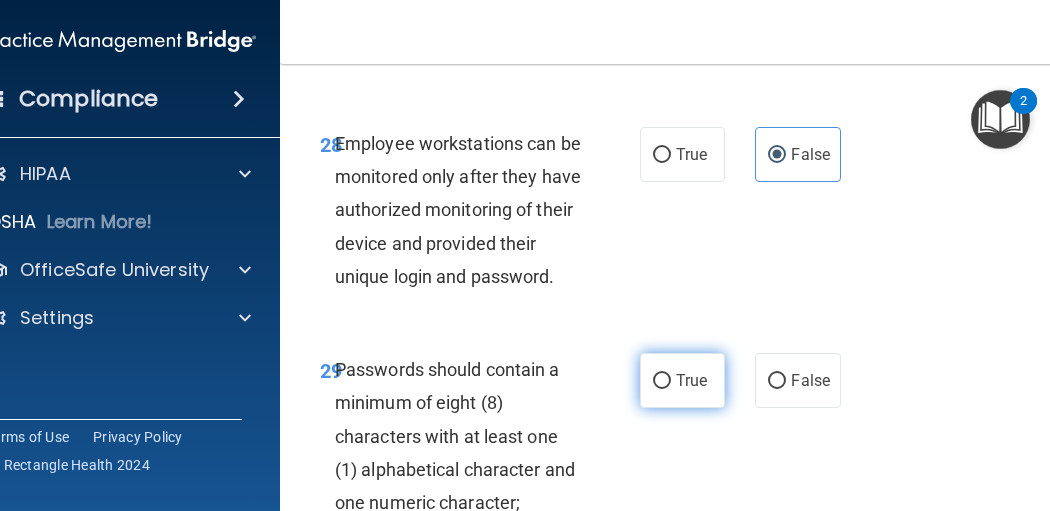 click on "True" at bounding box center (662, 381) 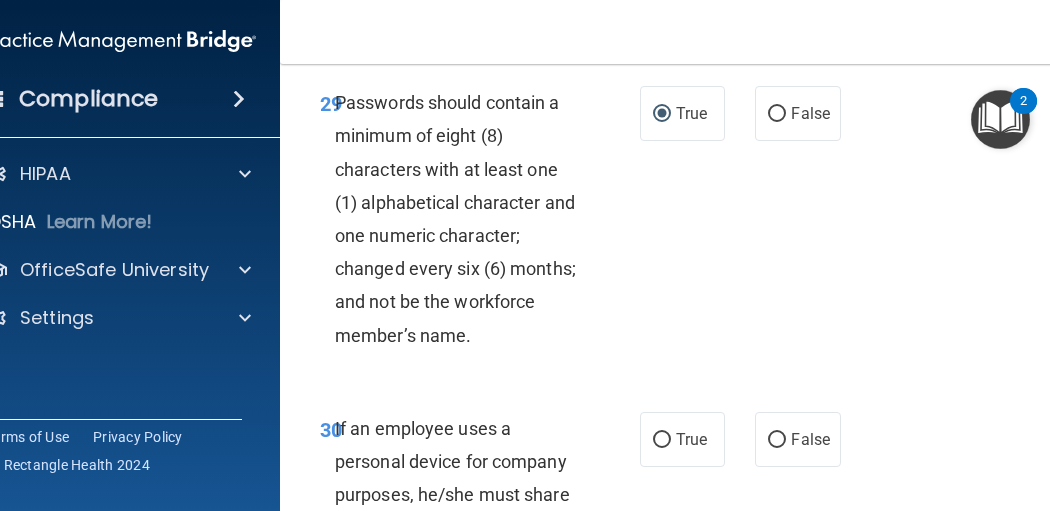 scroll, scrollTop: 7600, scrollLeft: 0, axis: vertical 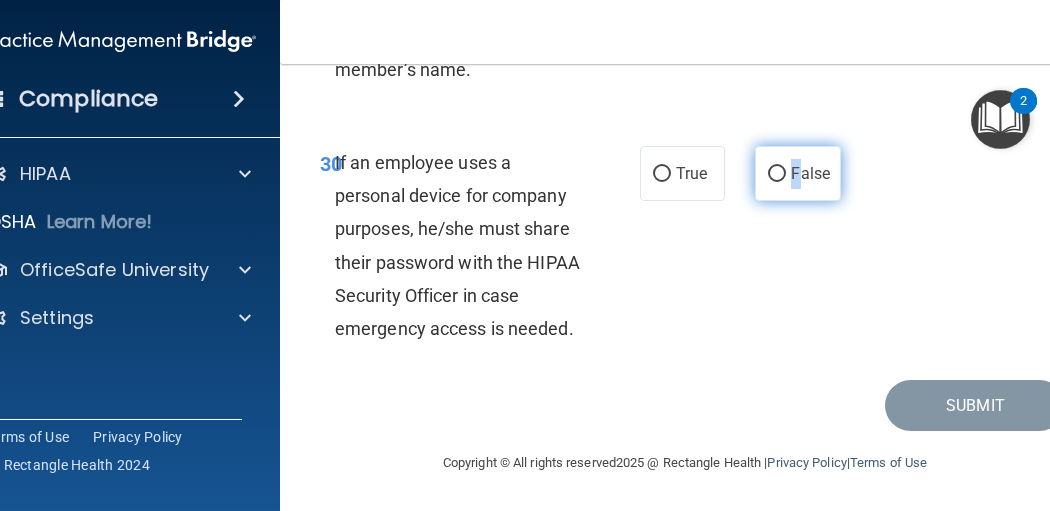click on "False" at bounding box center (797, 173) 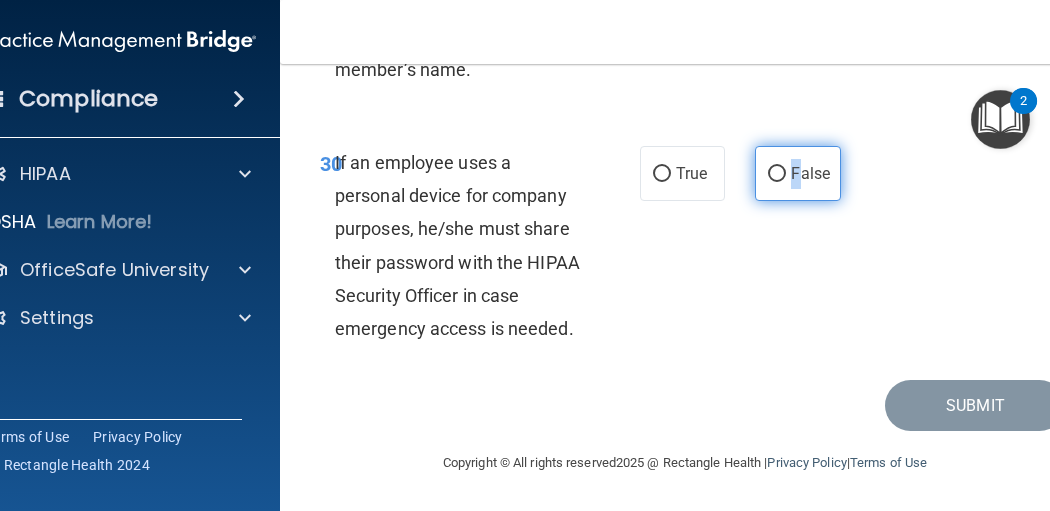 click on "False" at bounding box center (797, 173) 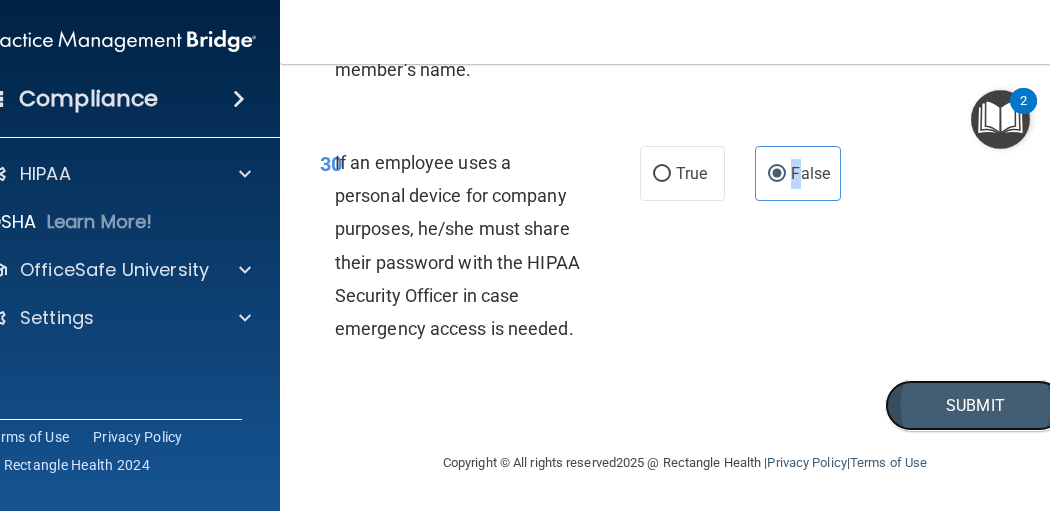 click on "Submit" at bounding box center [975, 405] 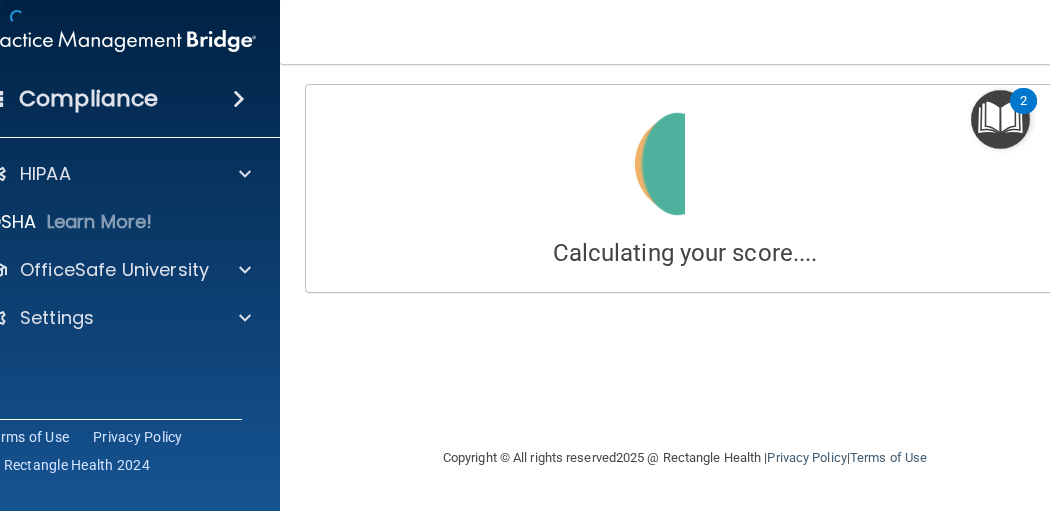 scroll, scrollTop: 0, scrollLeft: 0, axis: both 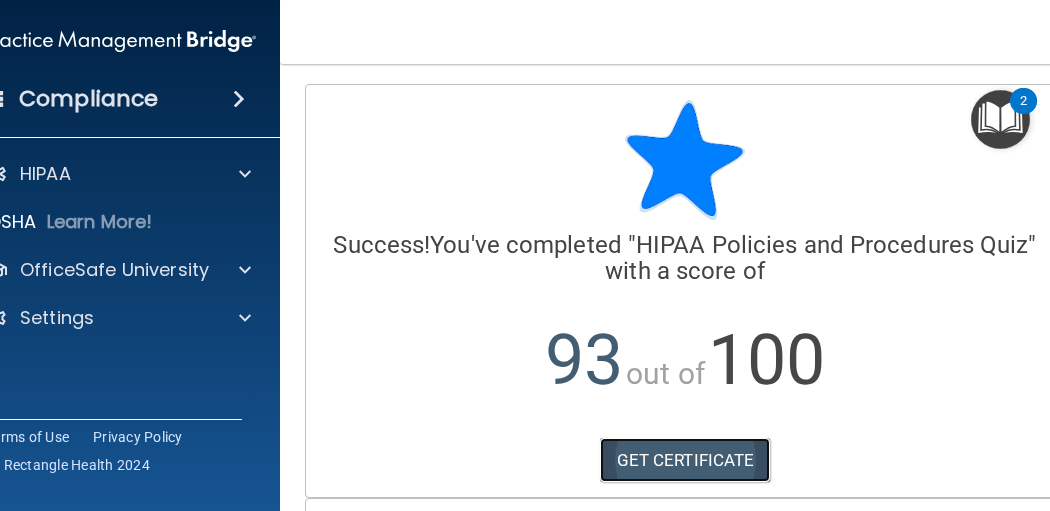 click on "GET CERTIFICATE" at bounding box center (685, 460) 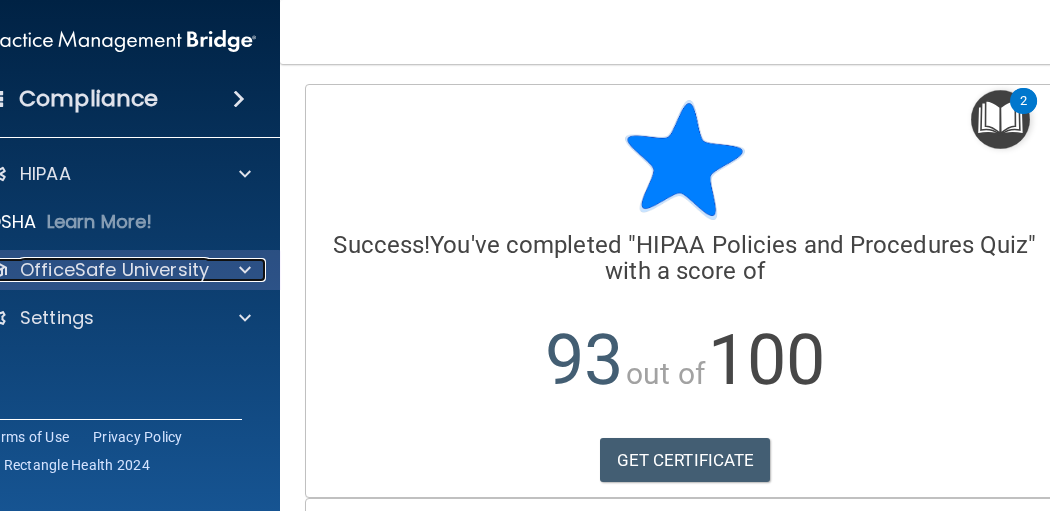 click at bounding box center [242, 270] 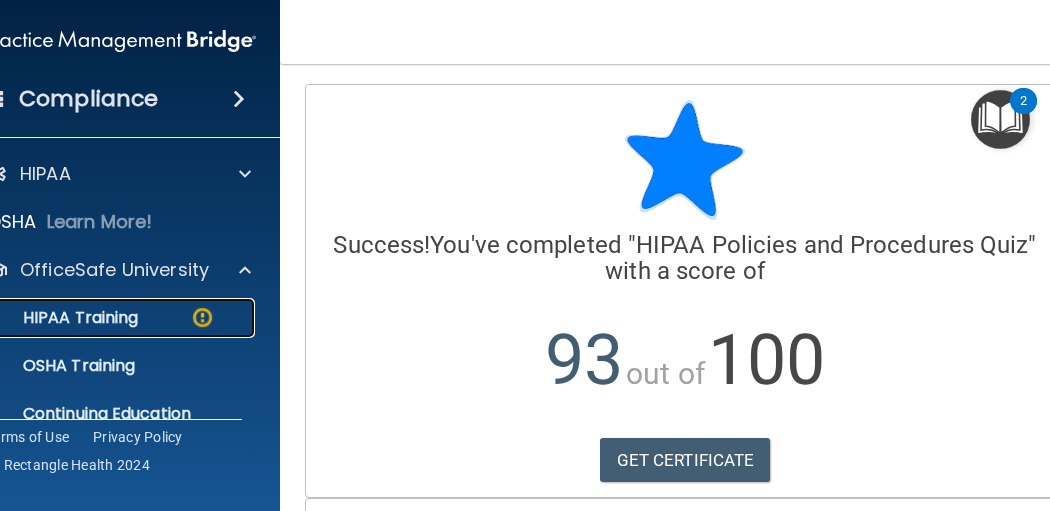 click at bounding box center [202, 317] 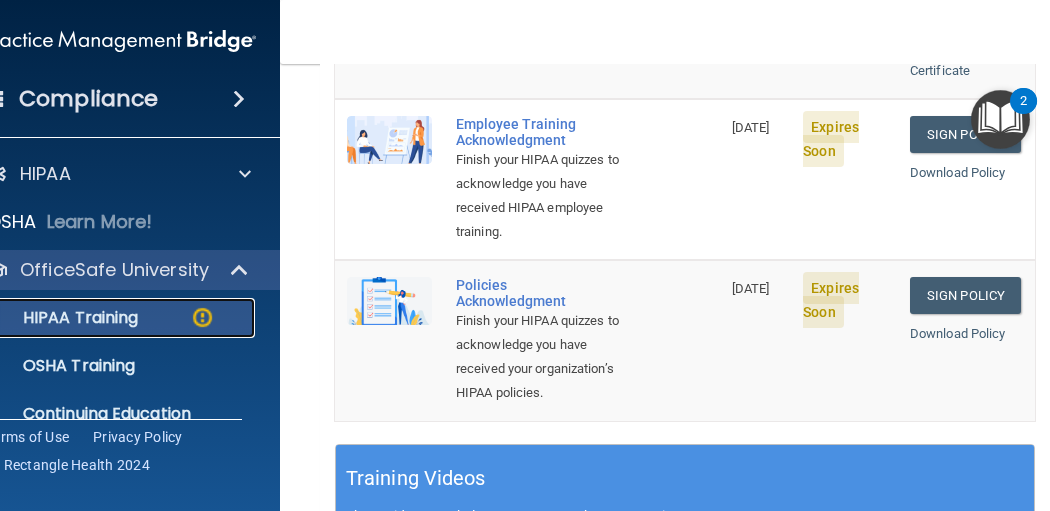 scroll, scrollTop: 666, scrollLeft: 0, axis: vertical 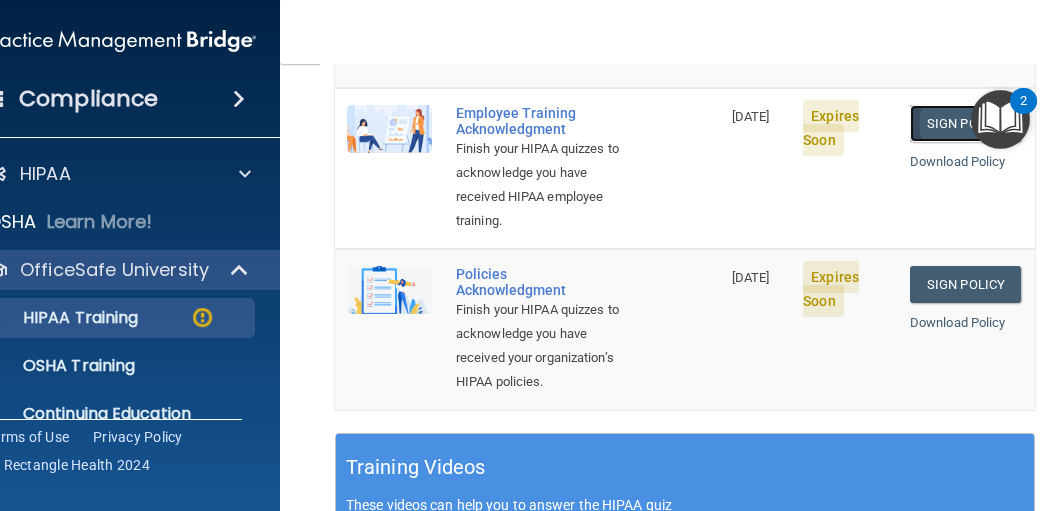 click on "Sign Policy" at bounding box center (965, 123) 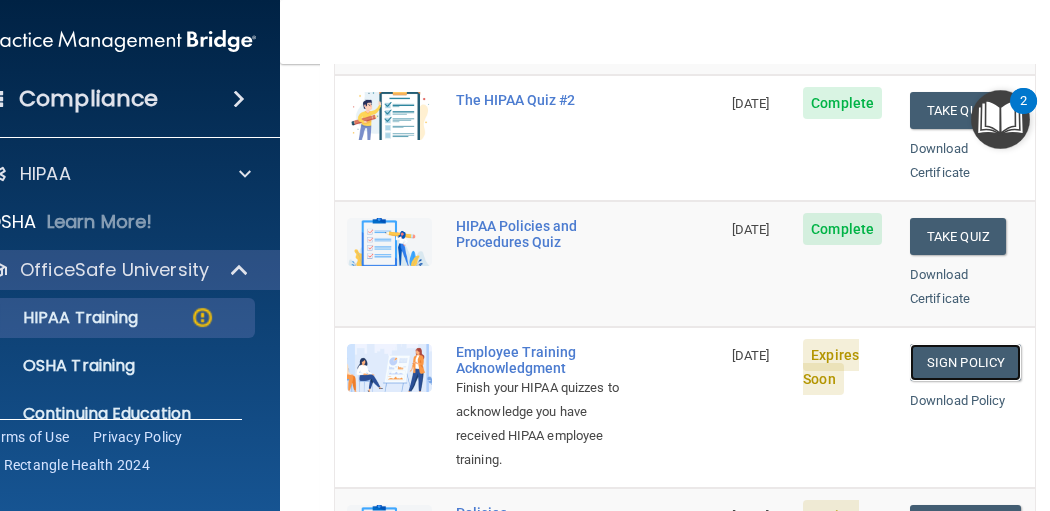 scroll, scrollTop: 400, scrollLeft: 0, axis: vertical 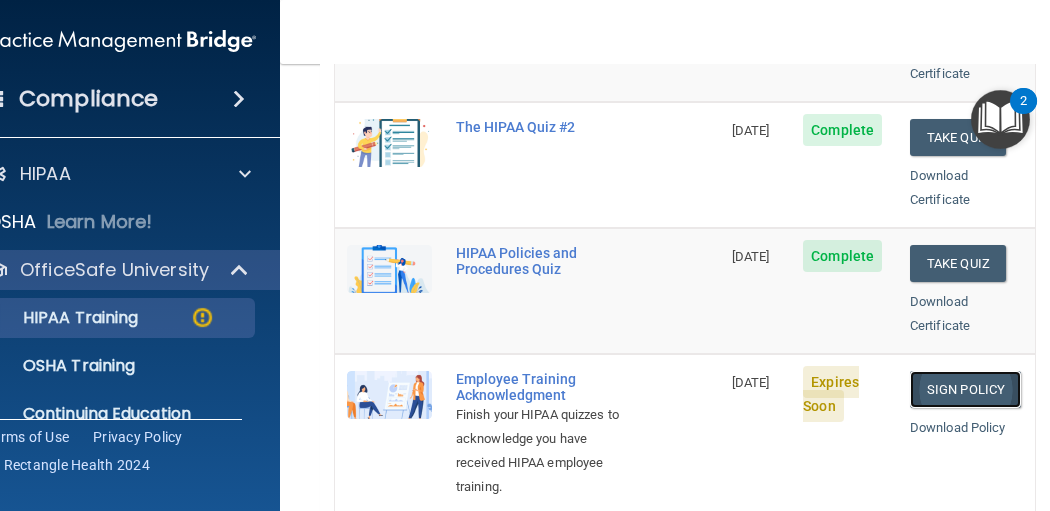 click on "Sign Policy" at bounding box center (965, 389) 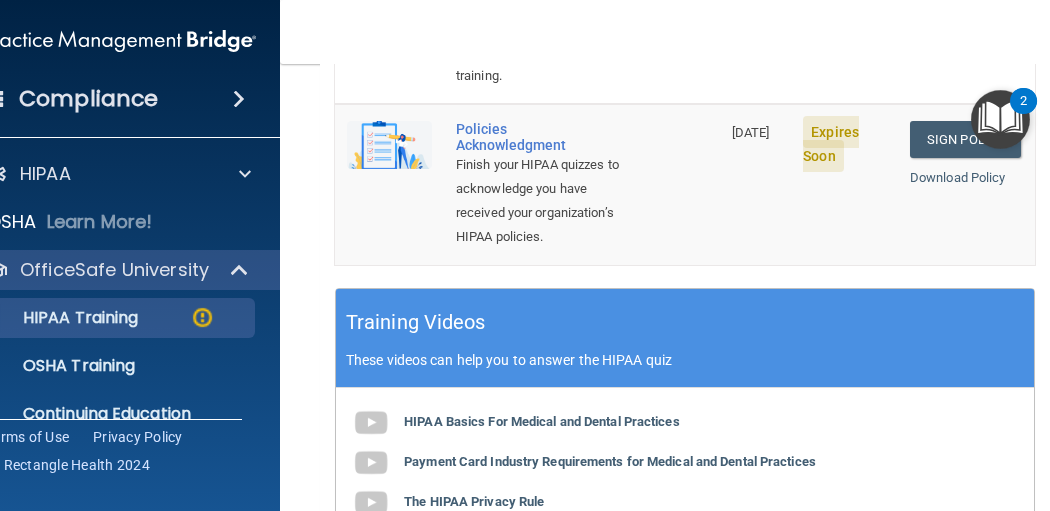 scroll, scrollTop: 666, scrollLeft: 0, axis: vertical 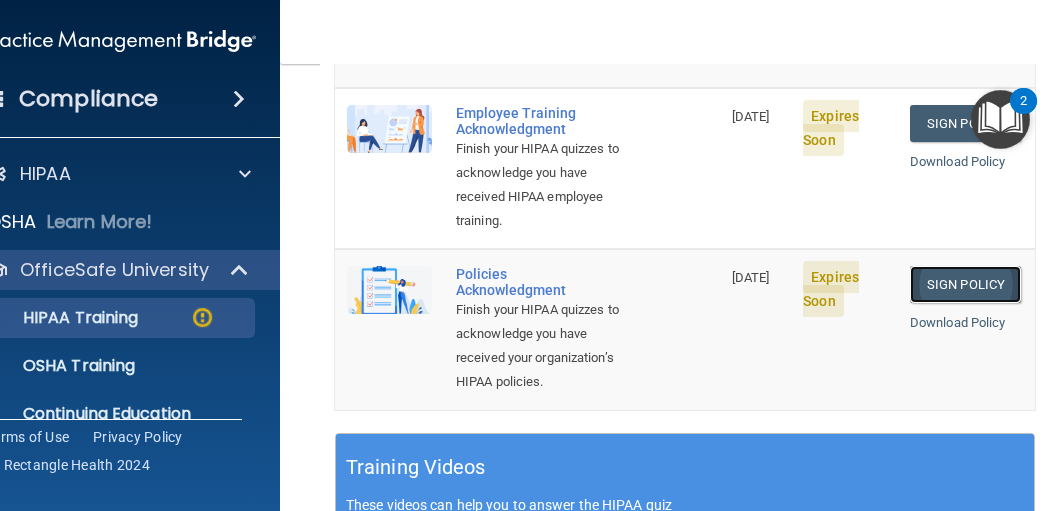 click on "Sign Policy" at bounding box center (965, 284) 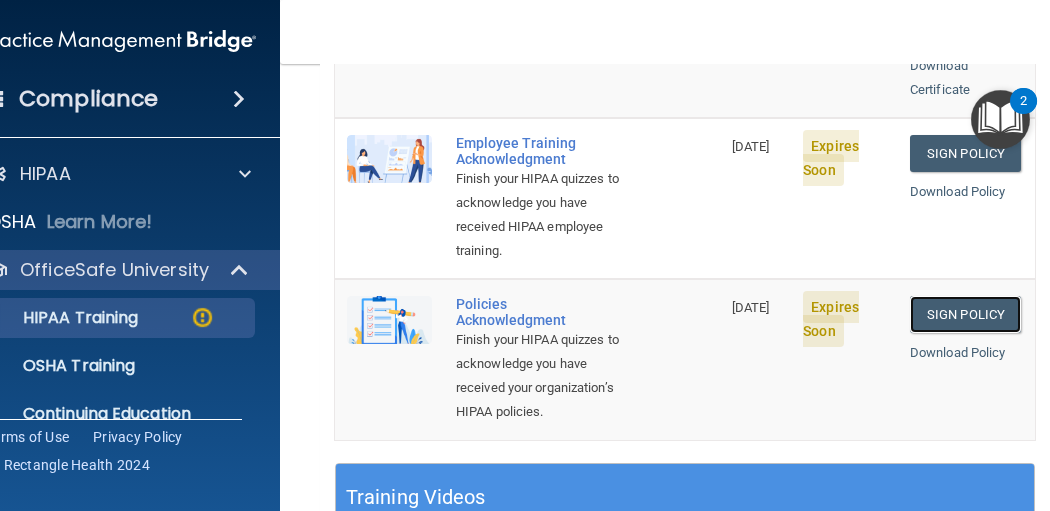 scroll, scrollTop: 666, scrollLeft: 0, axis: vertical 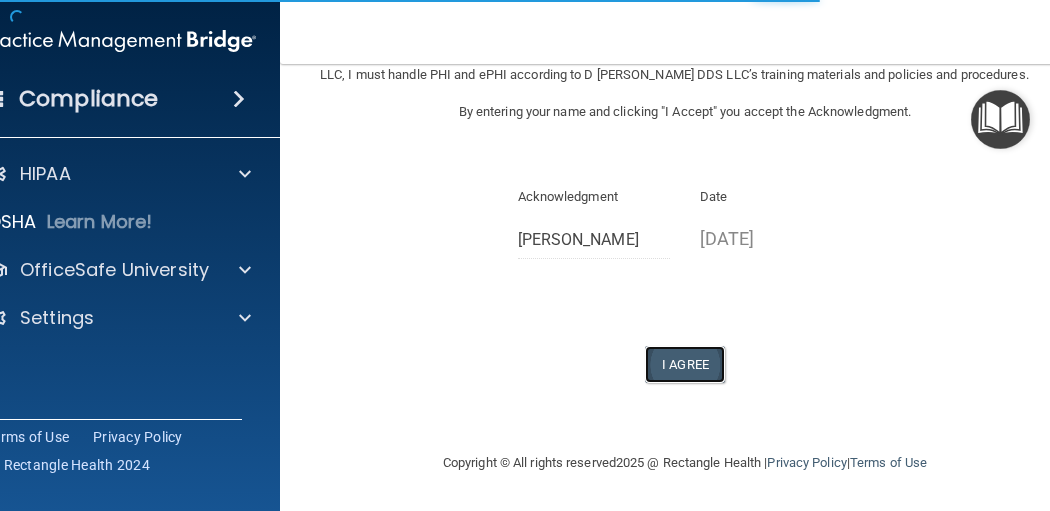 click on "I Agree" at bounding box center (685, 364) 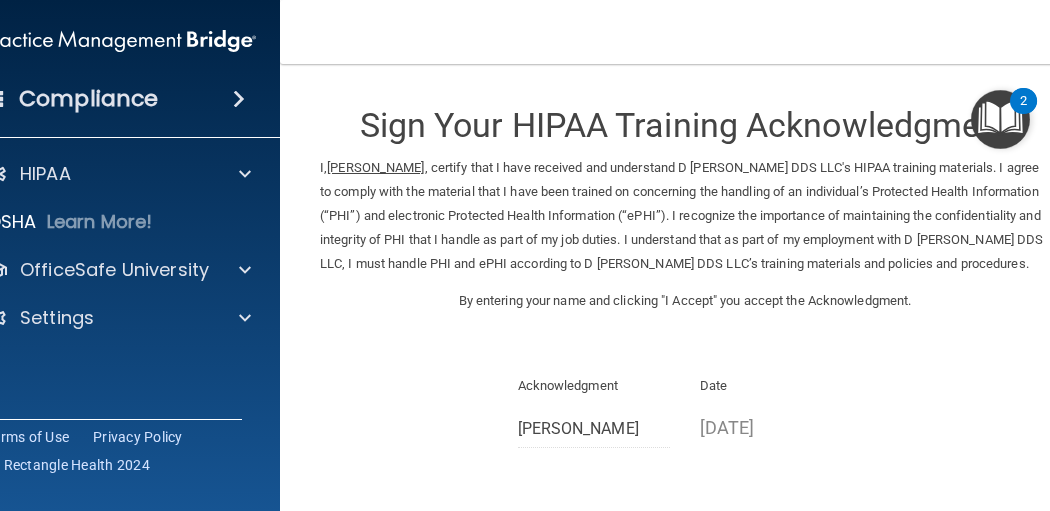 scroll, scrollTop: 290, scrollLeft: 0, axis: vertical 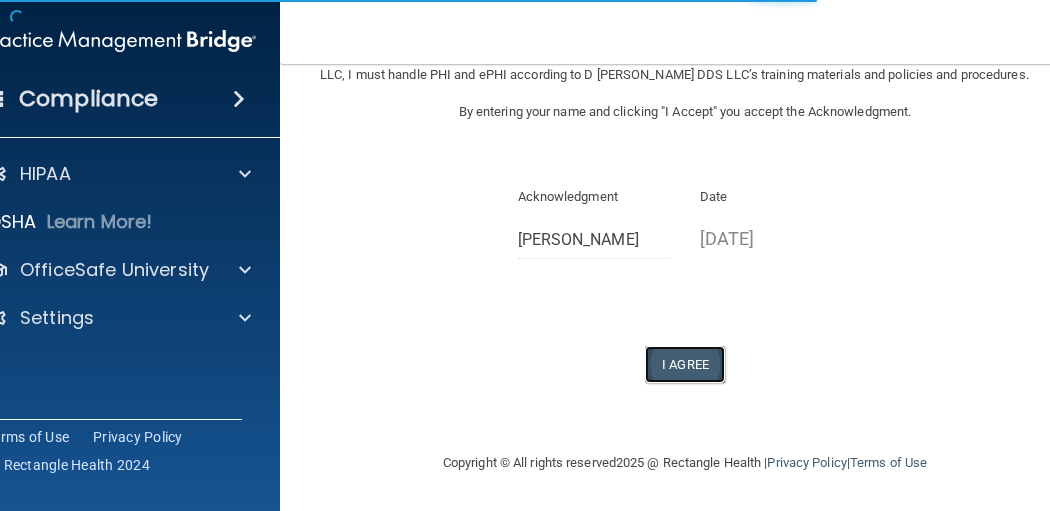 click on "I Agree" at bounding box center [685, 364] 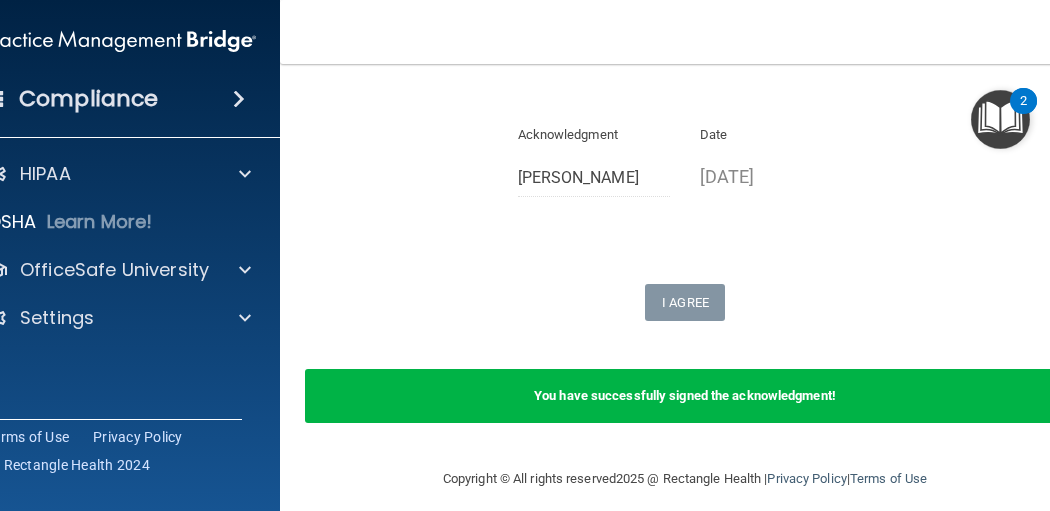 scroll, scrollTop: 266, scrollLeft: 0, axis: vertical 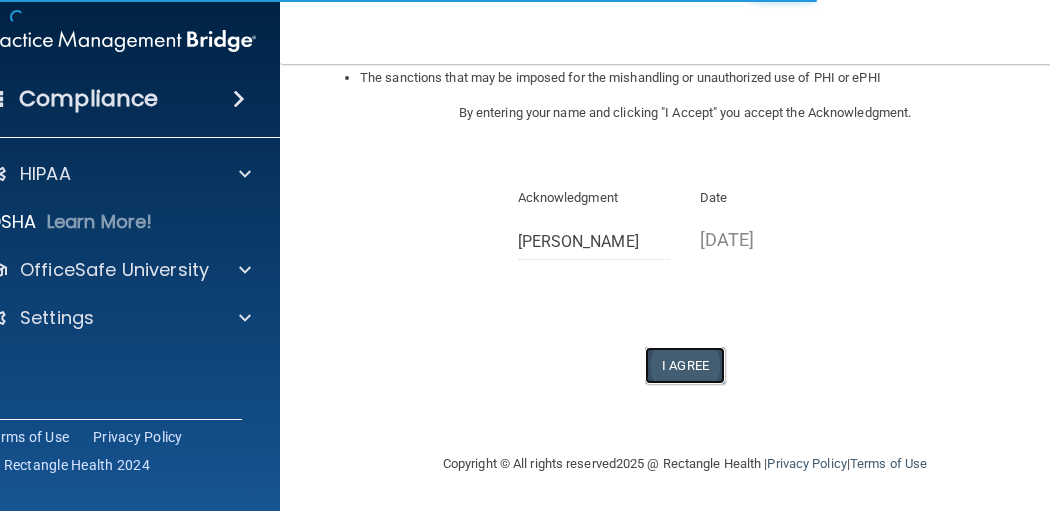 click on "I Agree" at bounding box center (685, 365) 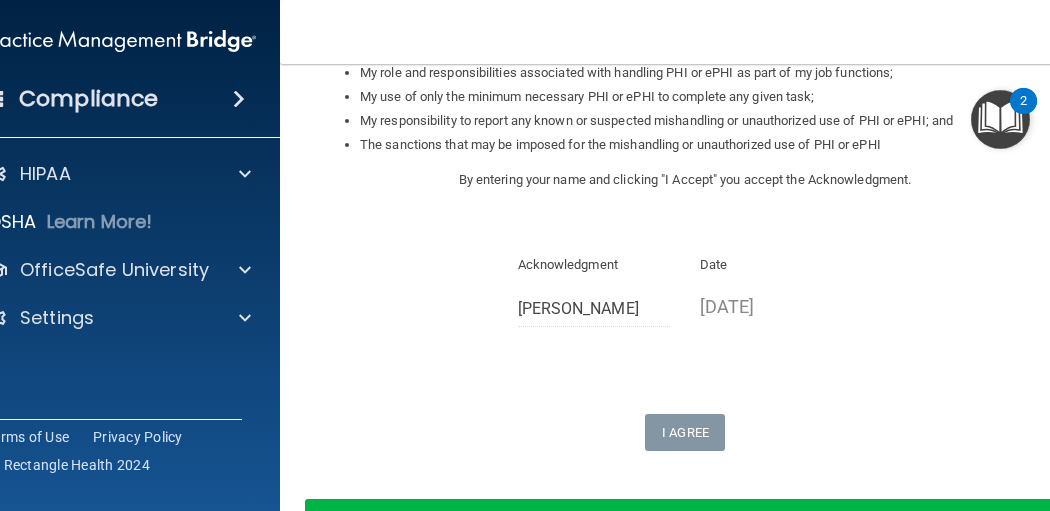 scroll, scrollTop: 482, scrollLeft: 0, axis: vertical 